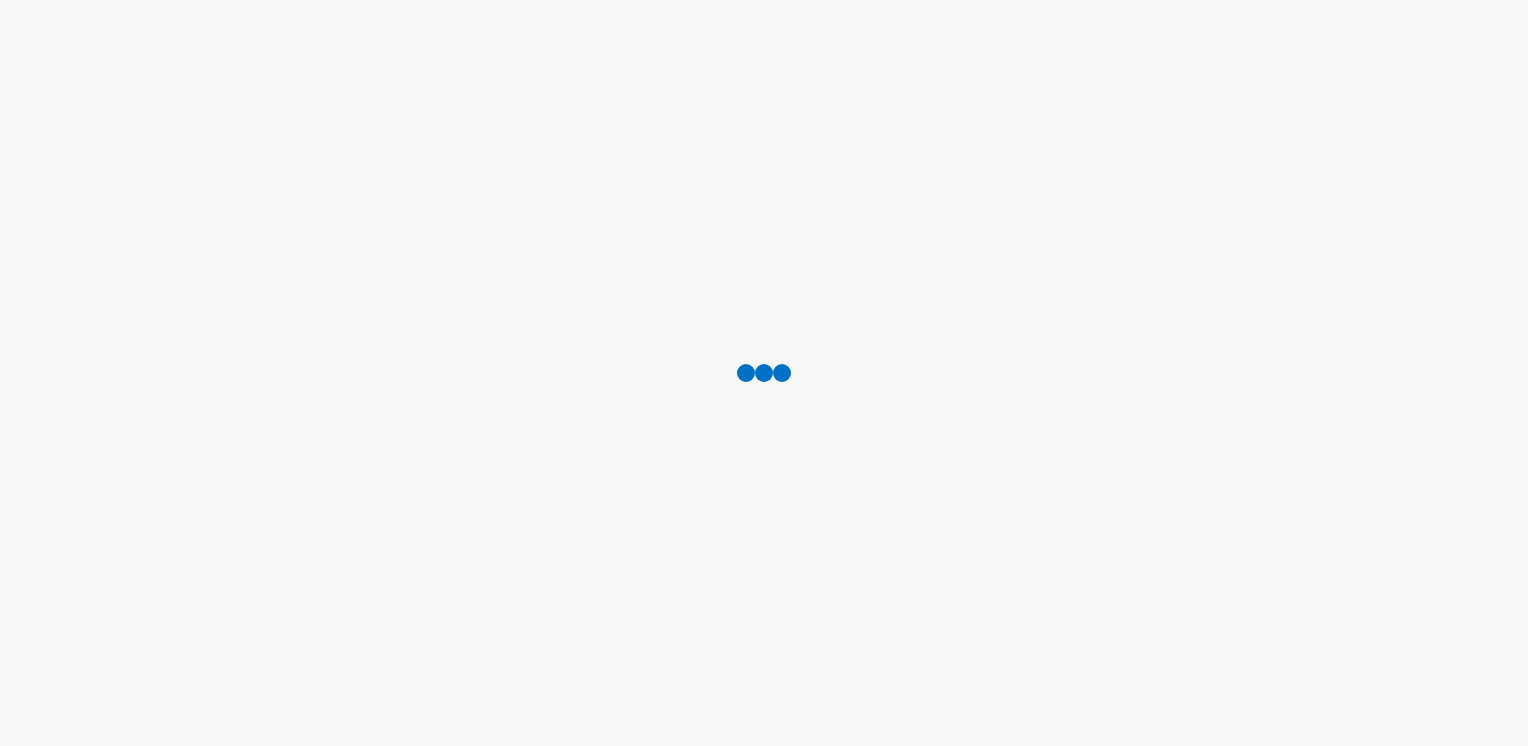 scroll, scrollTop: 0, scrollLeft: 0, axis: both 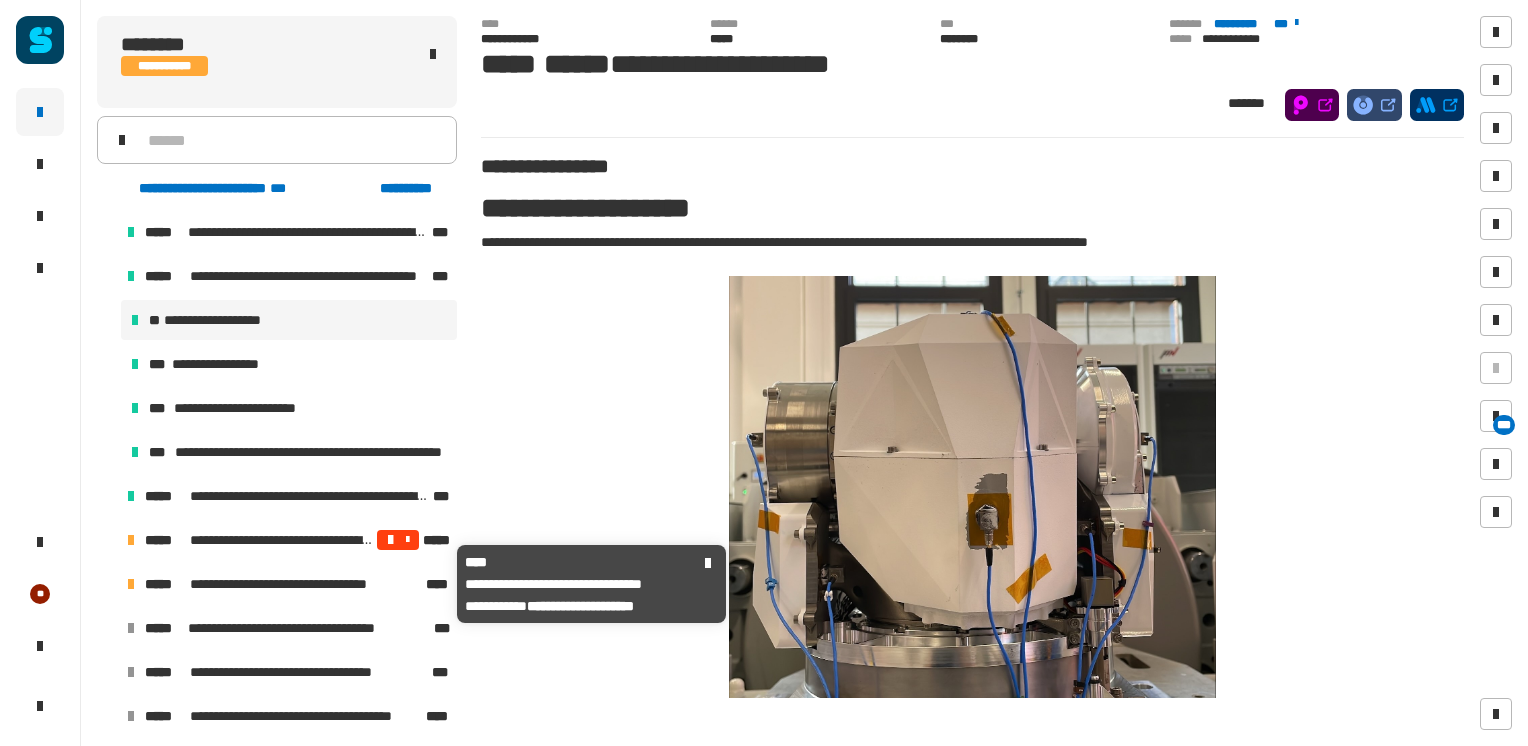 click on "**********" at bounding box center [302, 584] 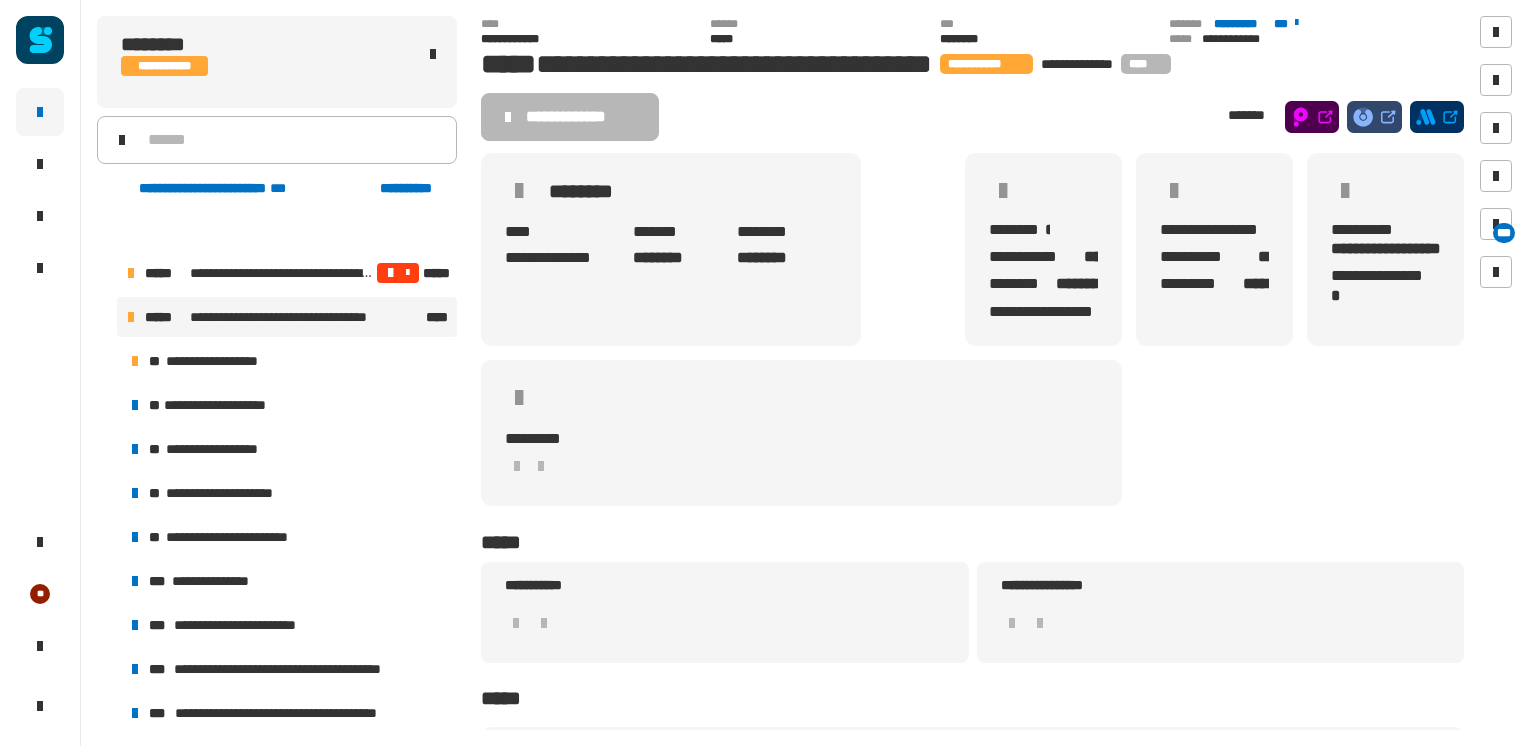 scroll, scrollTop: 212, scrollLeft: 0, axis: vertical 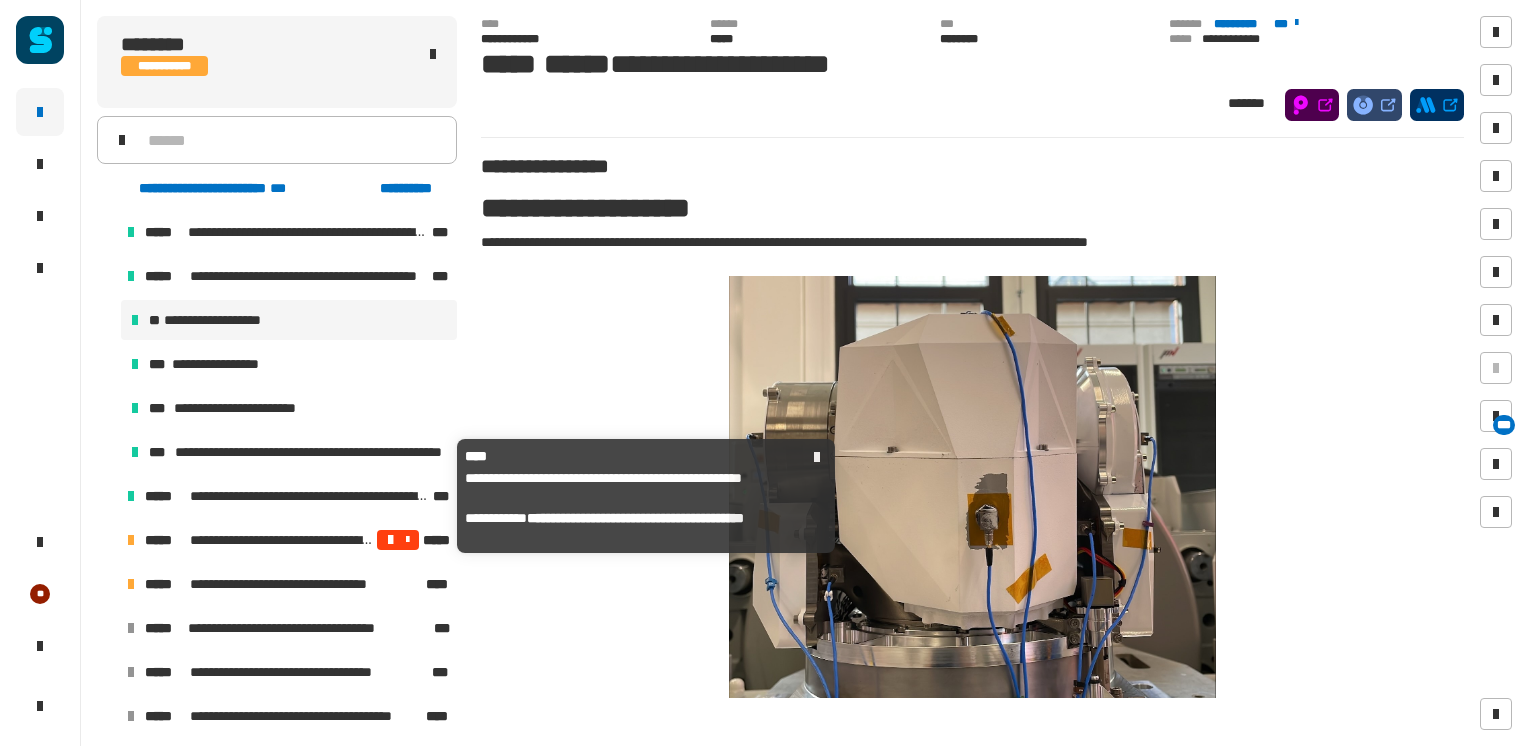 click on "**********" at bounding box center [302, 584] 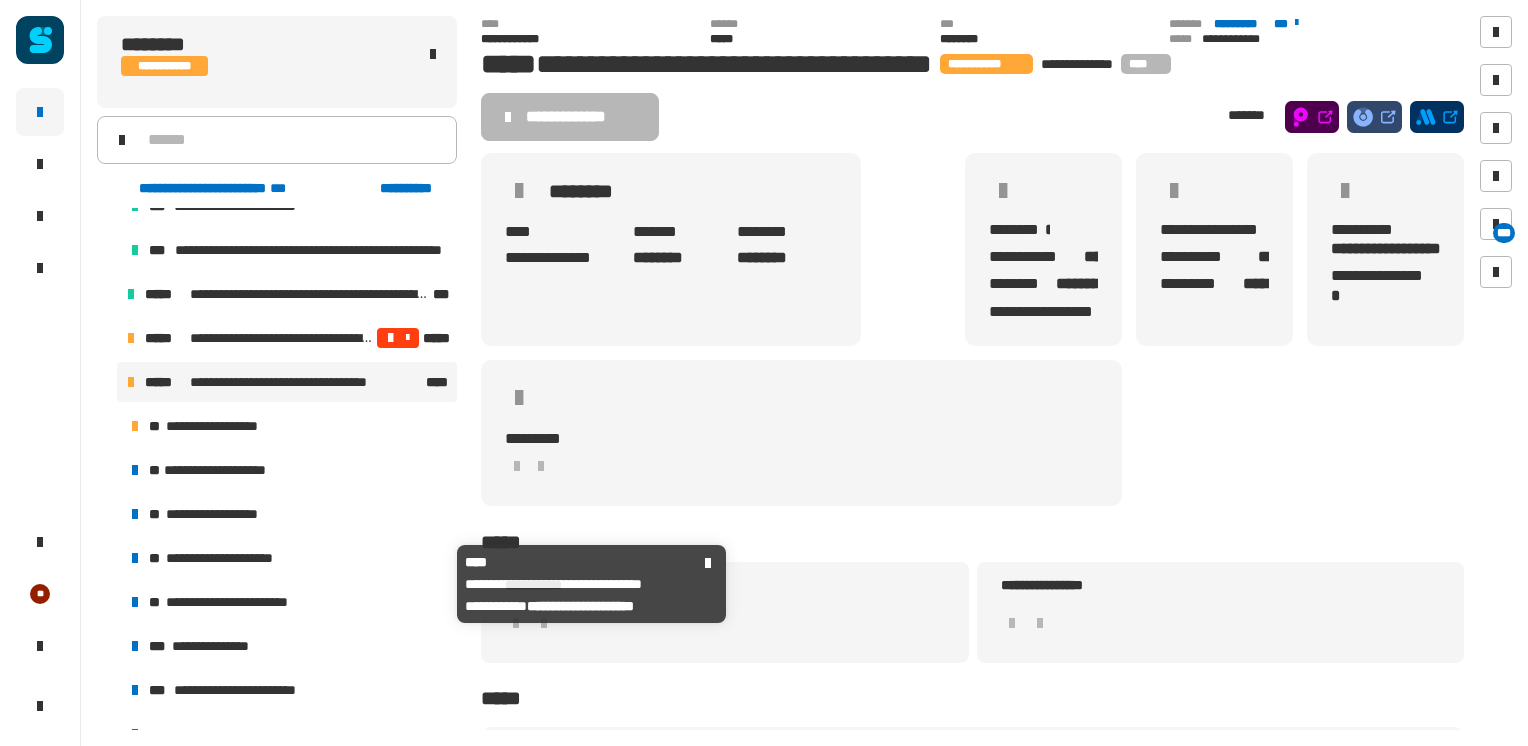 scroll, scrollTop: 203, scrollLeft: 0, axis: vertical 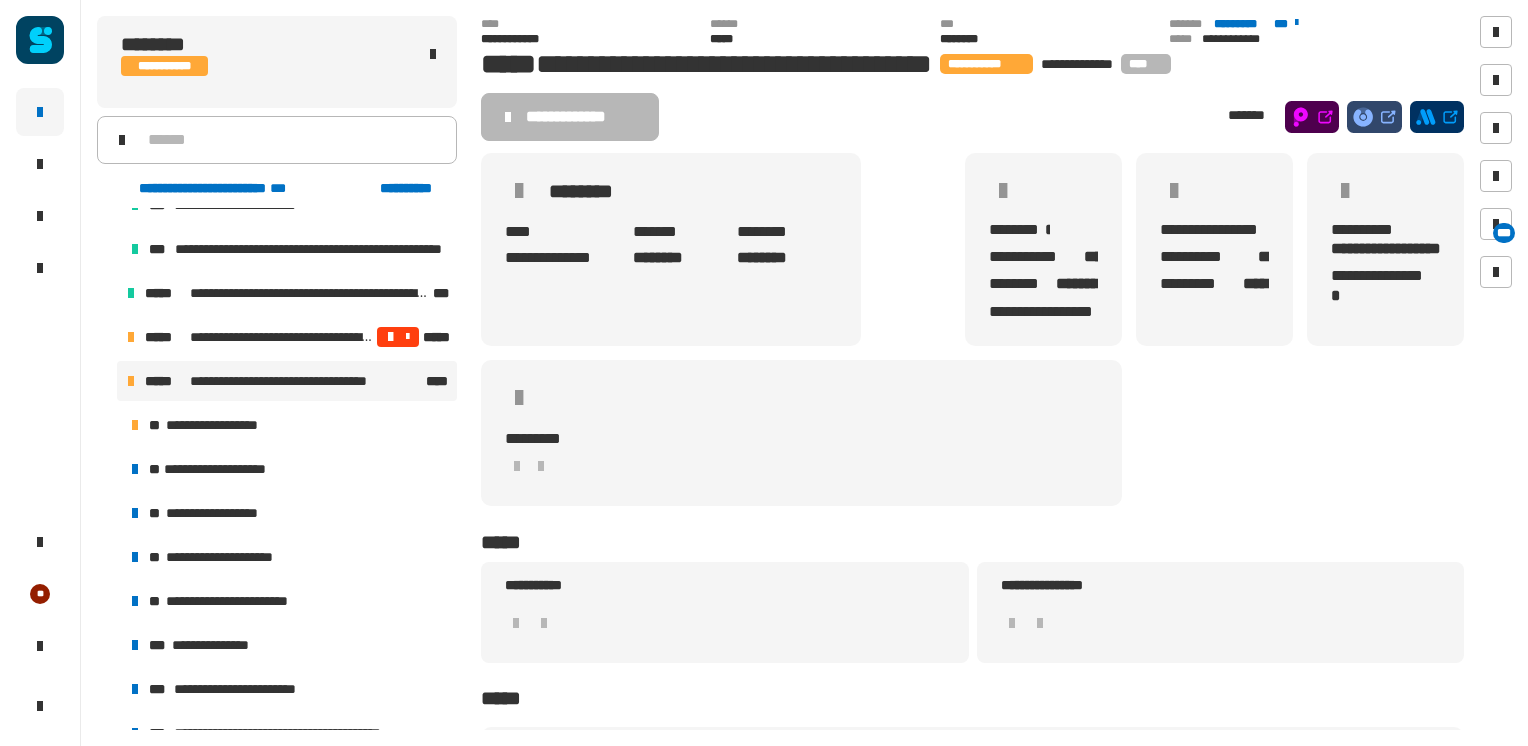 click on "** [FIRST] ** [LAST] ** [STREET] ** [CITY] ** [STATE] *** [POSTAL_CODE] *** [COUNTRY] *** [ADDRESS_LINE_2]" at bounding box center (277, 863) 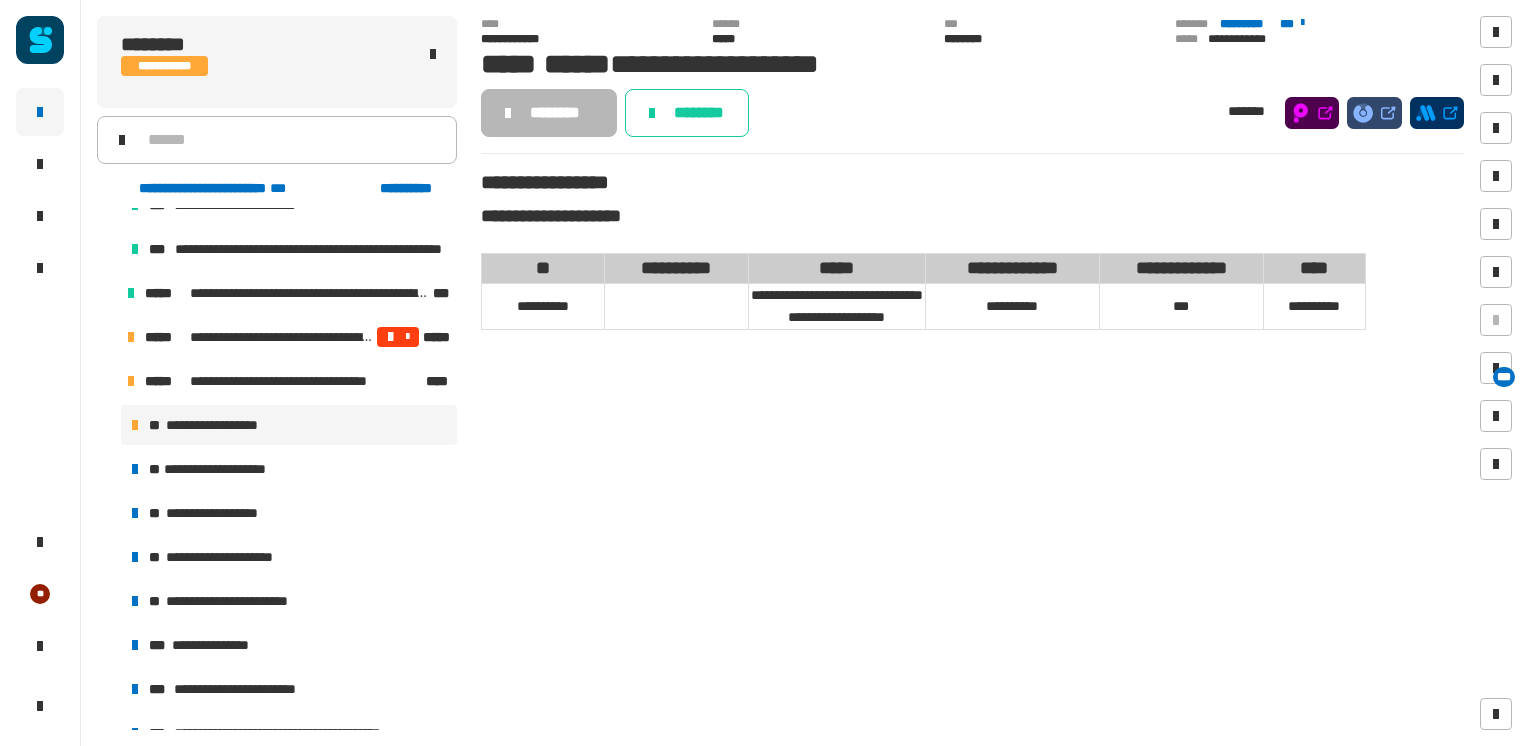 click on "********" 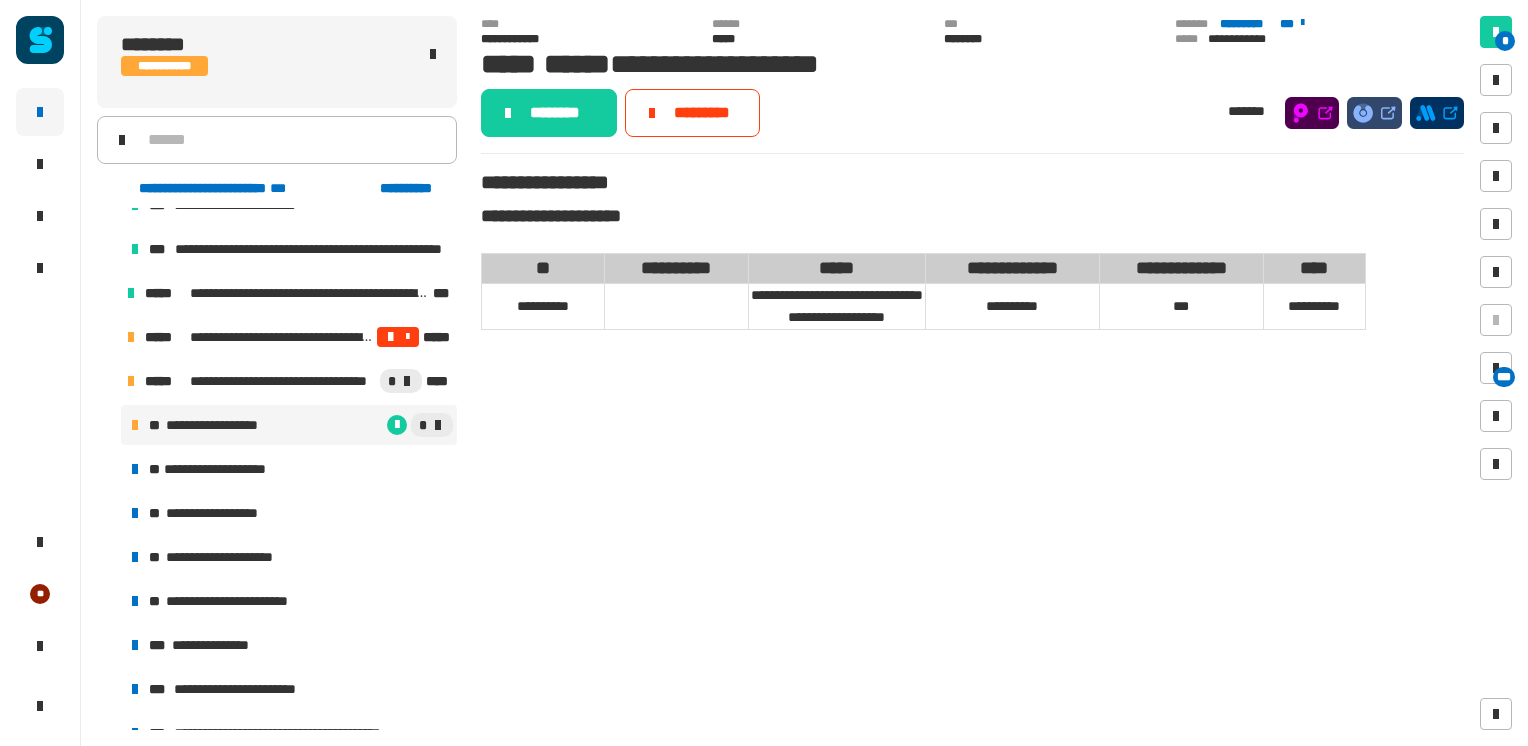 click on "********" 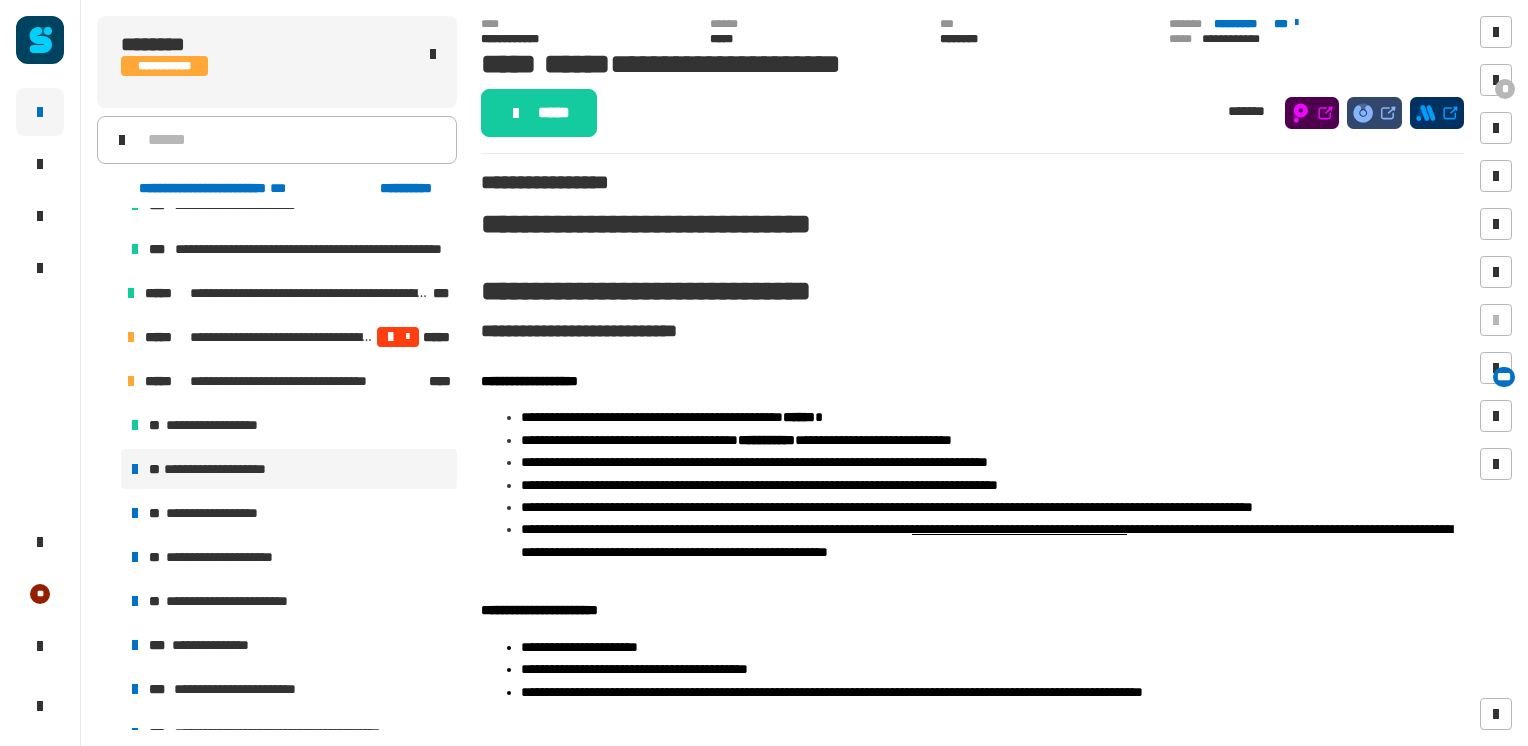 click on "*****" 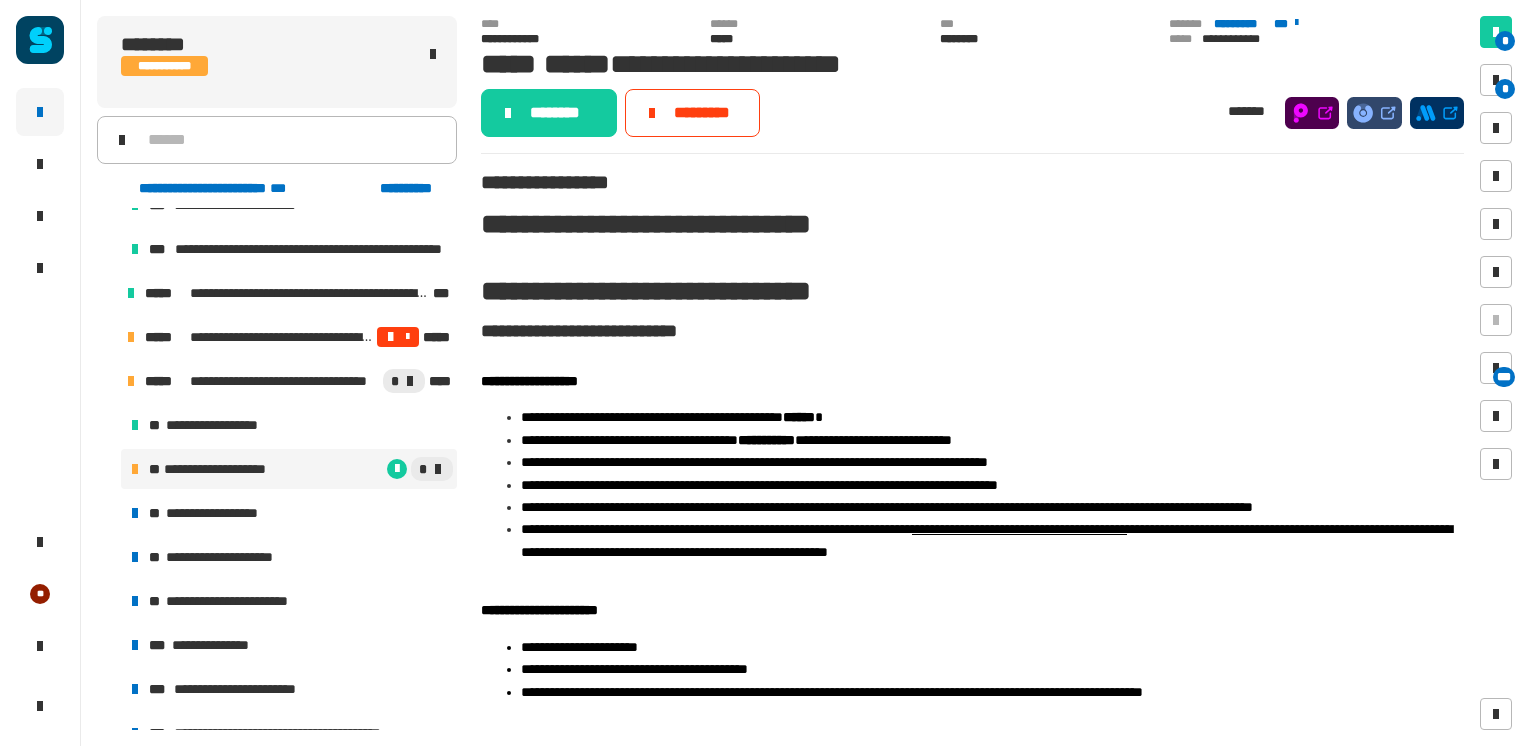 click on "********" 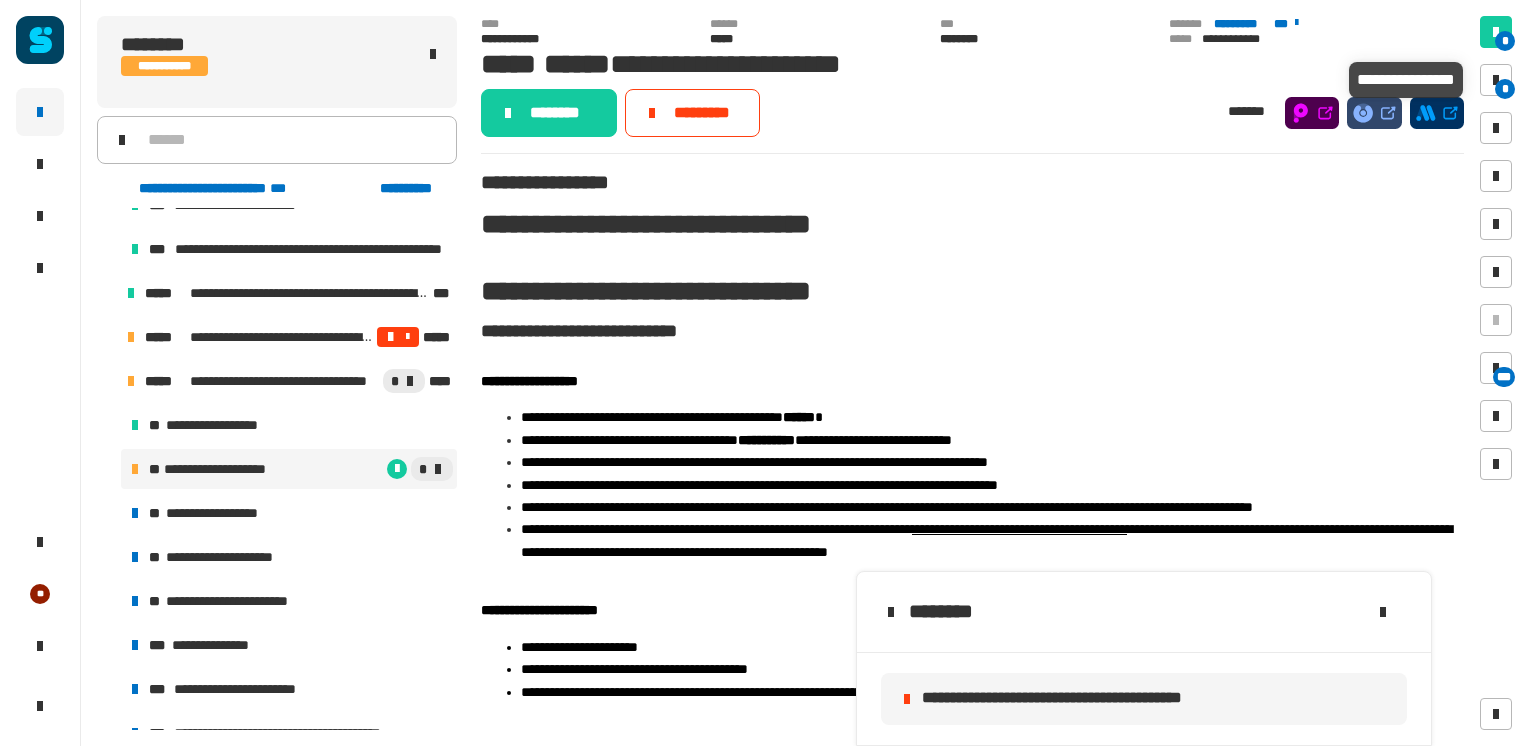 click on "*" at bounding box center (1505, 89) 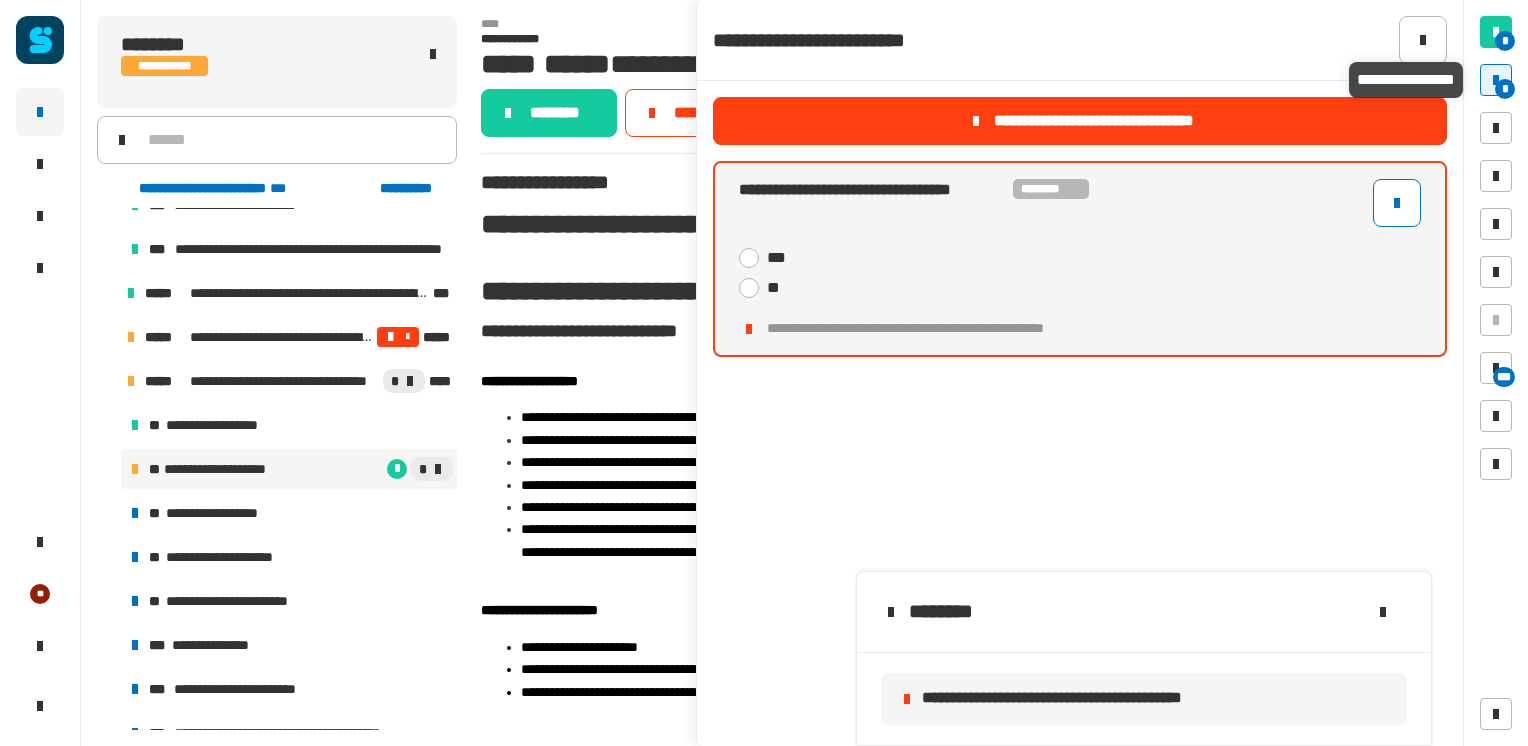 click on "***" 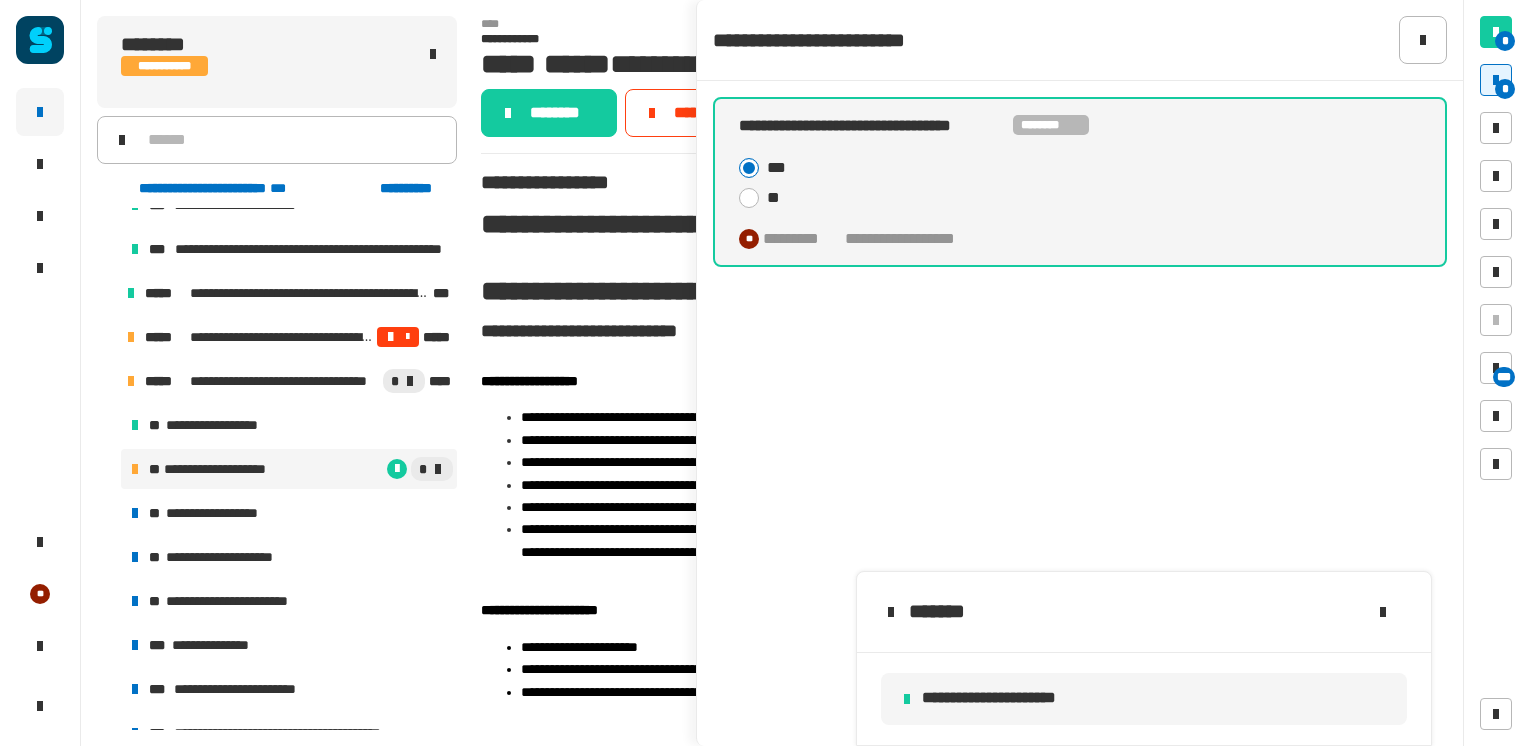 click on "********" 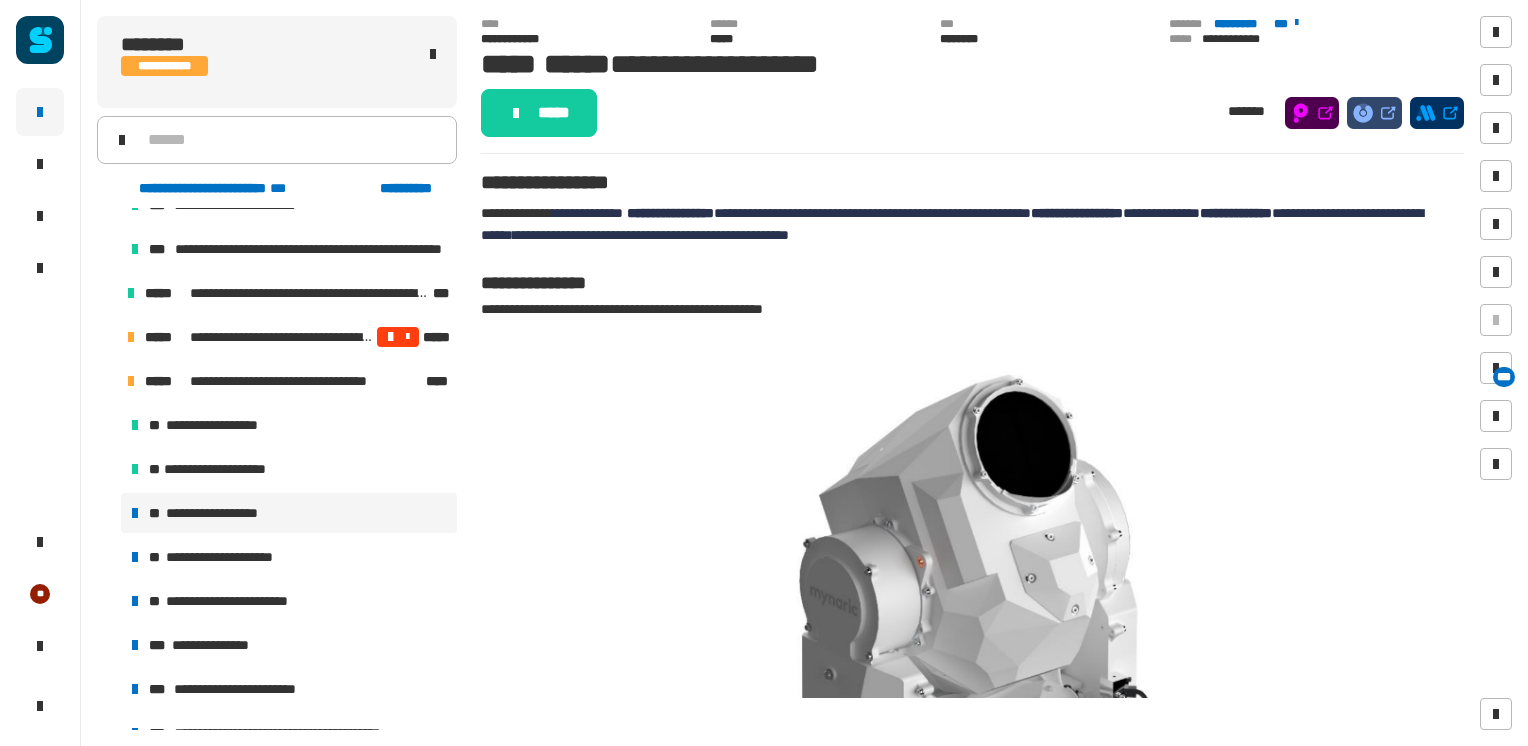 click on "*****" 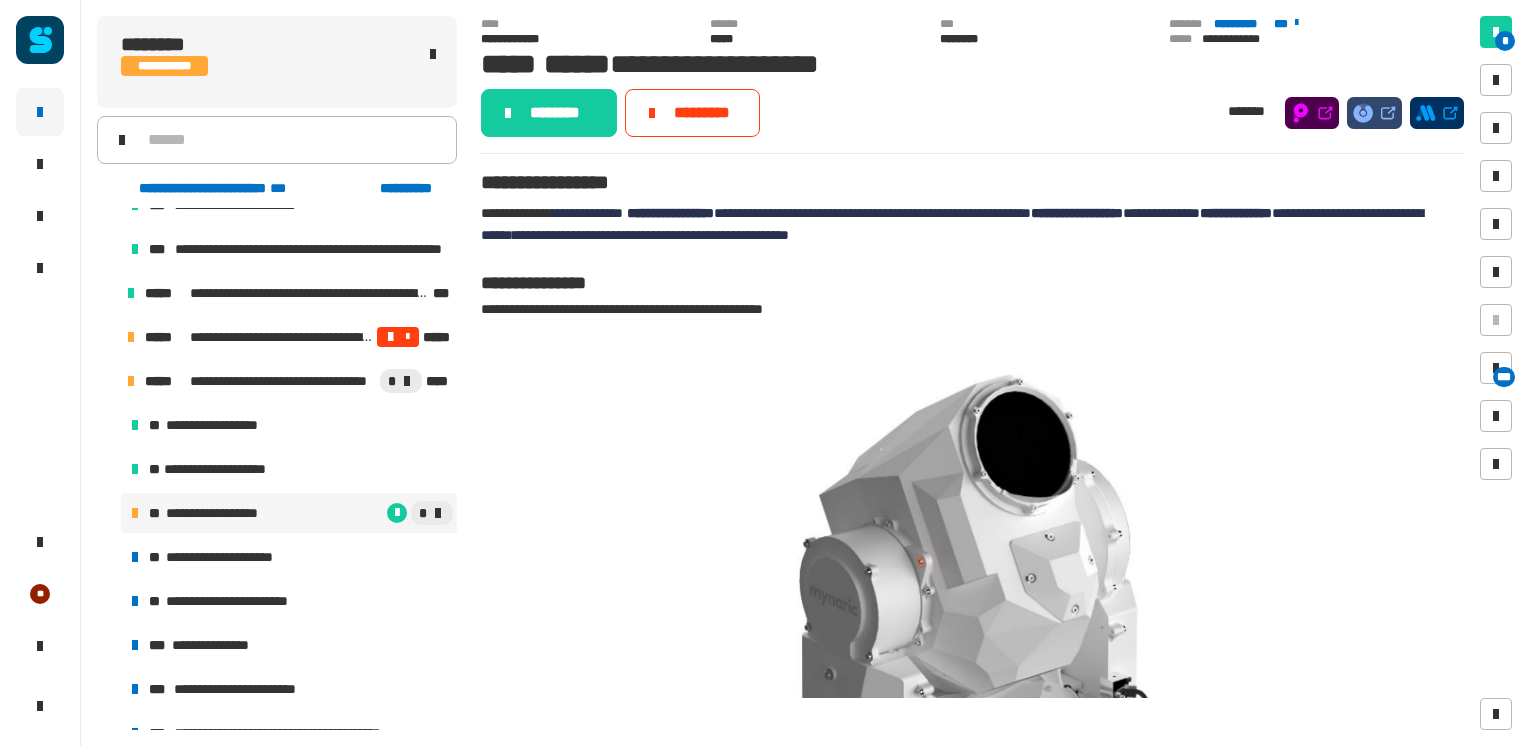 click on "********" 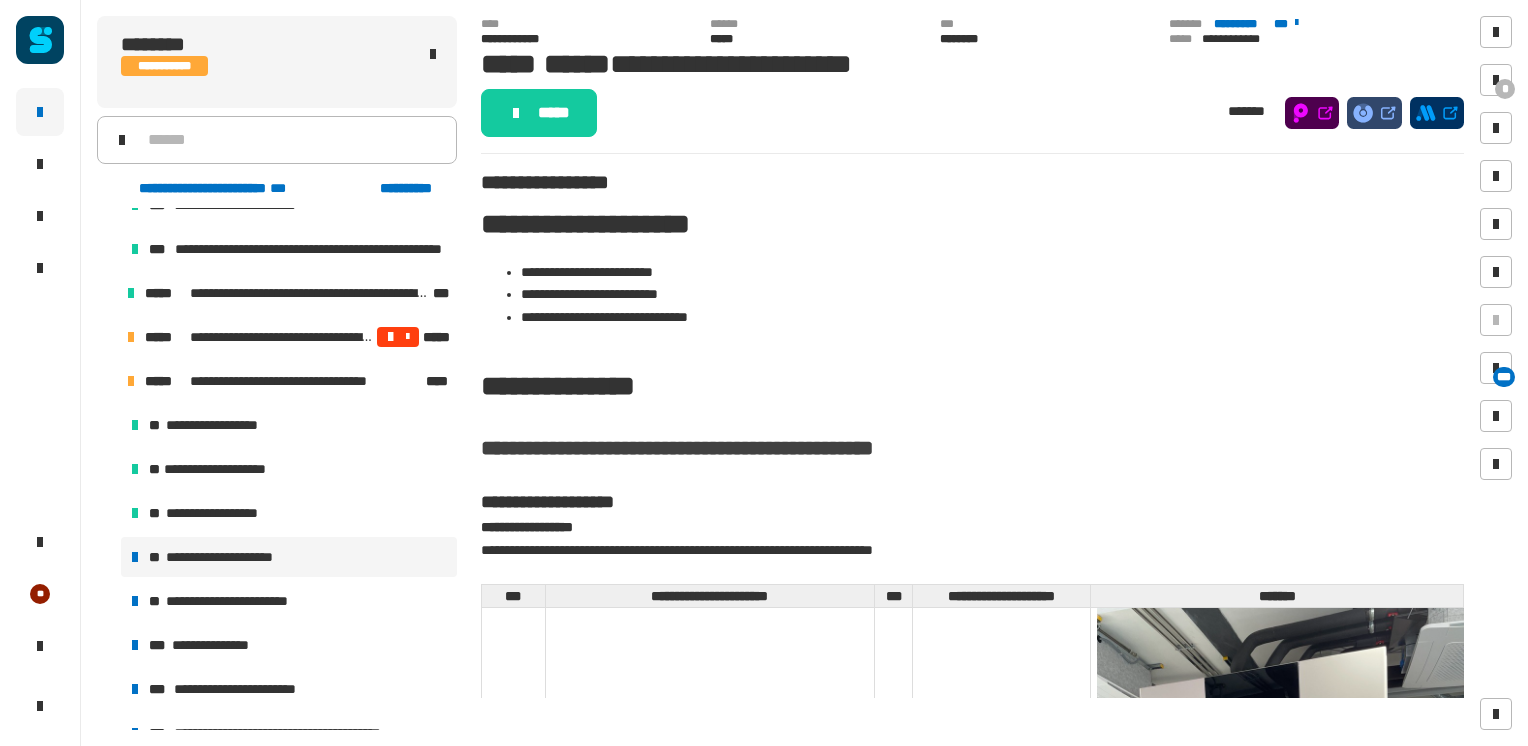 click on "*****" 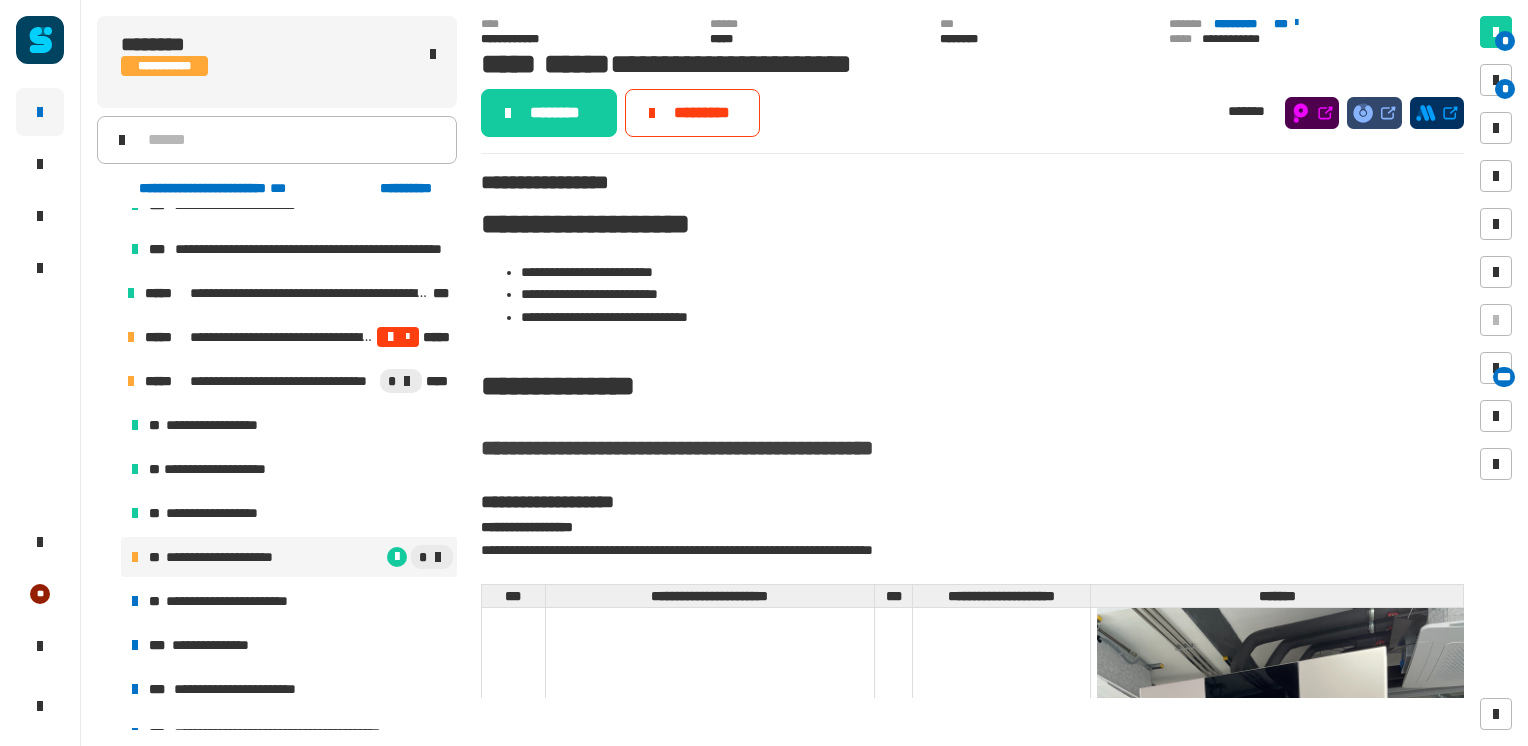 click on "*" at bounding box center [1505, 89] 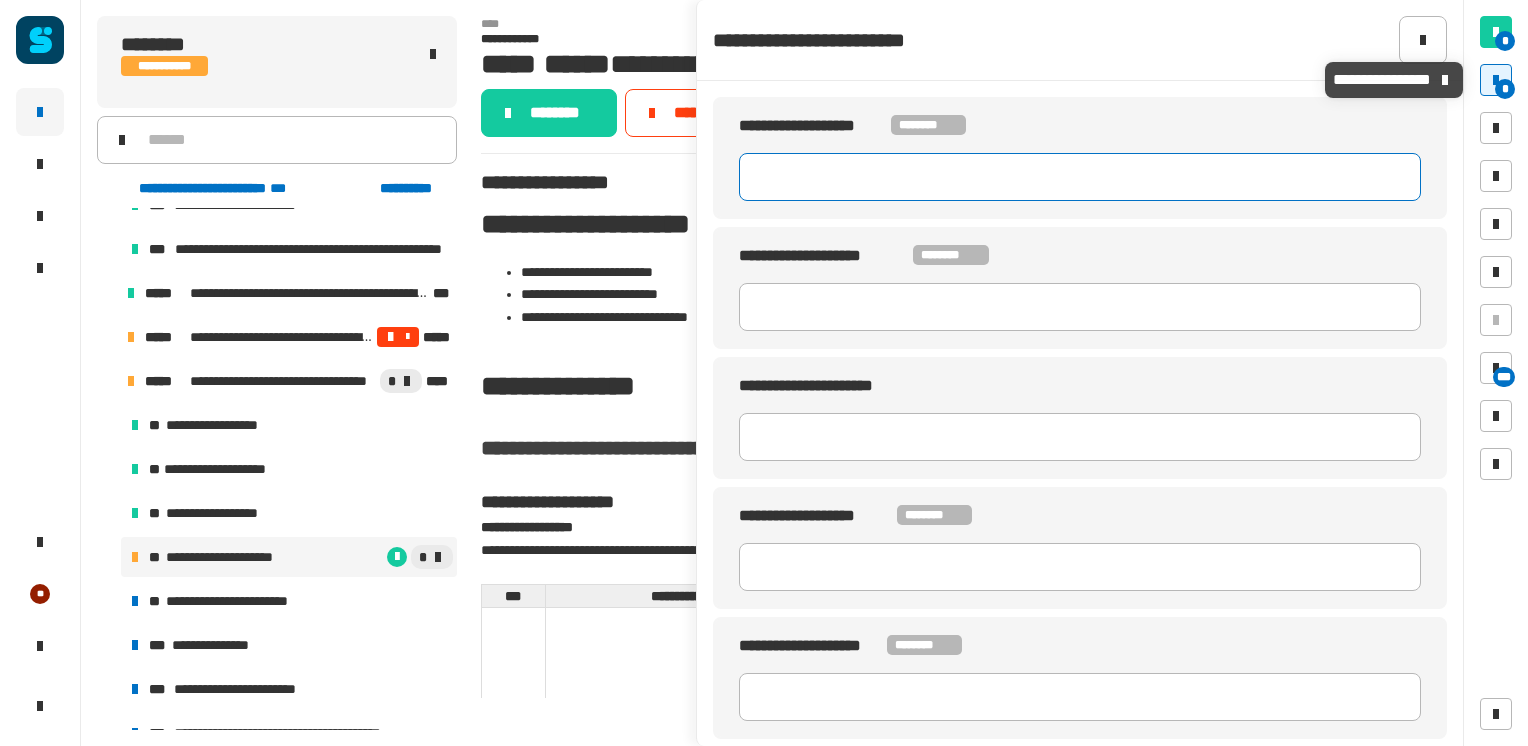 click 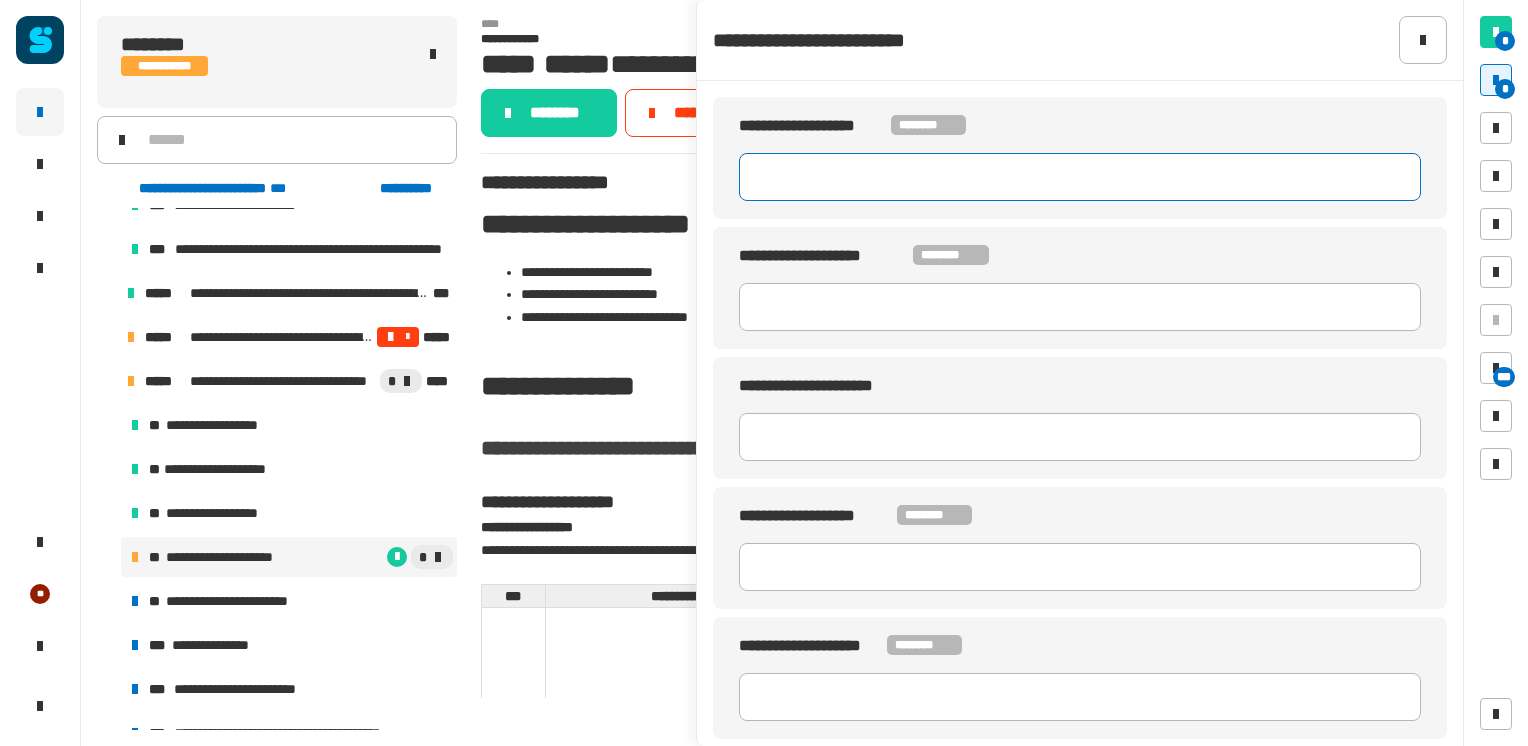 type on "*****" 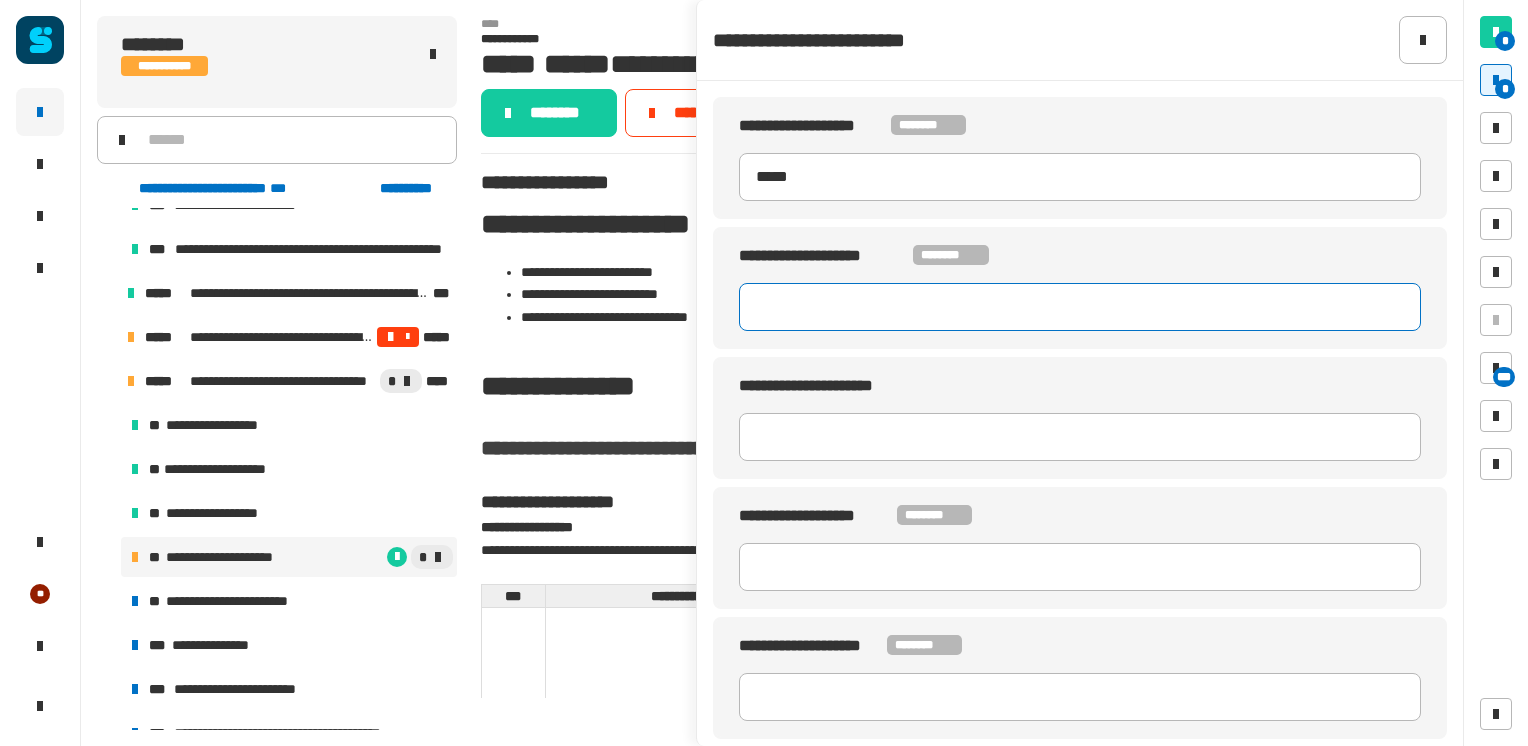 type on "*****" 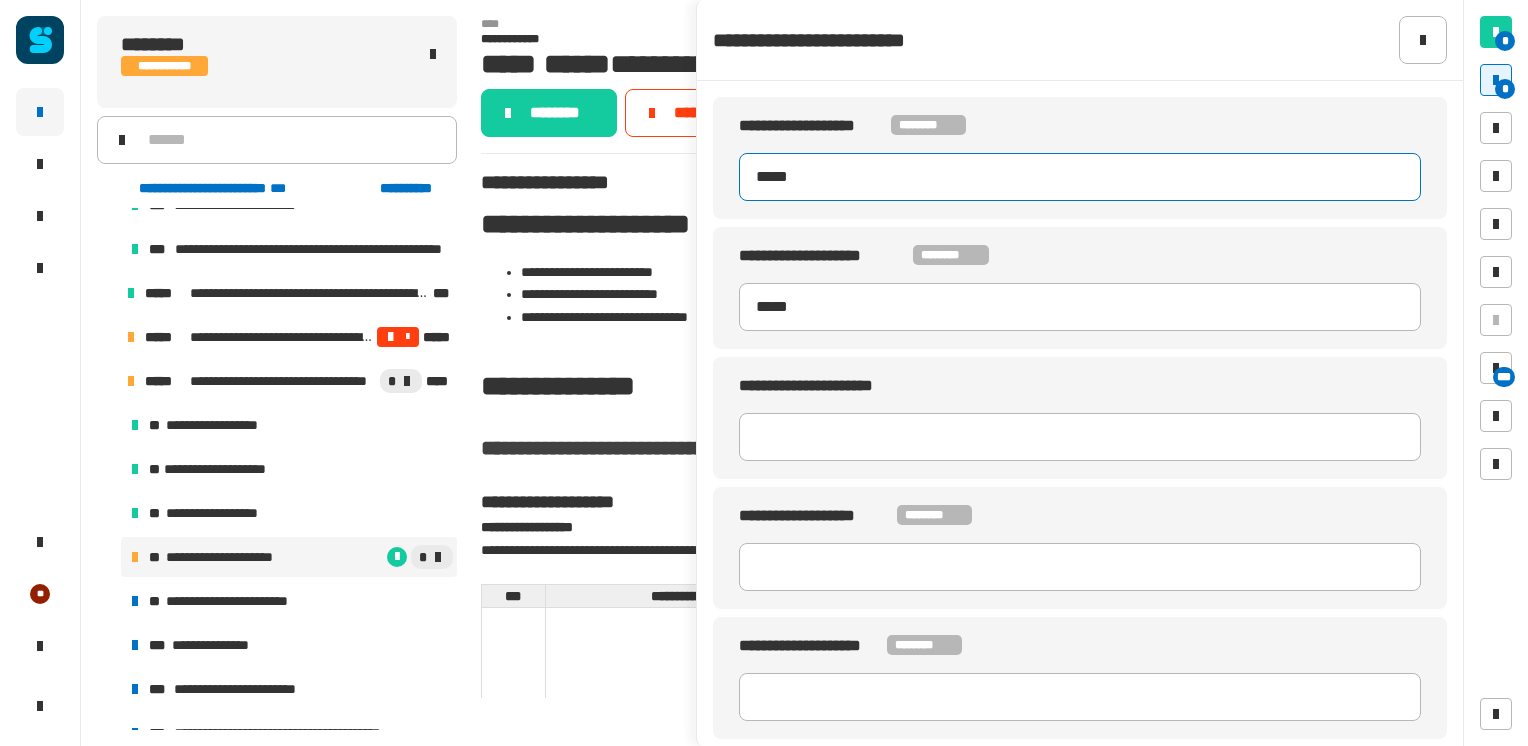 type 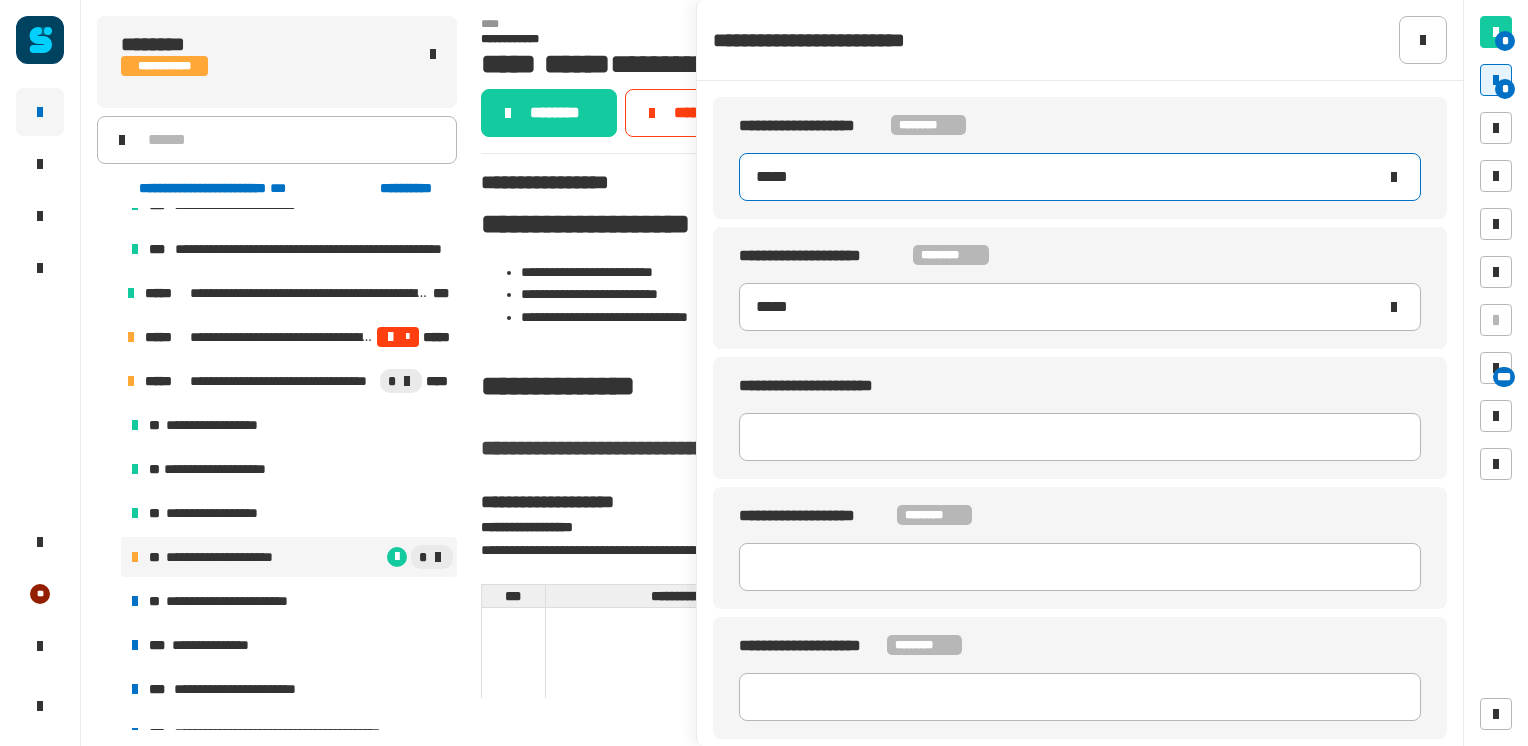 type 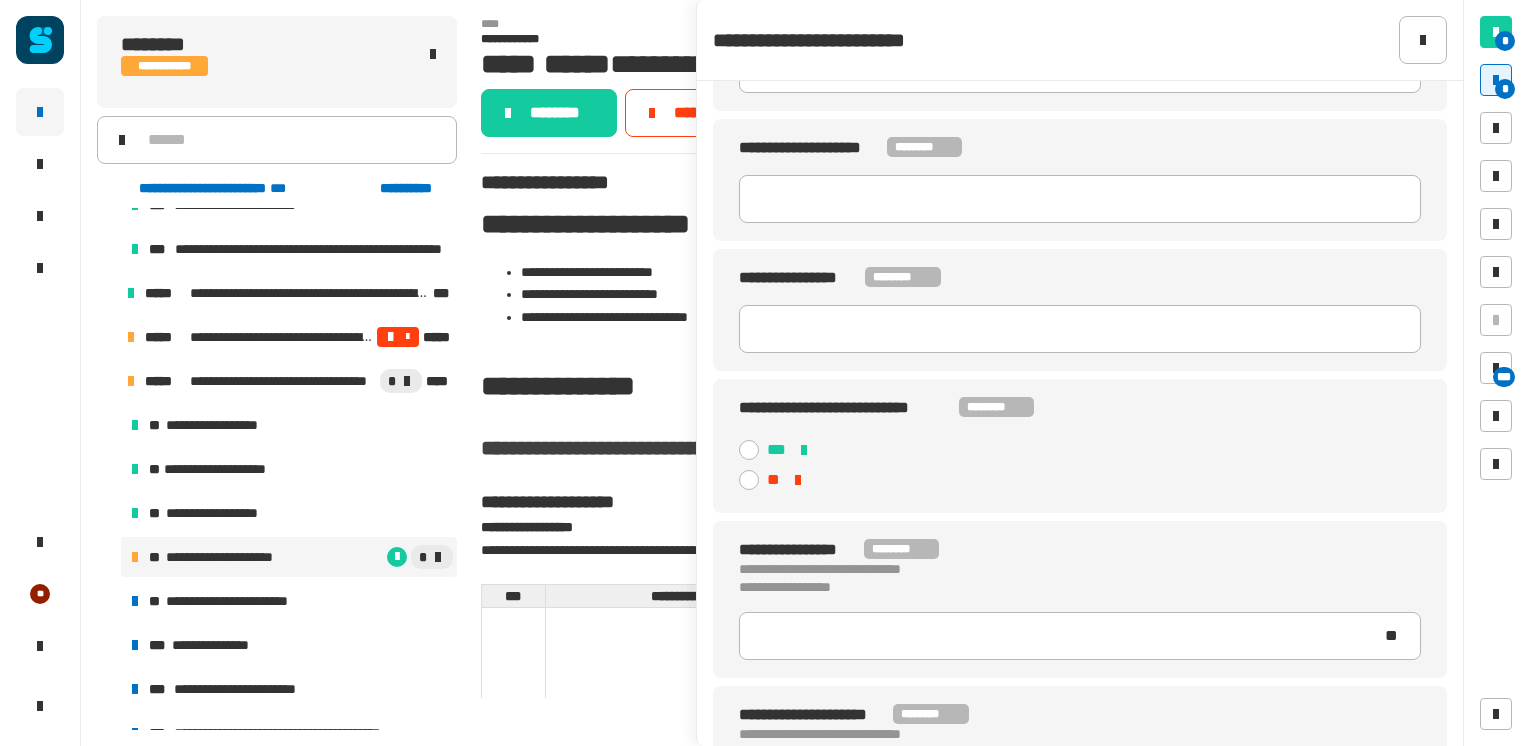 scroll, scrollTop: 642, scrollLeft: 0, axis: vertical 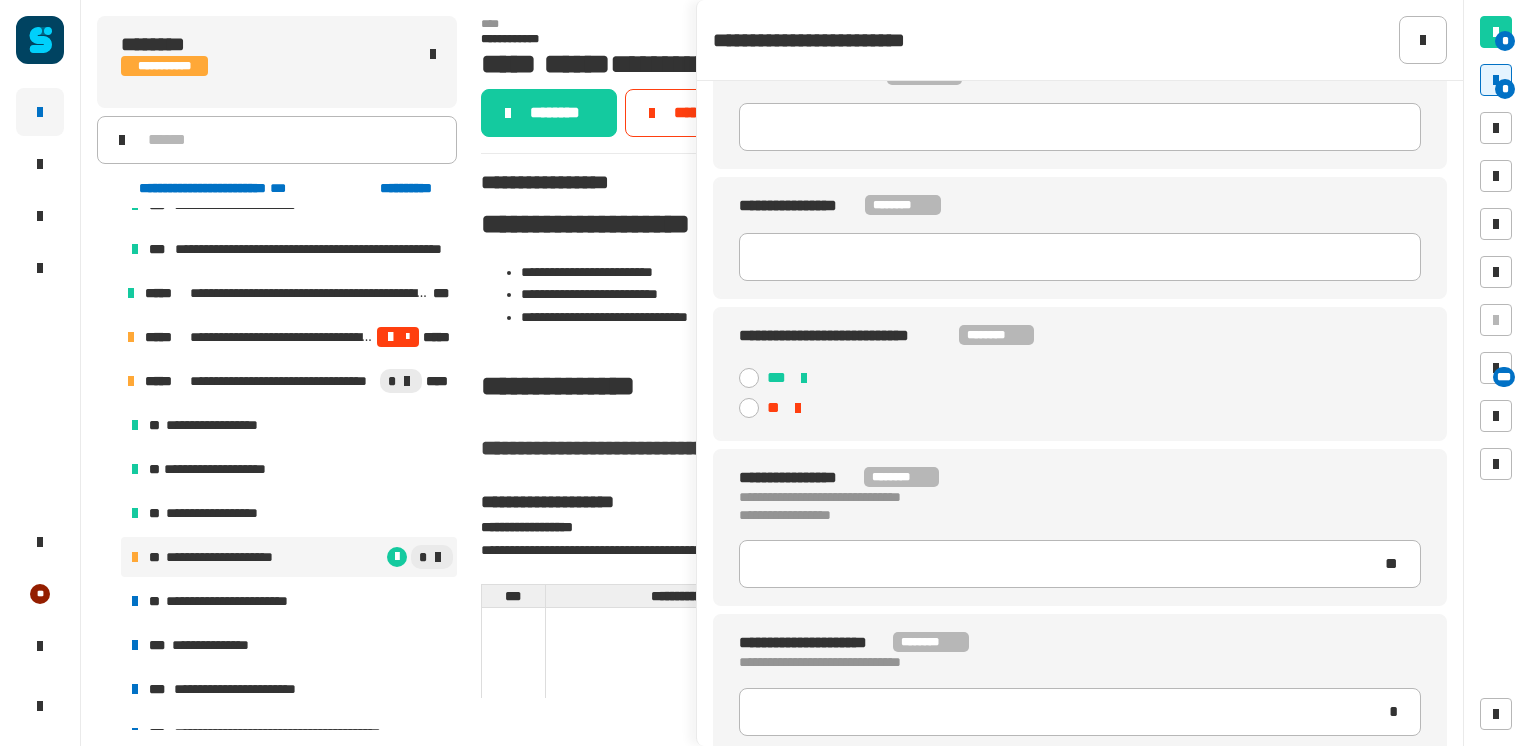 click on "**********" at bounding box center [289, 601] 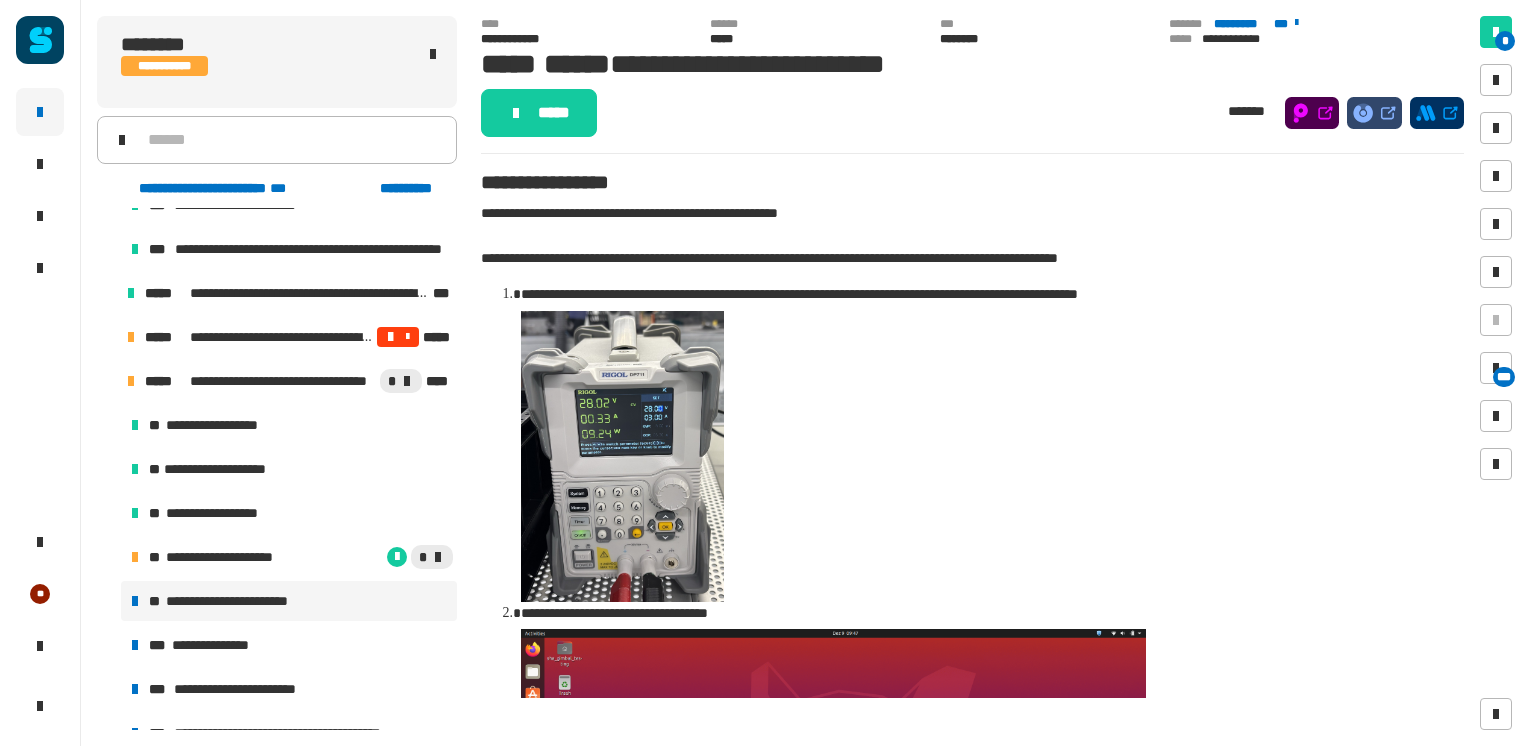 click on "*****" 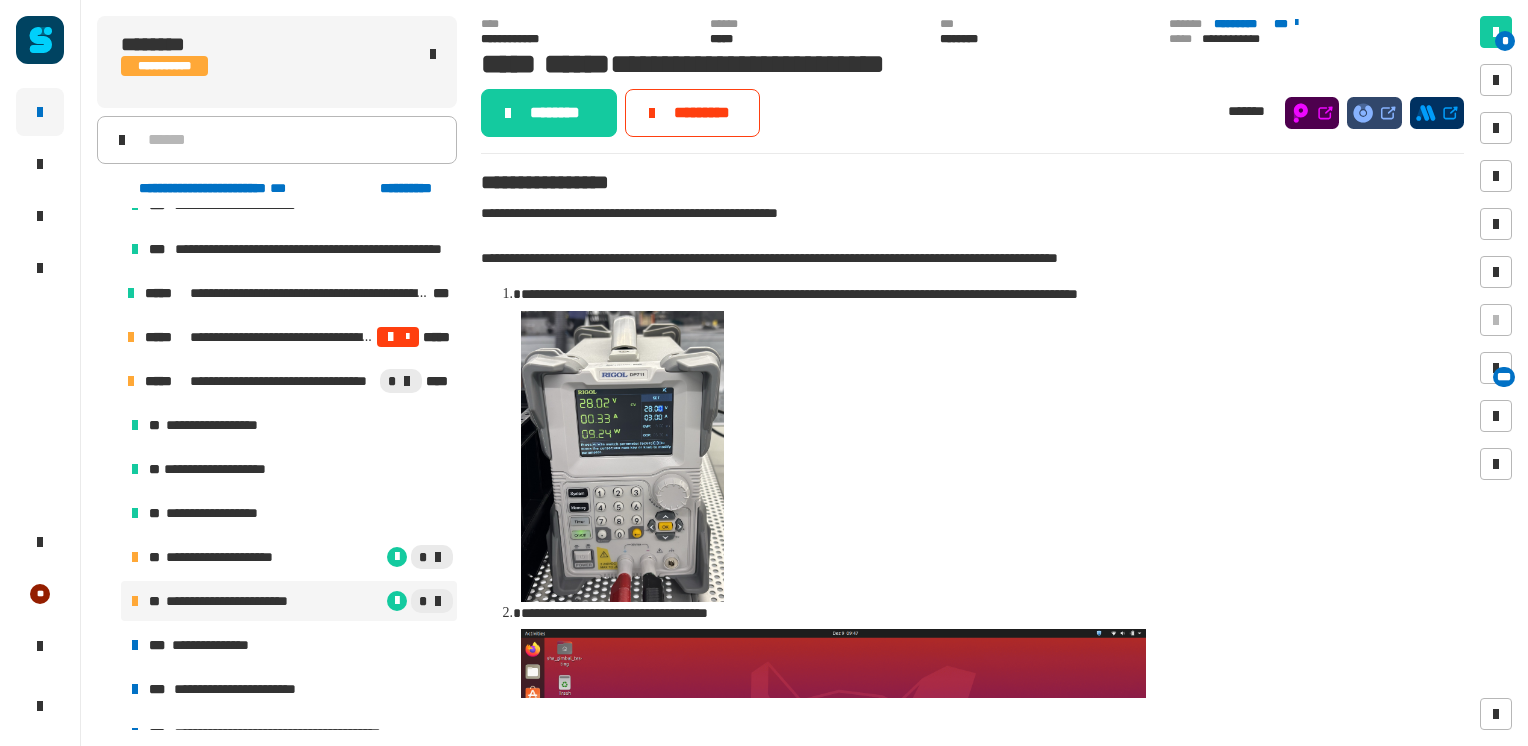 click on "********" 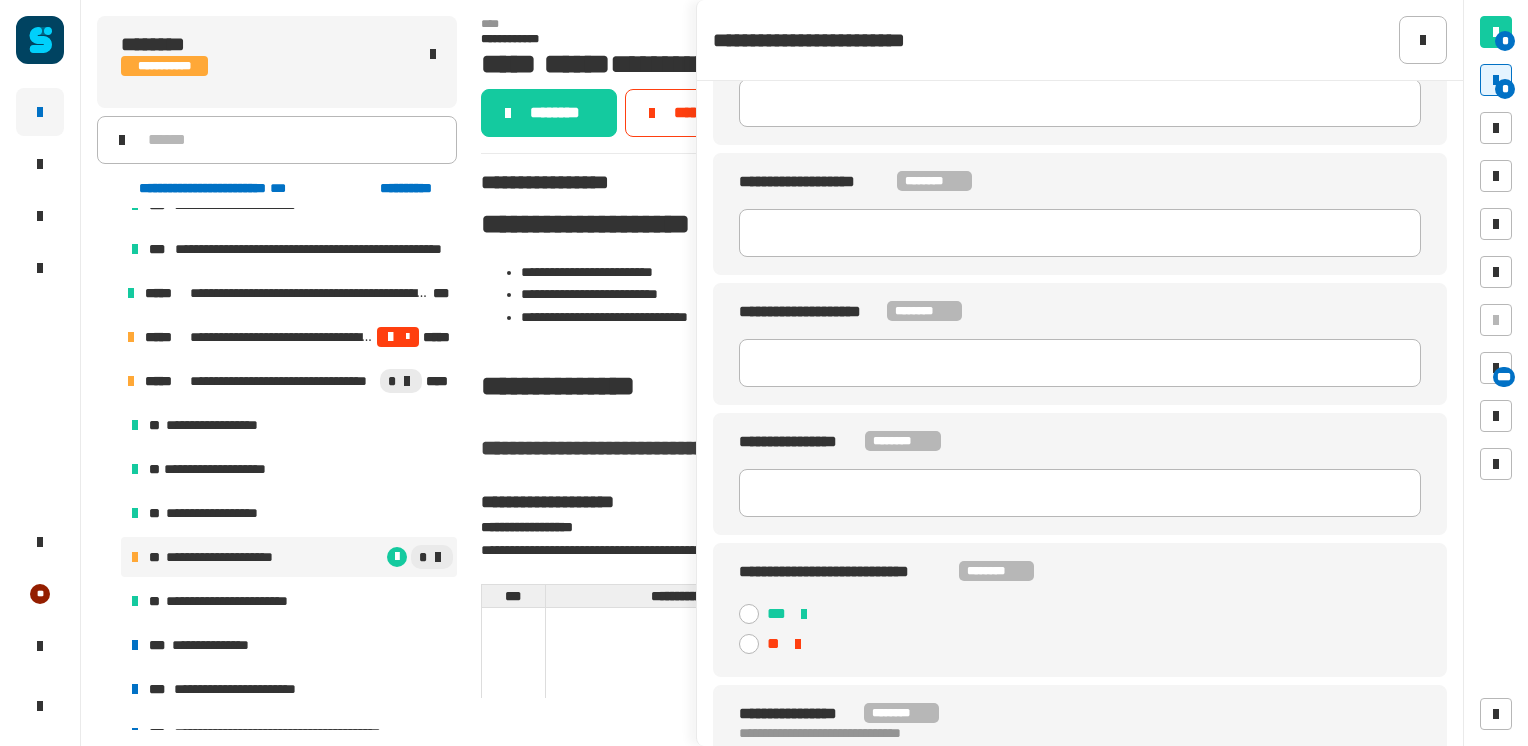 scroll, scrollTop: 642, scrollLeft: 0, axis: vertical 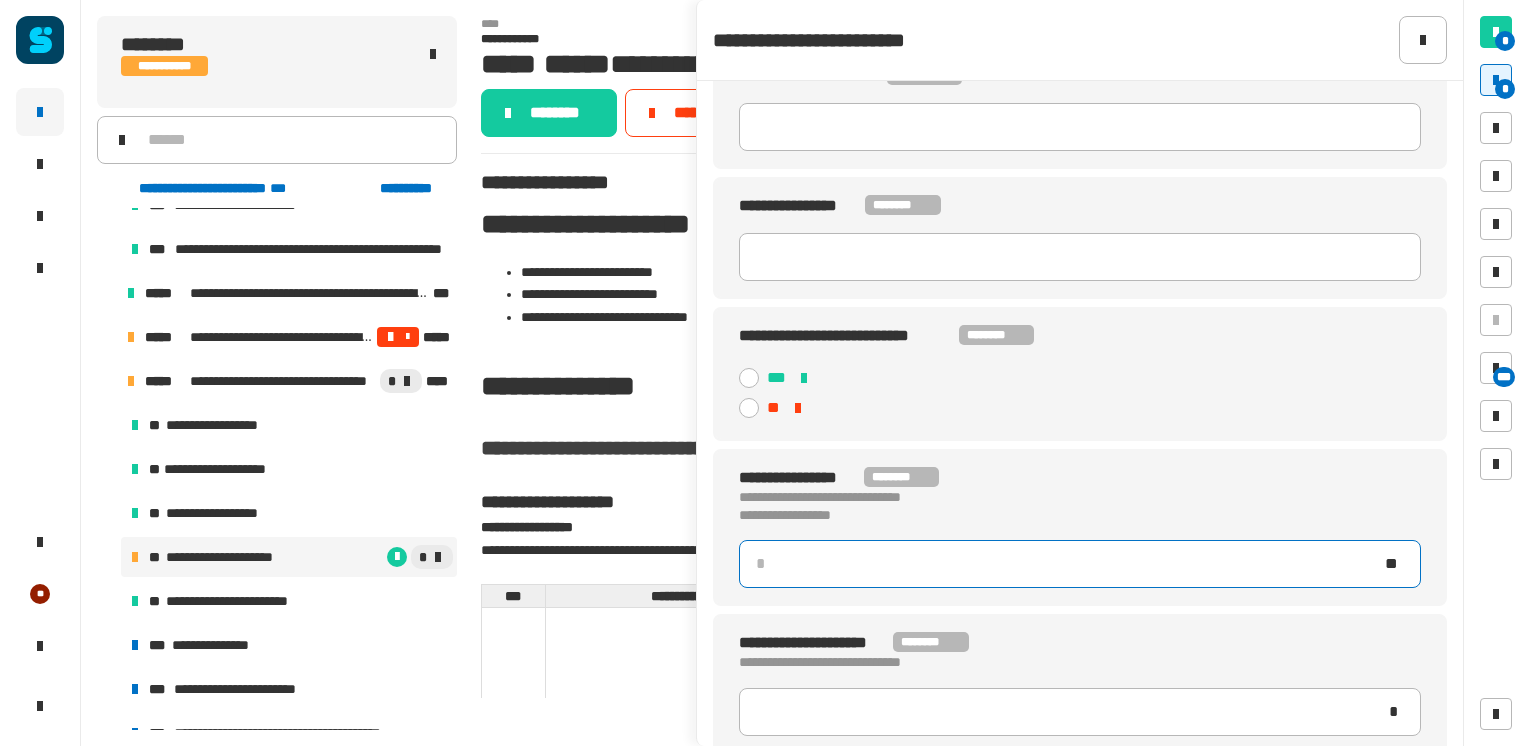 click 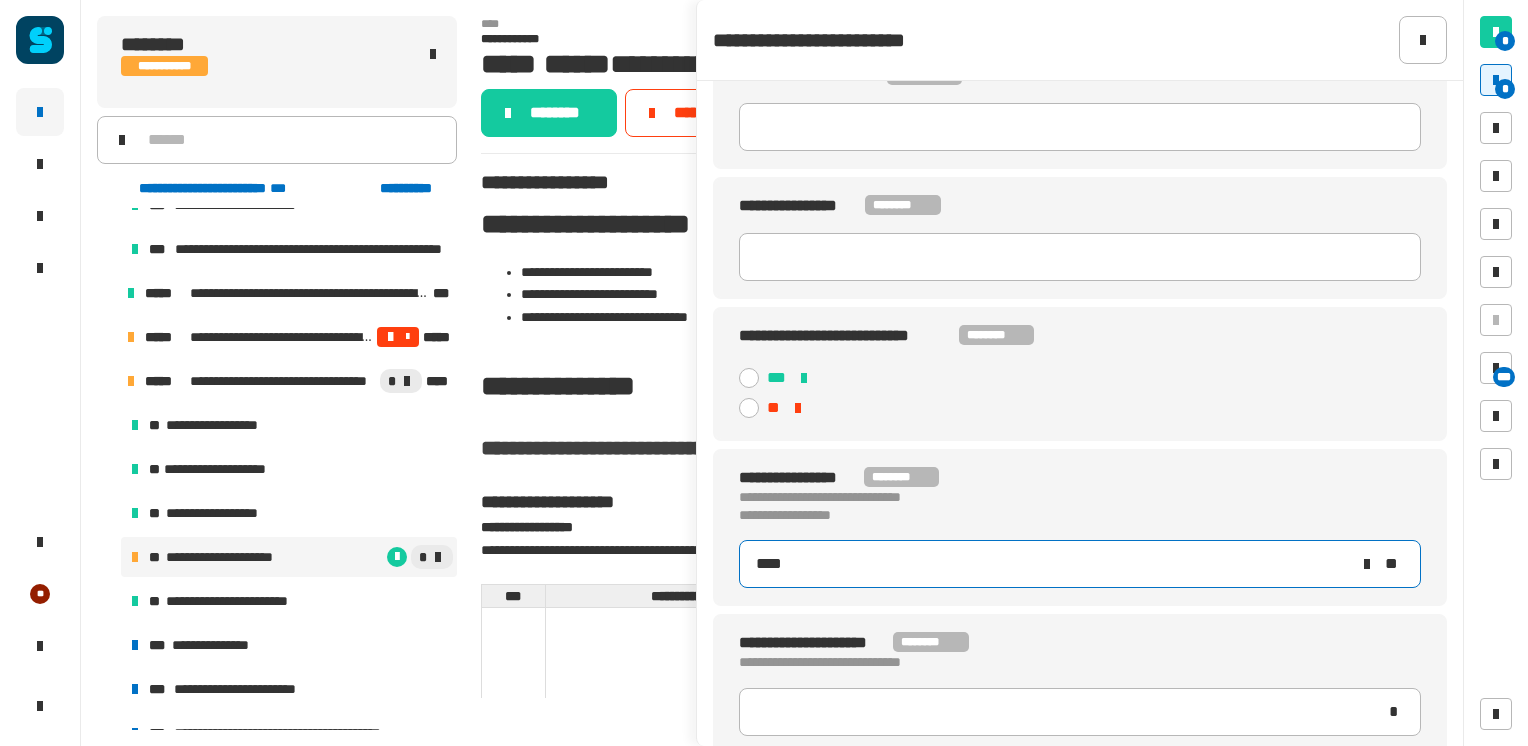 type on "****" 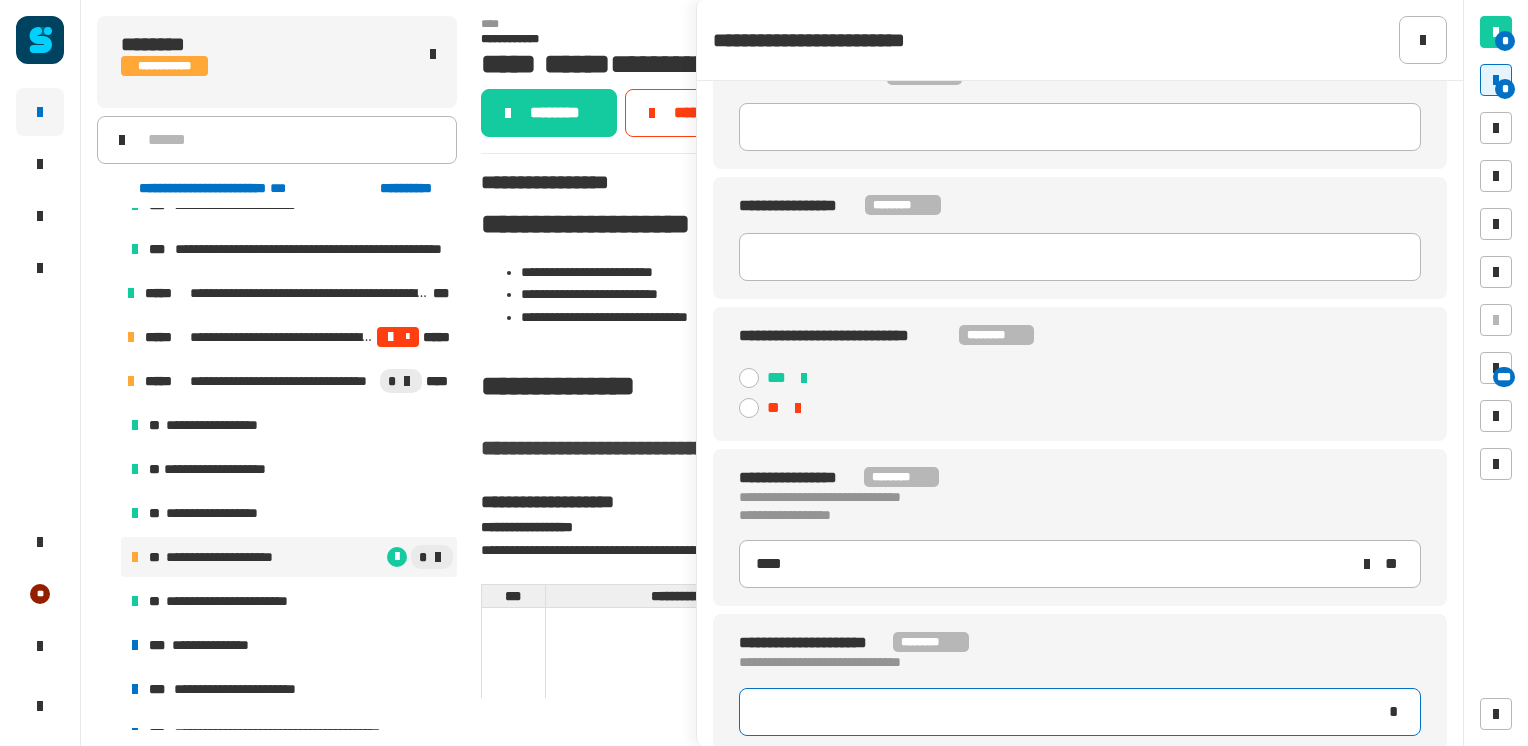 type 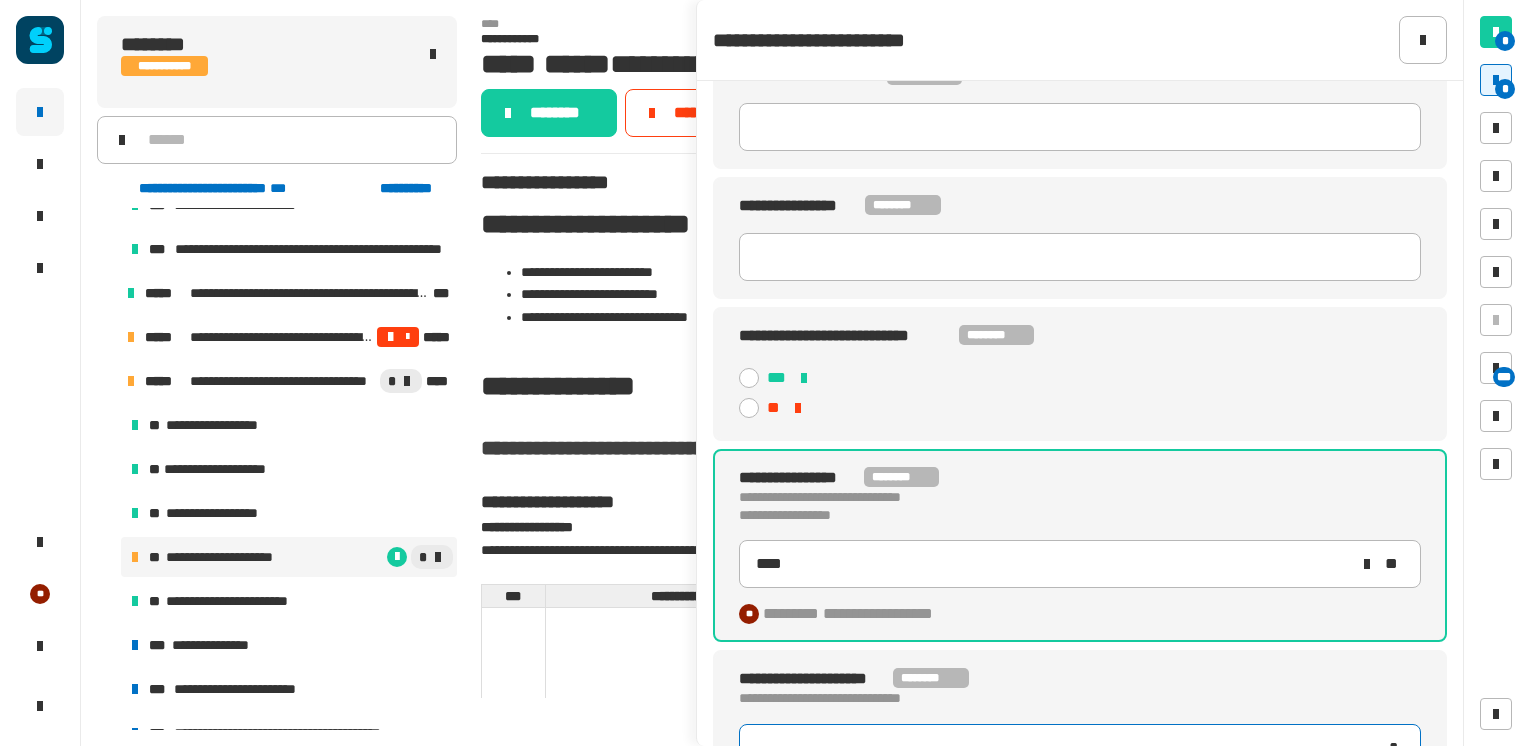 type on "****" 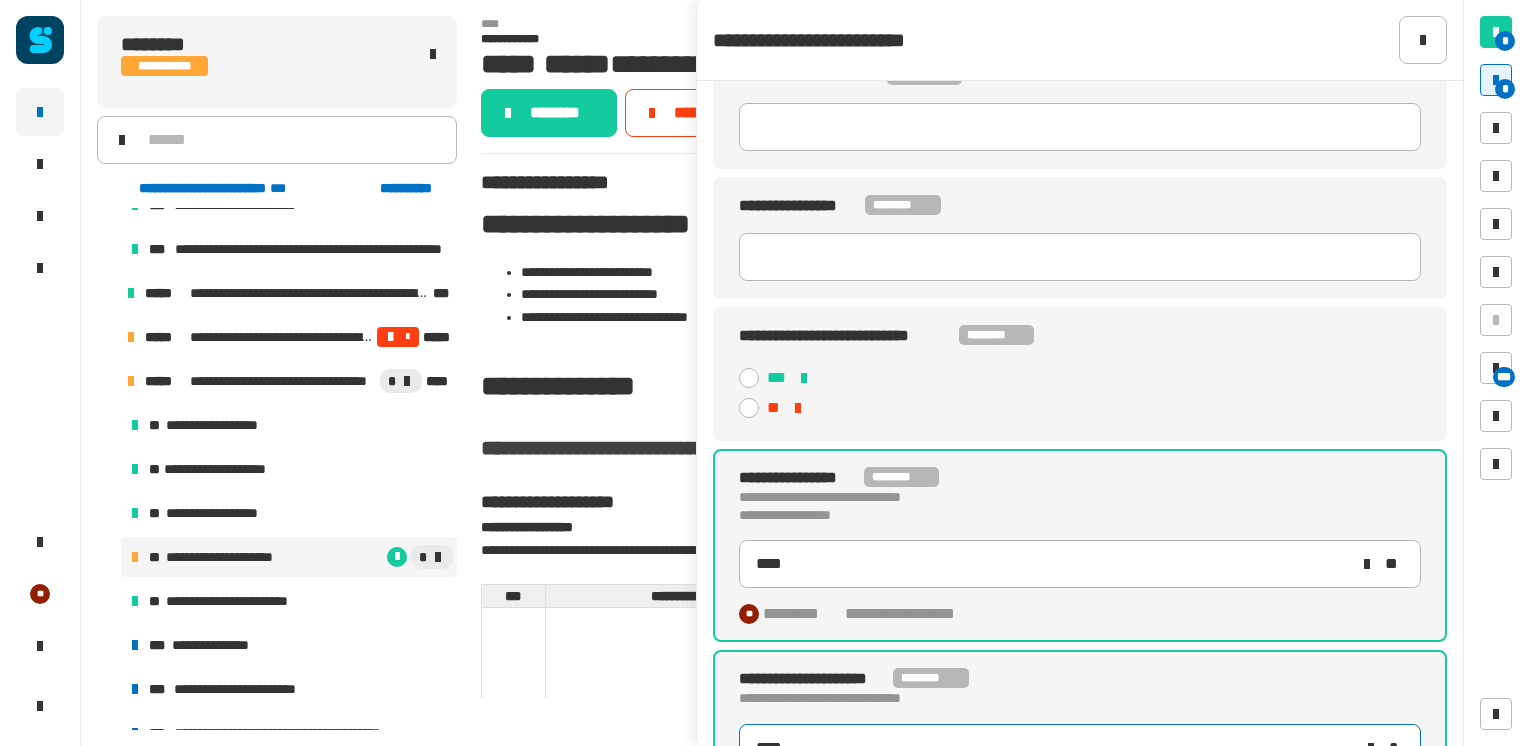 type on "****" 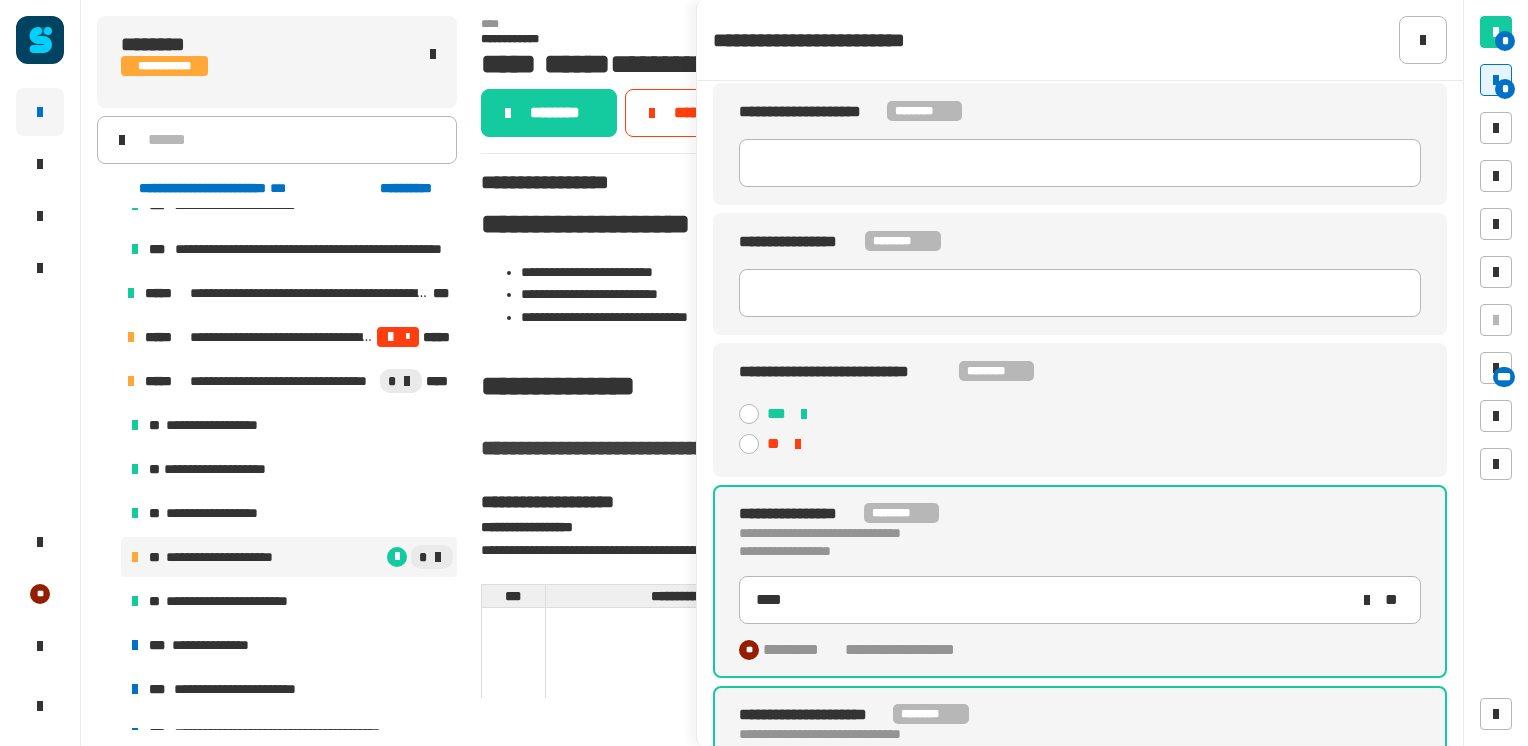 scroll, scrollTop: 605, scrollLeft: 0, axis: vertical 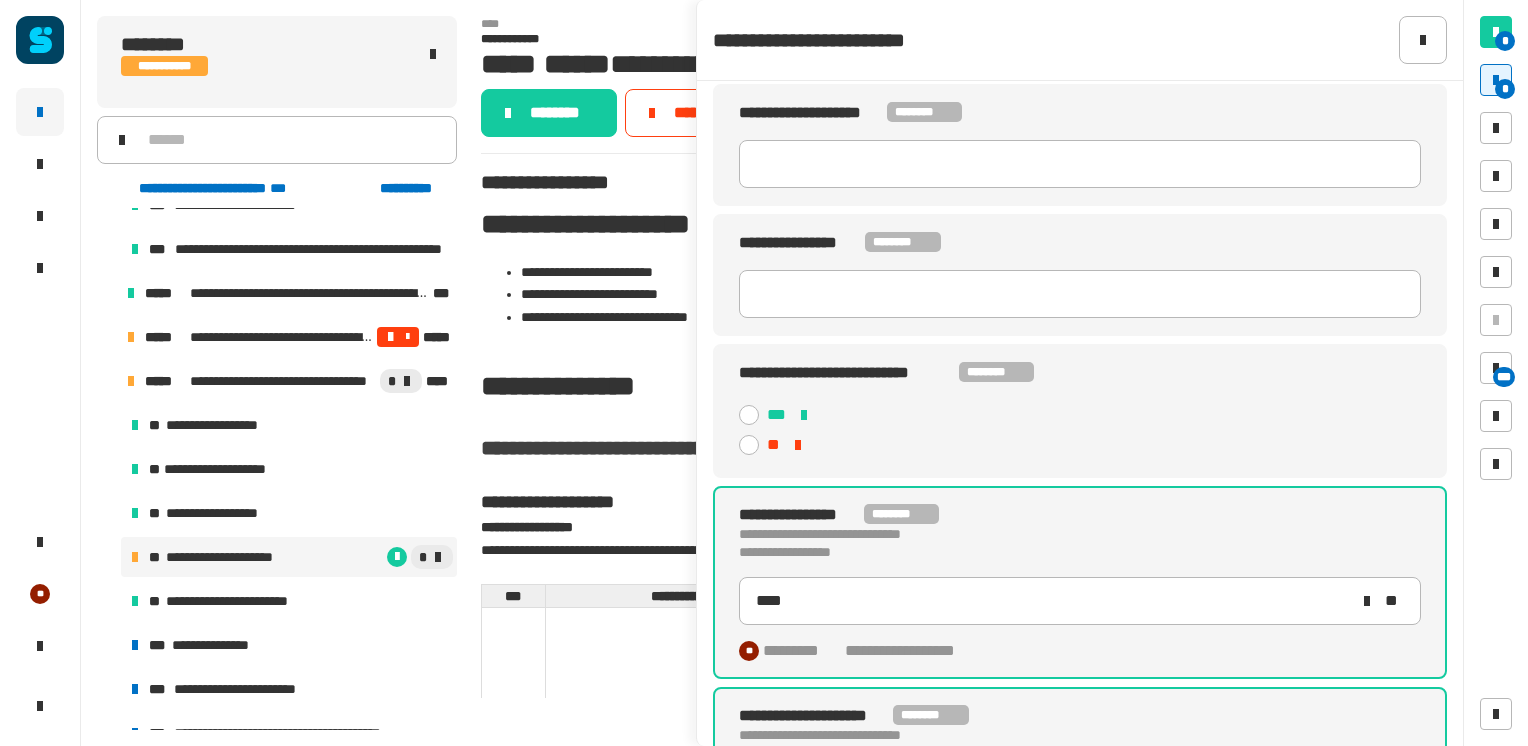 click 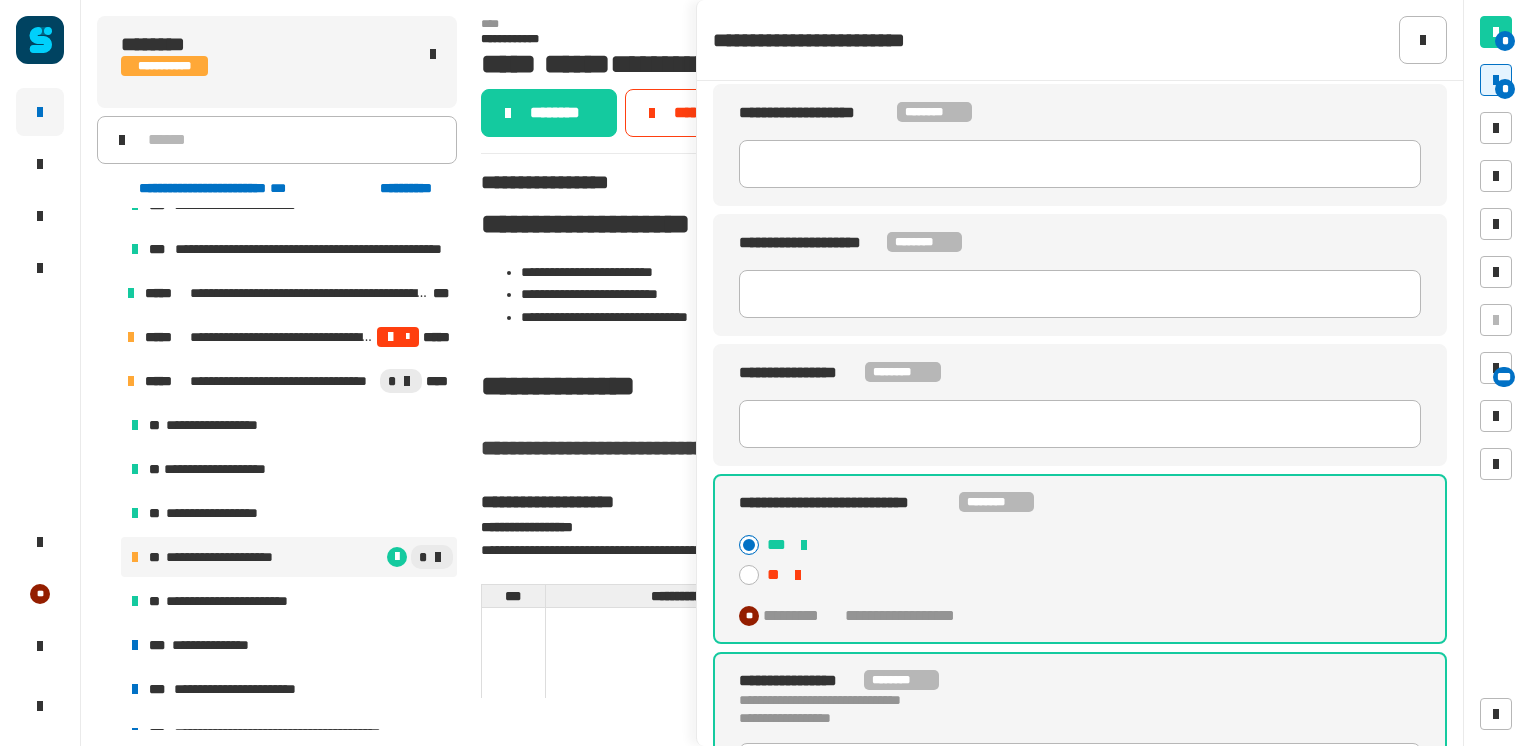 scroll, scrollTop: 474, scrollLeft: 0, axis: vertical 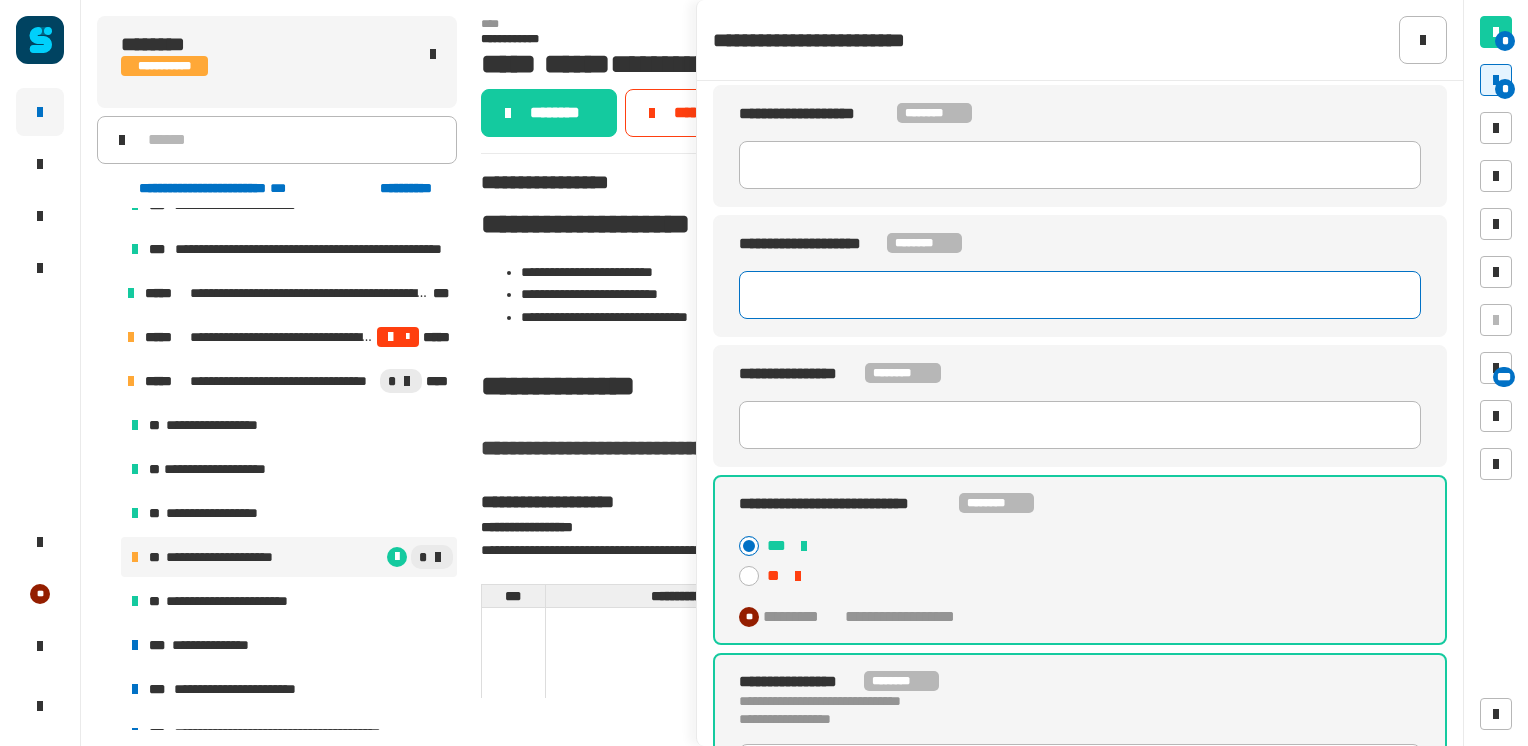 click 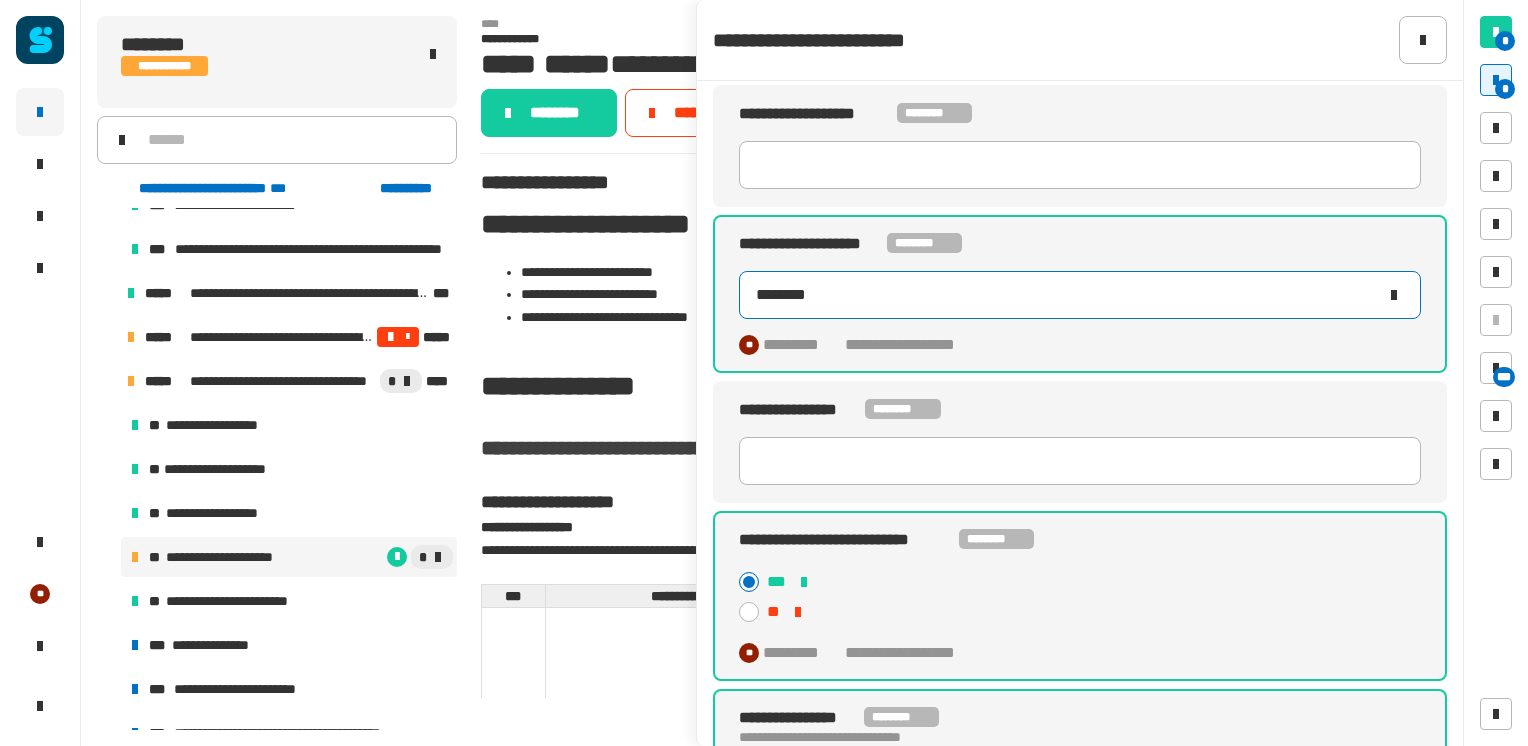 type on "********" 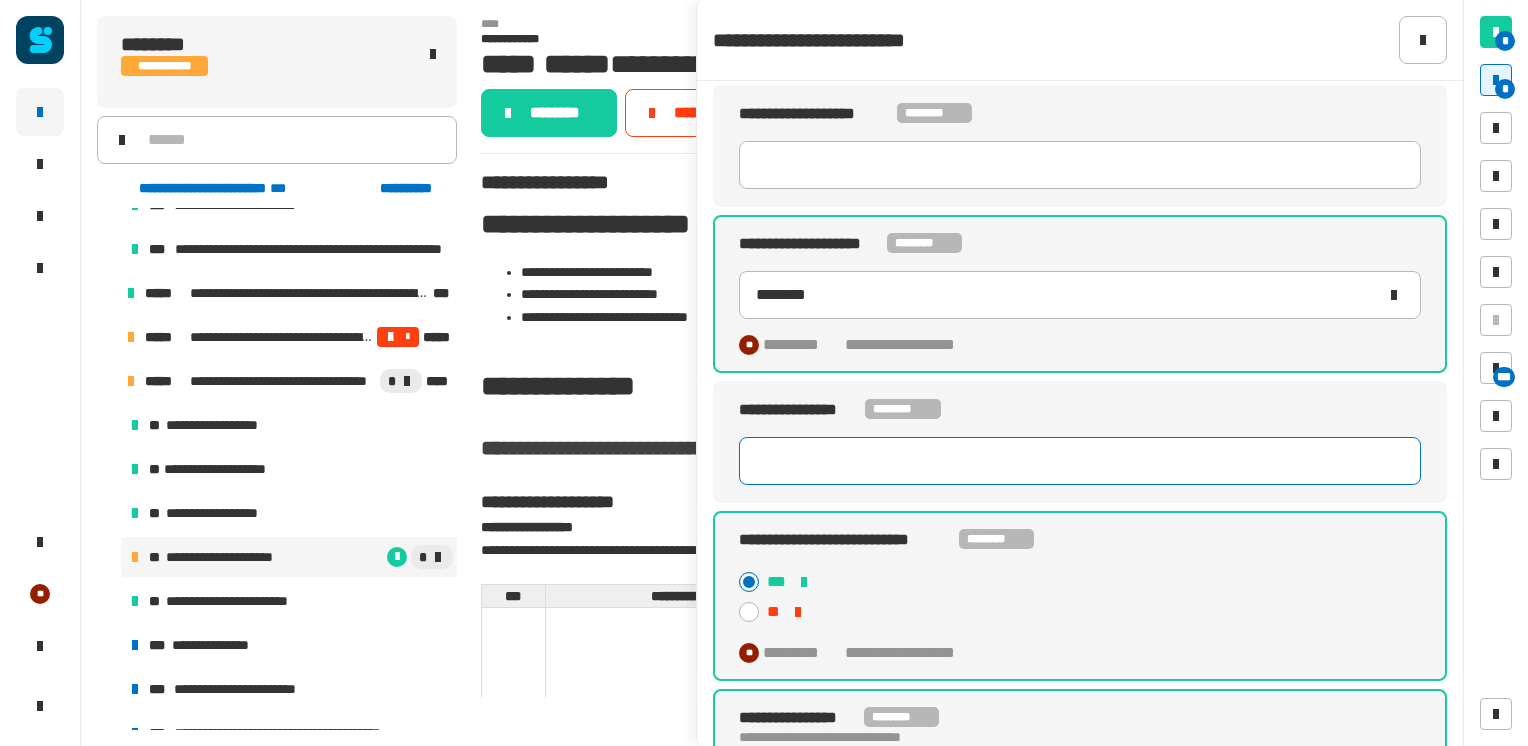 paste on "********" 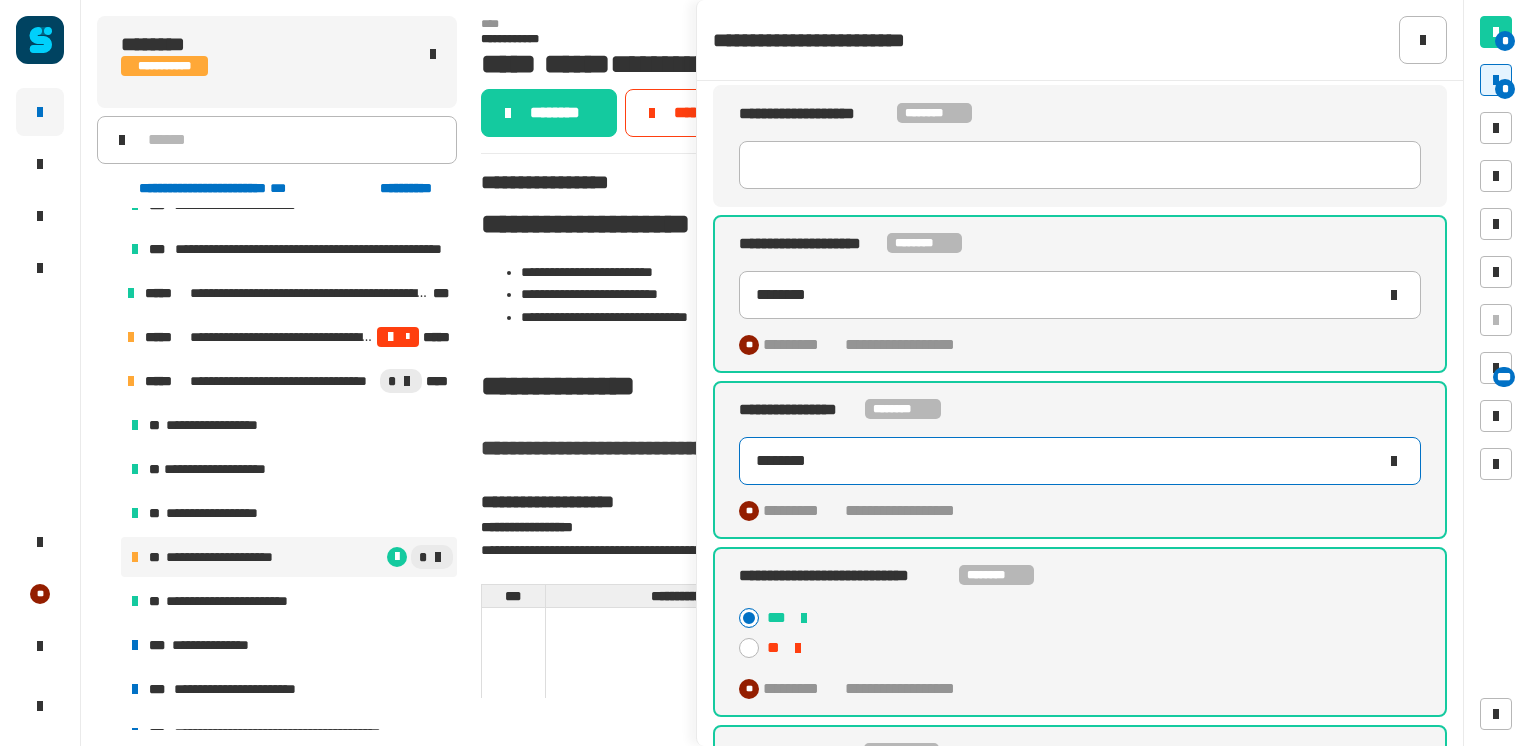 type on "********" 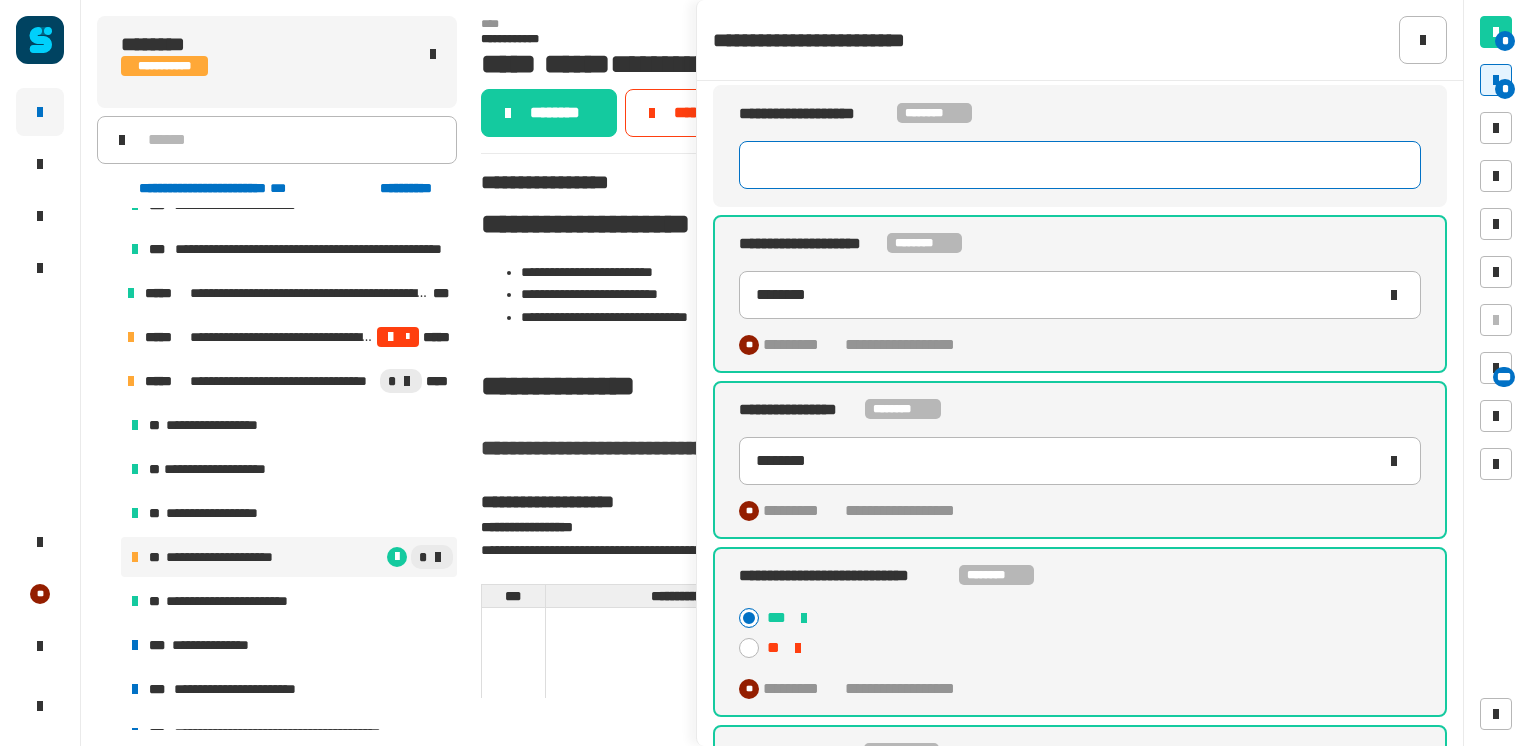 click 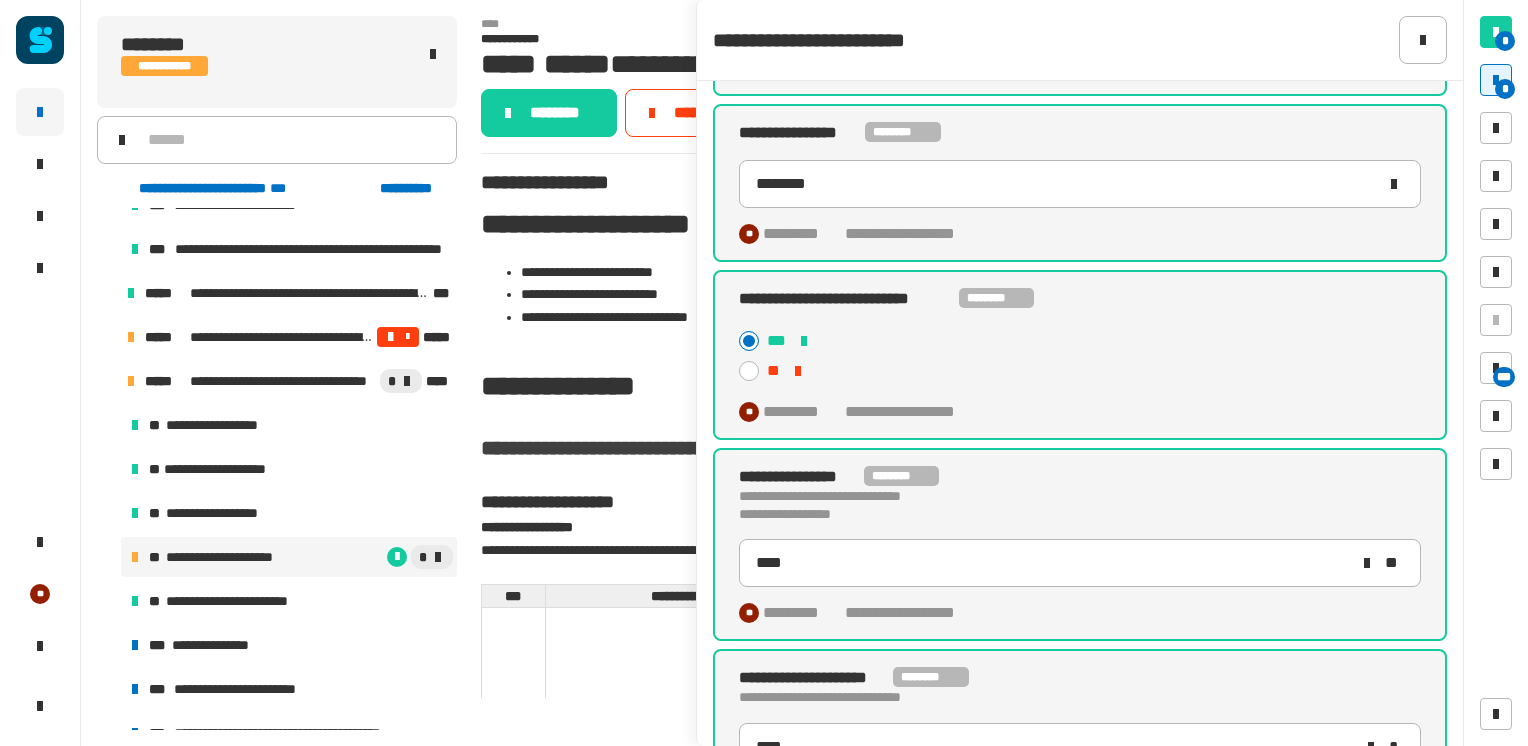 scroll, scrollTop: 858, scrollLeft: 0, axis: vertical 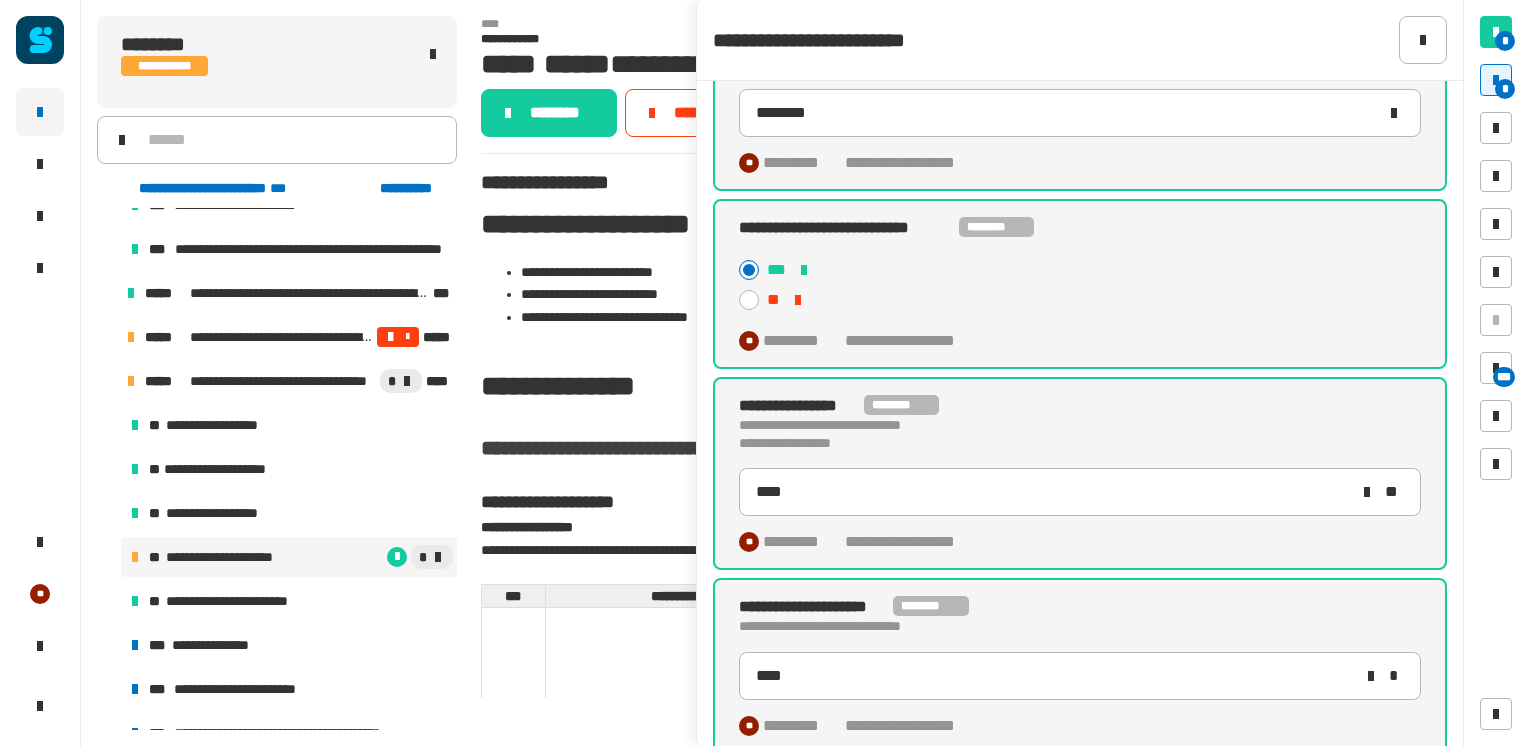 type on "*****" 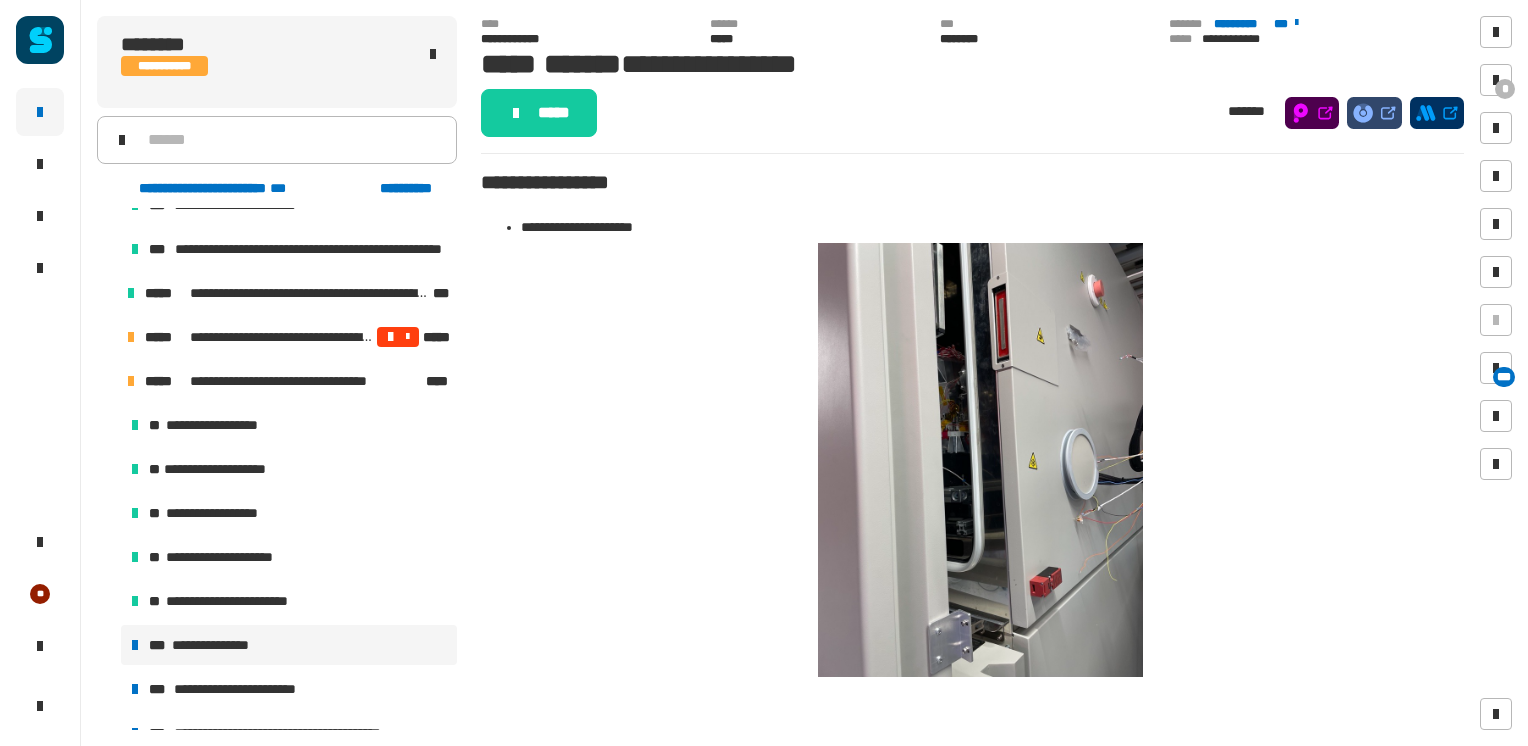 click on "***** *******" 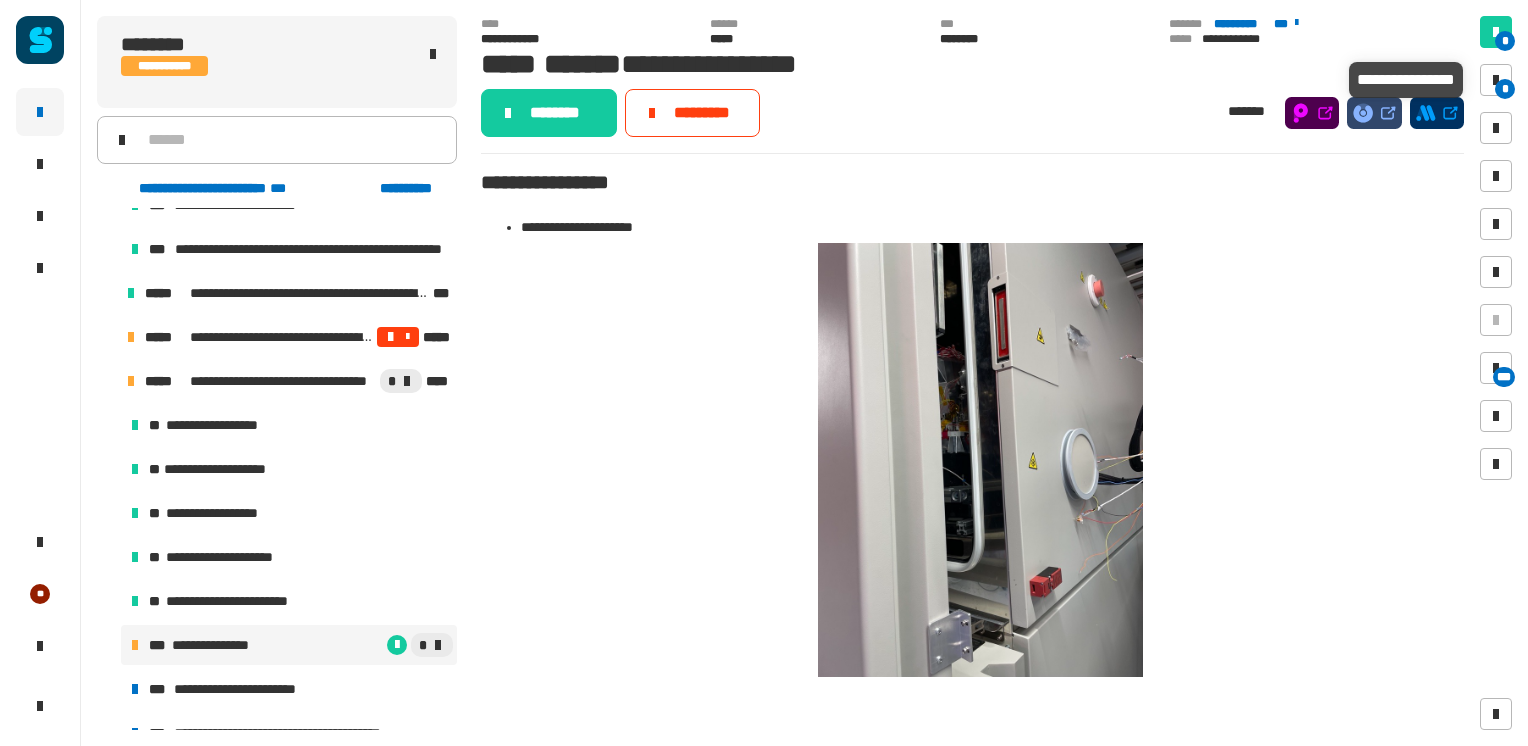 click at bounding box center (1496, 80) 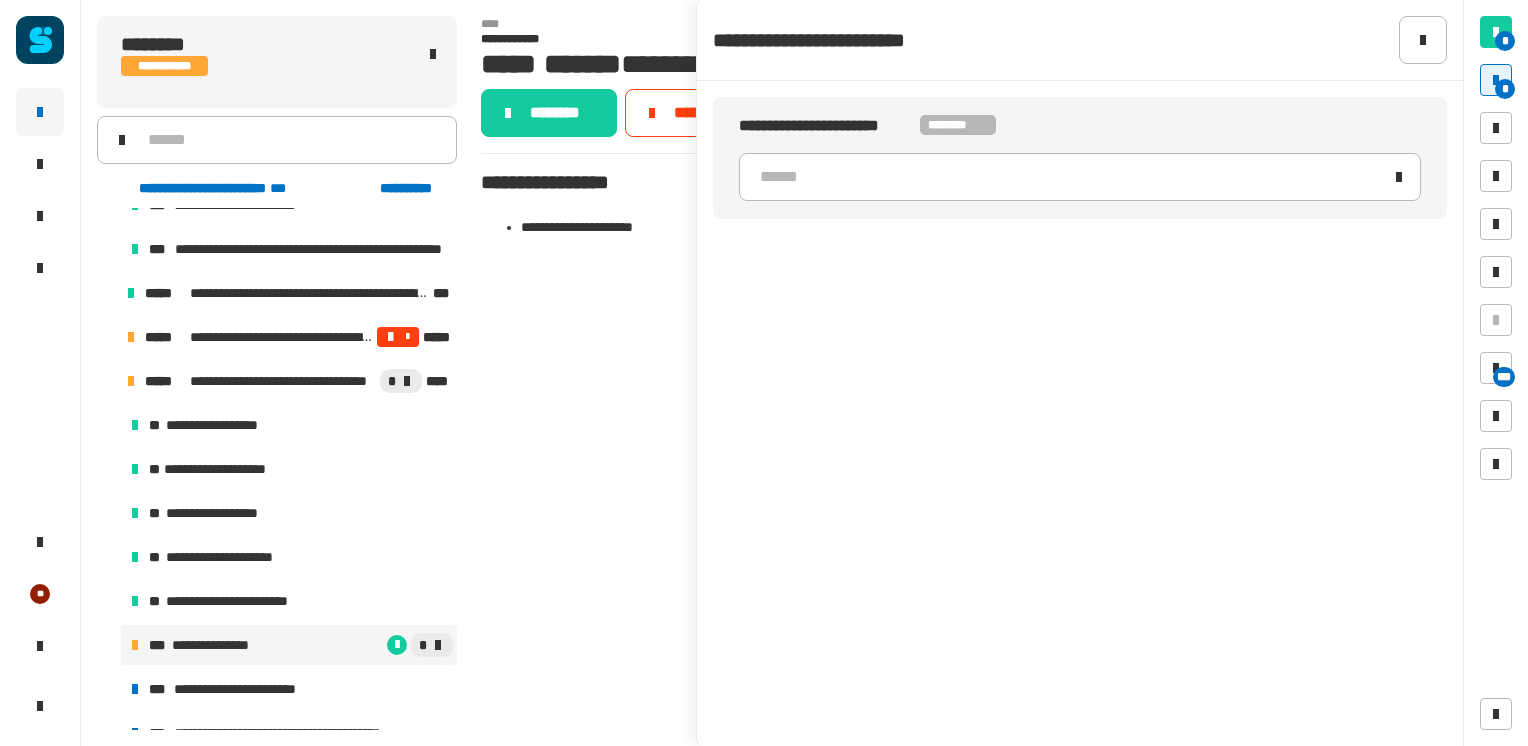 click on "******" 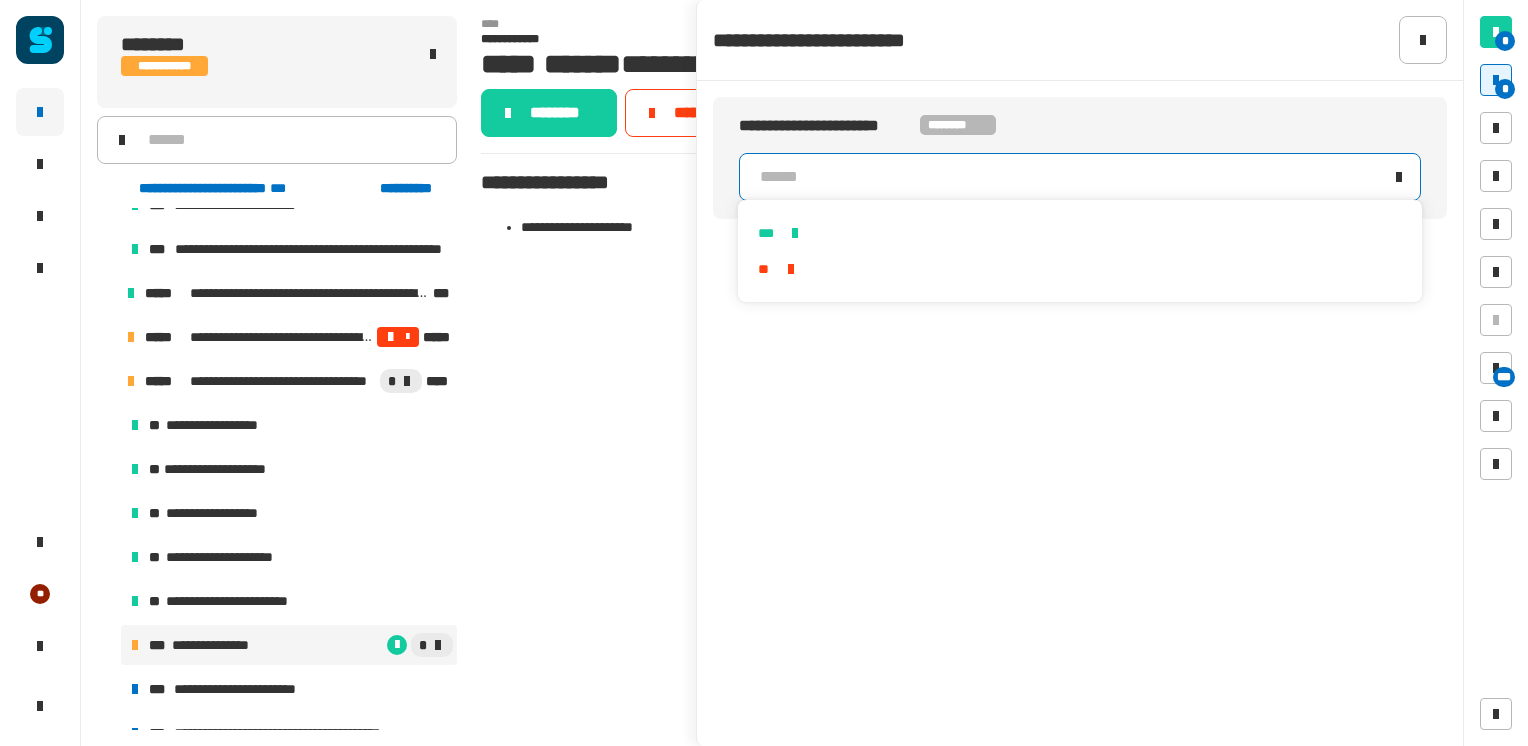 click on "***" at bounding box center [1079, 233] 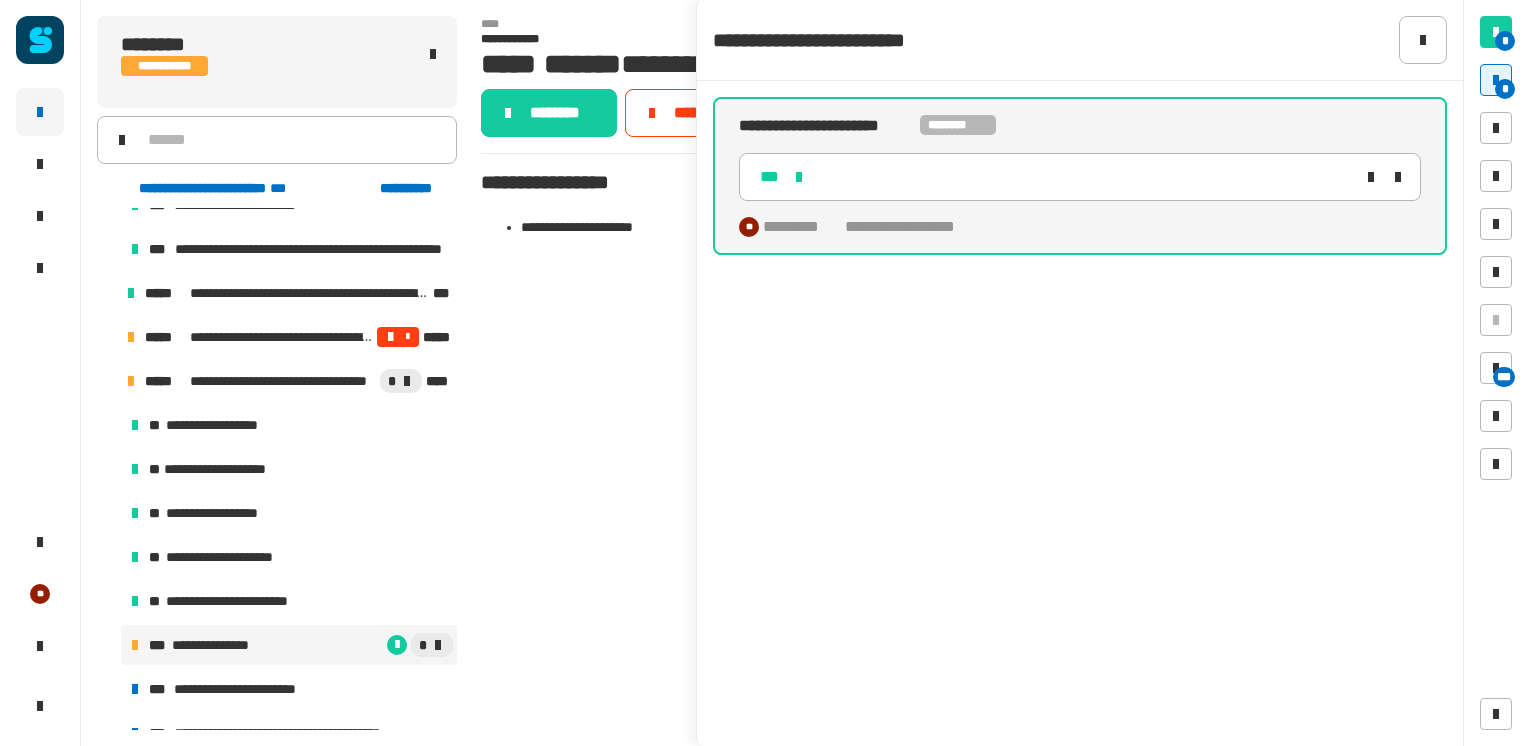 click on "********" 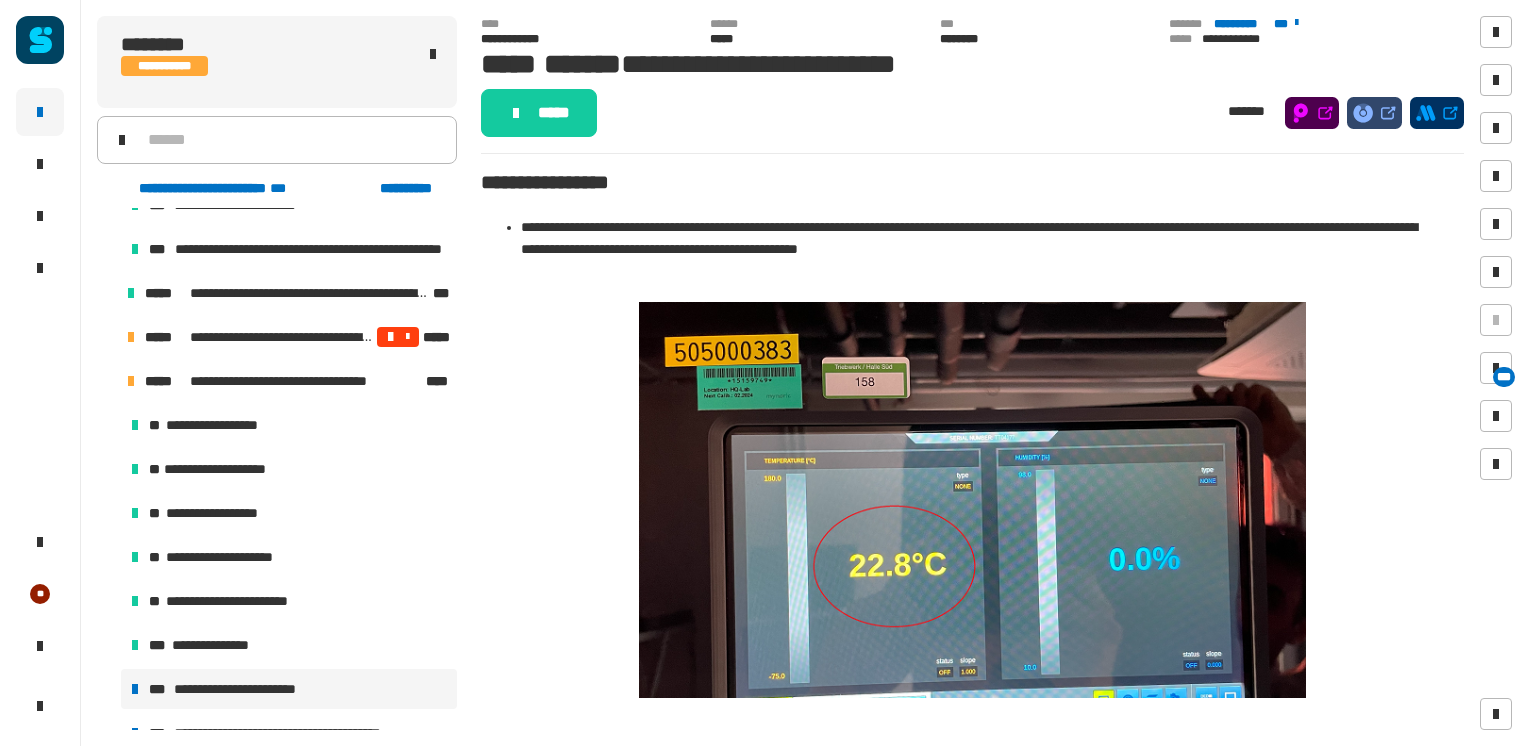click on "*****" 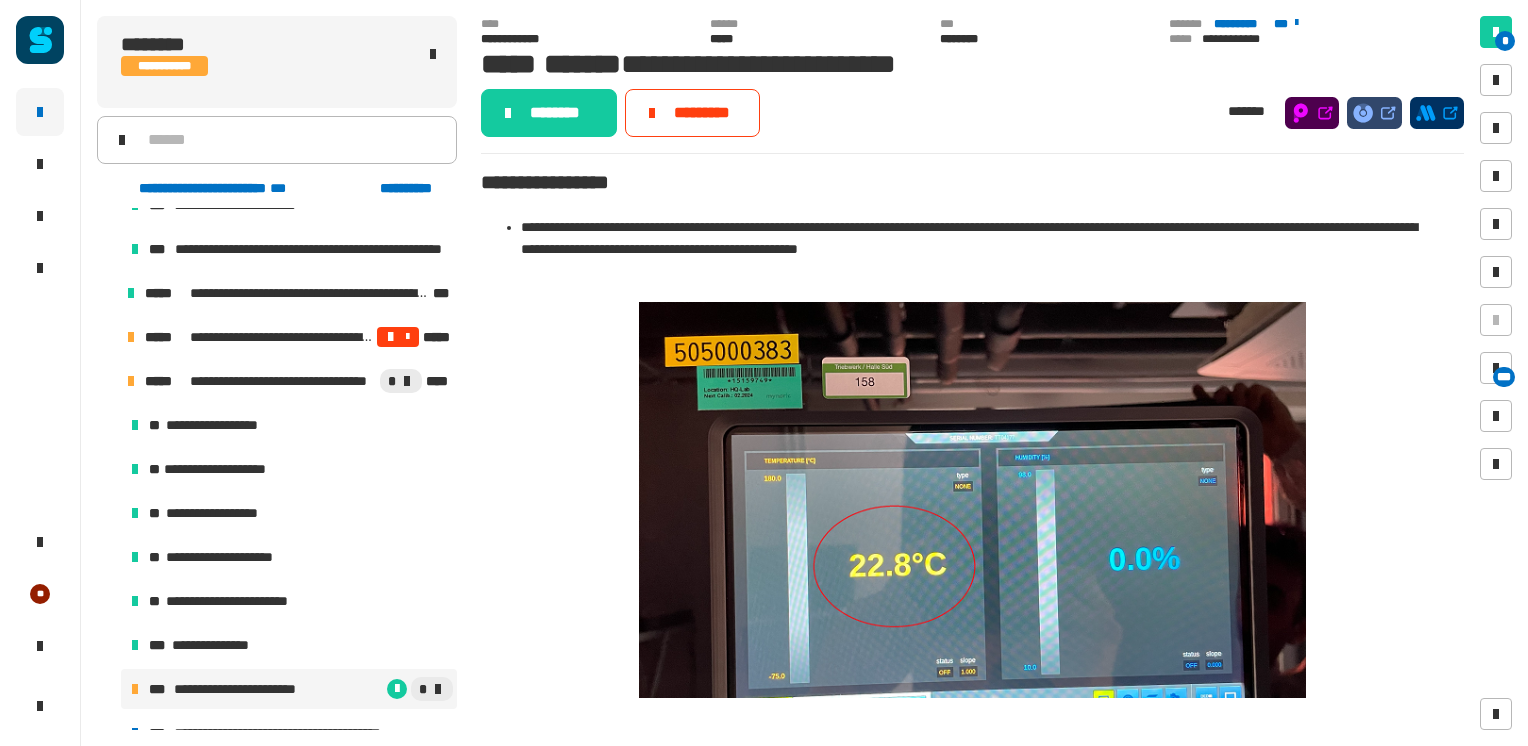 click on "********" 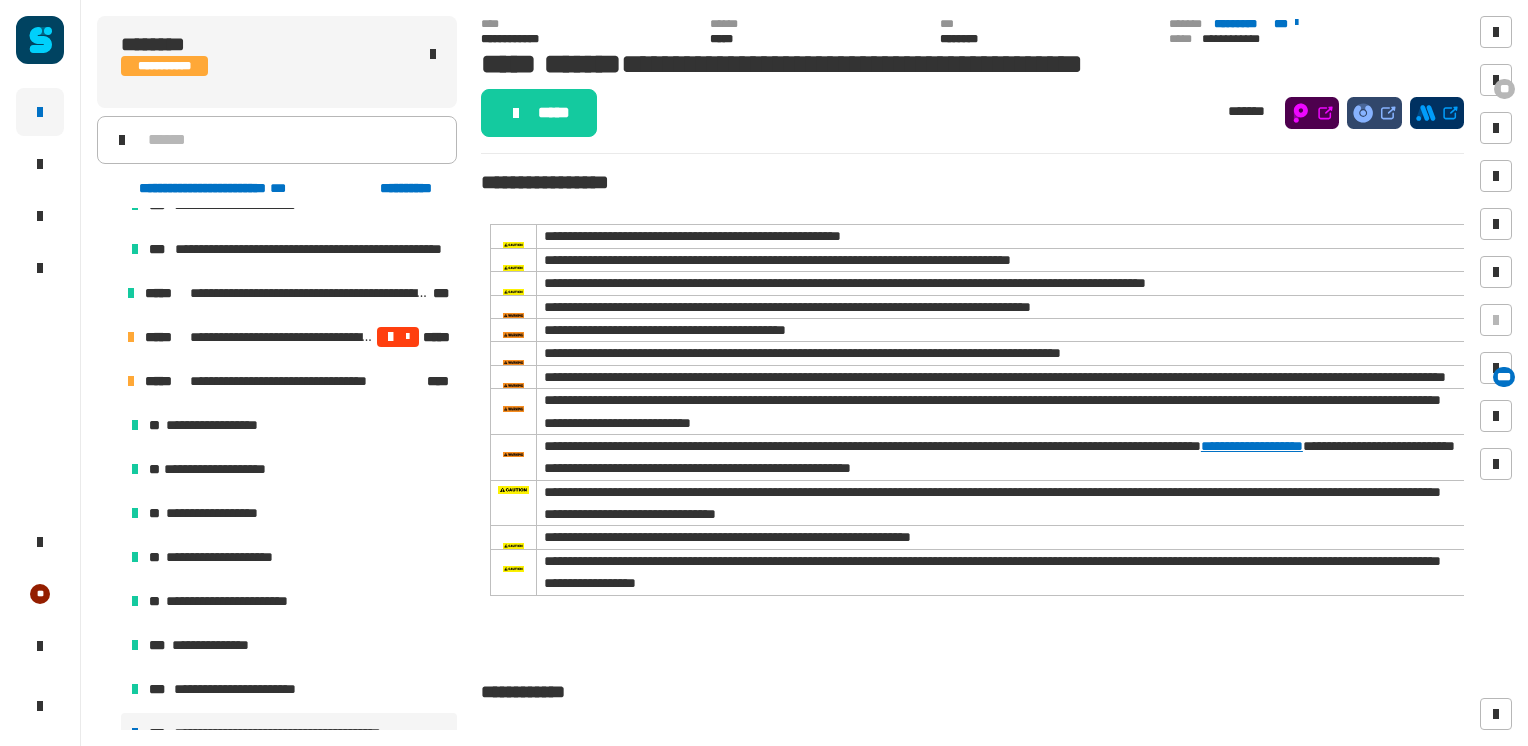 click on "*****" 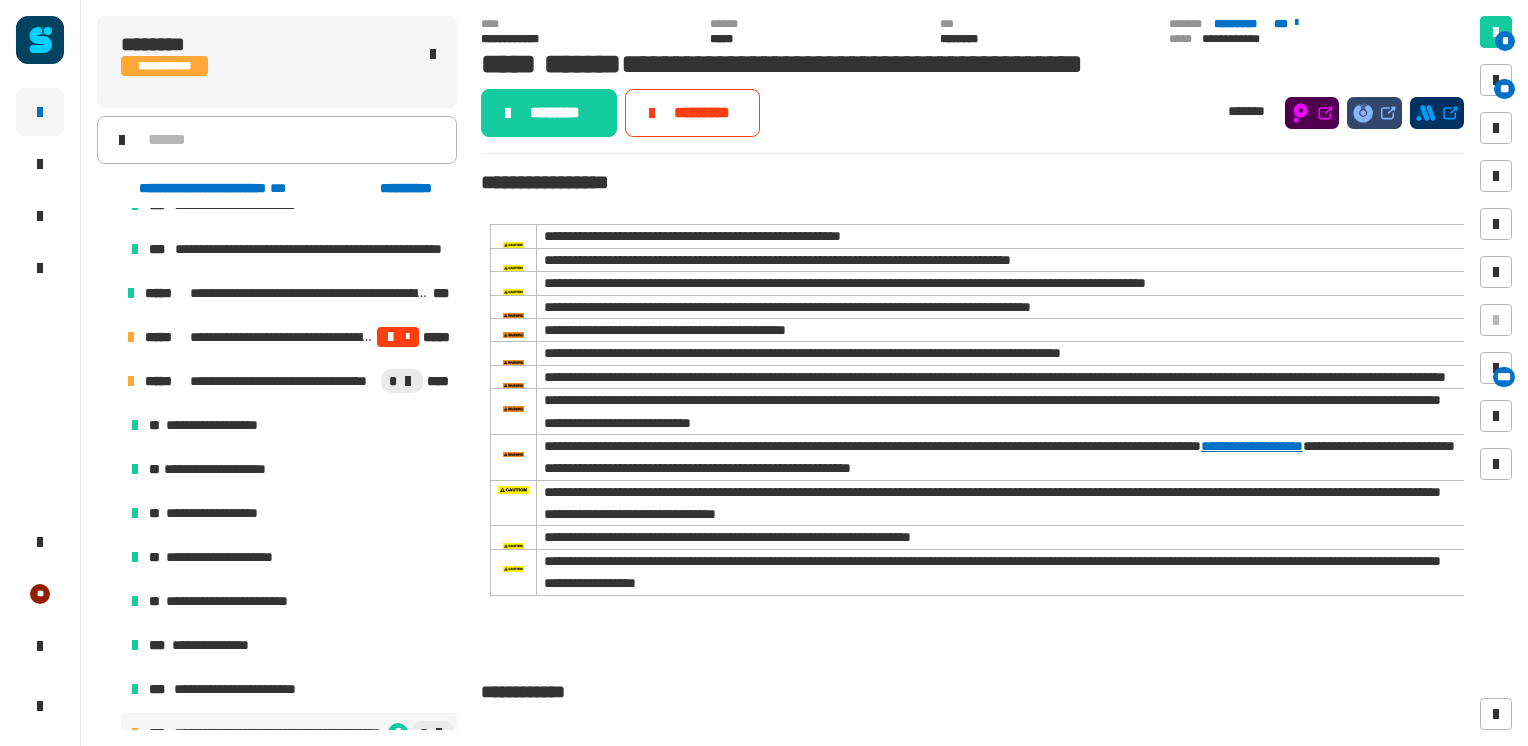 click on "**" at bounding box center [1504, 89] 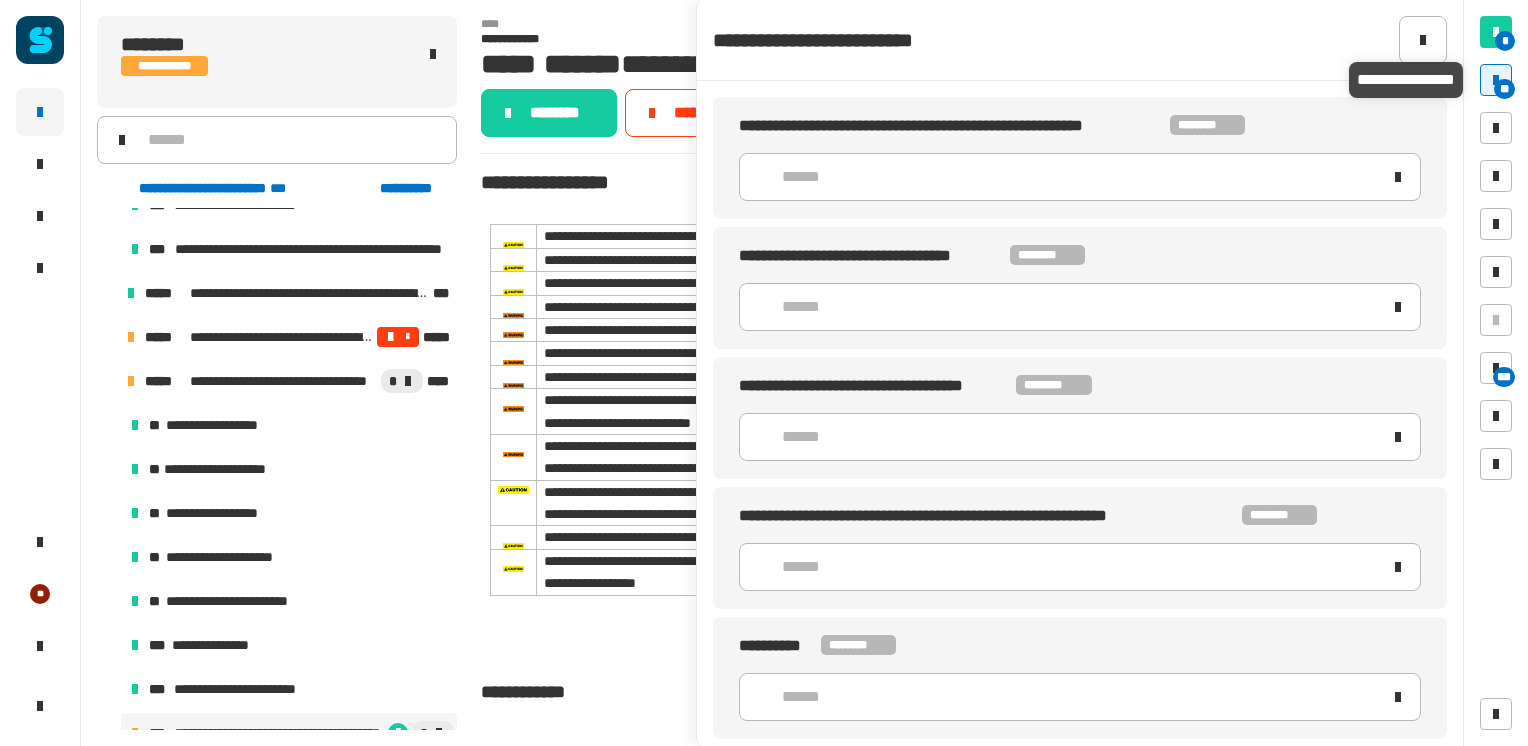 click on "******" 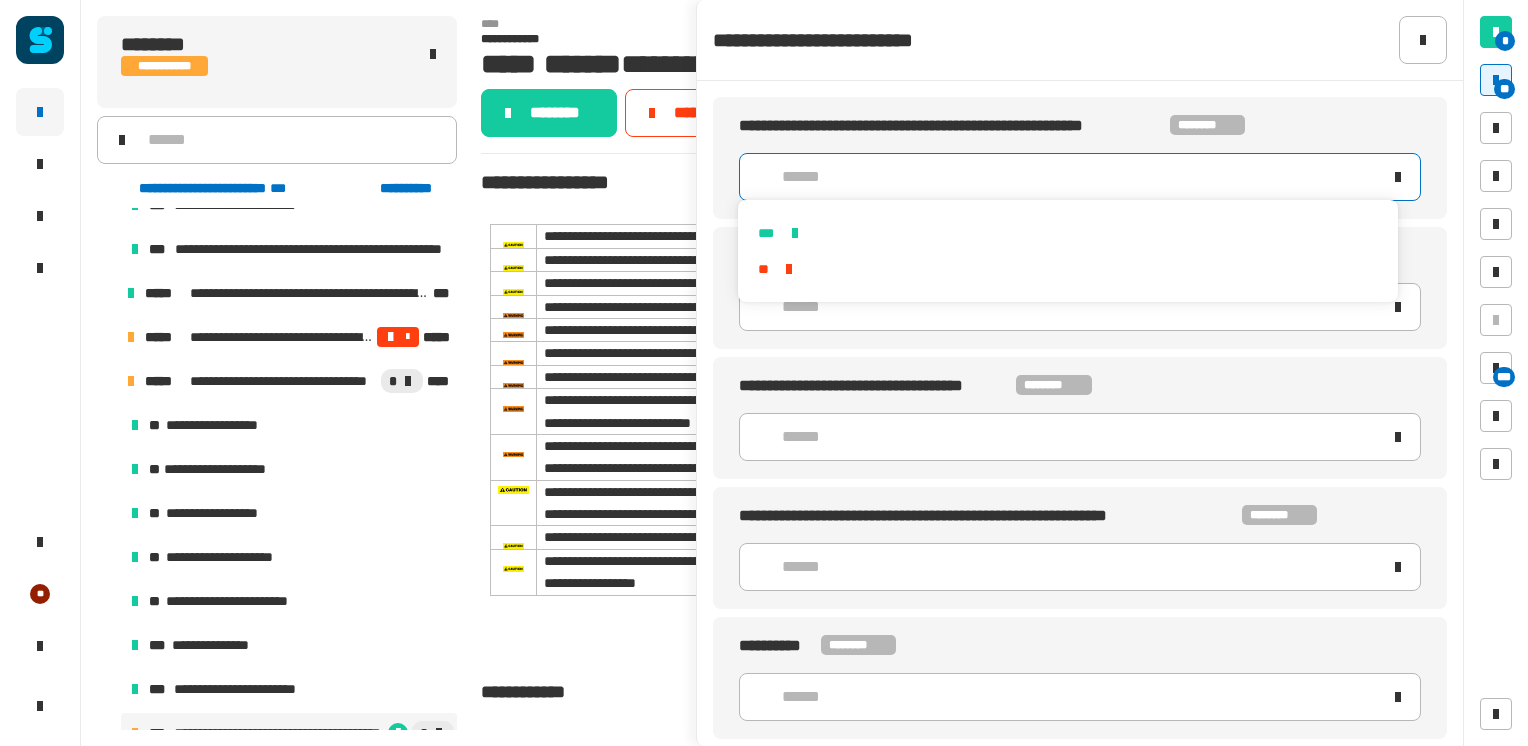 click on "***" at bounding box center (1067, 233) 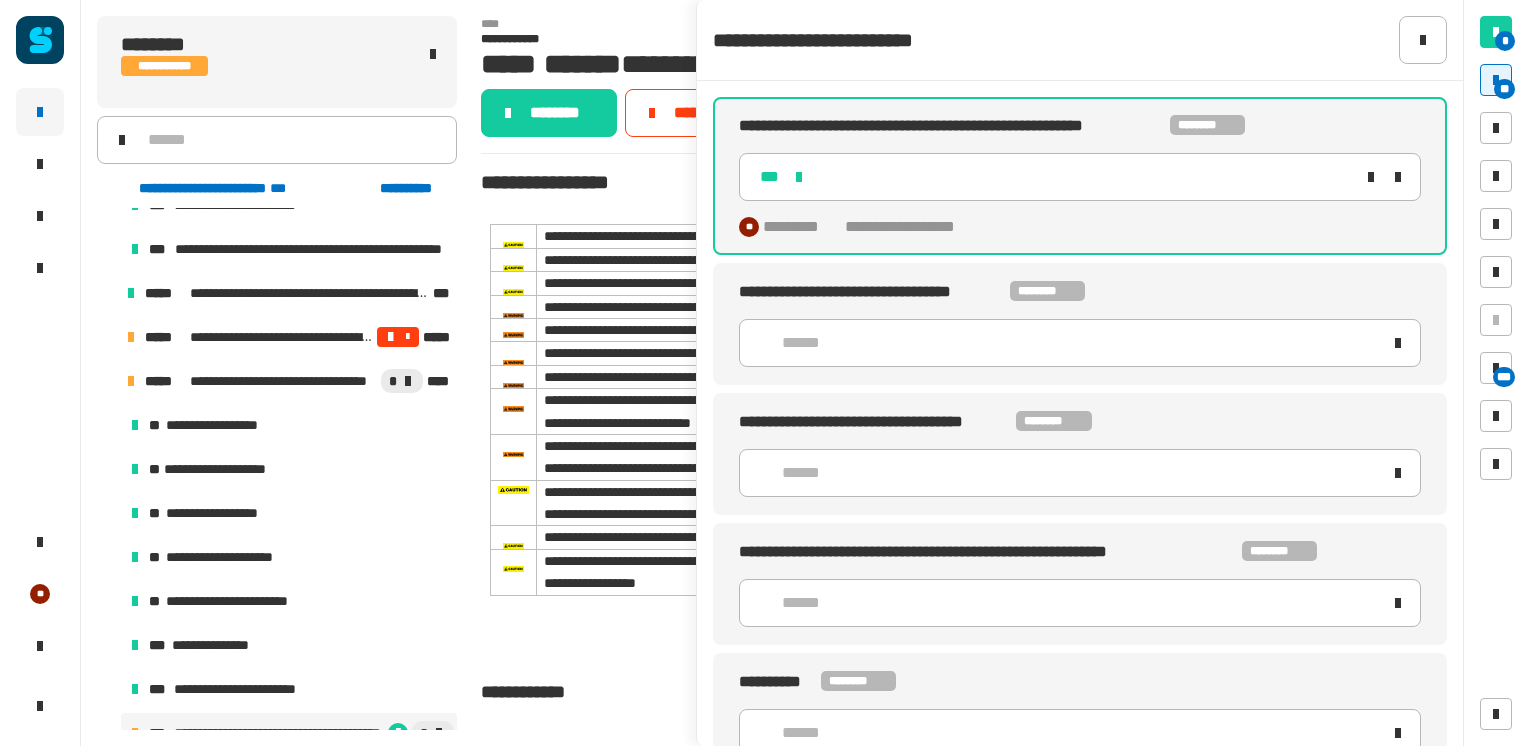 click on "******" 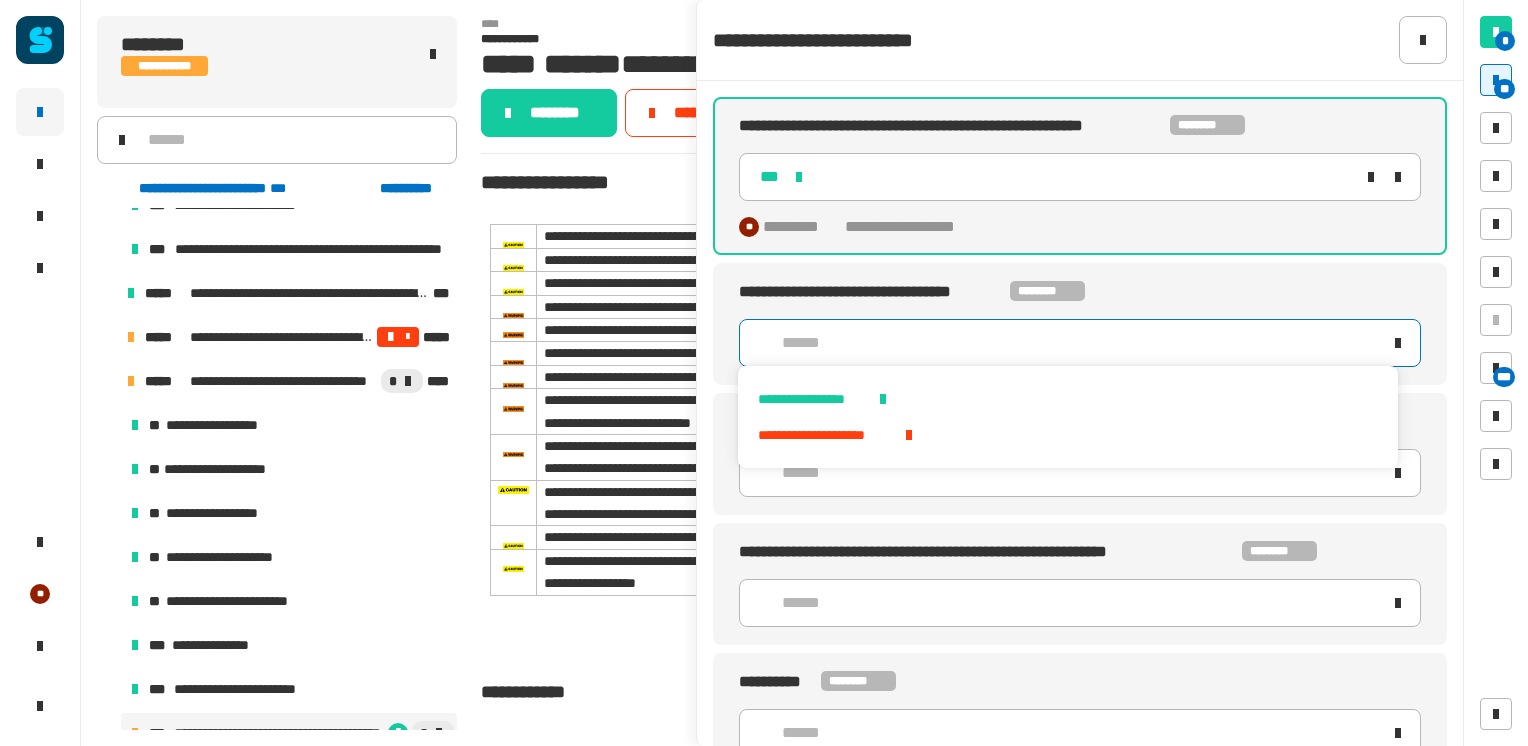 click at bounding box center [883, 399] 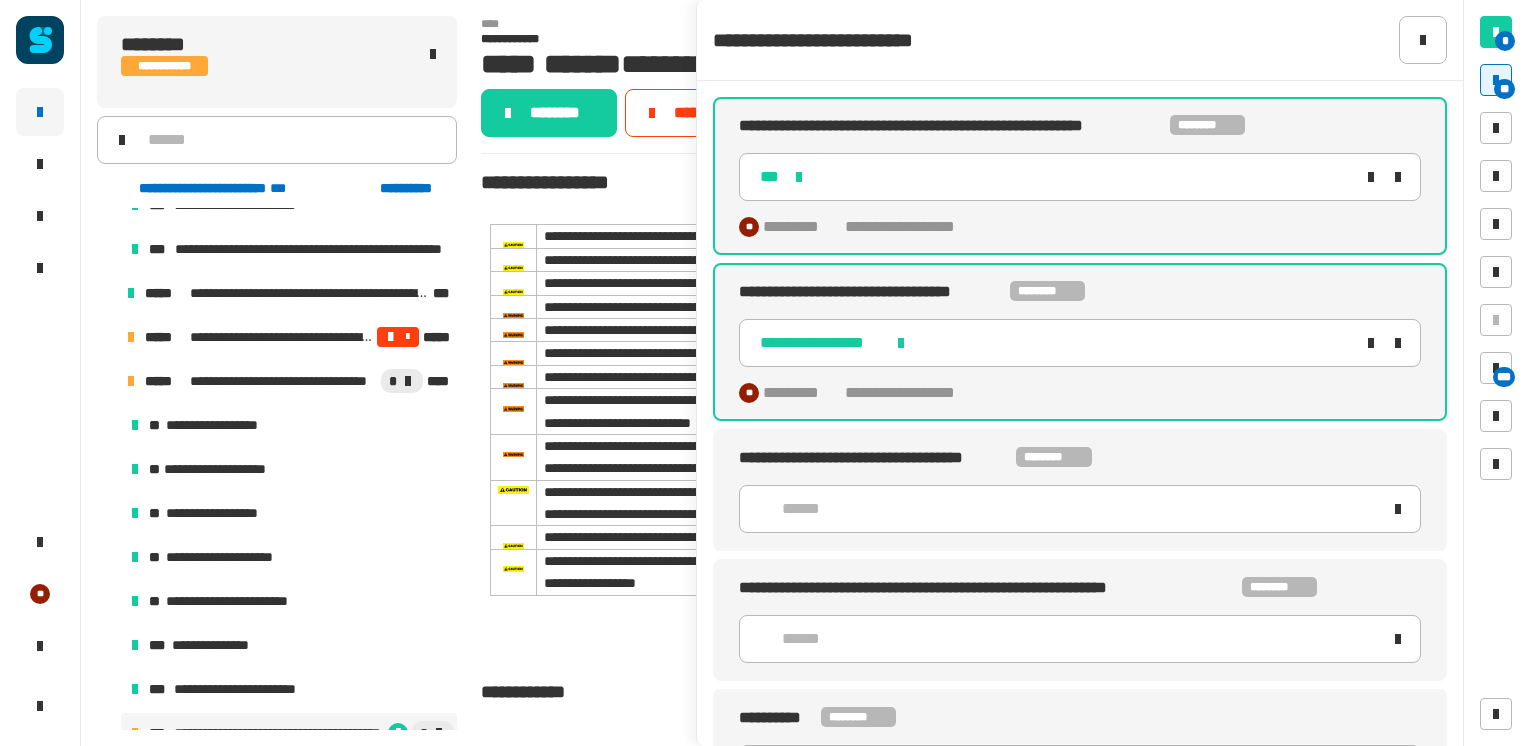 click on "******" 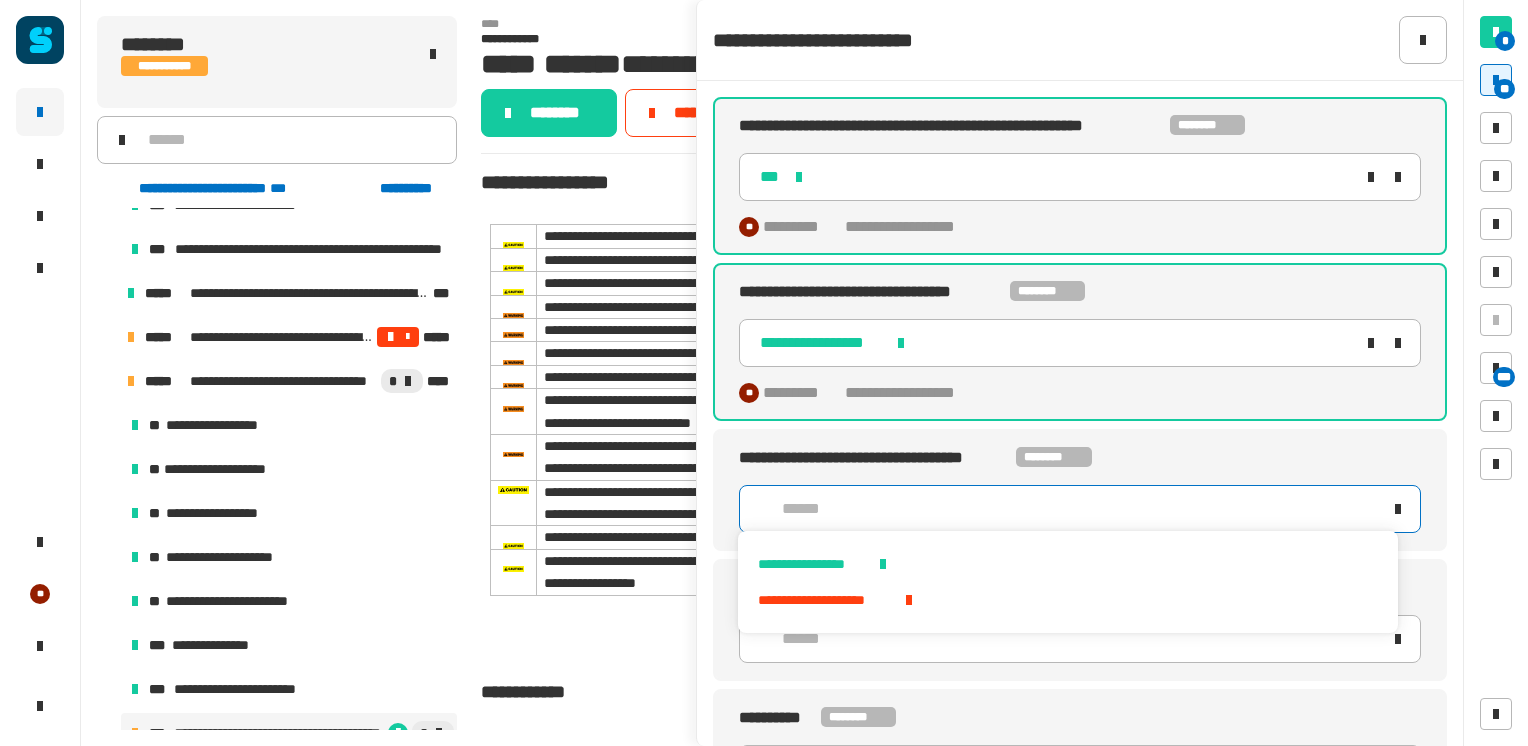 click at bounding box center [883, 564] 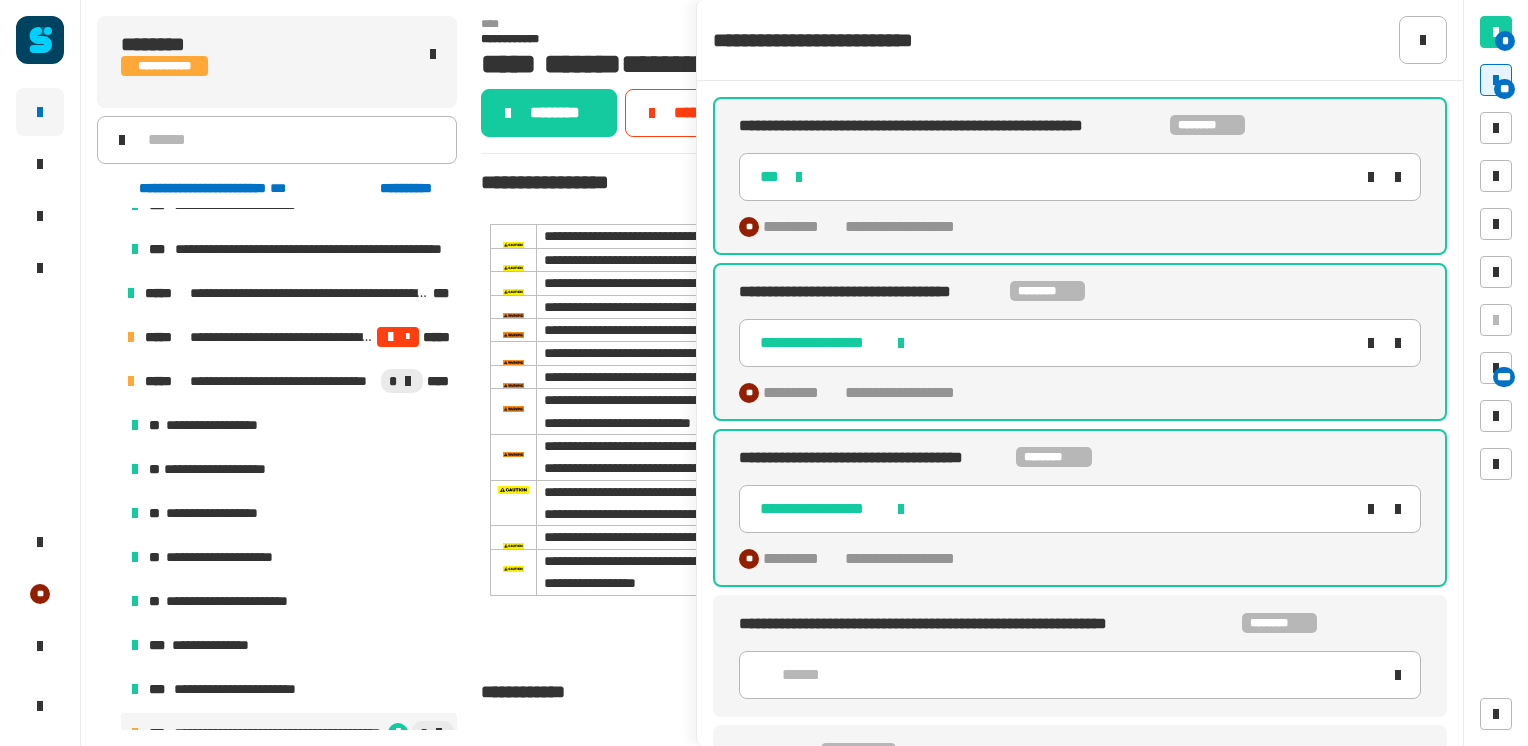 scroll, scrollTop: 215, scrollLeft: 0, axis: vertical 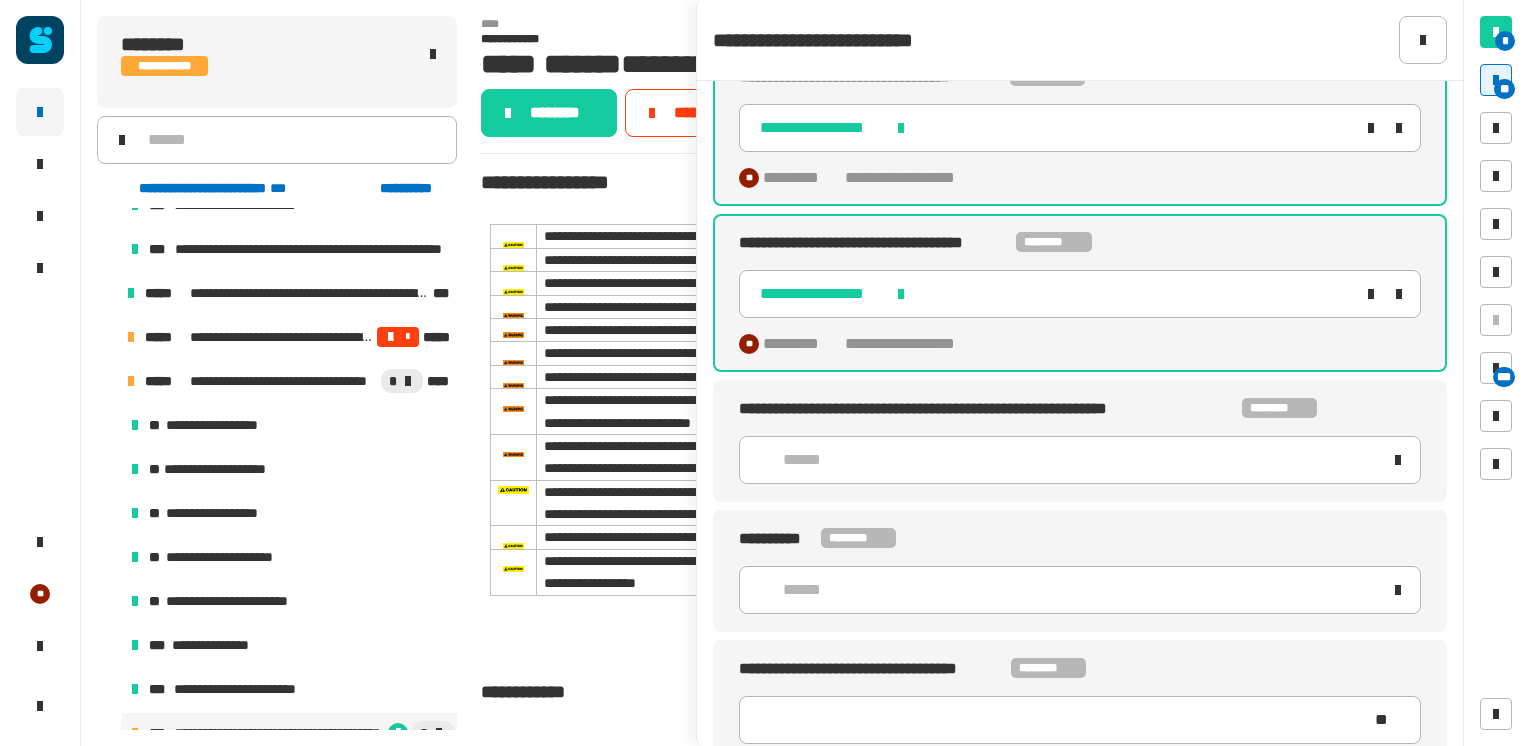 click on "******" 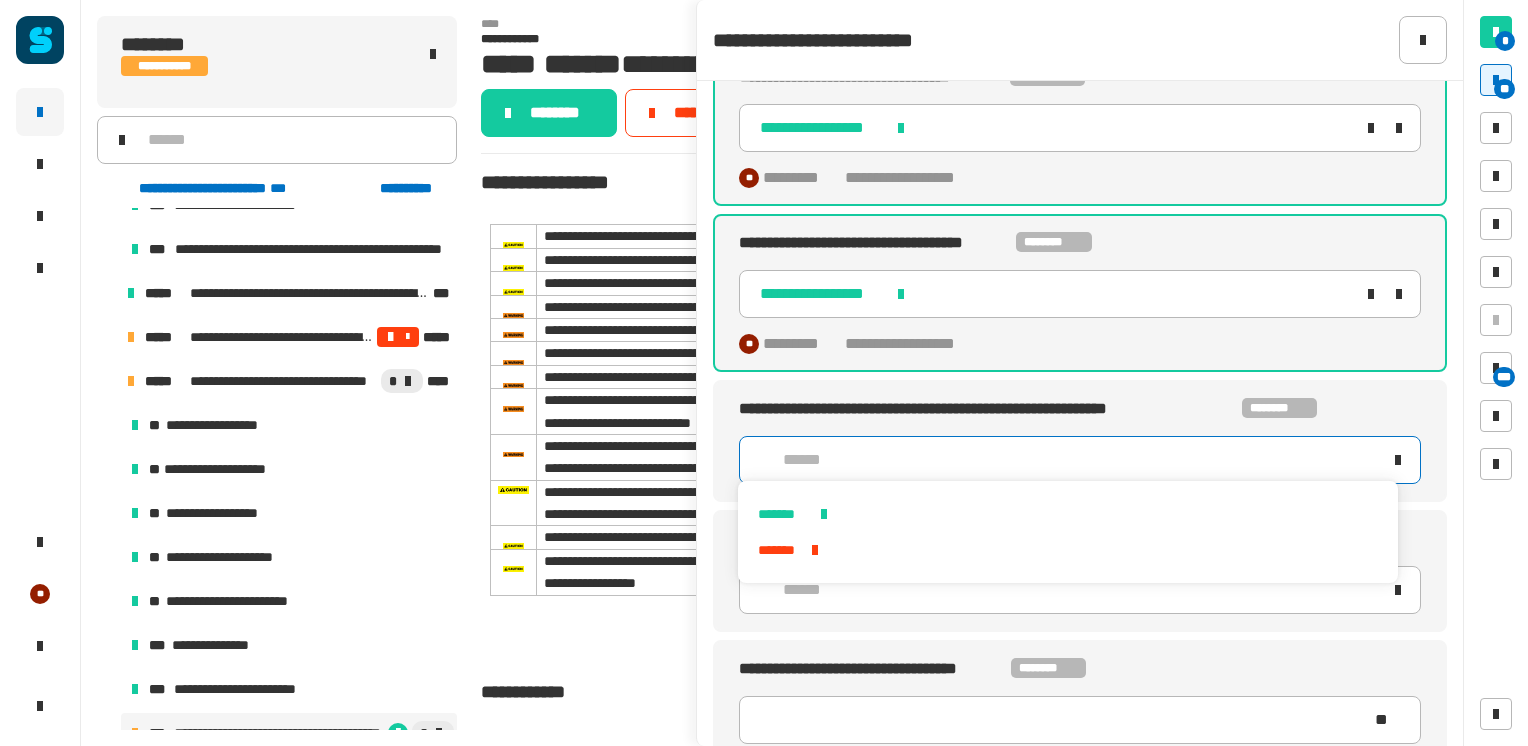 click on "*******" at bounding box center (1067, 514) 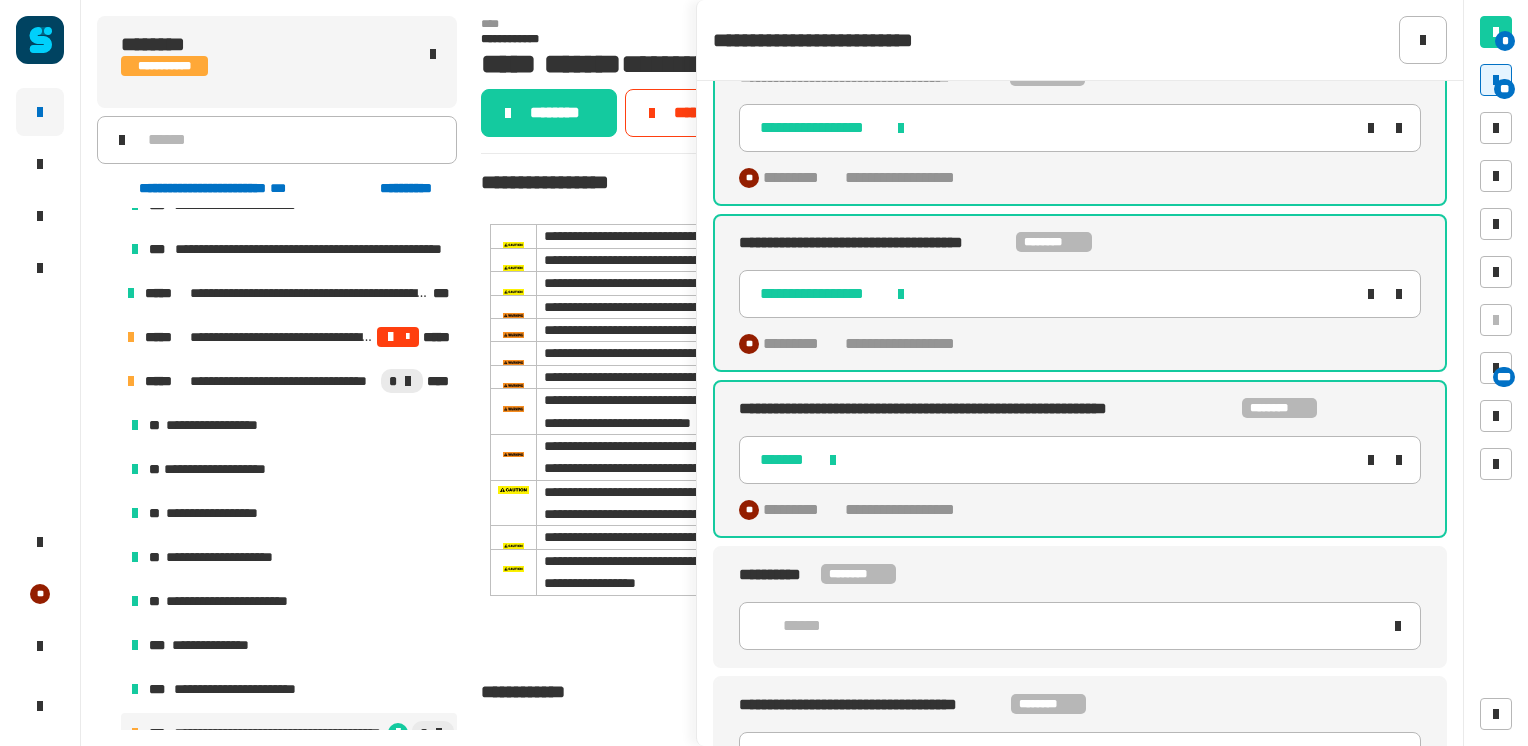 scroll, scrollTop: 431, scrollLeft: 0, axis: vertical 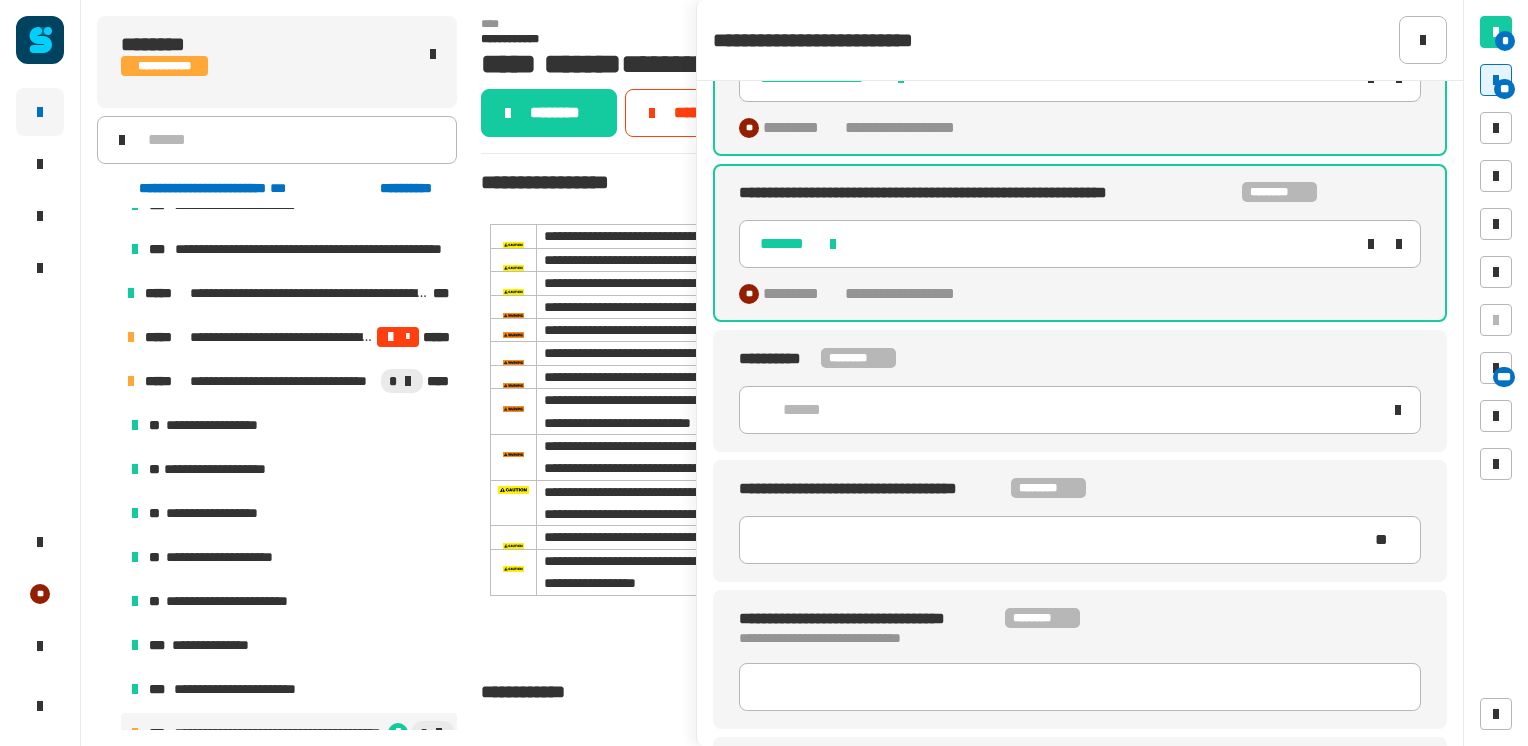 click on "******" 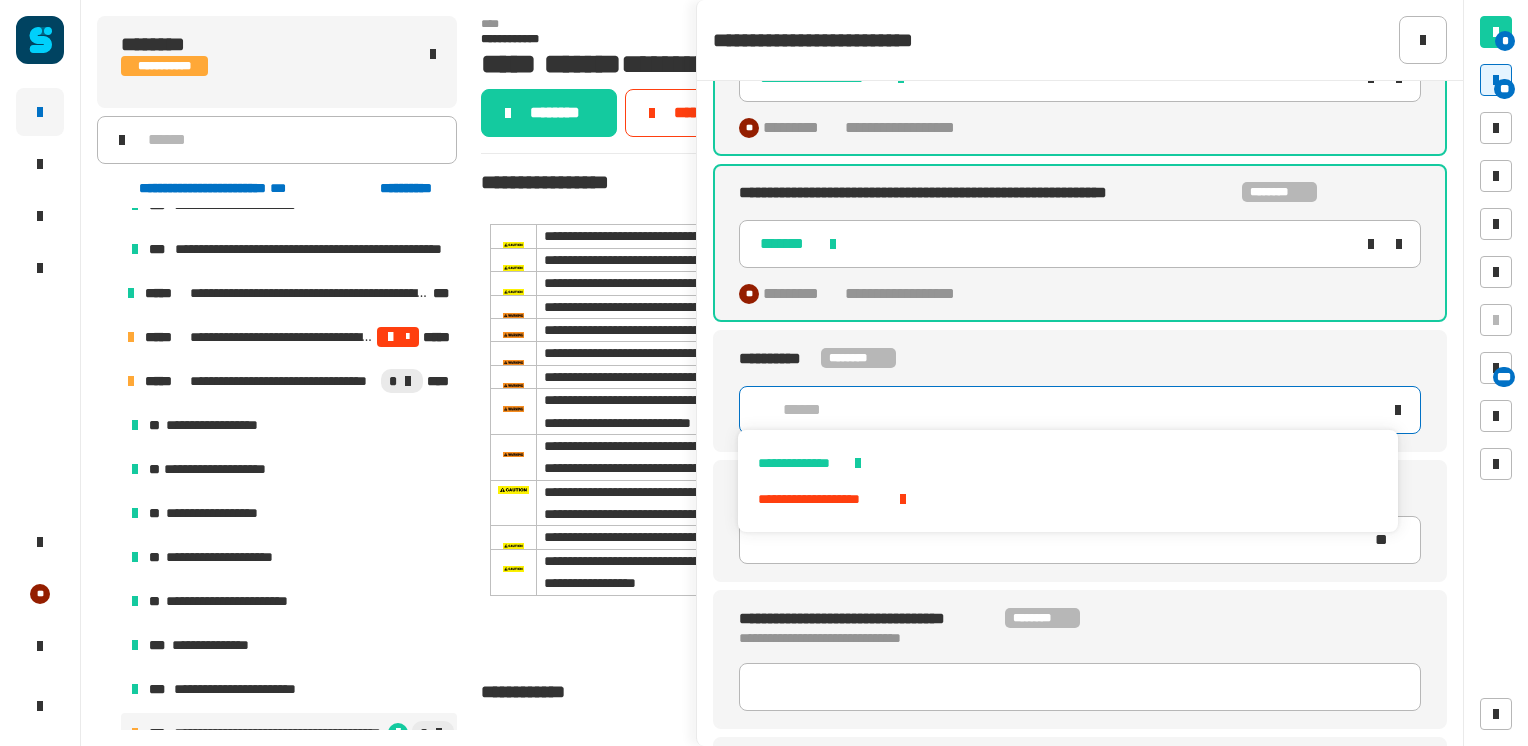 click on "**********" at bounding box center [1067, 463] 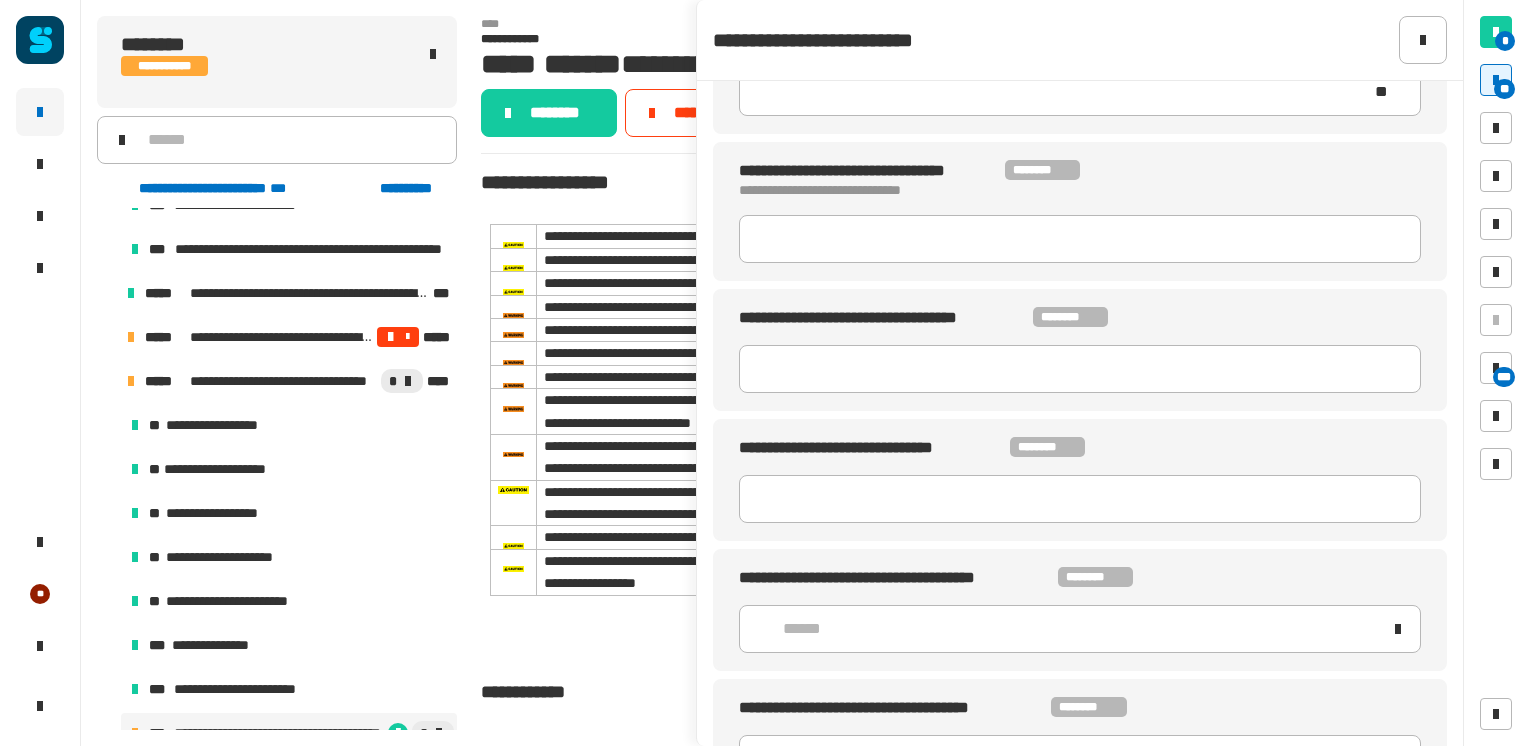 scroll, scrollTop: 979, scrollLeft: 0, axis: vertical 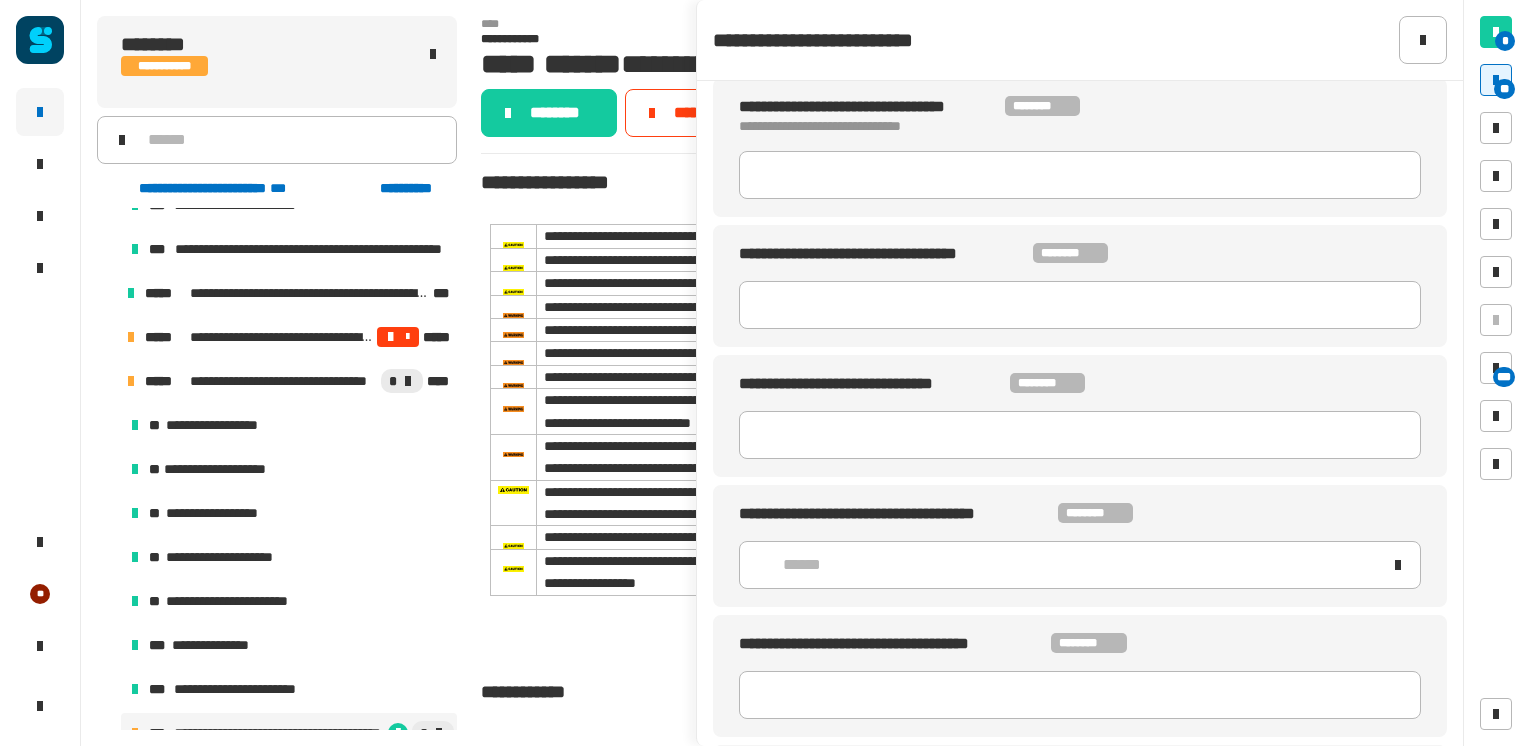 click on "******" 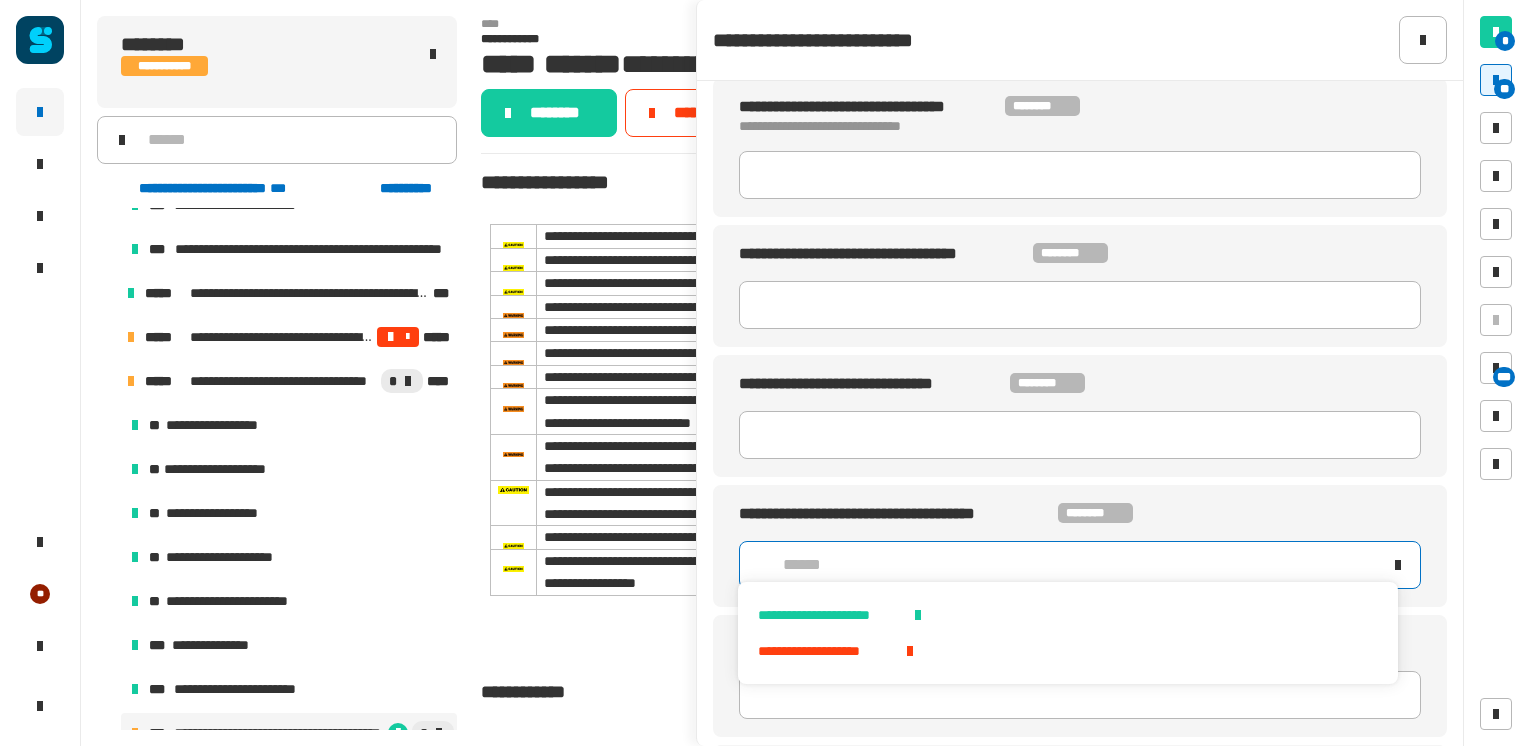 click on "**********" at bounding box center [1067, 615] 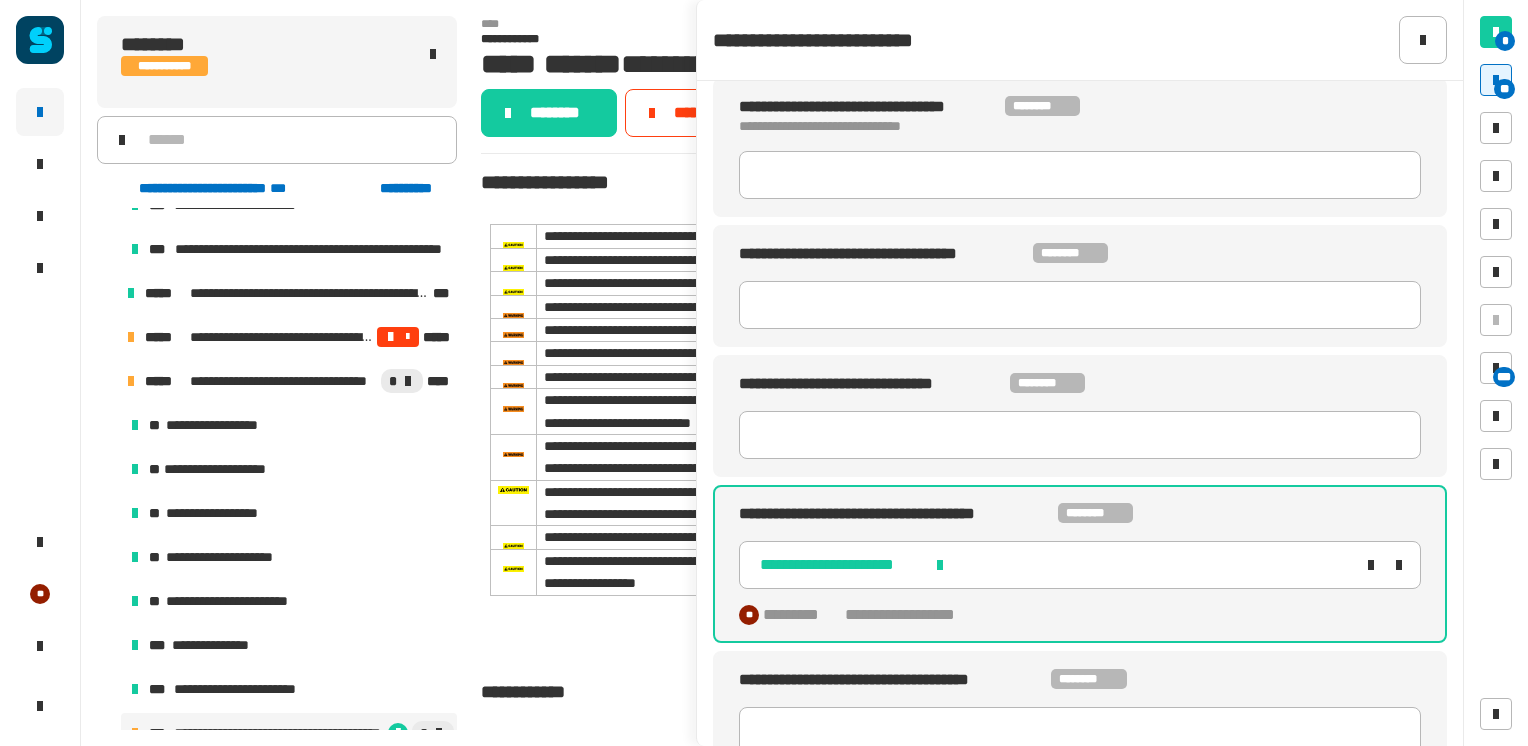 scroll, scrollTop: 1365, scrollLeft: 0, axis: vertical 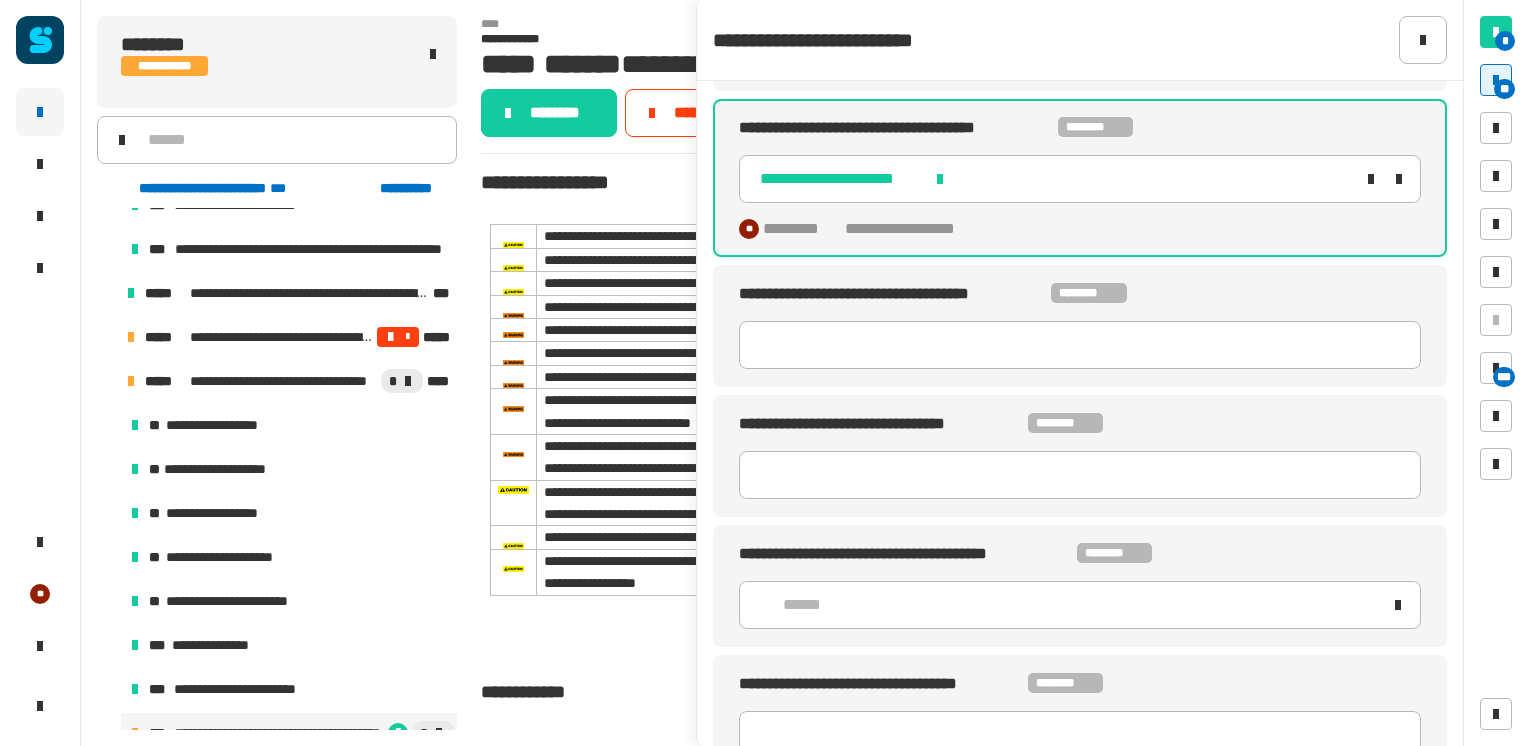 click on "******" 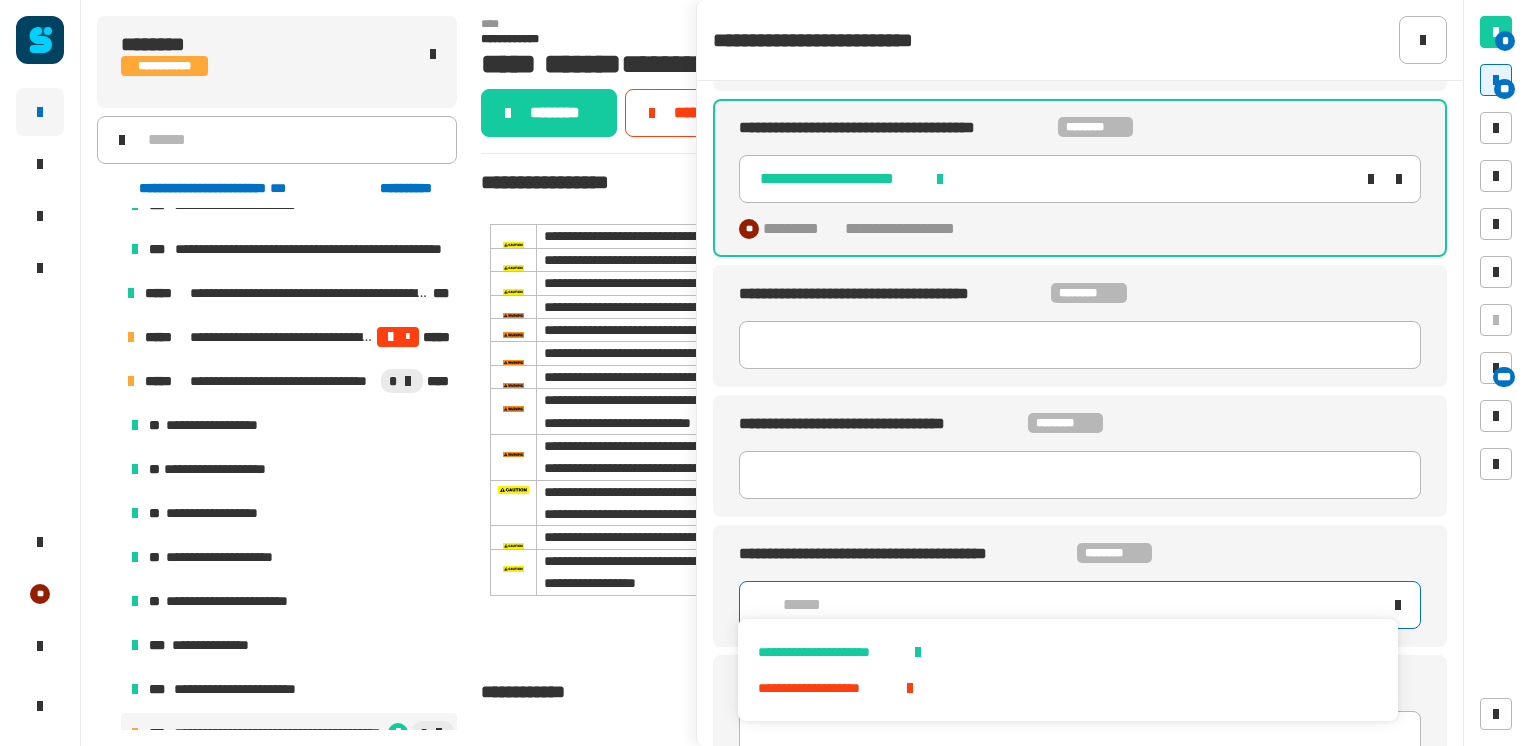 click on "**********" at bounding box center (1067, 652) 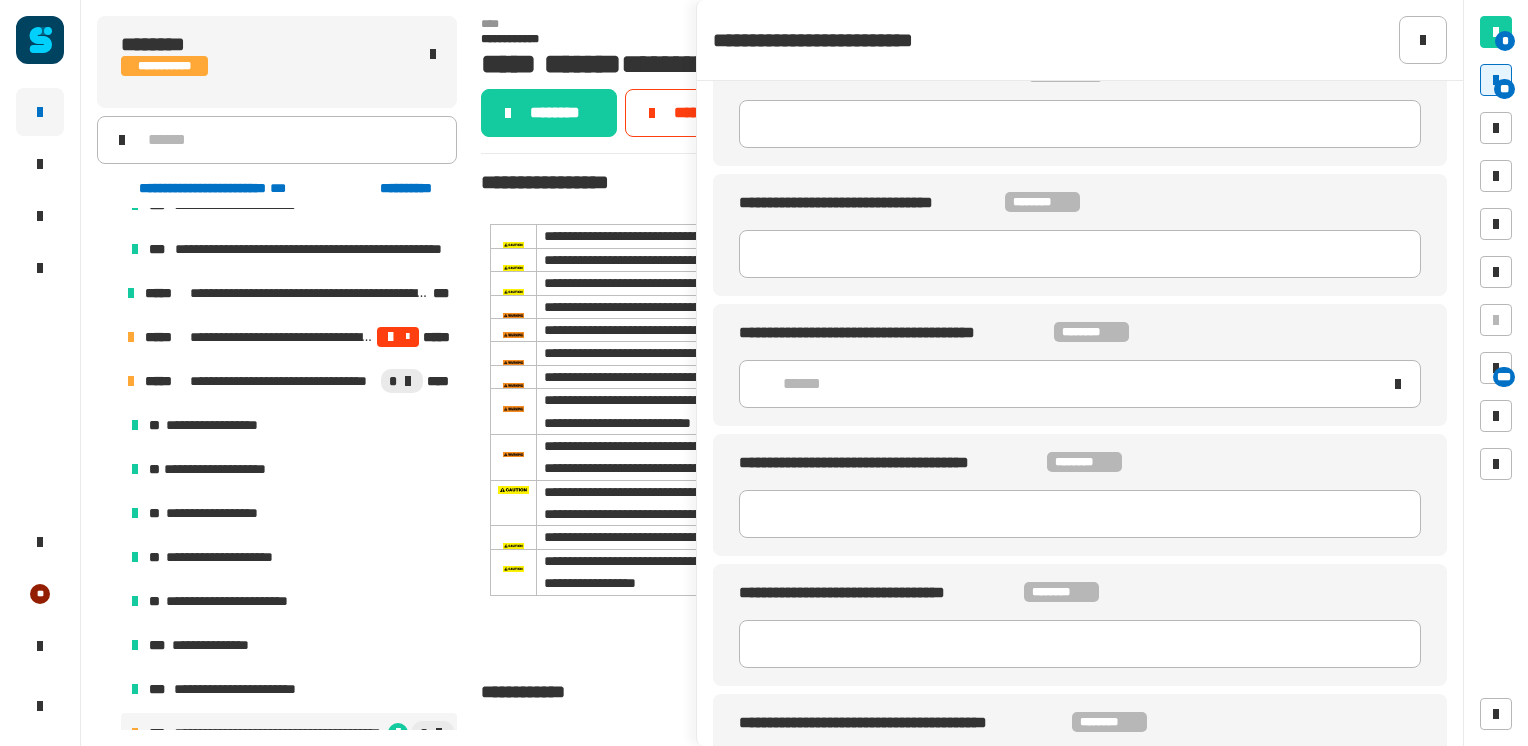 scroll, scrollTop: 2014, scrollLeft: 0, axis: vertical 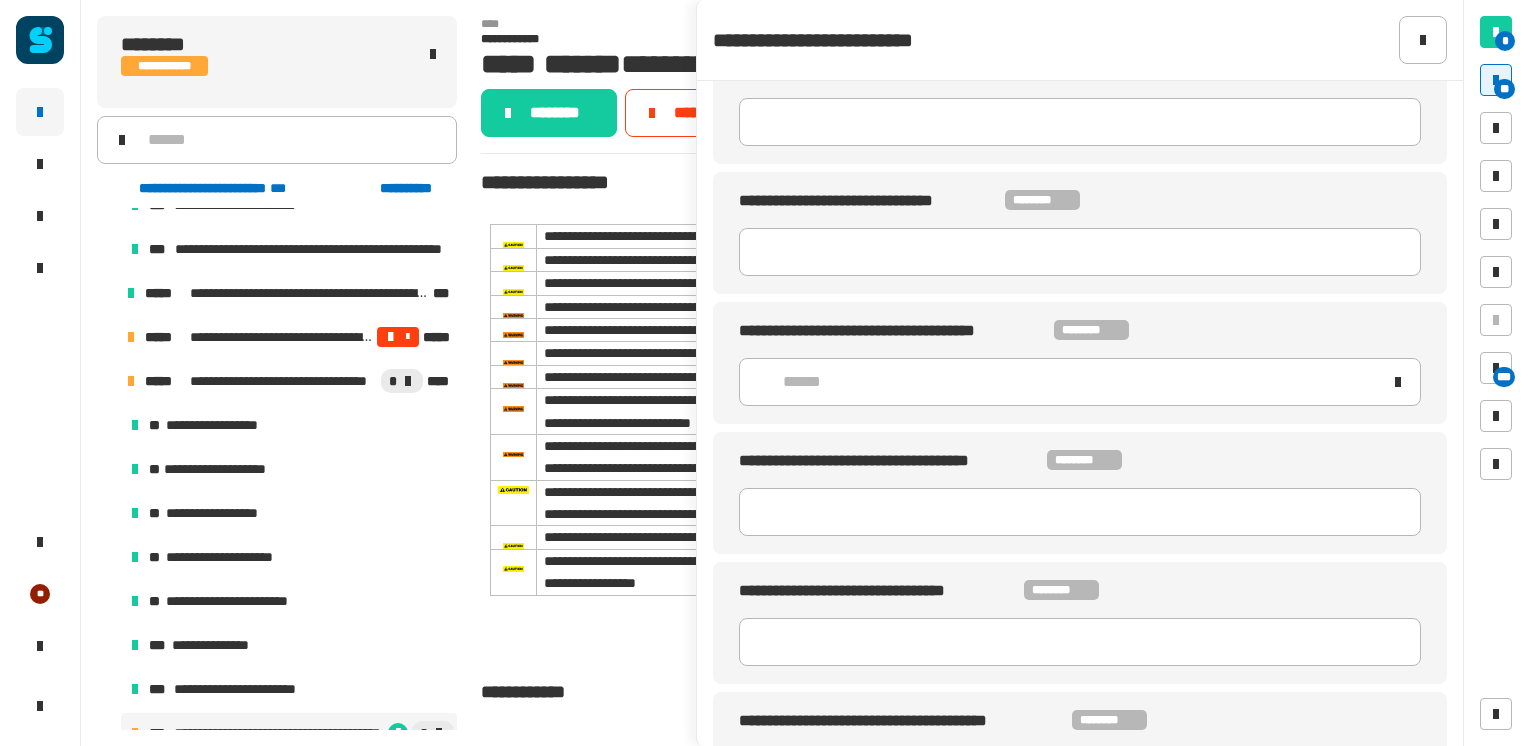 click on "******" 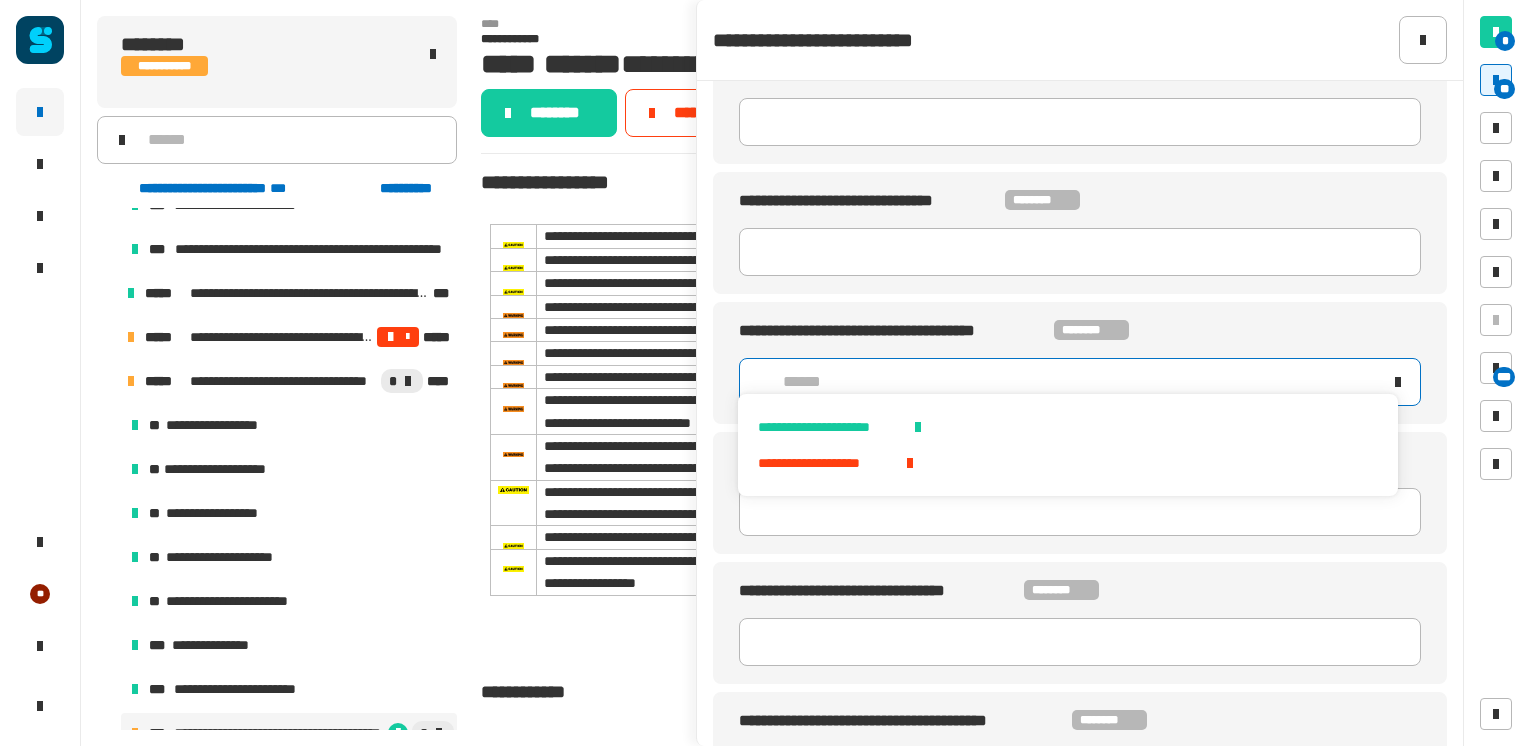 click on "**********" at bounding box center (1067, 427) 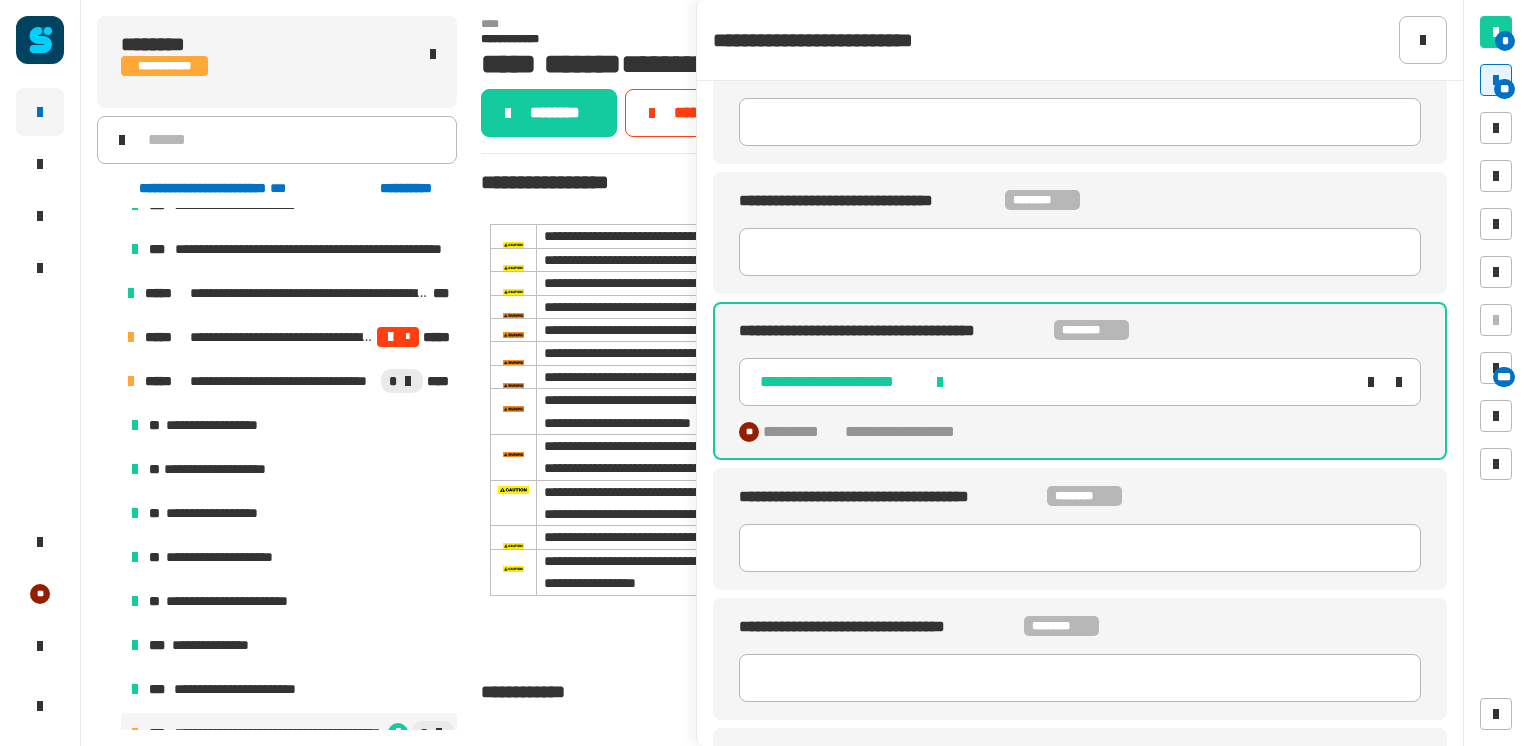 scroll, scrollTop: 2356, scrollLeft: 0, axis: vertical 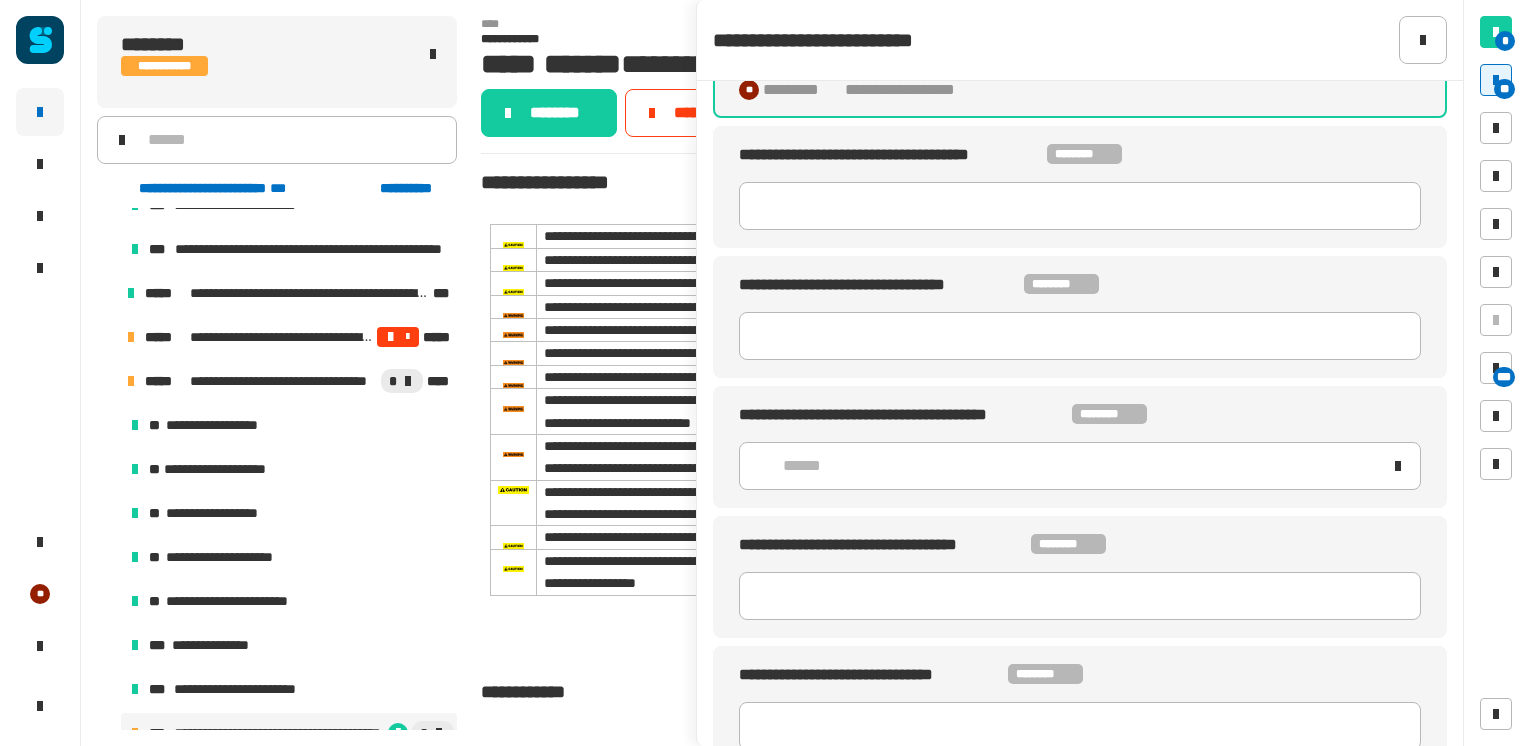 click on "******" 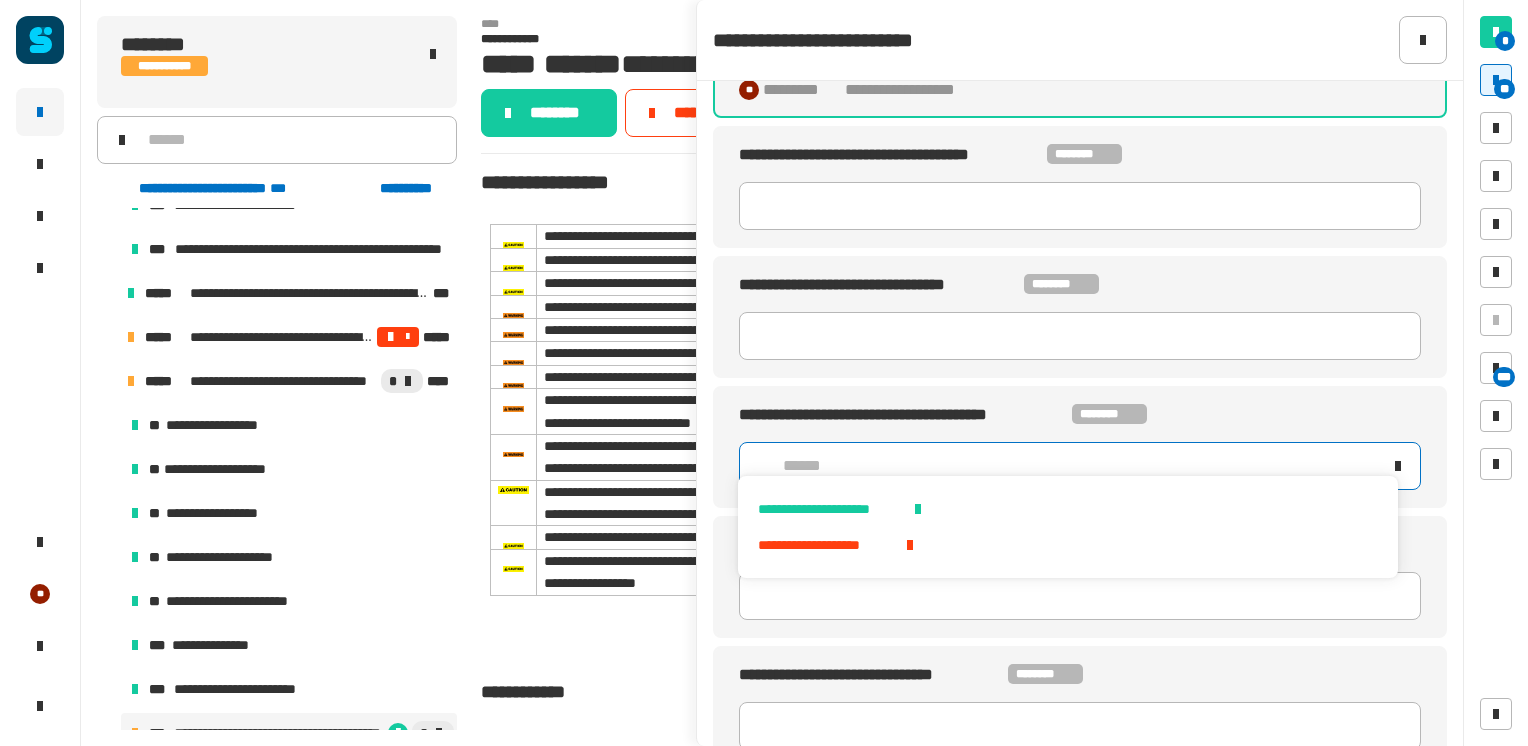 click on "**********" at bounding box center (1067, 509) 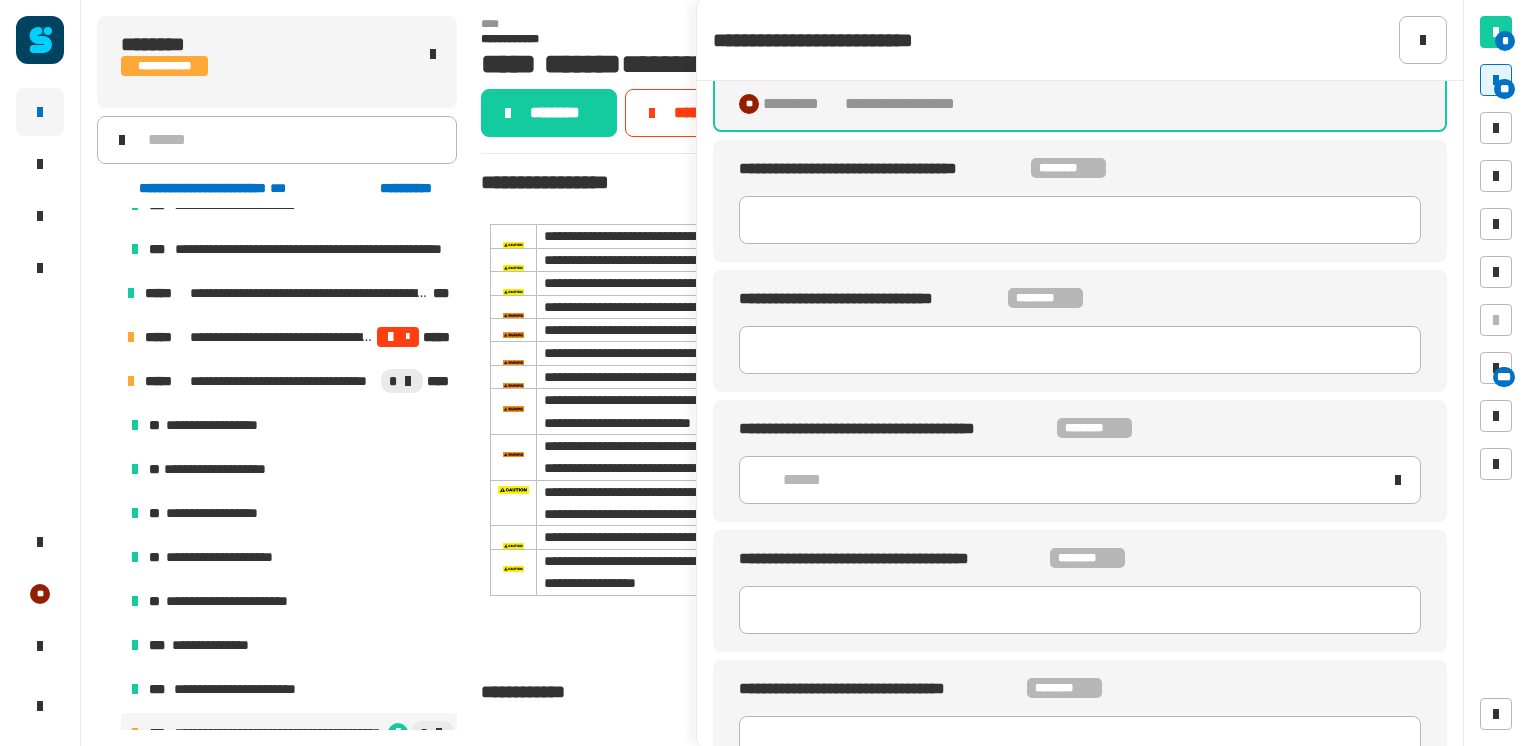 scroll, scrollTop: 2778, scrollLeft: 0, axis: vertical 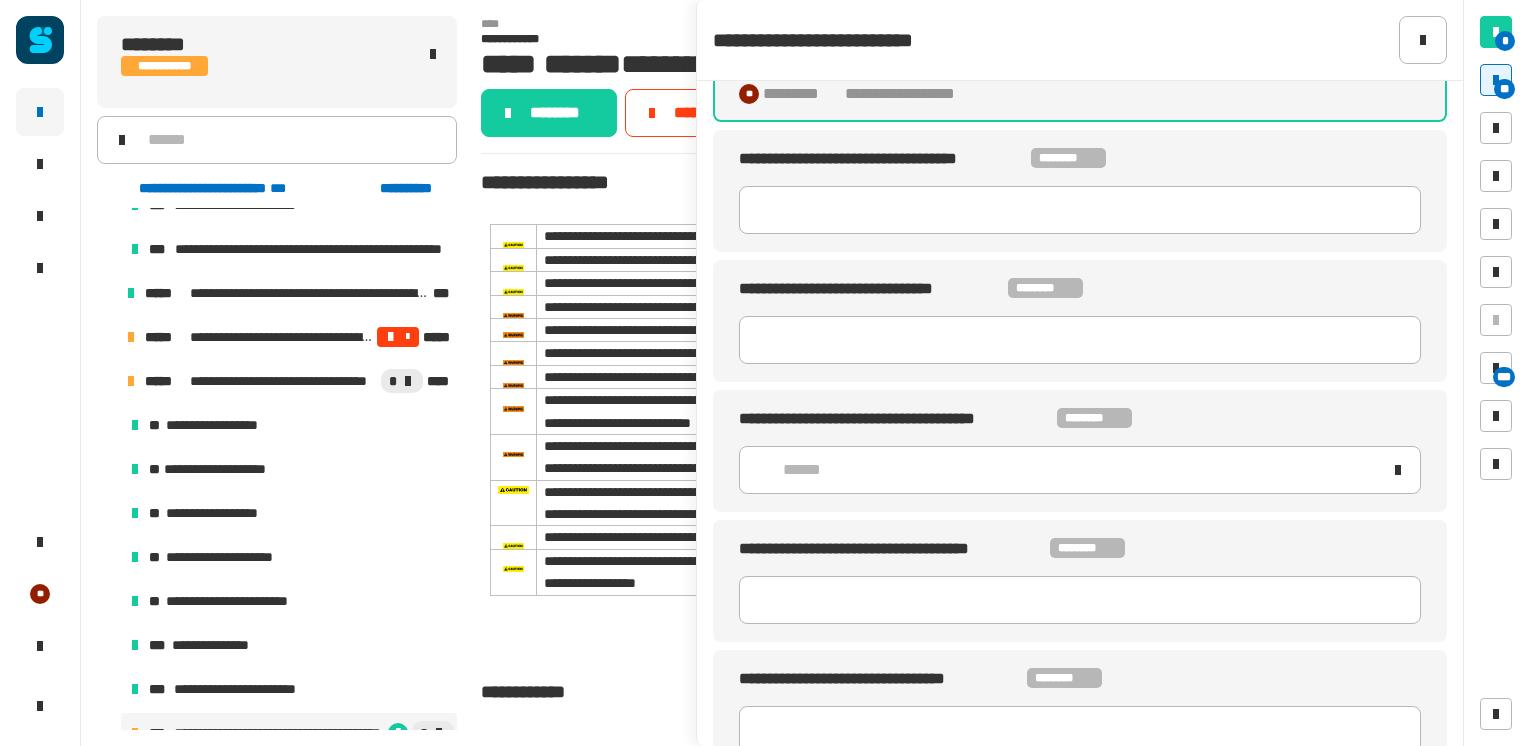 click on "******" 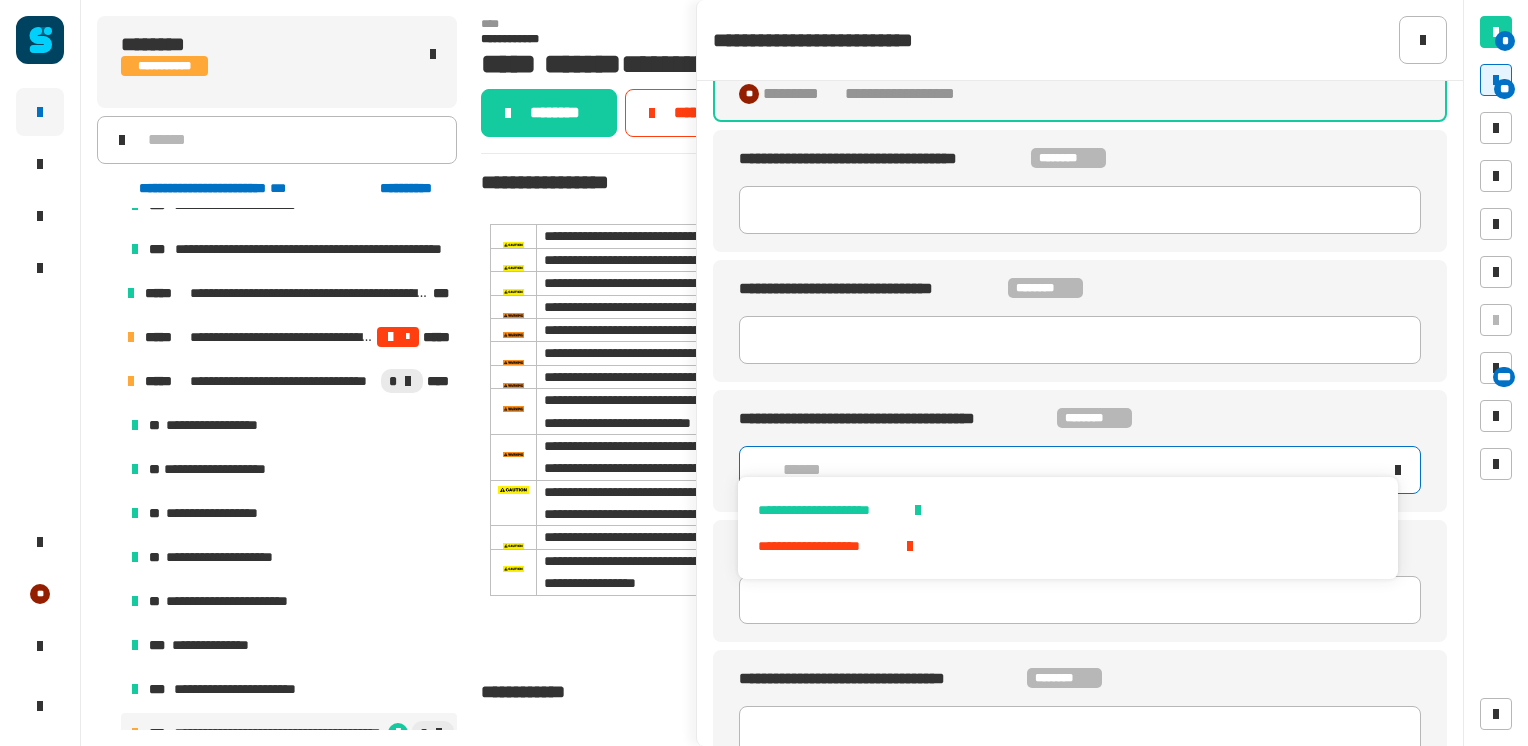 click on "**********" at bounding box center (1067, 510) 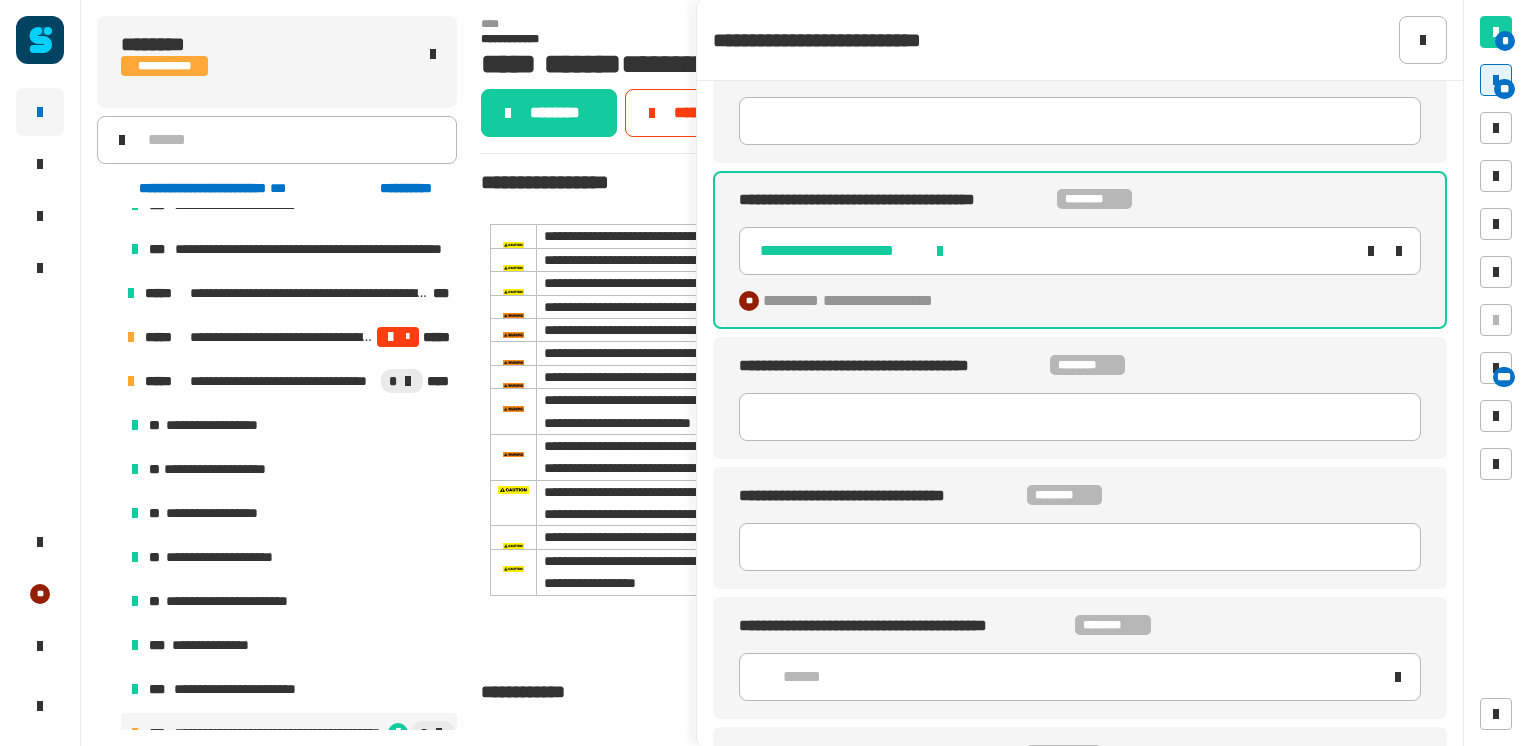 scroll, scrollTop: 3153, scrollLeft: 0, axis: vertical 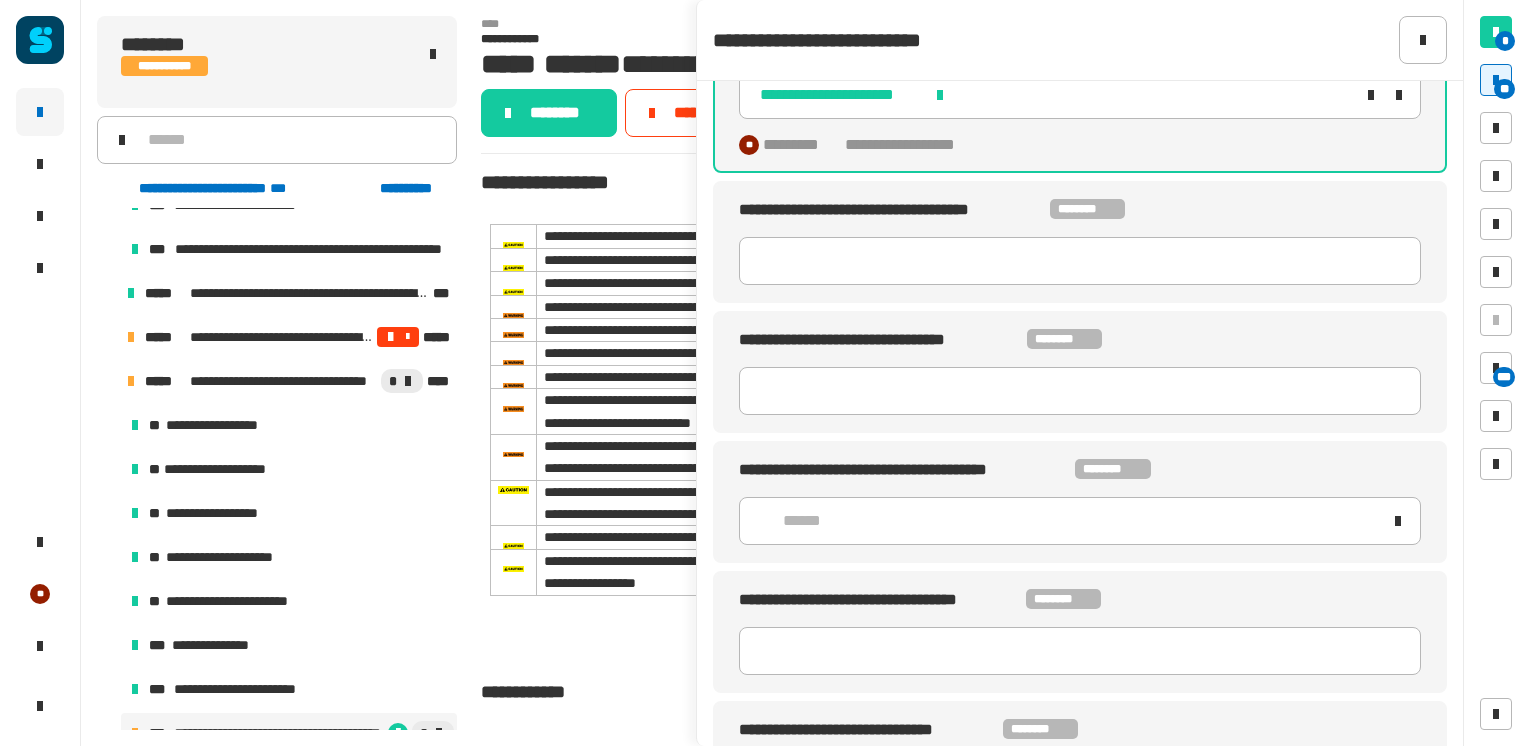 click on "******" 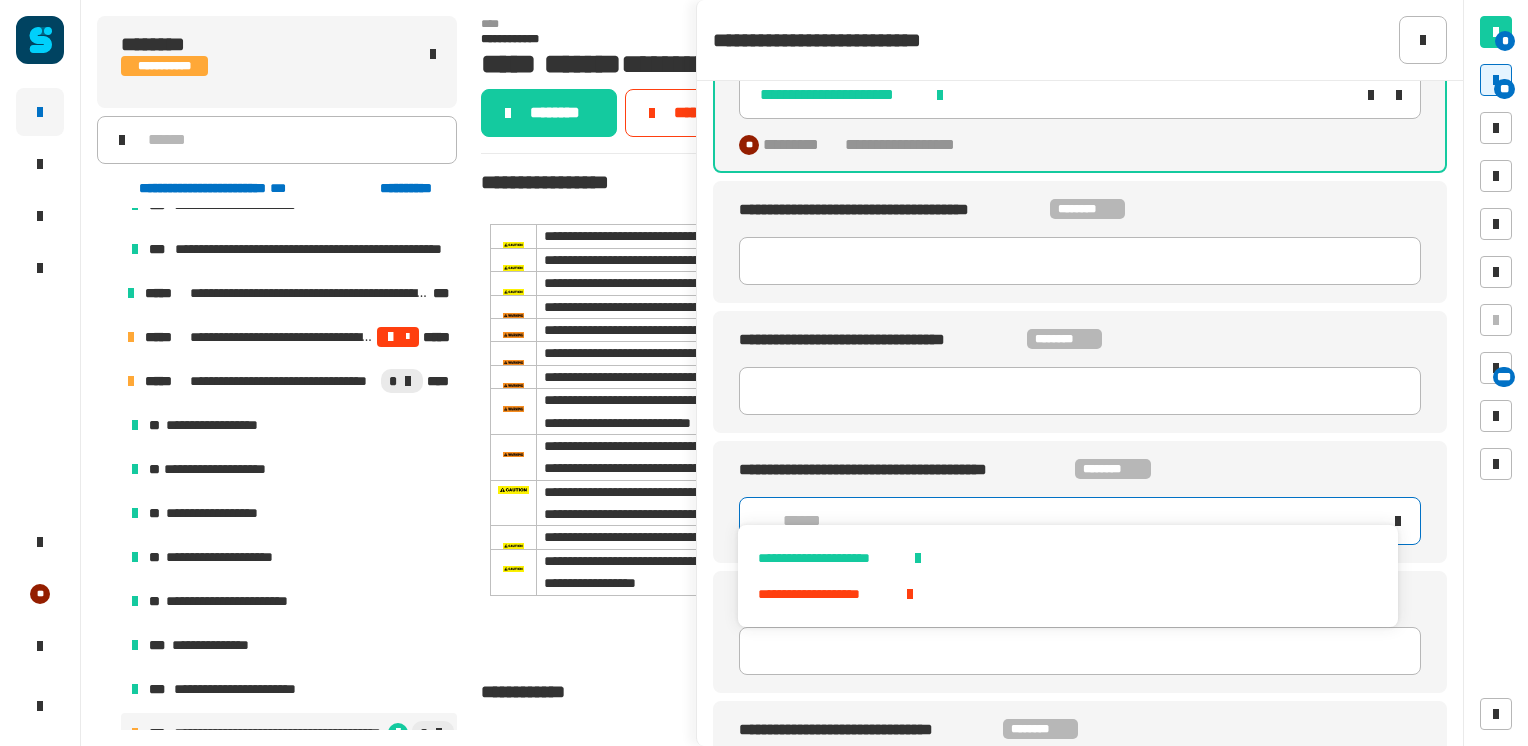 click on "**********" at bounding box center [1067, 558] 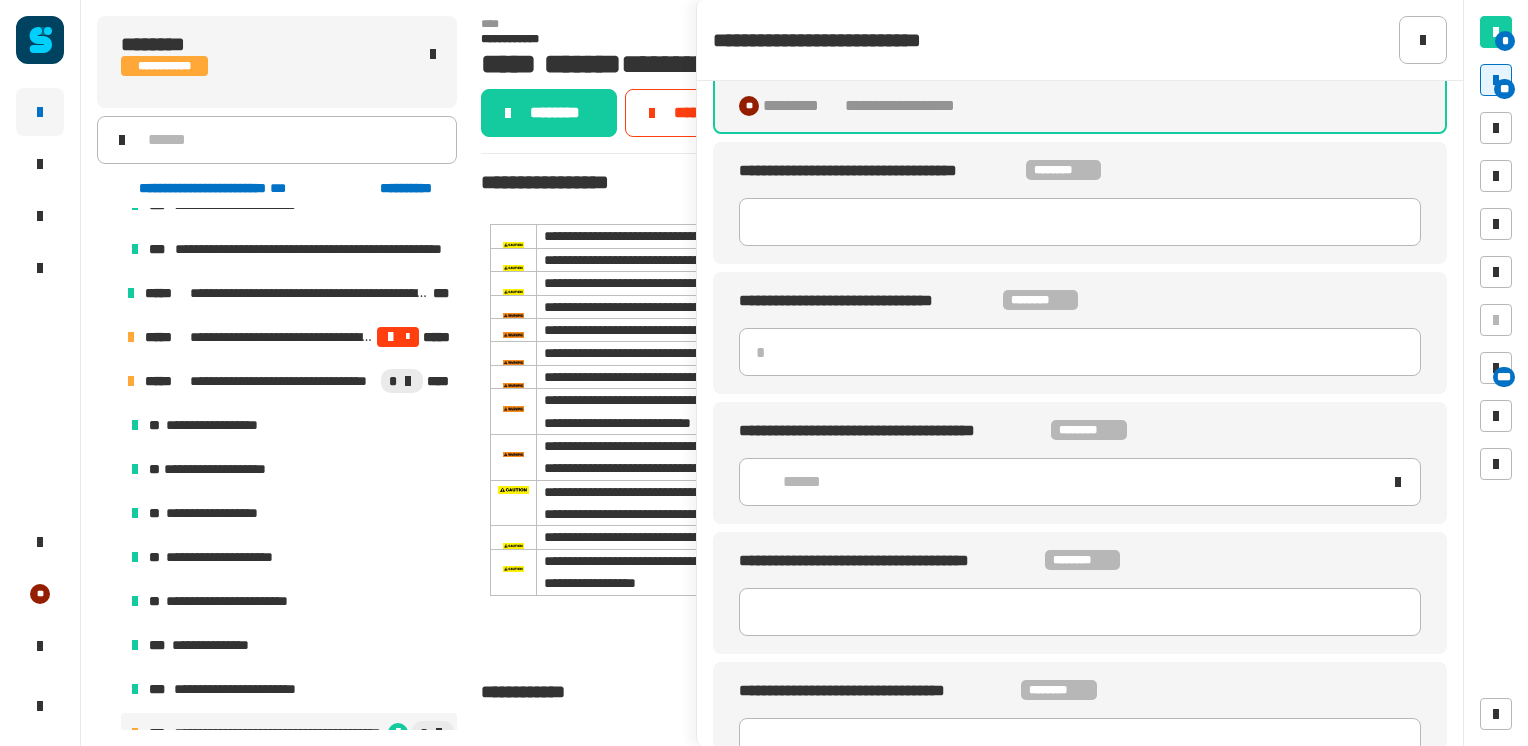 scroll, scrollTop: 3687, scrollLeft: 0, axis: vertical 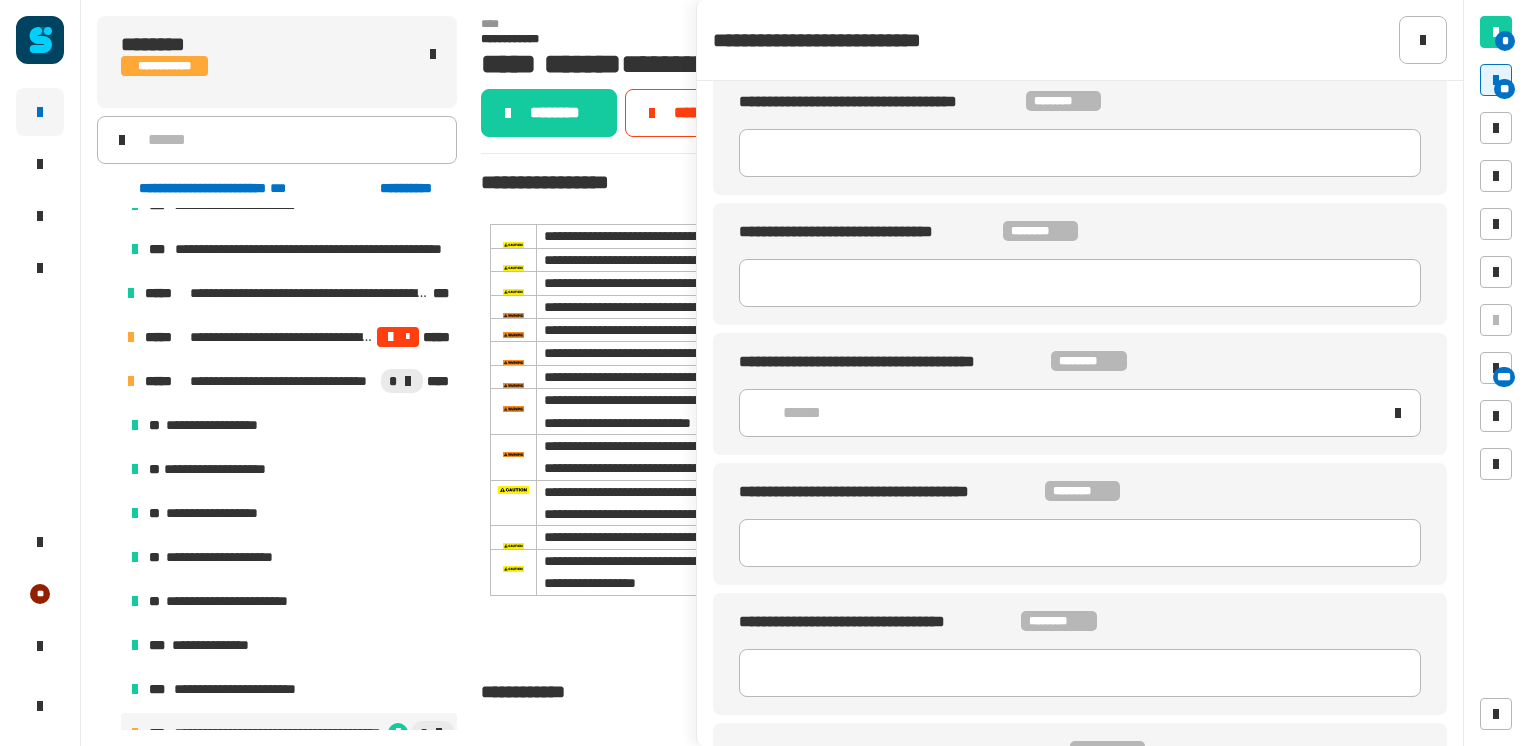 click on "******" 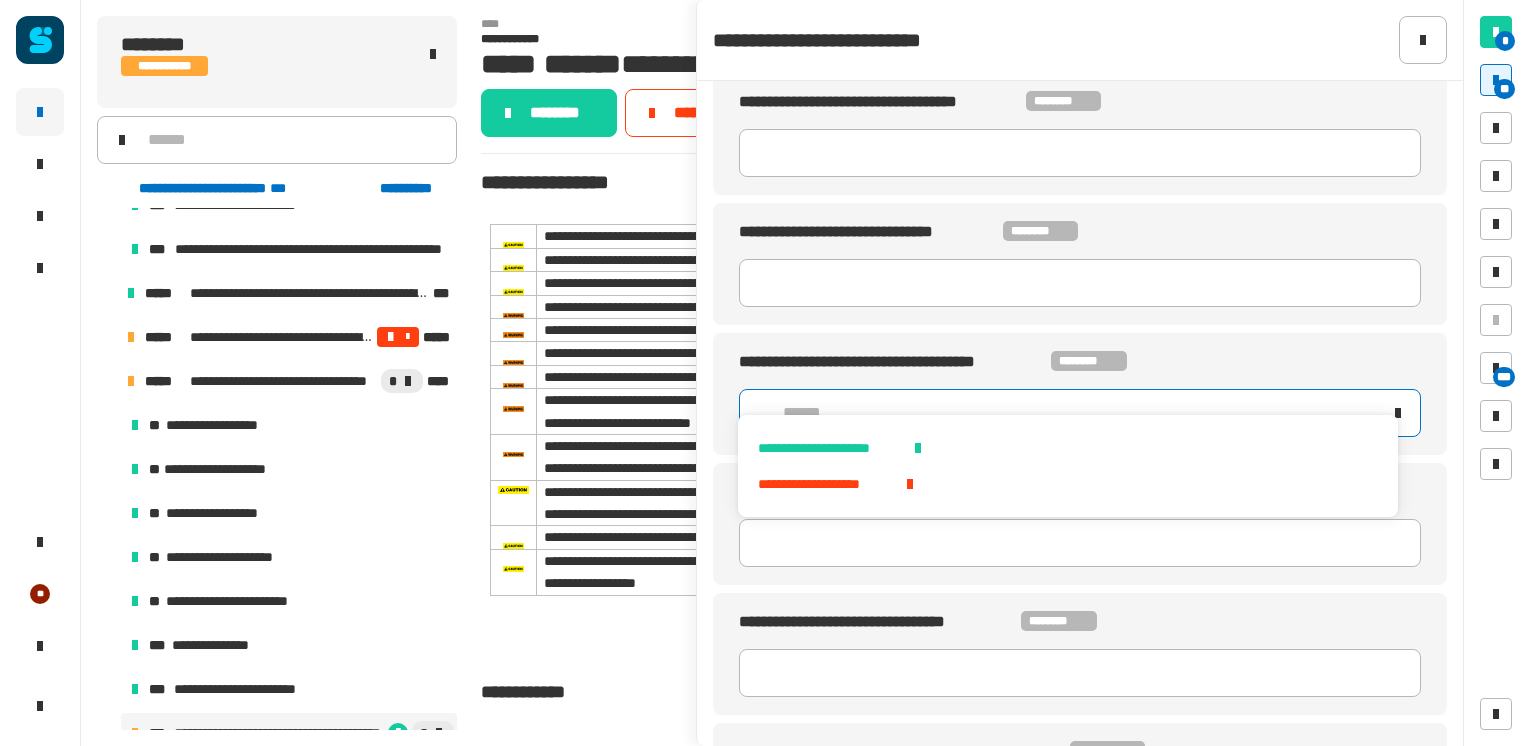 click on "**********" at bounding box center (1067, 448) 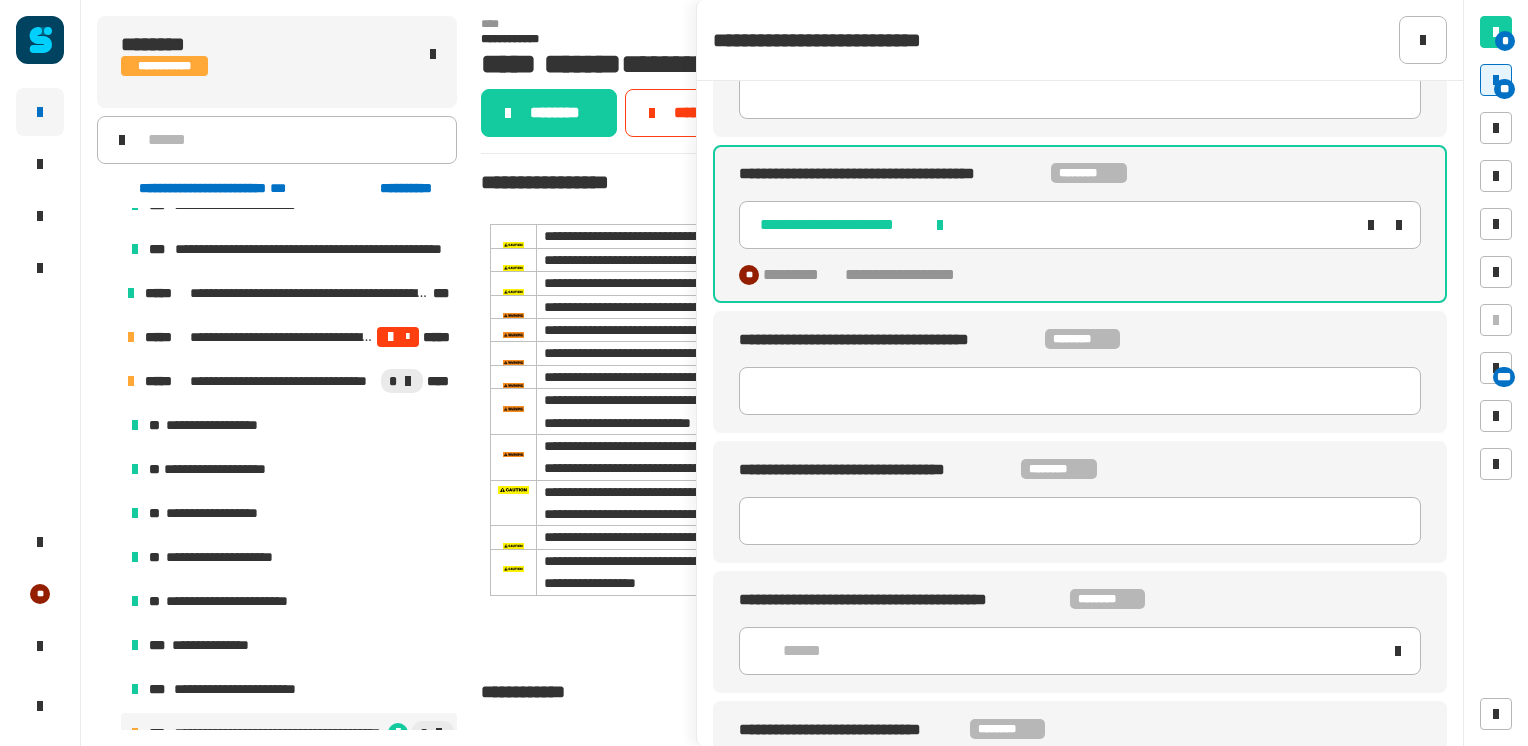 scroll, scrollTop: 3990, scrollLeft: 0, axis: vertical 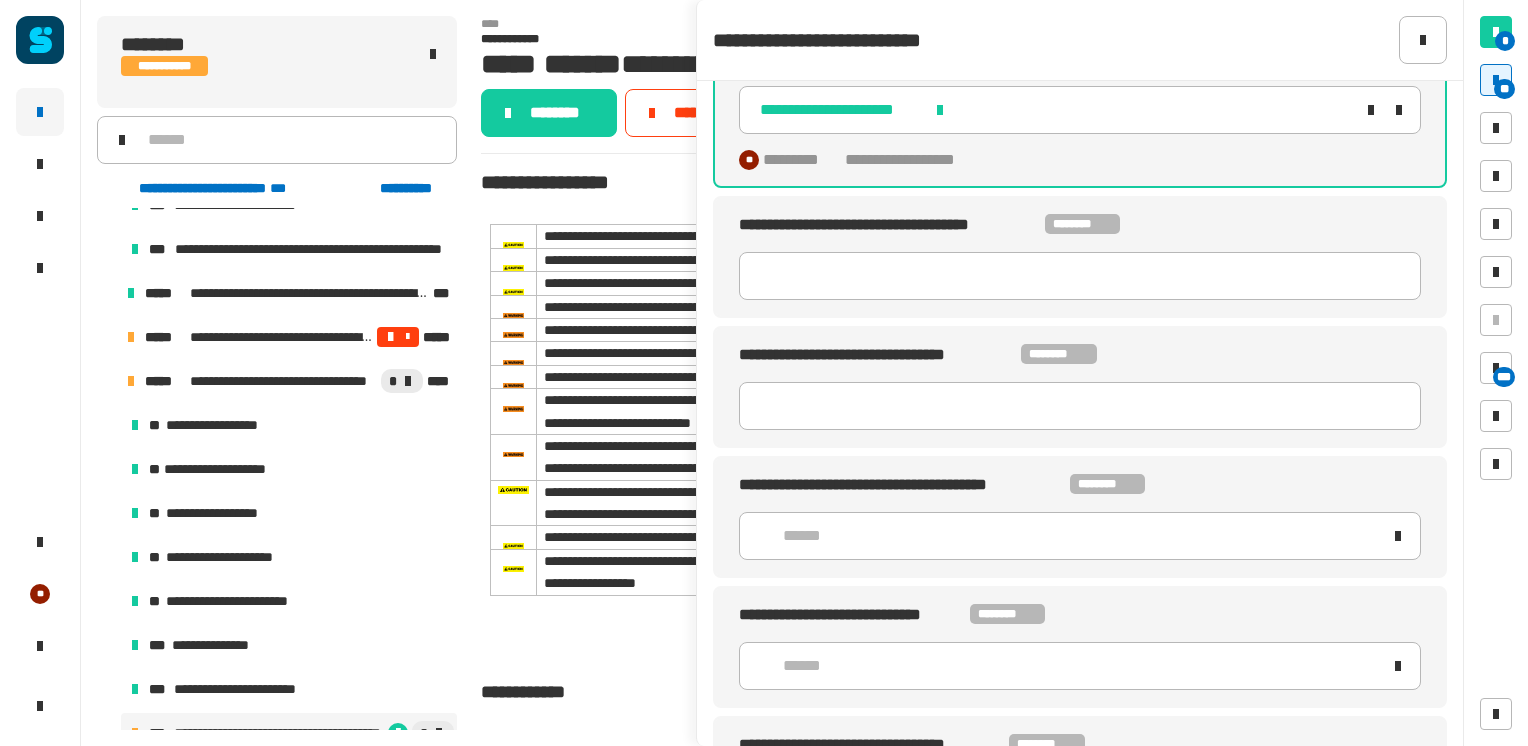 click on "******" 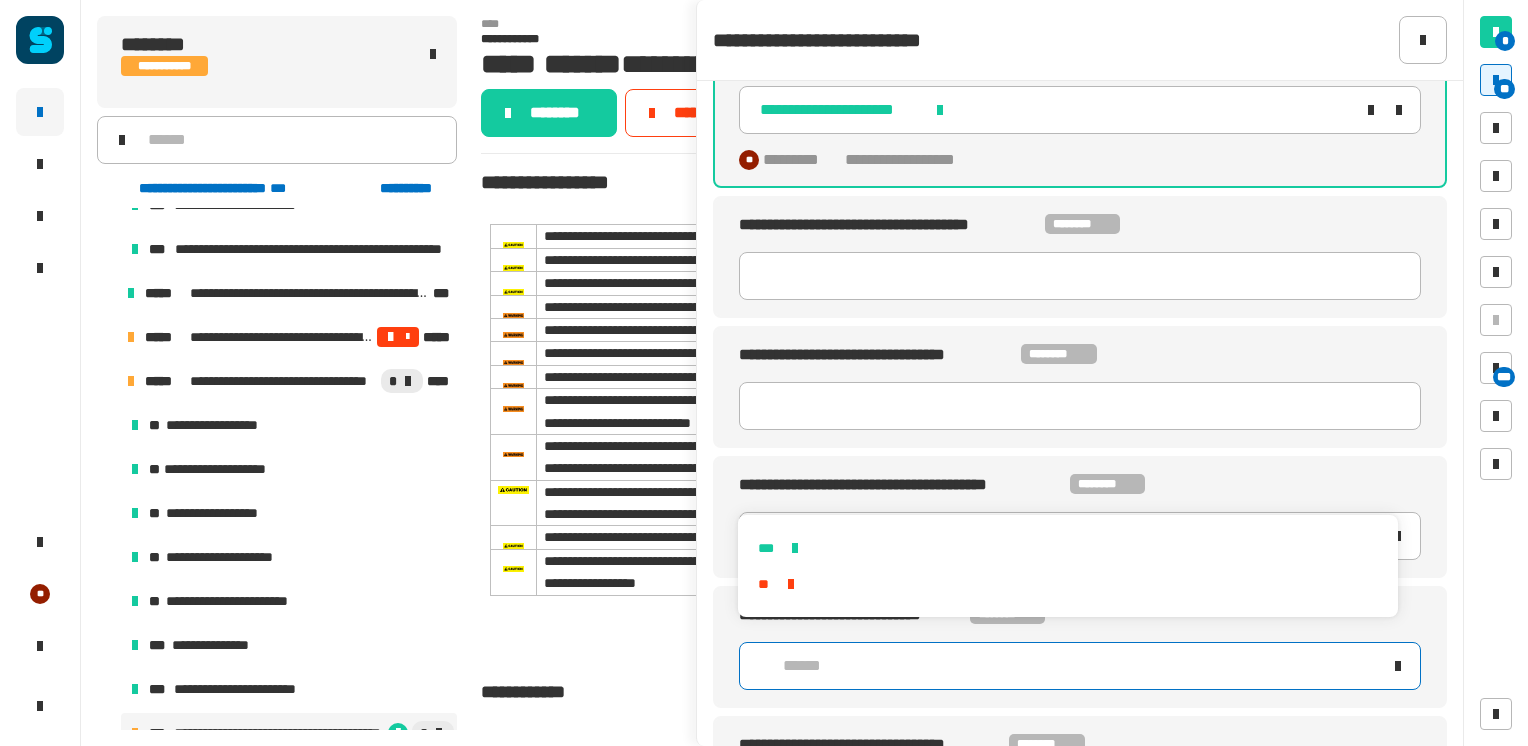 click on "***" at bounding box center (1067, 548) 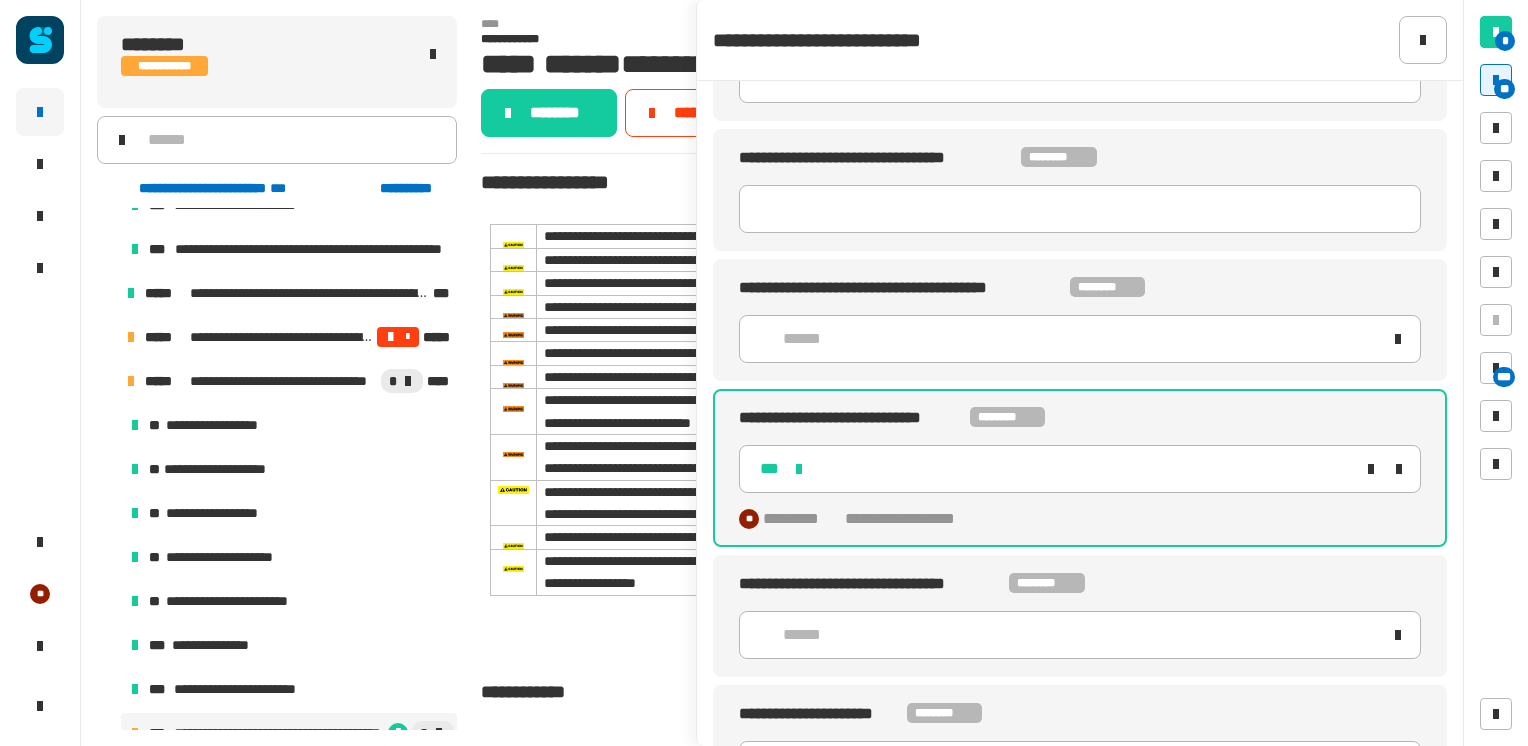 scroll, scrollTop: 4359, scrollLeft: 0, axis: vertical 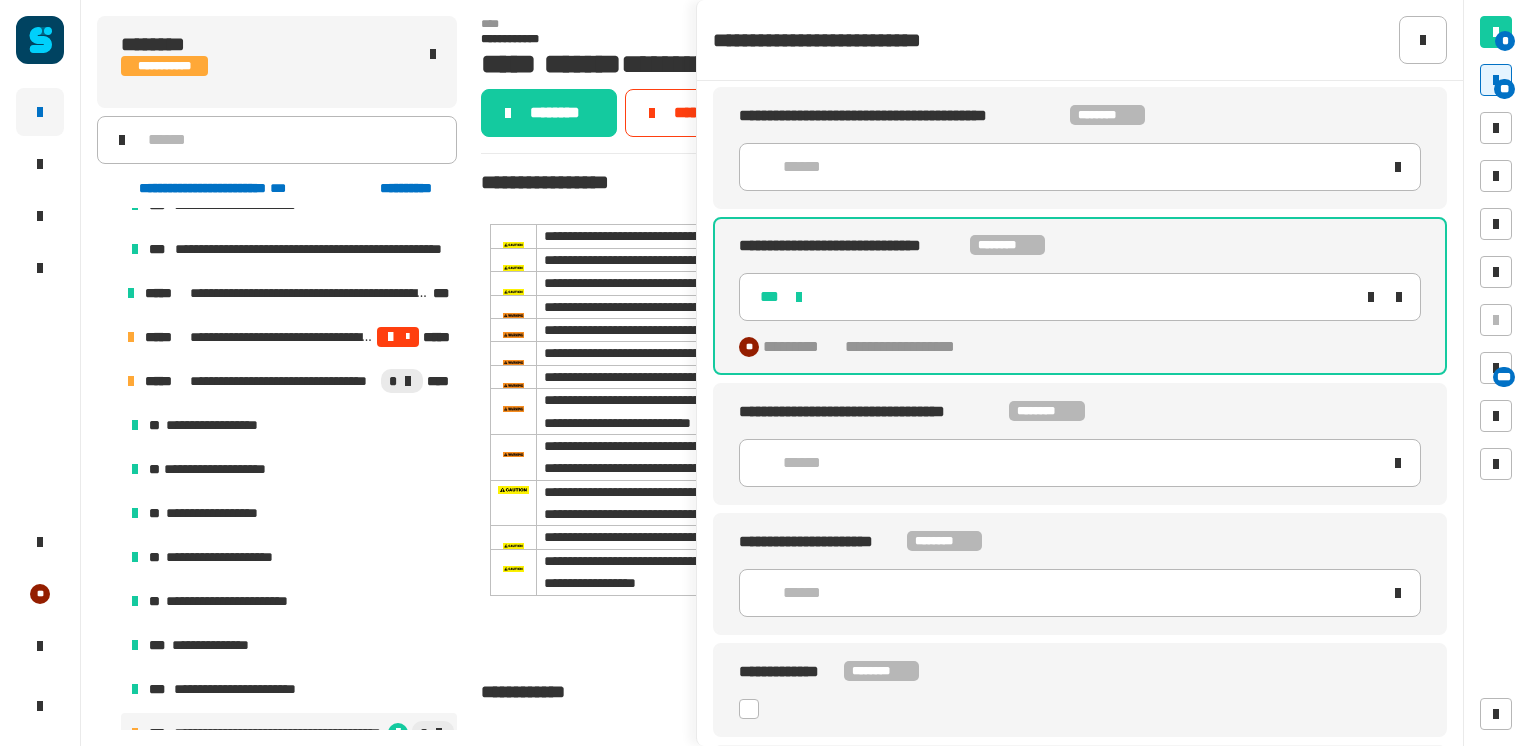 click on "[ADDRESS_LINE_1] [ADDRESS_LINE_2] [ADDRESS_LINE_3] [ADDRESS_LINE_4] [ADDRESS_LINE_5] [ADDRESS_LINE_6] [ADDRESS_LINE_7] [ADDRESS_LINE_8] [ADDRESS_LINE_9] [ADDRESS_LINE_10] [ADDRESS_LINE_11] [ADDRESS_LINE_12] [ADDRESS_LINE_13] [ADDRESS_LINE_14] [ADDRESS_LINE_15] [ADDRESS_LINE_16] [ADDRESS_LINE_17] [ADDRESS_LINE_18] [ADDRESS_LINE_19] [ADDRESS_LINE_20] [ADDRESS_LINE_21] [ADDRESS_LINE_22] [ADDRESS_LINE_23] [ADDRESS_LINE_24] [ADDRESS_LINE_25] [ADDRESS_LINE_26] [ADDRESS_LINE_27] [ADDRESS_LINE_28] [ADDRESS_LINE_29] [ADDRESS_LINE_30] [ADDRESS_LINE_31] [ADDRESS_LINE_32] [ADDRESS_LINE_33] [ADDRESS_LINE_34] [ADDRESS_LINE_35] [ADDRESS_LINE_36] [ADDRESS_LINE_37] [ADDRESS_LINE_38] [ADDRESS_LINE_39] [ADDRESS_LINE_40] [ADDRESS_LINE_41] [ADDRESS_LINE_42] [ADDRESS_LINE_43] [ADDRESS_LINE_44] [ADDRESS_LINE_45] [ADDRESS_LINE_46] [ADDRESS_LINE_47] [ADDRESS_LINE_48] [ADDRESS_LINE_49] [ADDRESS_LINE_50] [ADDRESS_LINE_51] [ADDRESS_LINE_52] [ADDRESS_LINE_53] [ADDRESS_LINE_54] [ADDRESS_LINE_55] [ADDRESS_LINE_56] [ADDRESS_LINE_57] [ADDRESS_LINE_58] [ADDRESS_LINE_59] [ADDRESS_LINE_60] [ADDRESS_LINE_61] [ADDRESS_LINE_62] [ADDRESS_LINE_63] [ADDRESS_LINE_64] [ADDRESS_LINE_65] [ADDRESS_LINE_66] [ADDRESS_LINE_67] [ADDRESS_LINE_68] [ADDRESS_LINE_69] [ADDRESS_LINE_70] [ADDRESS_LINE_71] [ADDRESS_LINE_72] [ADDRESS_LINE_73] [ADDRESS_LINE_74] [ADDRESS_LINE_75] [ADDRESS_LINE_76] [ADDRESS_LINE_77] [ADDRESS_LINE_78] [ADDRESS_LINE_79] [ADDRESS_LINE_80] [ADDRESS_LINE_81] [ADDRESS_LINE_82] [ADDRESS_LINE_83] [ADDRESS_LINE_84] [ADDRESS_LINE_85] [ADDRESS_LINE_86] [ADDRESS_LINE_87] [ADDRESS_LINE_88] [ADDRESS_LINE_89] [ADDRESS_LINE_90] [ADDRESS_LINE_91] [ADDRESS_LINE_92] [ADDRESS_LINE_93] [ADDRESS_LINE_94] [ADDRESS_LINE_95] [ADDRESS_LINE_96] [ADDRESS_LINE_97] [ADDRESS_LINE_98] [ADDRESS_LINE_99] [ADDRESS_LINE_100] [ADDRESS_LINE_101] [ADDRESS_LINE_102] [ADDRESS_LINE_103] [ADDRESS_LINE_104] [ADDRESS_LINE_105] [ADDRESS_LINE_106] [ADDRESS_LINE_107] [ADDRESS_LINE_108] [ADDRESS_LINE_109] [ADDRESS_LINE_110] [ADDRESS_LINE_111] [ADDRESS_LINE_112] [ADDRESS_LINE_113] [ADDRESS_LINE_114] [ADDRESS_LINE_115] [ADDRESS_LINE_116] [ADDRESS_LINE_117] [ADDRESS_LINE_118] [ADDRESS_LINE_119] [ADDRESS_LINE_120] [ADDRESS_LINE_121] [ADDRESS_LINE_122] [ADDRESS_LINE_123] [ADDRESS_LINE_124] [ADDRESS_LINE_125] [ADDRESS_LINE_126] [ADDRESS_LINE_127] [ADDRESS_LINE_128] [ADDRESS_LINE_129] [ADDRESS_LINE_130] [ADDRESS_LINE_131] [ADDRESS_LINE_132] [ADDRESS_LINE_133] [ADDRESS_LINE_134] [ADDRESS_LINE_135] [ADDRESS_LINE_136] [ADDRESS_LINE_137] [ADDRESS_LINE_138] [ADDRESS_LINE_139] [ADDRESS_LINE_140] [ADDRESS_LINE_141] [ADDRESS_LINE_142] [ADDRESS_LINE_143] [ADDRESS_LINE_144] [ADDRESS_LINE_145] [ADDRESS_LINE_146] [ADDRESS_LINE_147] [ADDRESS_LINE_148] [ADDRESS_LINE_149] [ADDRESS_LINE_150] [ADDRESS_LINE_151] [ADDRESS_LINE_152] [ADDRESS_LINE_153] [ADDRESS_LINE_154] [ADDRESS_LINE_155] [ADDRESS_LINE_156] [ADDRESS_LINE_157] [ADDRESS_LINE_158] [ADDRESS_LINE_159] [ADDRESS_LINE_160] [ADDRESS_LINE_161] [ADDRESS_LINE_162] [ADDRESS_LINE_163] [ADDRESS_LINE_164] [ADDRESS_LINE_165] [ADDRESS_LINE_166] [ADDRESS_LINE_167] [ADDRESS_LINE_168] [ADDRESS_LINE_169] [ADDRESS_LINE_170] [ADDRESS_LINE_171] [ADDRESS_LINE_172] [ADDRESS_LINE_173] [ADDRESS_LINE_174] [ADDRESS_LINE_175] [ADDRESS_LINE_176] [ADDRESS_LINE_177] [ADDRESS_LINE_178] [ADDRESS_LINE_179] [ADDRESS_LINE_180] [ADDRESS_LINE_181] [ADDRESS_LINE_182] [ADDRESS_LINE_183] [ADDRESS_LINE_184] [ADDRESS_LINE_185] [ADDRESS_LINE_186] [ADDRESS_LINE_187] [ADDRESS_LINE_188] [ADDRESS_LINE_189] [ADDRESS_LINE_190] [ADDRESS_LINE_191] [ADDRESS_LINE_192] [ADDRESS_LINE_193] [ADDRESS_LINE_194] [ADDRESS_LINE_195] [ADDRESS_LINE_196] [ADDRESS_LINE_197] [ADDRESS_LINE_198] [ADDRESS_LINE_199] [ADDRESS_LINE_200] [ADDRESS_LINE_201] [ADDRESS_LINE_202] [ADDRESS_LINE_203] [ADDRESS_LINE_204] [ADDRESS_LINE_205] [ADDRESS_LINE_206] [ADDRESS_LINE_207] [ADDRESS_LINE_208] [ADDRESS_LINE_209] [ADDRESS_LINE_210] [ADDRESS_LINE_211] [ADDRESS_LINE_212] [ADDRESS_LINE_213] [ADDRESS_LINE_214] [ADDRESS_LINE_215] [ADDRESS_LINE_216] [ADDRESS_LINE_217] [ADDRESS_LINE_218] [ADDRESS_LINE_219] [ADDRESS_LINE_220] [ADDRESS_LINE_221] [ADDRESS_LINE_222] [ADDRESS_LINE_223] [ADDRESS_LINE_224] [ADDRESS_LINE_225] [ADDRESS_LINE_226] [ADDRESS_LINE_227] [ADDRESS_LINE_228] [ADDRESS_LINE_229] [ADDRESS_LINE_230] [ADDRESS_LINE_231] [ADDRESS_LINE_232] [ADDRESS_LINE_233] [ADDRESS_LINE_234] [ADDRESS_LINE_235] [ADDRESS_LINE_236] [ADDRESS_LINE_237] [ADDRESS_LINE_238] [ADDRESS_LINE_239] [ADDRESS_LINE_240] [ADDRESS_LINE_241] [ADDRESS_LINE_242] [ADDRESS_LINE_243] [ADDRESS_LINE_244] [ADDRESS_LINE_245] [ADDRESS_LINE_246] [ADDRESS_LINE_247] [ADDRESS_LINE_248] [ADDRESS_LINE_249] [ADDRESS_LINE_250] [ADDRESS_LINE_251] [ADDRESS_LINE_252] [ADDRESS_LINE_253] [ADDRESS_LINE_254] [ADDRESS_LINE_255] [ADDRESS_LINE_256] [ADDRESS_LINE_257] [ADDRESS_LINE_258] [ADDRESS_LINE_259] [ADDRESS_LINE_260] [ADDRESS_LINE_261] [ADDRESS_LINE_262] [ADDRESS_LINE_263] [ADDRESS_LINE_264] [ADDRESS_LINE_265] [ADDRESS_LINE_266] [ADDRESS_LINE_267] [ADDRESS_LINE_268] [ADDRESS_LINE_269] [ADDRESS_LINE_270] [ADDRESS_LINE_271] [ADDRESS_LINE_272] [ADDRESS_LINE_273] [ADDRESS_LINE_274] [ADDRESS_LINE_275] [ADDRESS_LINE_276] [ADDRESS_LINE_277] [ADDRESS_LINE_278] [ADDRESS_LINE_279] [ADDRESS_LINE_280] [ADDRESS_LINE_281] [ADDRESS_LINE_282] [ADDRESS_LINE_283] [ADDRESS_LINE_284] [ADDRESS_LINE_285] [ADDRESS_LINE_286] [ADDRESS_LINE_287] [ADDRESS_LINE_288] [ADDRESS_LINE_289] [ADDRESS_LINE_290] [ADDRESS_LINE_291] [ADDRESS_LINE_292] [ADDRESS_LINE_293] [ADDRESS_LINE_294] [ADDRESS_LINE_295] [ADDRESS_LINE_296] [ADDRESS_LINE_297] [ADDRESS_LINE_298] [ADDRESS_LINE_299] [ADDRESS_LINE_300] [ADDRESS_LINE_301] [ADDRESS_LINE_302] [ADDRESS_LINE_303] [ADDRESS_LINE_304] [ADDRESS_LINE_305] [ADDRESS_LINE_306] [ADDRESS_LINE_307] [ADDRESS_LINE_308] [ADDRESS_LINE_309] [ADDRESS_LINE_310] [ADDRESS_LINE_311] [ADDRESS_LINE_312] [ADDRESS_LINE_313] [ADDRESS_LINE_314] [ADDRESS_LINE_315] [ADDRESS_LINE_316] [ADDRESS_LINE_317] [ADDRESS_LINE_318] [ADDRESS_LINE_319] [ADDRESS_LINE_320] [ADDRESS_LINE_321] [ADDRESS_LINE_322] [ADDRESS_LINE_323] [ADDRESS_LINE_324] [ADDRESS_LINE_325] [ADDRESS_LINE_326] [ADDRESS_LINE_327] [ADDRESS_LINE_328] [ADDRESS_LINE_329] [ADDRESS_LINE_330] [ADDRESS_LINE_331] [ADDRESS_LINE_332] [ADDRESS_LINE_333] [ADDRESS_LINE_334] [ADDRESS_LINE_335] [ADDRESS_LINE_336] [ADDRESS_LINE_337] [ADDRESS_LINE_338] [ADDRESS_LINE_339] [ADDRESS_LINE_340] [ADDRESS_LINE_341] [ADDRESS_LINE_342] [ADDRESS_LINE_343] [ADDRESS_LINE_344] [ADDRESS_LINE_345] [ADDRESS_LINE_346] [ADDRESS_LINE_347] [ADDRESS_LINE_348] [ADDRESS_LINE_349] [ADDRESS_LINE_350] [ADDRESS_LINE_351] [ADDRESS_LINE_352] [ADDRESS_LINE_353] [ADDRESS_LINE_354] [ADDRESS_LINE_355] [ADDRESS_LINE_356] [ADDRESS_LINE_357] [ADDRESS_LINE_358] [ADDRESS_LINE_359] [ADDRESS_LINE_360] [ADDRESS_LINE_361] [ADDRESS_LINE_362] [ADDRESS_LINE_363] [ADDRESS_LINE_364] [ADDRESS_LINE_365] [ADDRESS_LINE_366] [ADDRESS_LINE_367] [ADDRESS_LINE_368] [ADDRESS_LINE_369] [ADDRESS_LINE_370] [ADDRESS_LINE_371] [ADDRESS_LINE_372] [ADDRESS_LINE_373] [ADDRESS_LINE_374] [ADDRESS_LINE_375] [ADDRESS_LINE_376] [ADDRESS_LINE_377] [ADDRESS_LINE_378] [ADDRESS_LINE_379] [ADDRESS_LINE_380] [ADDRESS_LINE_381] [ADDRESS_LINE_382] [ADDRESS_LINE_383] [ADDRESS_LINE_384] [ADDRESS_LINE_385] [ADDRESS_LINE_386] [ADDRESS_LINE_387] [ADDRESS_LINE_388] [ADDRESS_LINE_389] [ADDRESS_LINE_390] [ADDRESS_LINE_391] [ADDRESS_LINE_392] [ADDRESS_LINE_393] [ADDRESS_LINE_394] [ADDRESS_LINE_395] [ADDRESS_LINE_396] [ADDRESS_LINE_397] [ADDRESS_LINE_398] [ADDRESS_LINE_399] [ADDRESS_LINE_400] [ADDRESS_LINE_401] [ADDRESS_LINE_402] [ADDRESS_LINE_403] [ADDRESS_LINE_404] [ADDRESS_LINE_405] [ADDRESS_LINE_406] [ADDRESS_LINE_407] [ADDRESS_LINE_408] [ADDRESS_LINE_409] [ADDRESS_LINE_410] [ADDRESS_LINE_411] [ADDRESS_LINE_412] [ADDRESS_LINE_413] [ADDRESS_LINE_414] [ADDRESS_LINE_415] [ADDRESS_LINE_416] [ADDRESS_LINE_417] [ADDRESS_LINE_418] [ADDRESS_LINE_419] [ADDRESS_LINE_420] [ADDRESS_LINE_421] [ADDRESS_LINE_422] [ADDRESS_LINE_423] [ADDRESS_LINE_424] [ADDRESS_LINE_425] [ADDRESS_LINE_426] [ADDRESS_LINE_427] [ADDRESS_LINE_428] [ADDRESS_LINE_429] [ADDRESS_LINE_430] [ADDRESS_LINE_431] [ADDRESS_LINE_432] [ADDRESS_LINE_433] [ADDRESS_LINE_434] [ADDRESS_LINE_435] [ADDRESS_LINE_436] [ADDRESS_LINE_437] [ADDRESS_LINE_438] [ADDRESS_LINE_439] [ADDRESS_LINE_440] [ADDRESS_LINE_441] [ADDRESS_LINE_442] [ADDRESS_LINE_443] [ADDRESS_LINE_444] [ADDRESS_LINE_445] [ADDRESS_LINE_446] [ADDRESS_LINE_447] [ADDRESS_LINE_448] [ADDRESS_LINE_449] [ADDRESS_LINE_450] [ADDRESS_LINE_451] [ADDRESS_LINE_452] [ADDRESS_LINE_453] [ADDRESS_LINE_454] [ADDRESS_LINE_455] [ADDRESS_LINE_456] [ADDRESS_LINE_457] [ADDRESS_LINE_458] [ADDRESS_LINE_459] [ADDRESS_LINE_460] [ADDRESS_LINE_461] [ADDRESS_LINE_462] [ADDRESS_LINE_463] [ADDRESS_LINE_464] [ADDRESS_LINE_465] [ADDRESS_LINE_466] [ADDRESS_LINE_467] [ADDRESS_LINE_468] [ADDRESS_LINE_469] [ADDRESS_LINE_470] [ADDRESS_LINE_471] [ADDRESS_LINE_472] [ADDRESS_LINE_473] [ADDRESS_LINE_474] [ADDRESS_LINE_475] [ADDRESS_LINE_476] [ADDRESS_LINE_477] [ADDRESS_LINE_478] [ADDRESS_LINE_479] [ADDRESS_LINE_480] [ADDRESS_LINE_481] [ADDRESS_LINE_482] [ADDRESS_LINE_483] [ADDRESS_LINE_484] [ADDRESS_LINE_485] [ADDRESS_LINE_486] [ADDRESS_LINE_487] [ADDRESS_LINE_488] [ADDRESS_LINE_489] [ADDRESS_LINE_490] [ADDRESS_LINE_491] [ADDRESS_LINE_492] [ADDRESS_LINE_493] [ADDRESS_LINE_494] [ADDRESS_LINE_495] [ADDRESS_LINE_496] [ADDRESS_LINE_497] [ADDRESS_LINE_498] [ADDRESS_LINE_499] [ADDRESS_LINE_500]" 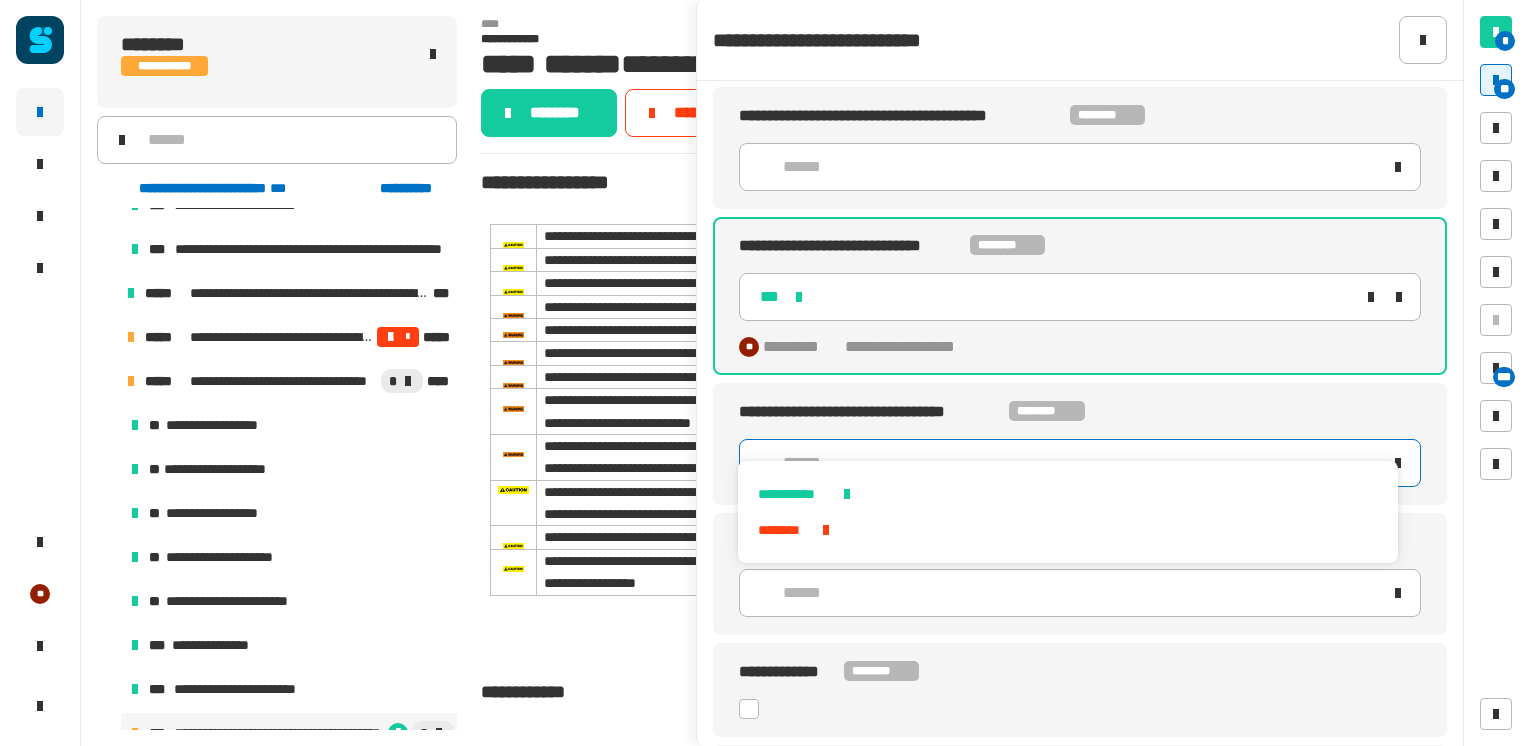 click on "**********" at bounding box center (1067, 494) 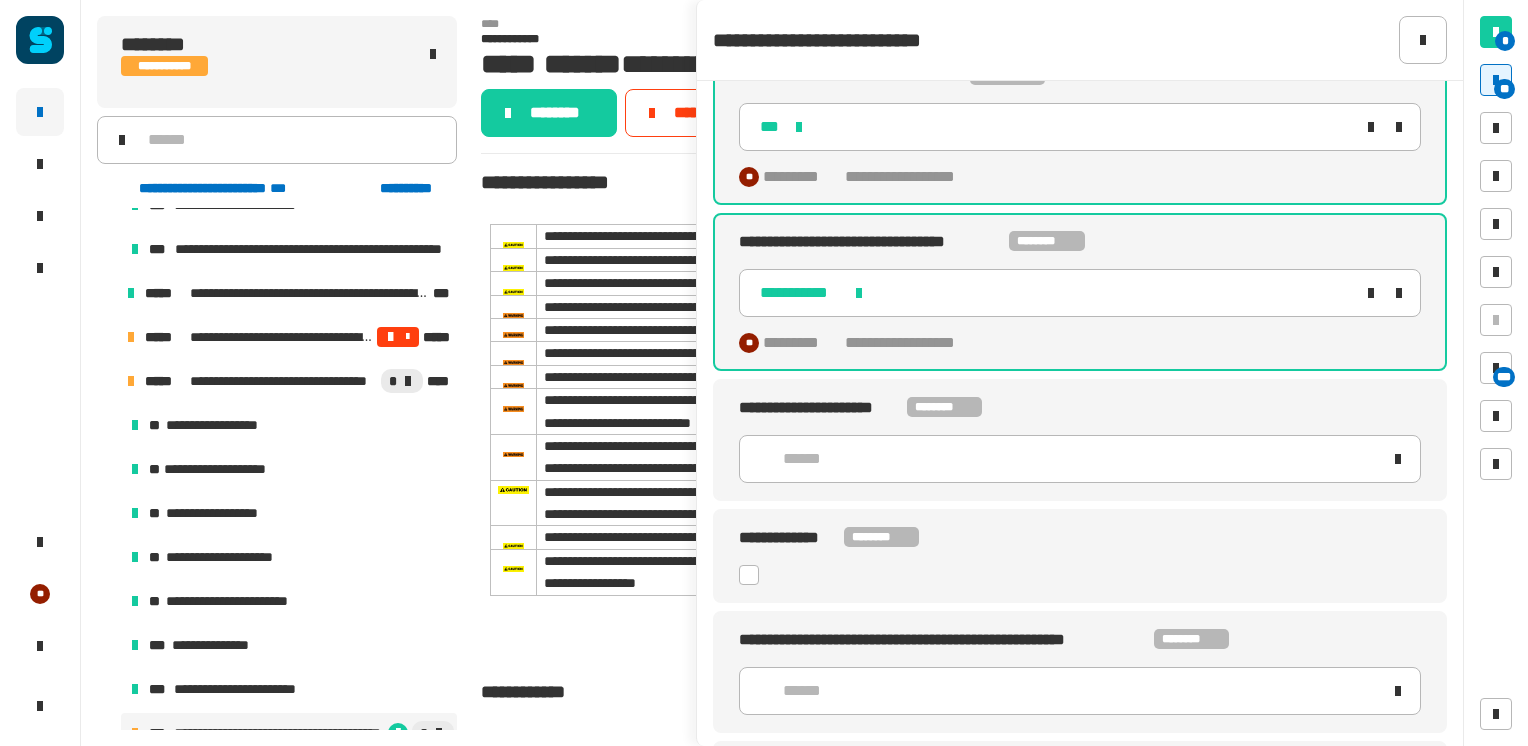 scroll, scrollTop: 4532, scrollLeft: 0, axis: vertical 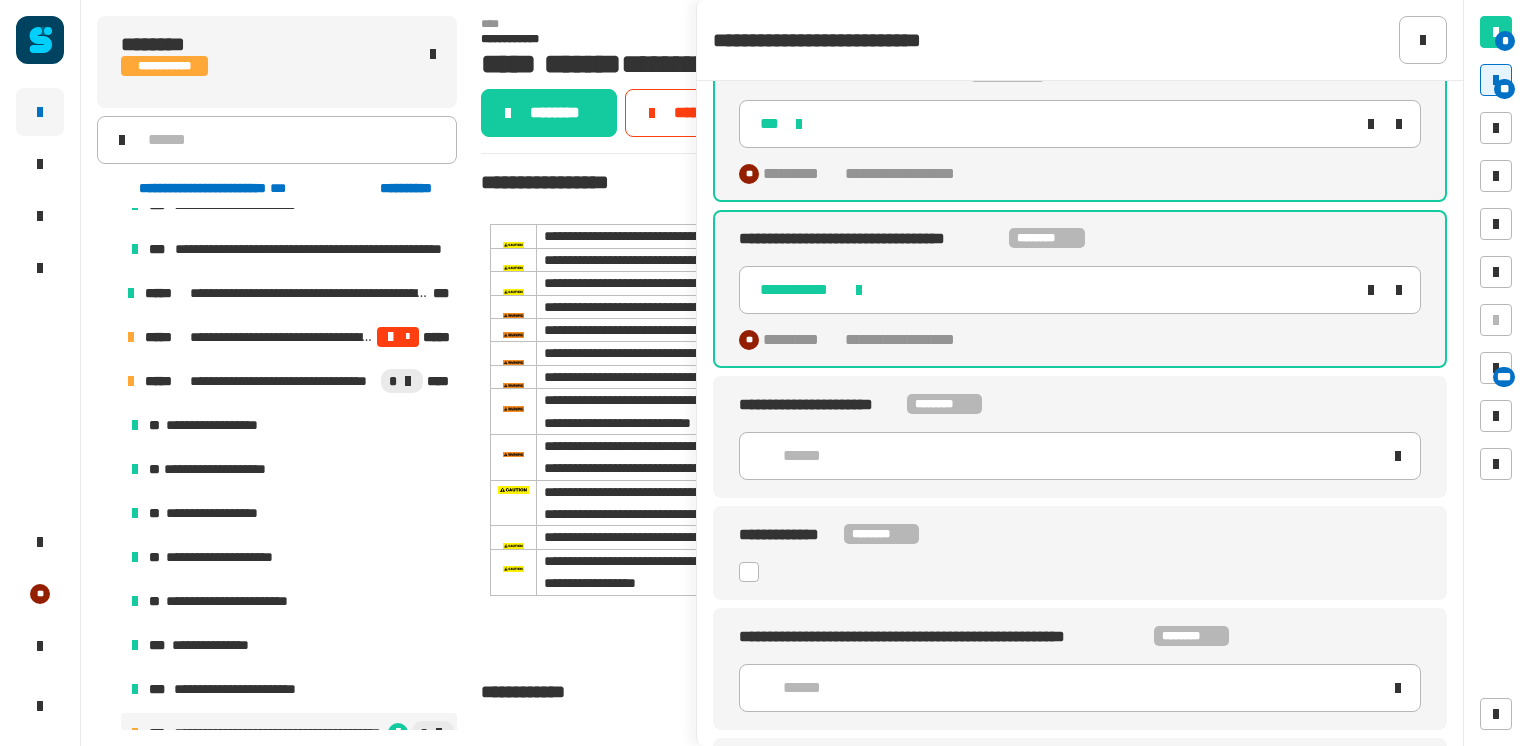 click on "******" 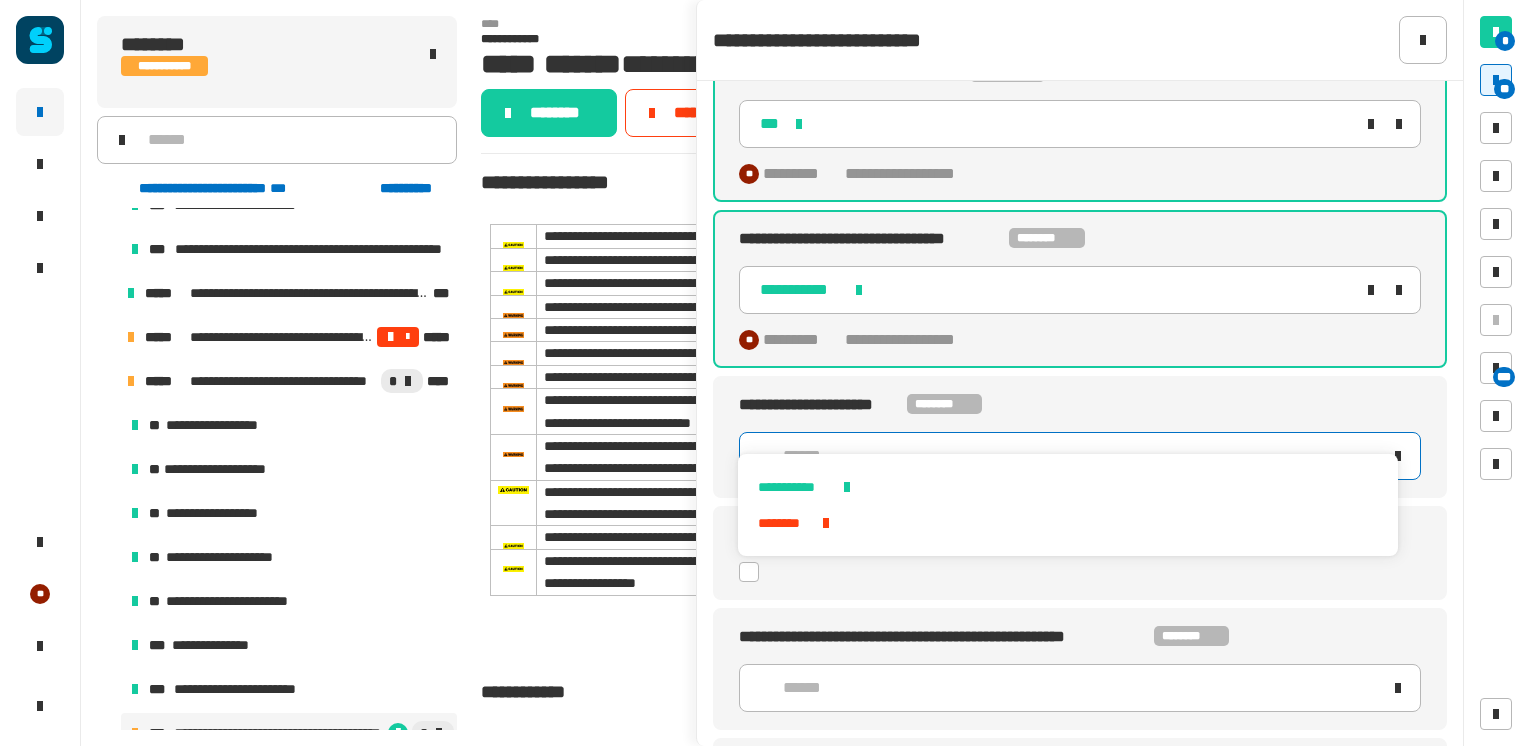 click on "**********" at bounding box center (1067, 487) 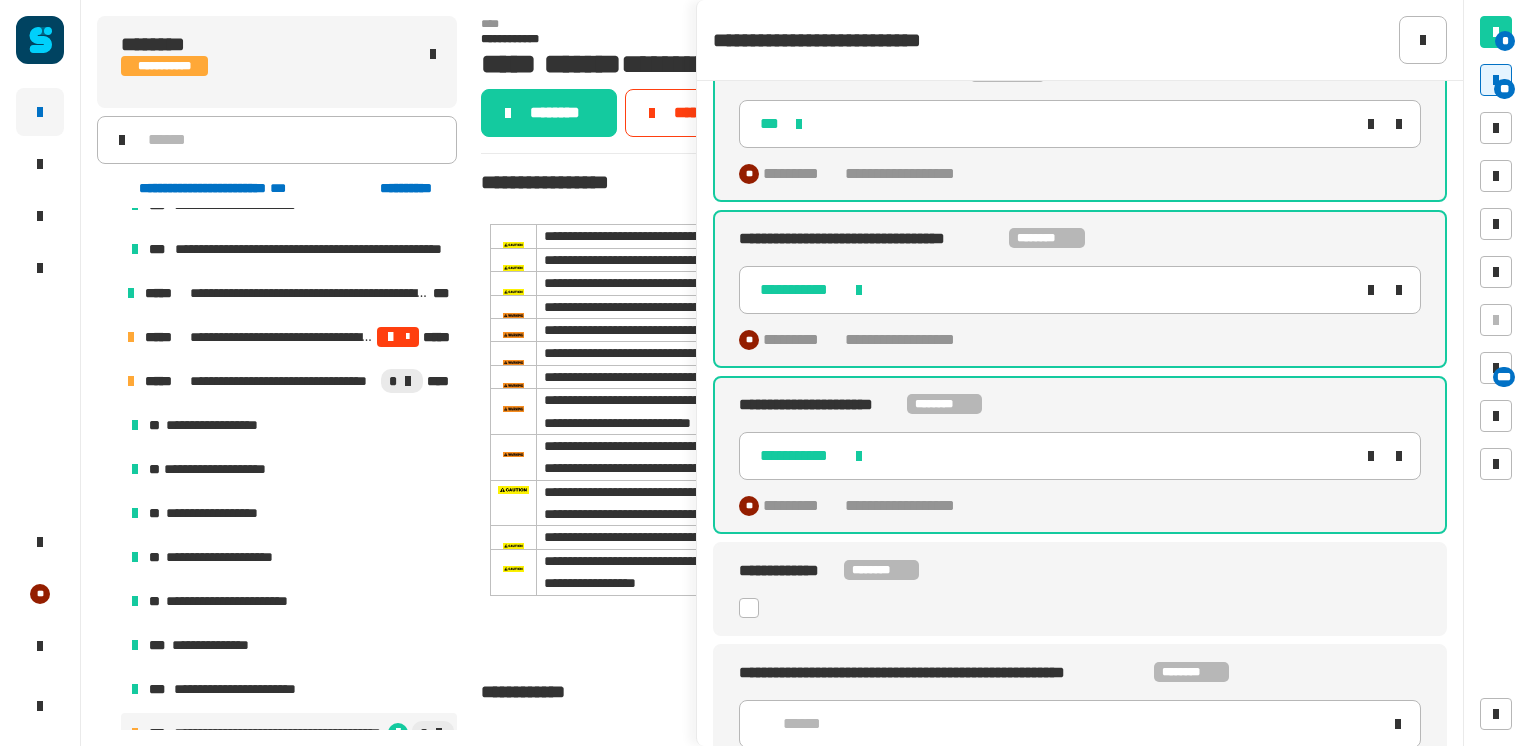 click 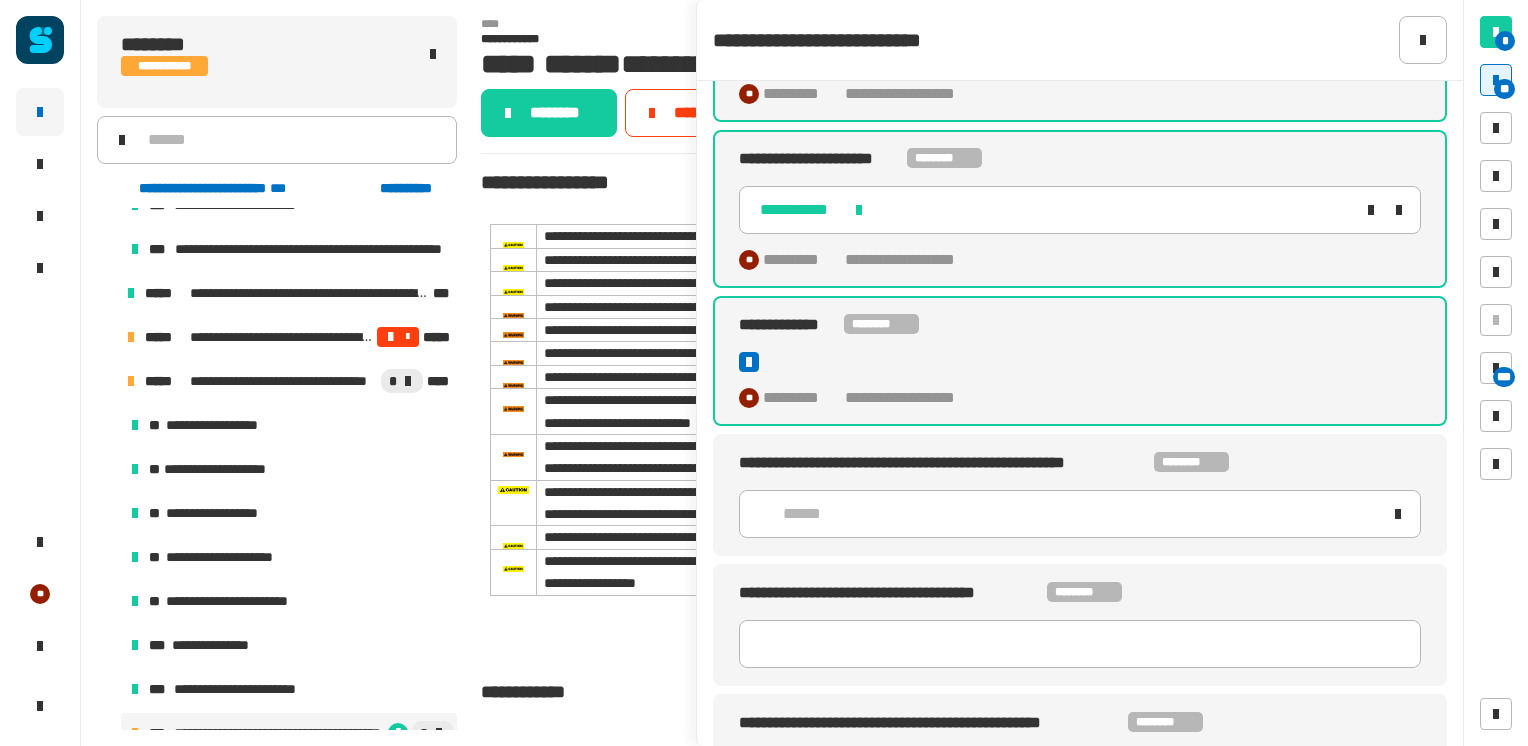 scroll, scrollTop: 4786, scrollLeft: 0, axis: vertical 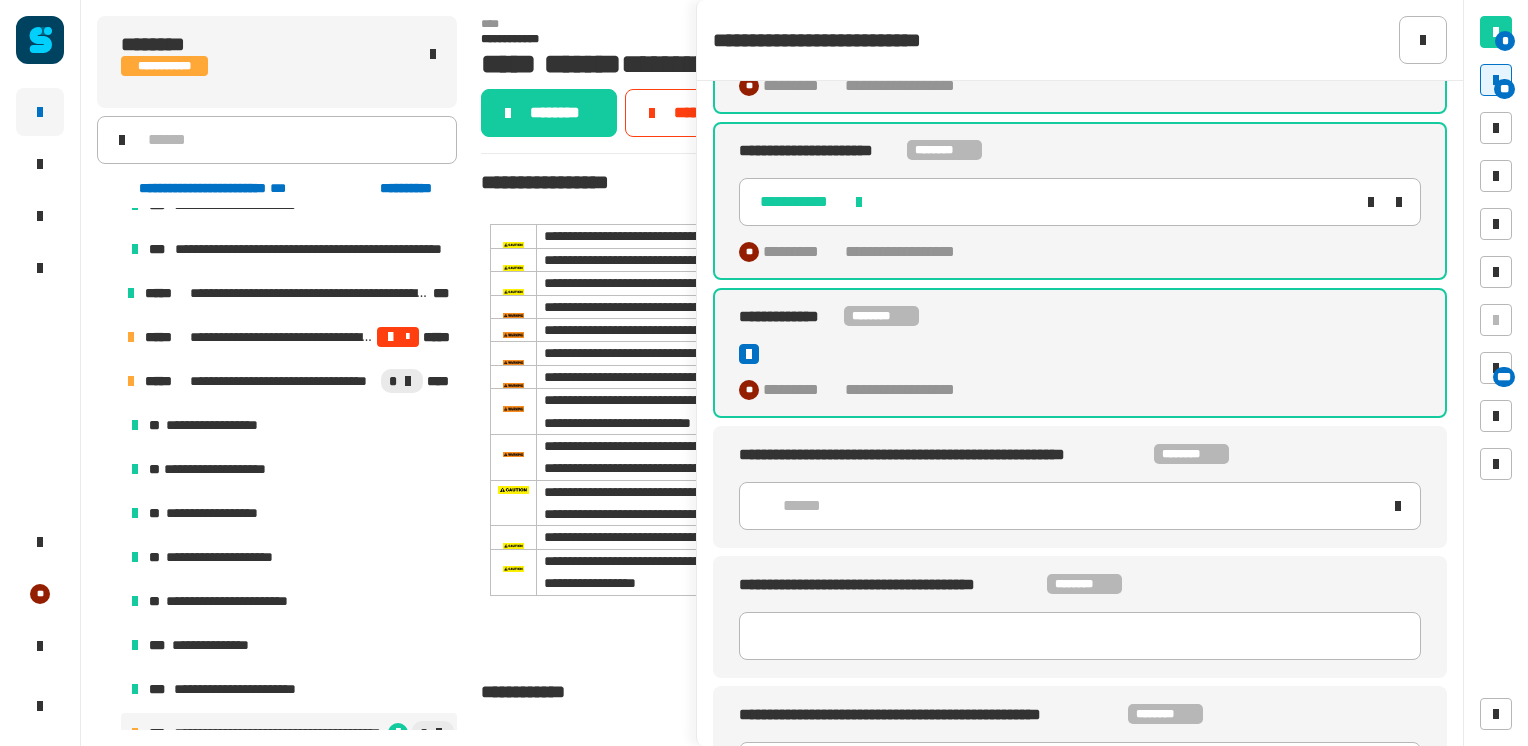 click on "******" 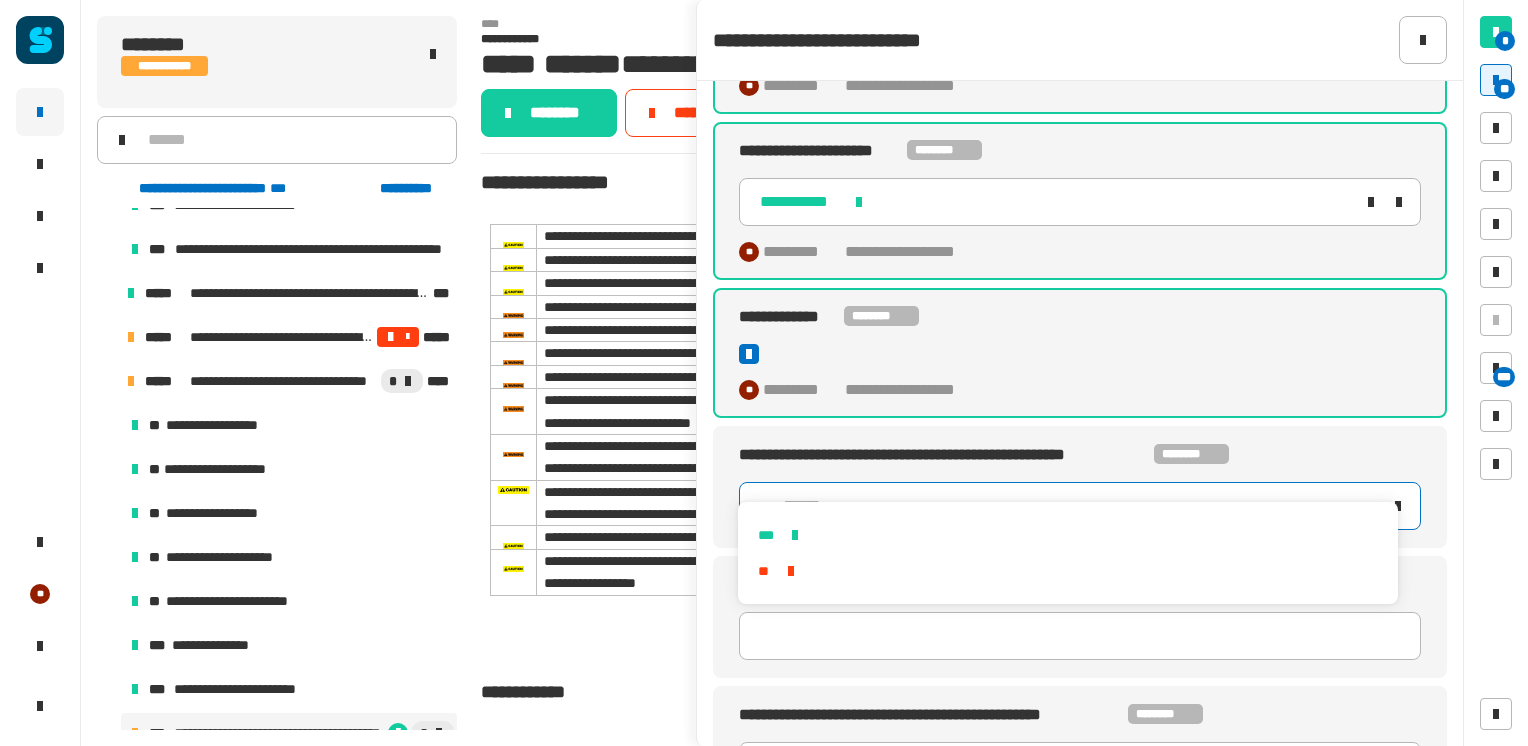 click on "***" at bounding box center [1067, 535] 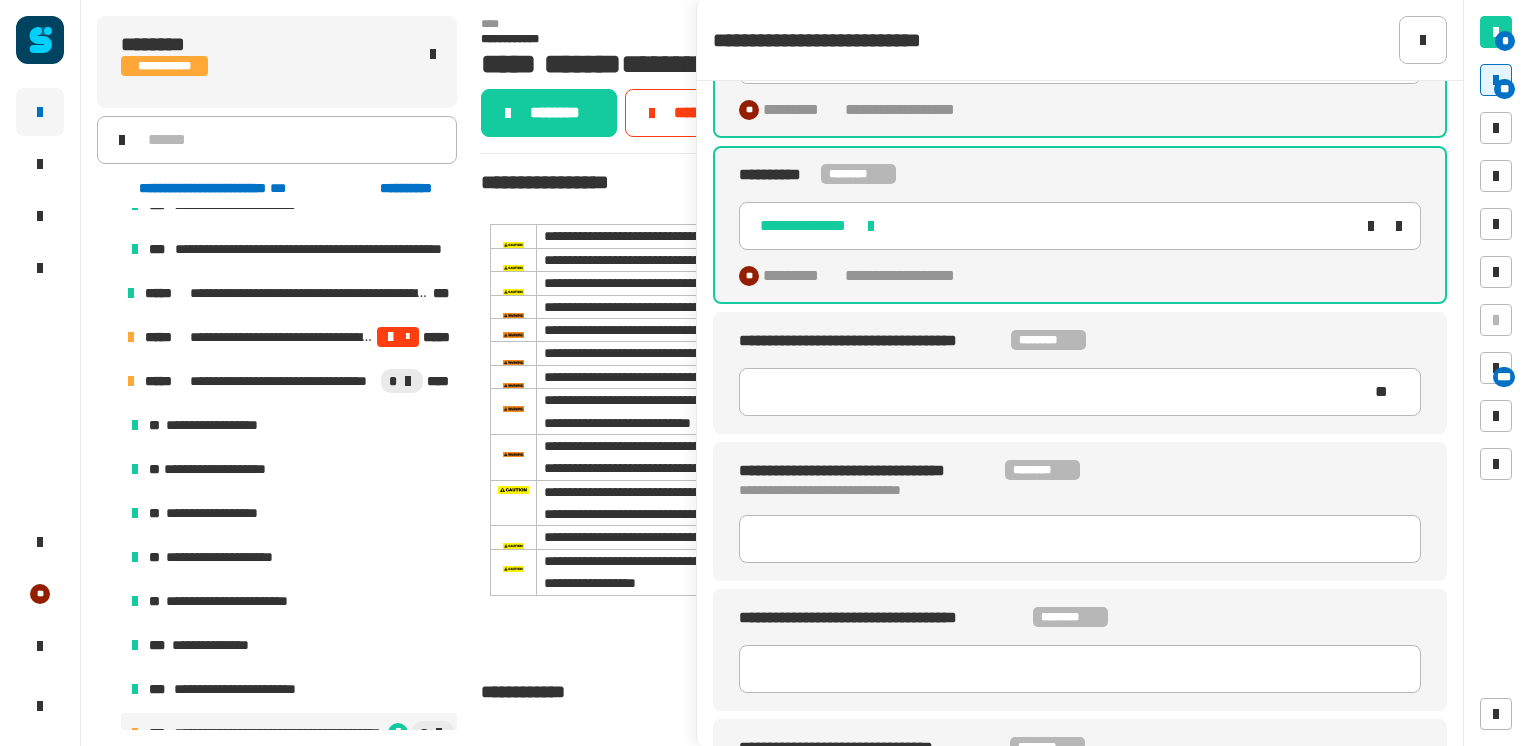 scroll, scrollTop: 624, scrollLeft: 0, axis: vertical 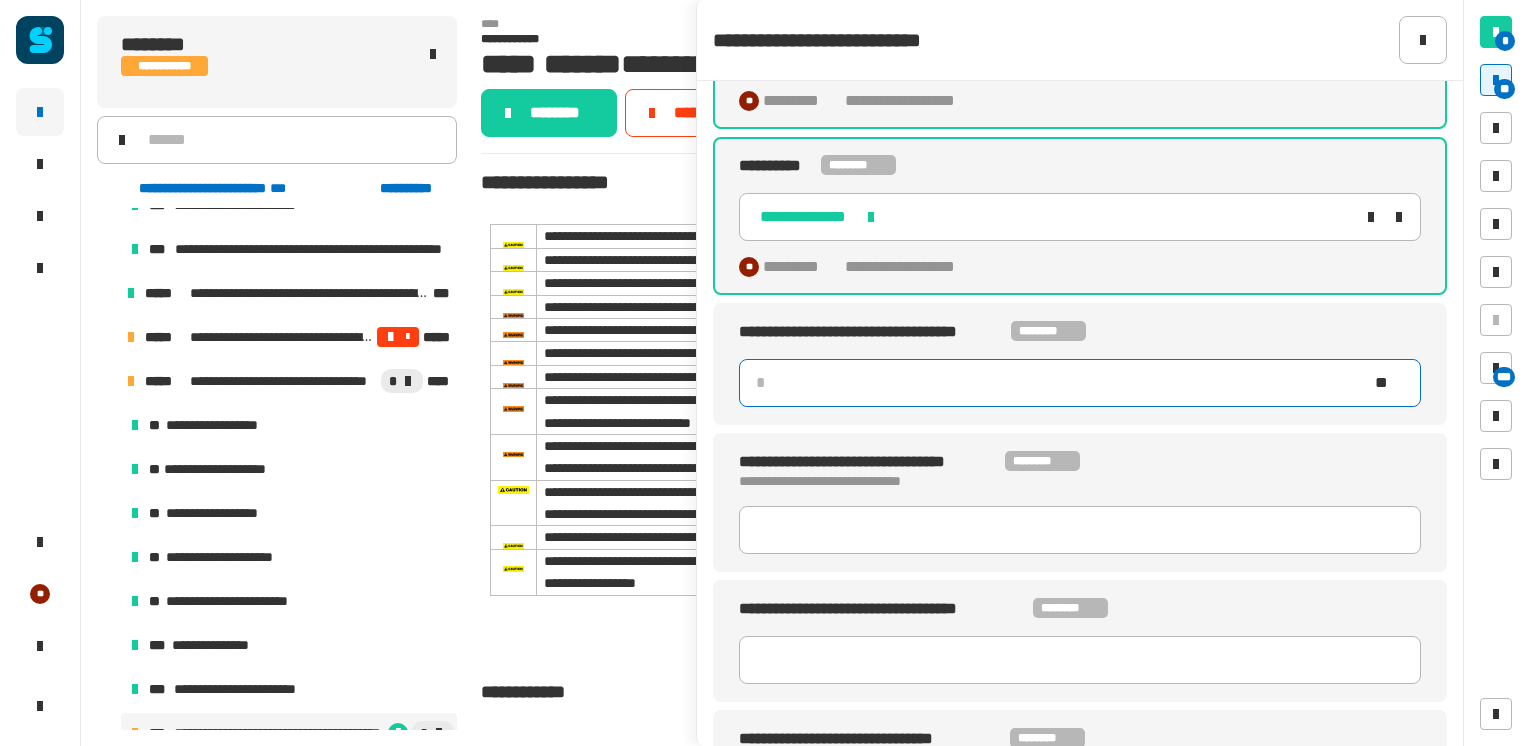 click 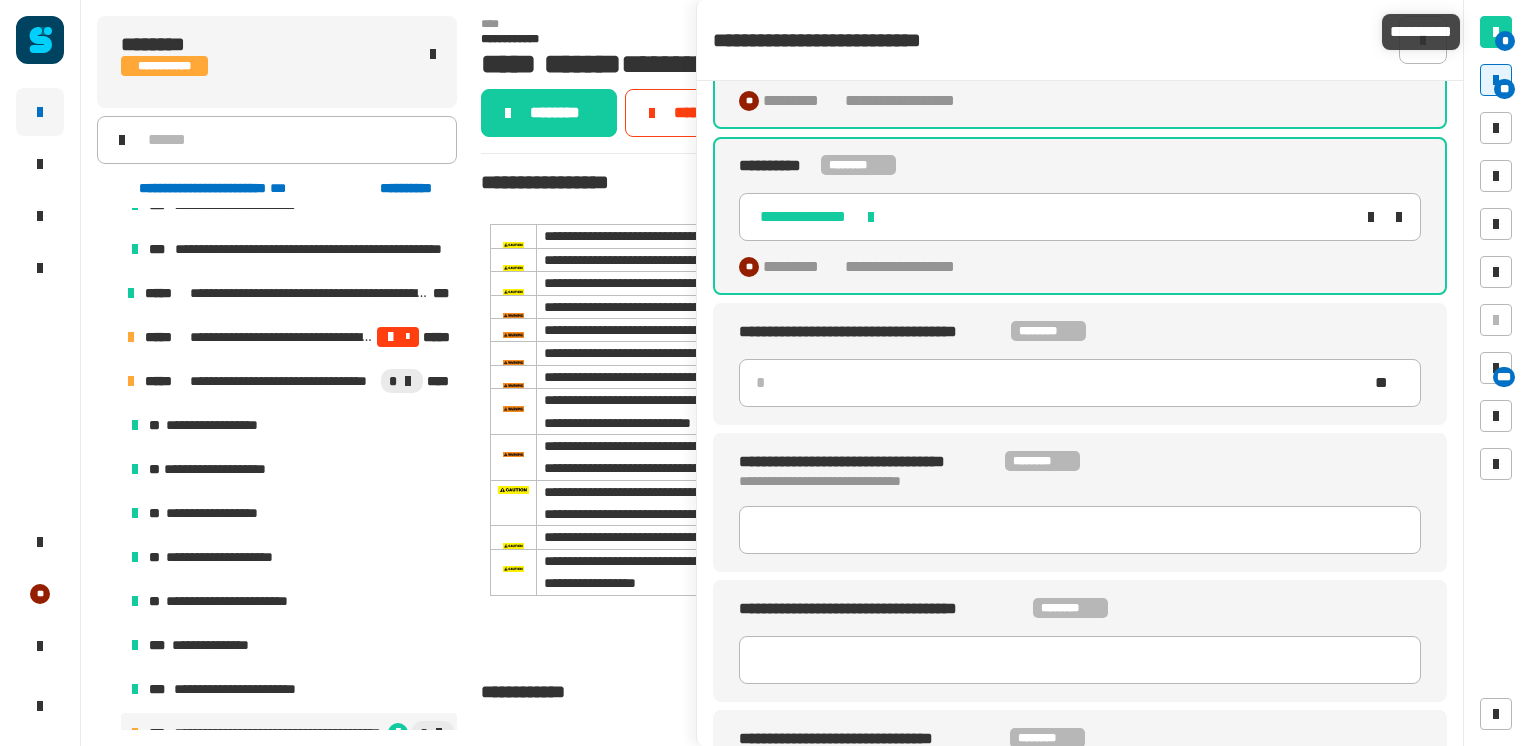 type 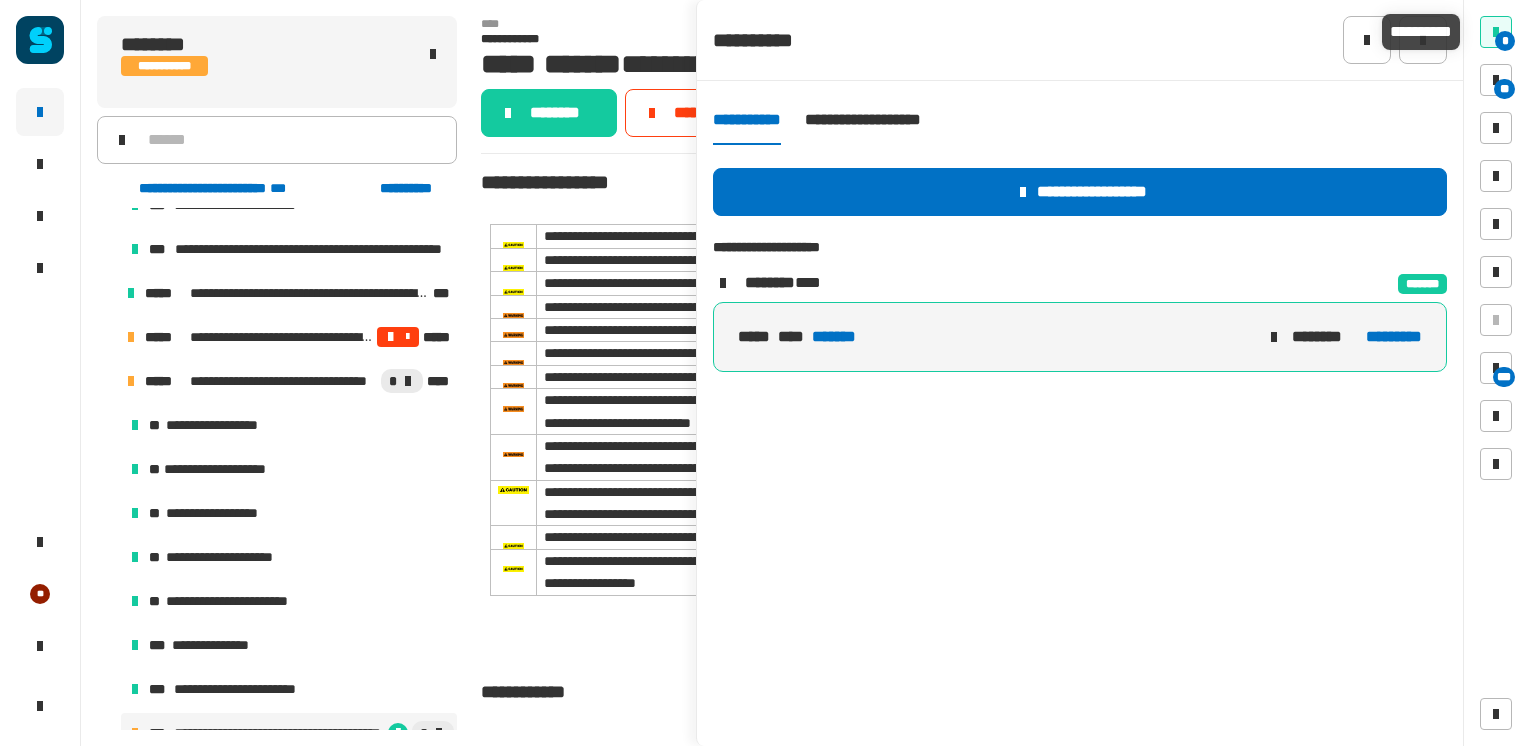 scroll, scrollTop: 0, scrollLeft: 0, axis: both 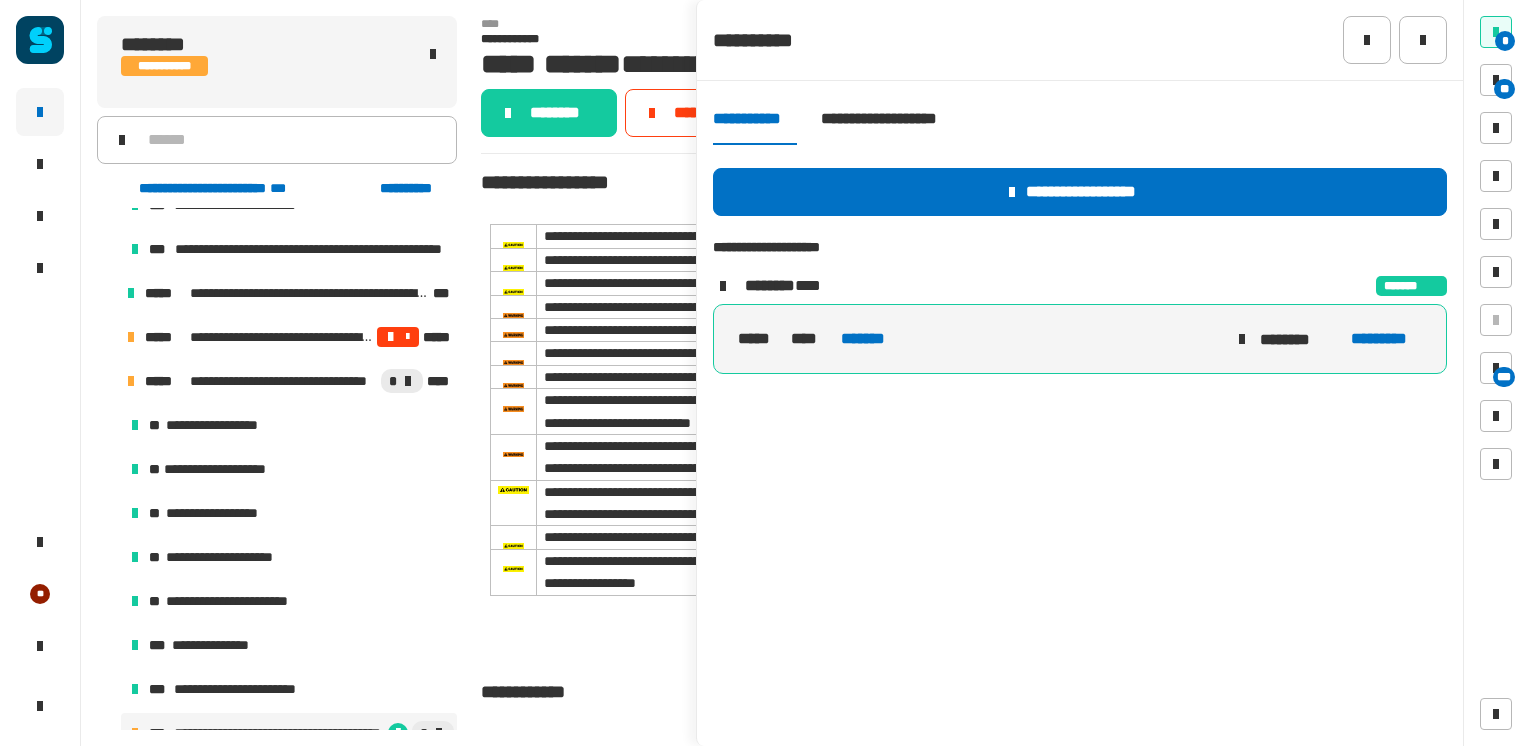 click 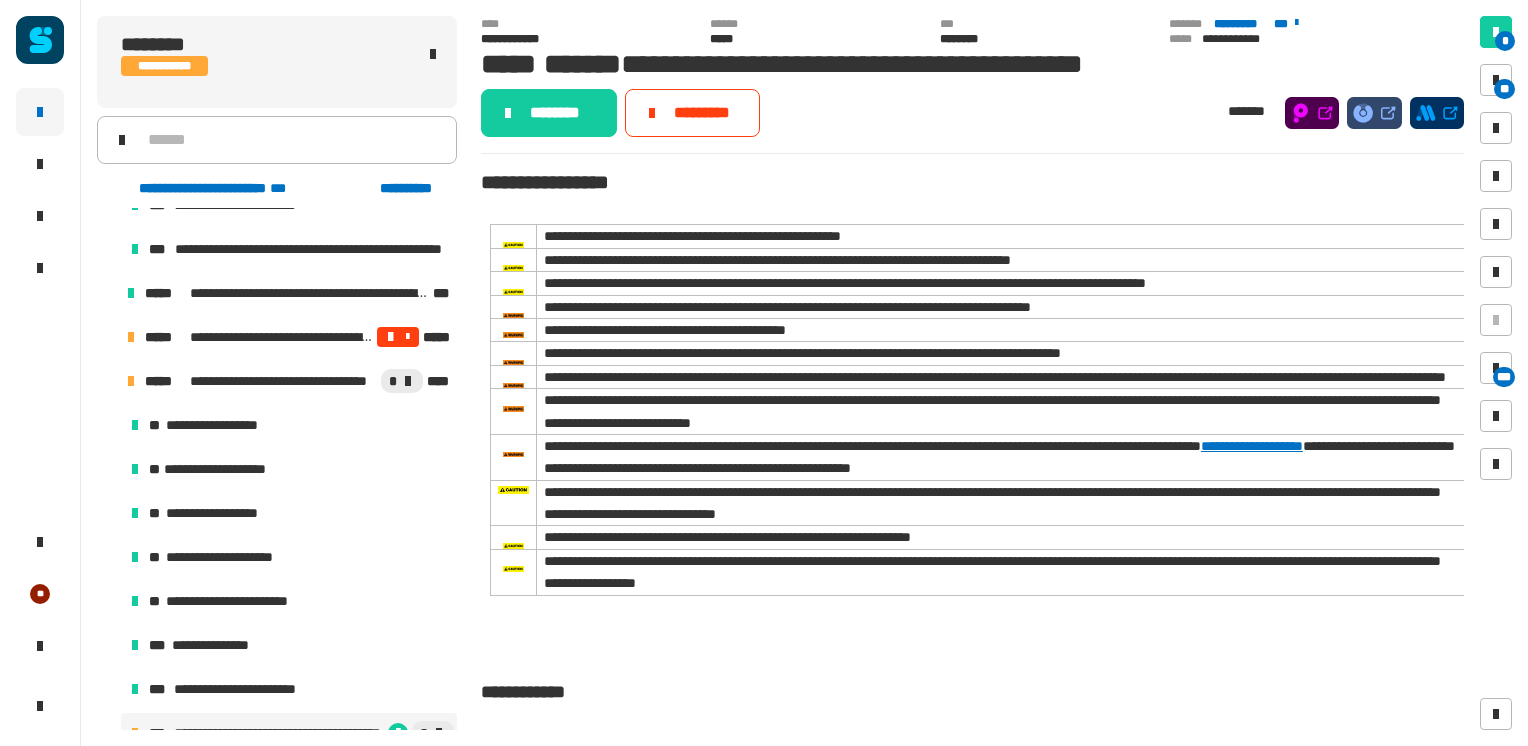 click at bounding box center [1496, 80] 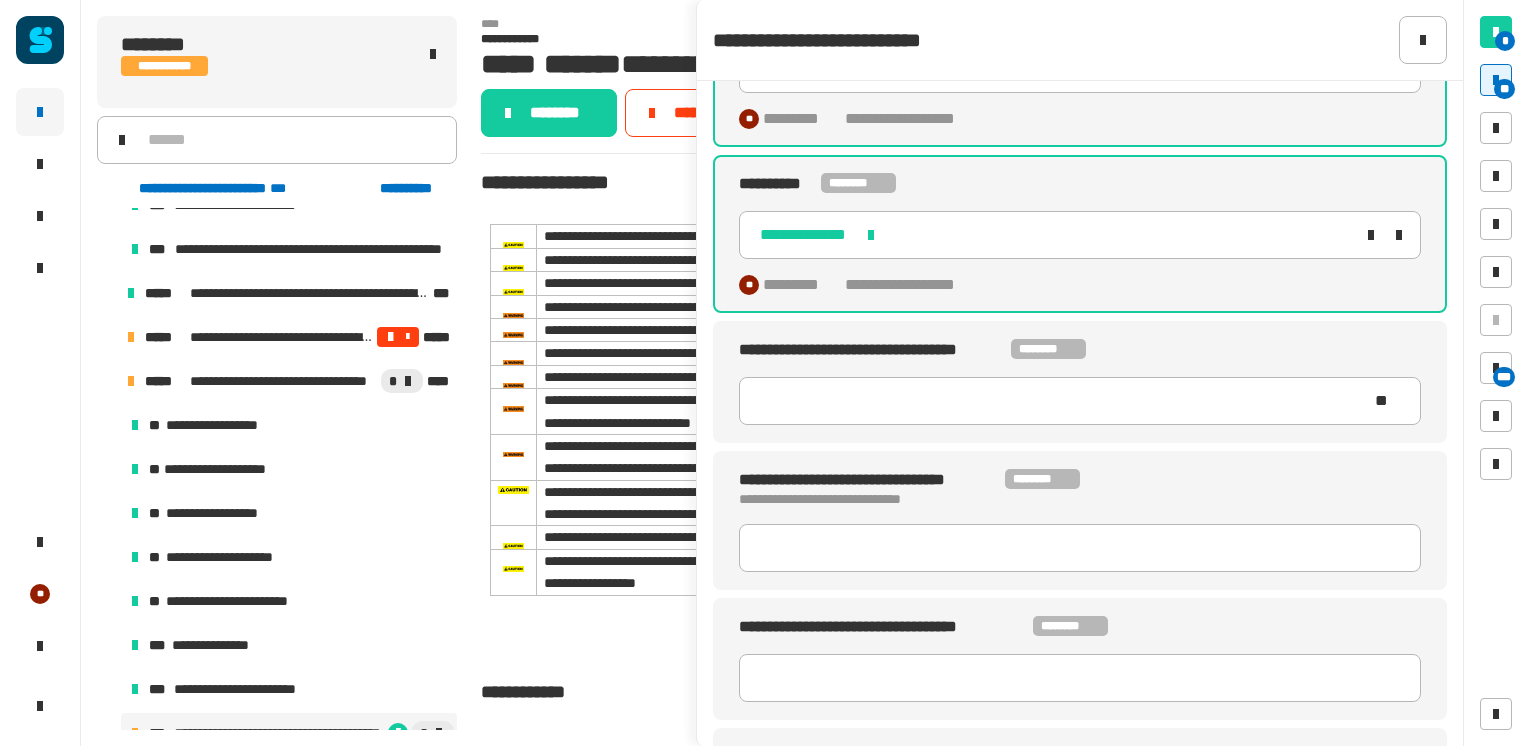 scroll, scrollTop: 604, scrollLeft: 0, axis: vertical 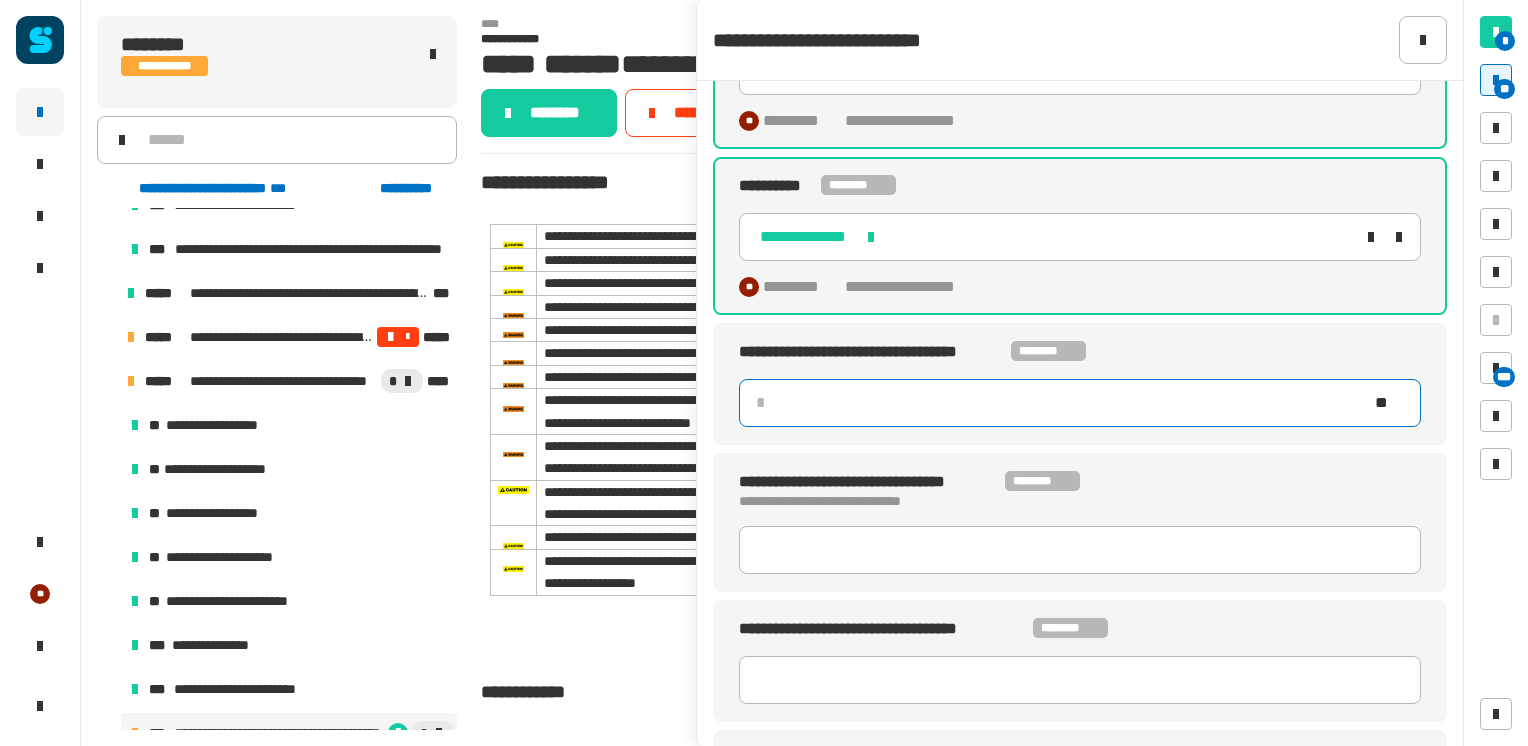 click 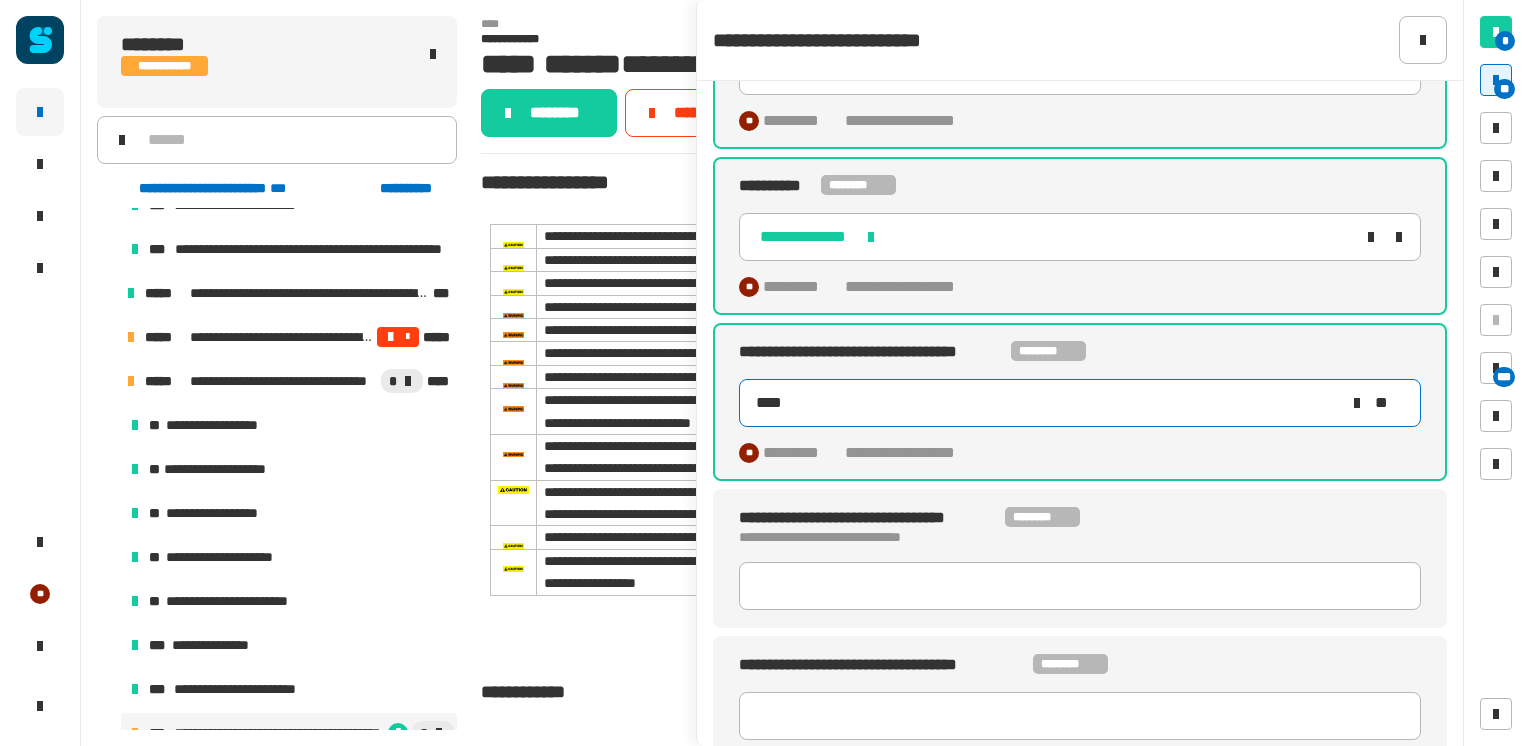 type on "*****" 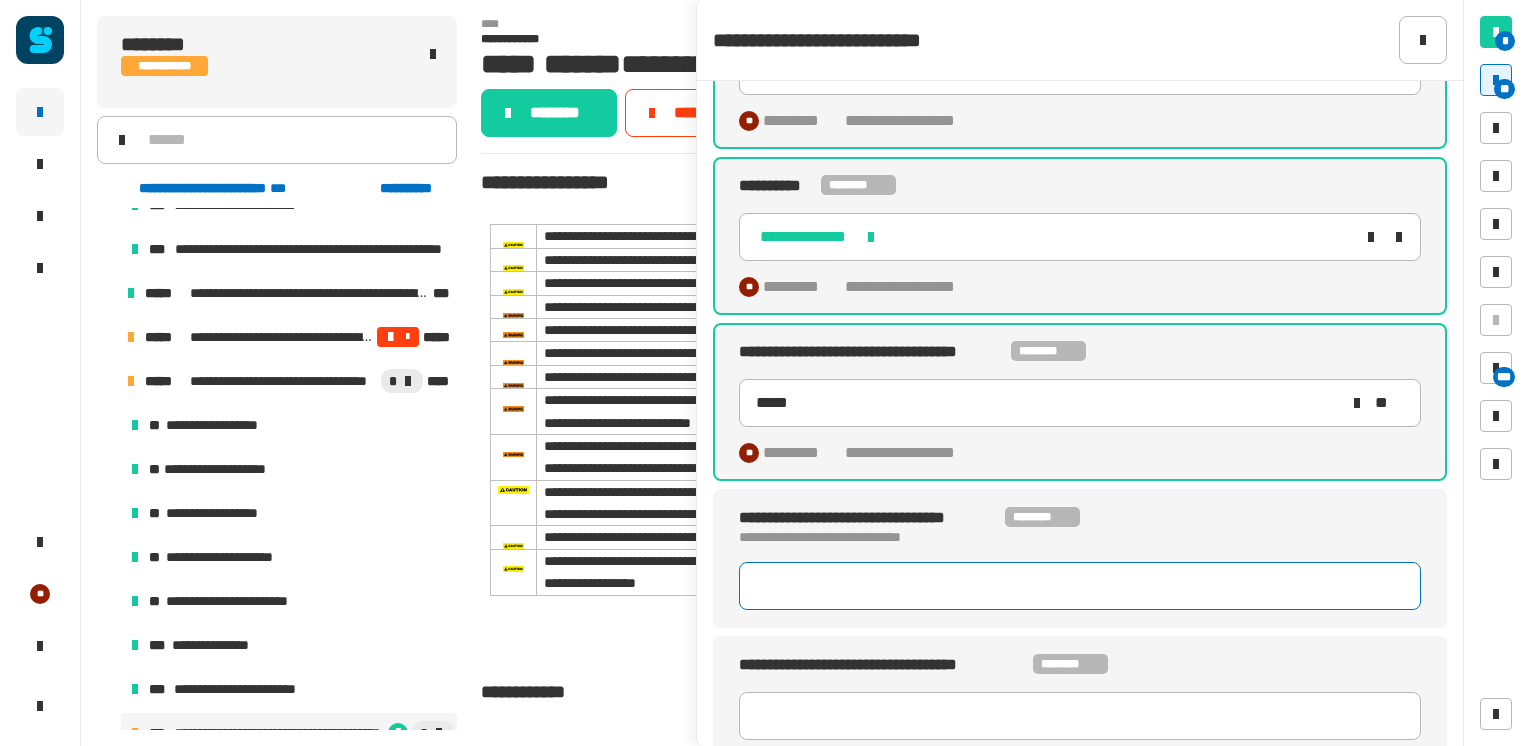 type 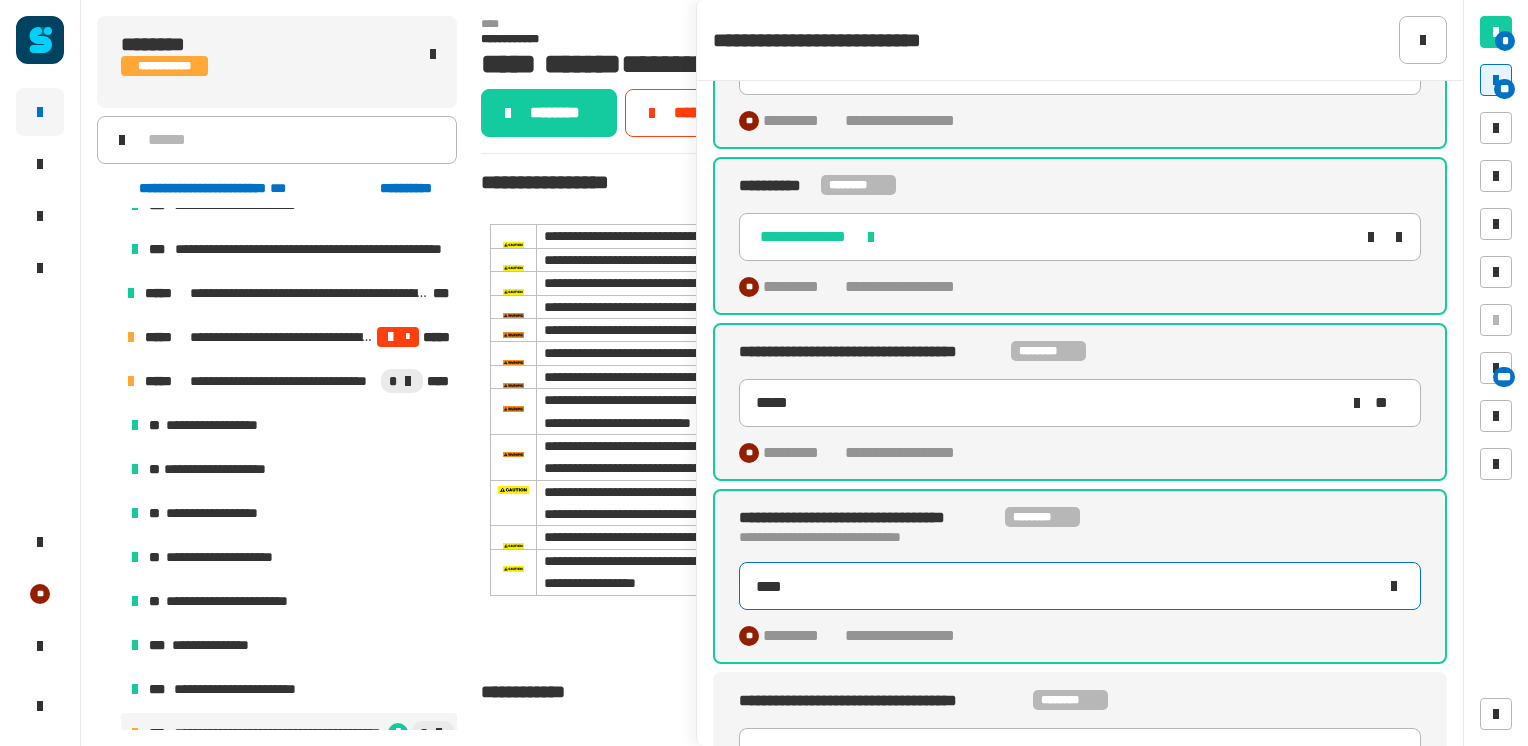 type on "*****" 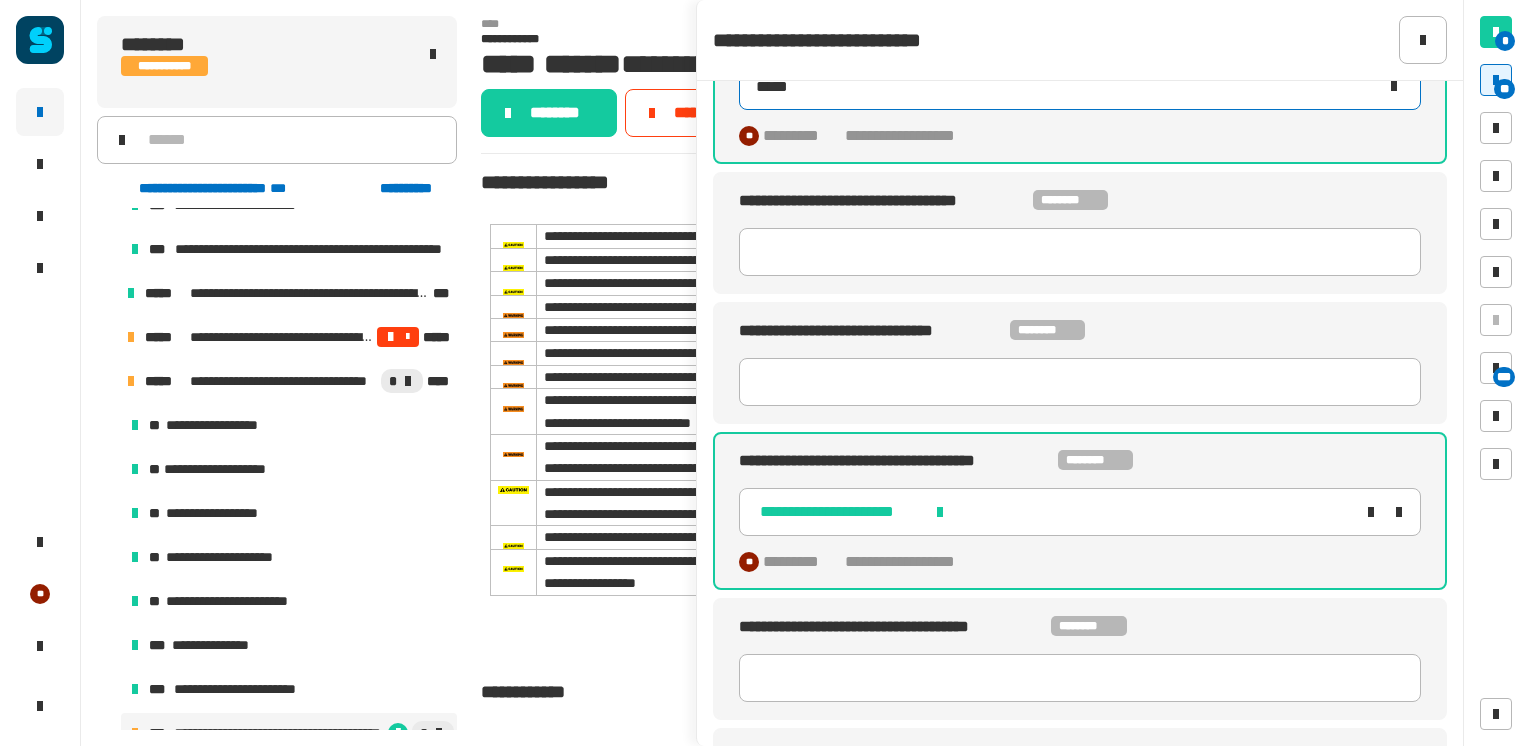 scroll, scrollTop: 1107, scrollLeft: 0, axis: vertical 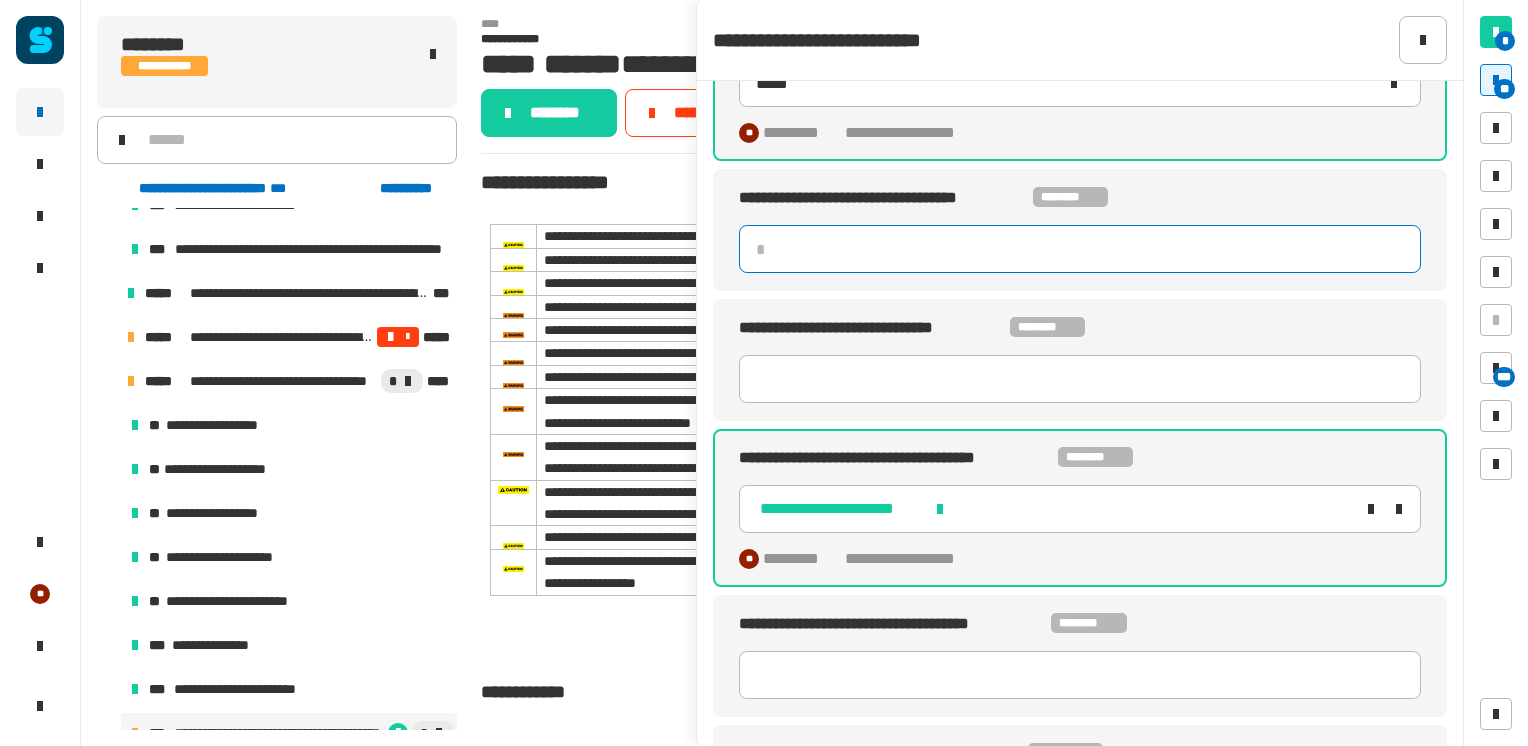 click 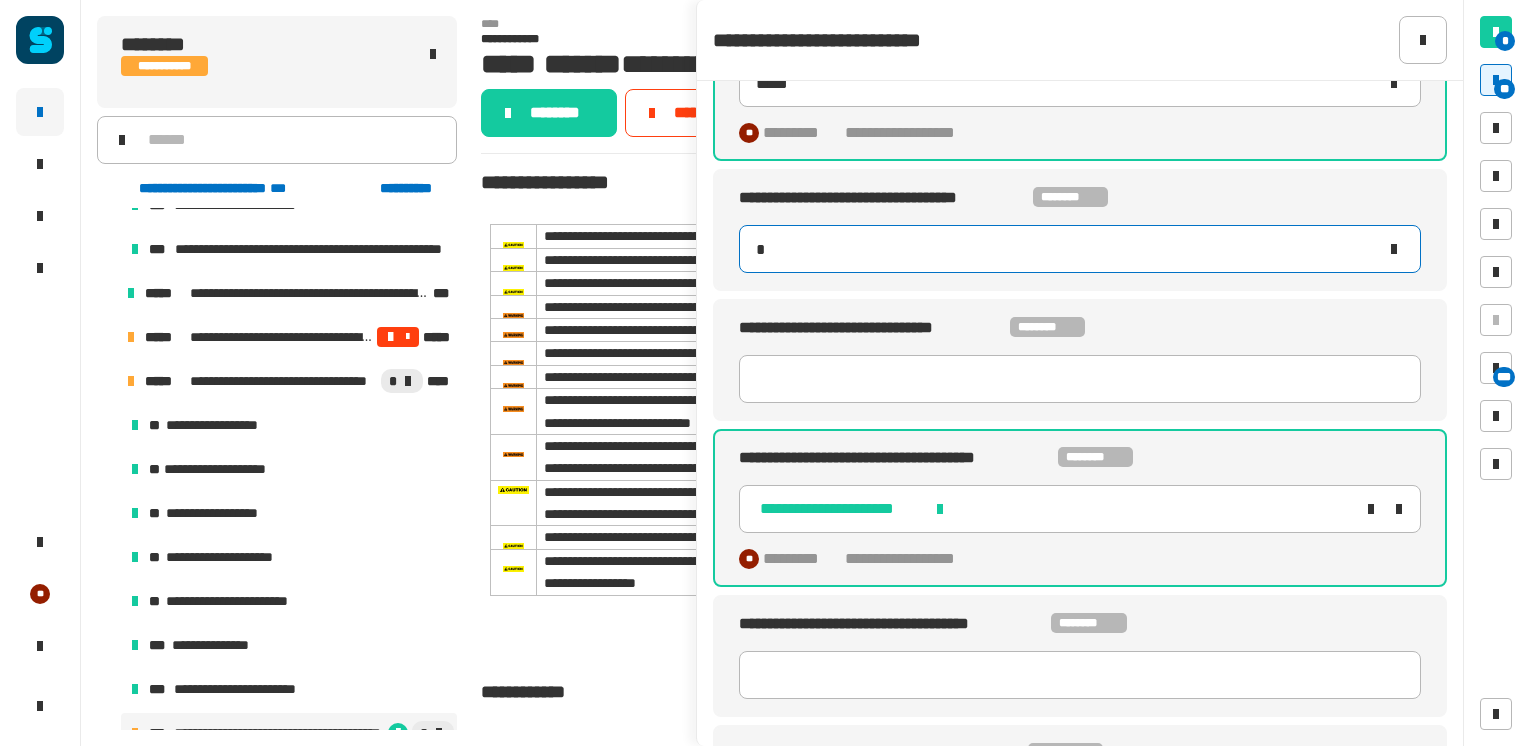 type on "**" 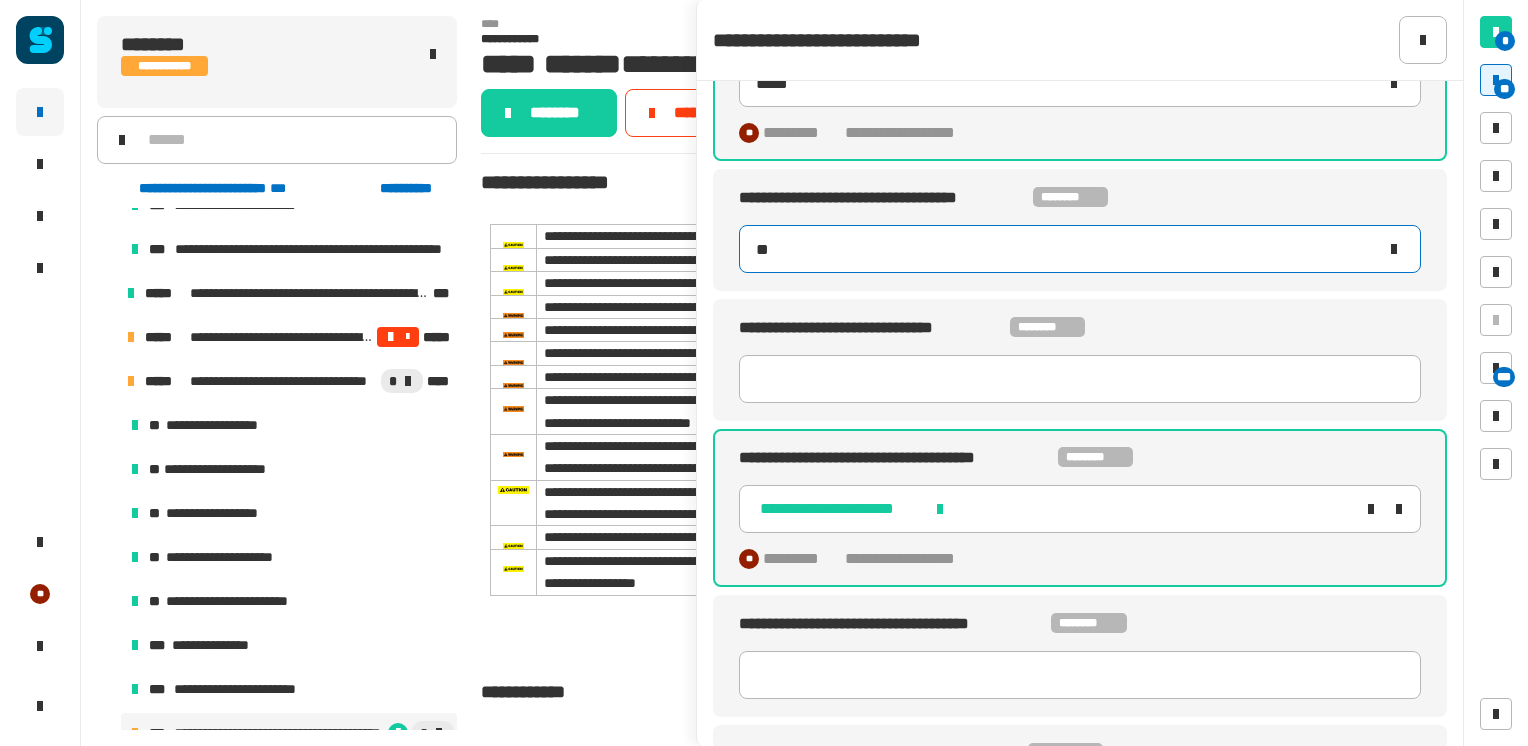 type on "*****" 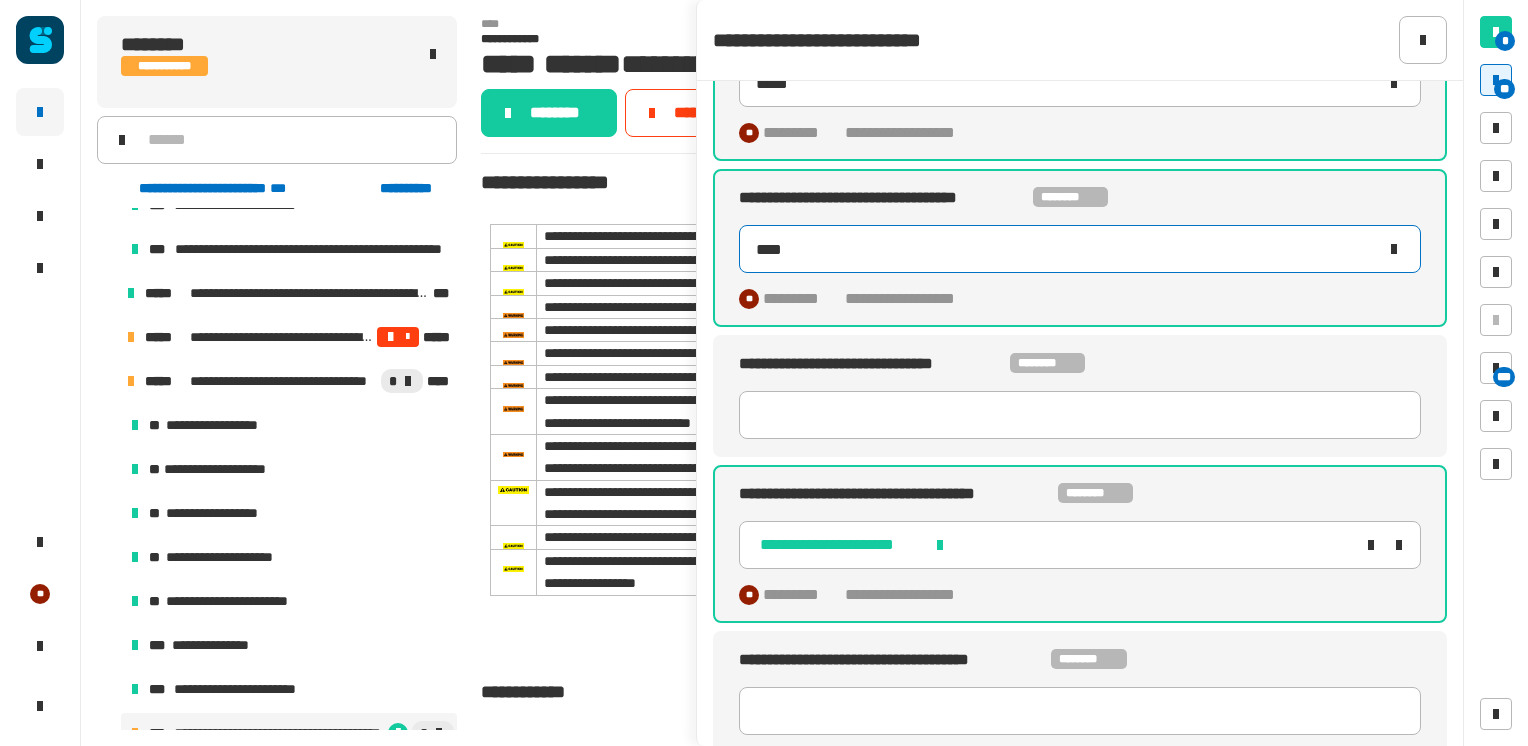 type on "*****" 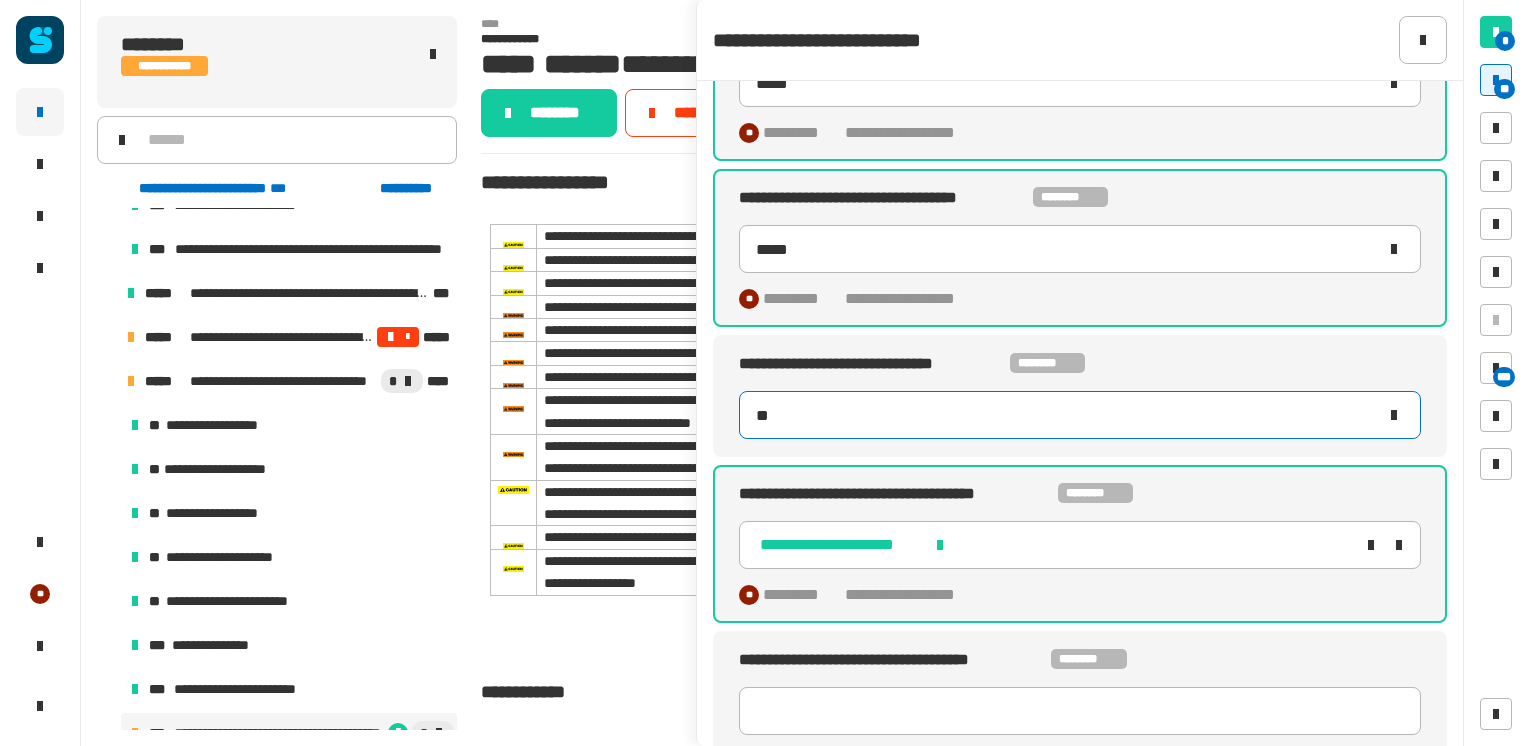 type on "****" 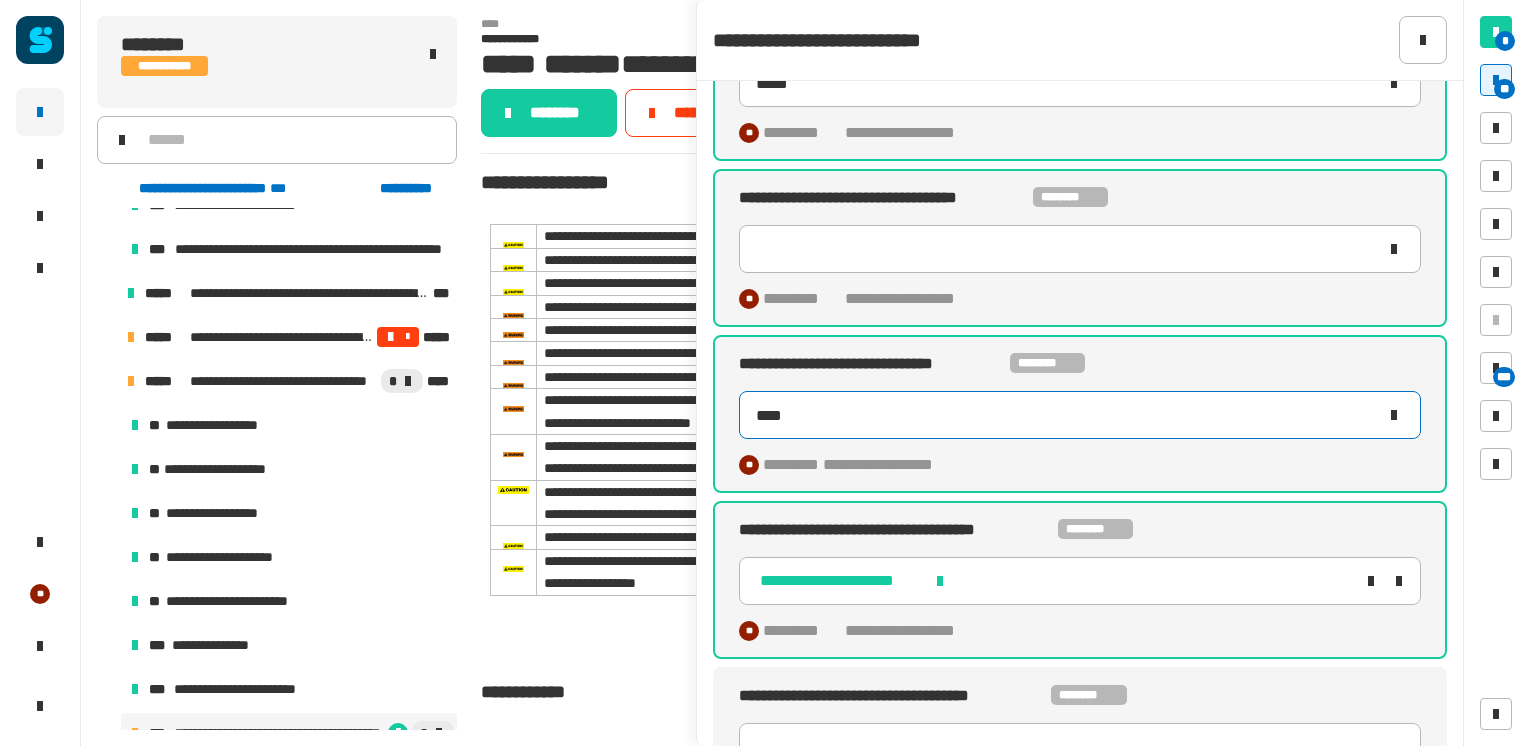 type on "*****" 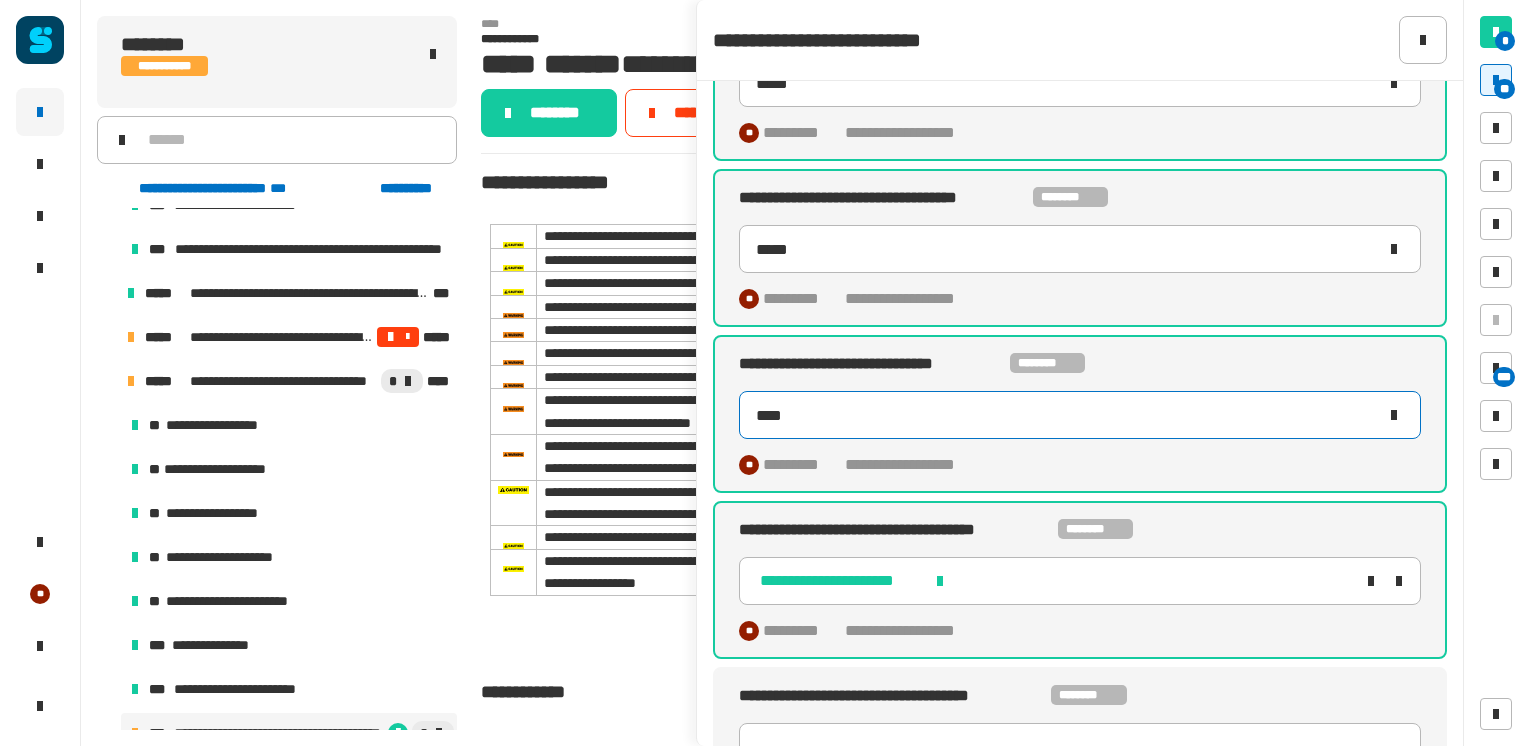 type on "*****" 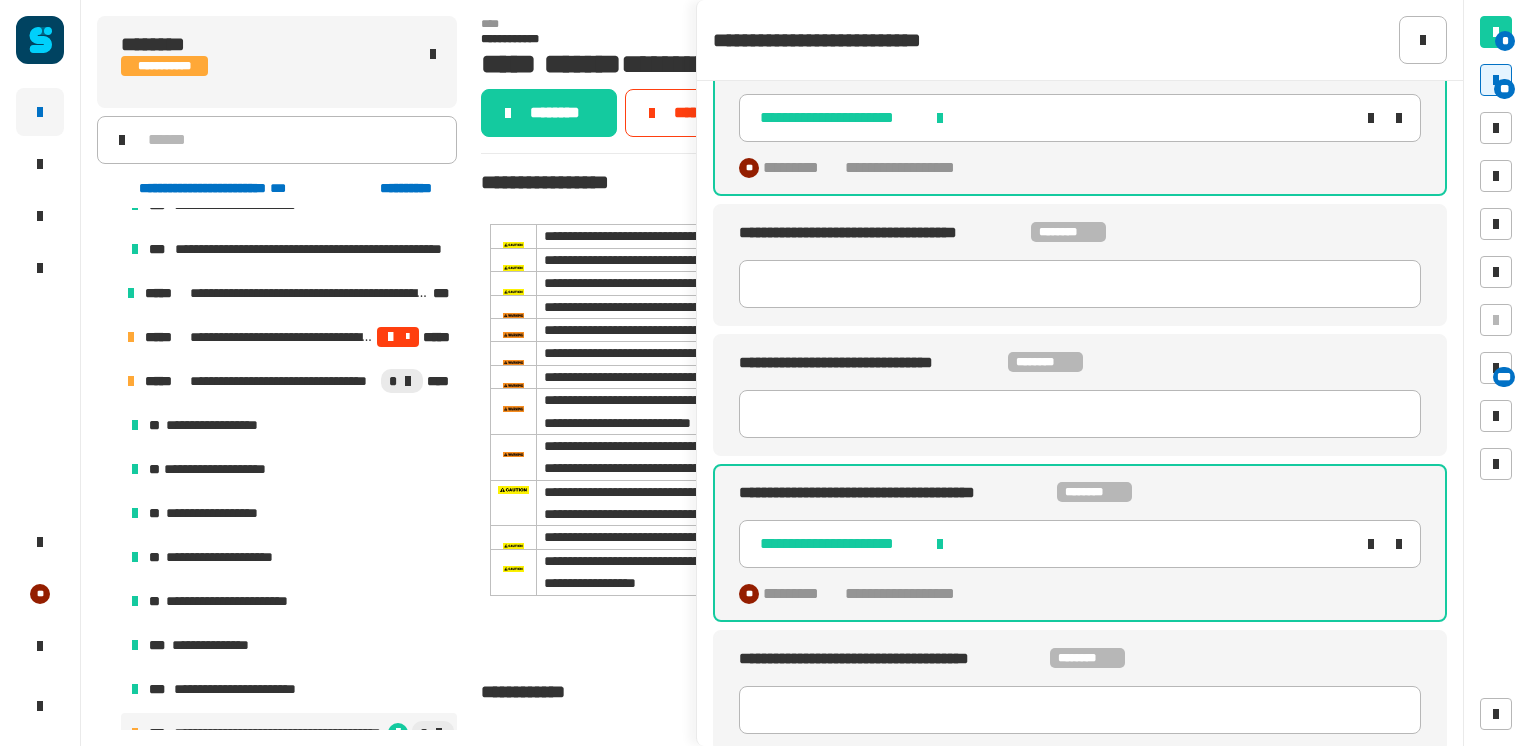 scroll, scrollTop: 2848, scrollLeft: 0, axis: vertical 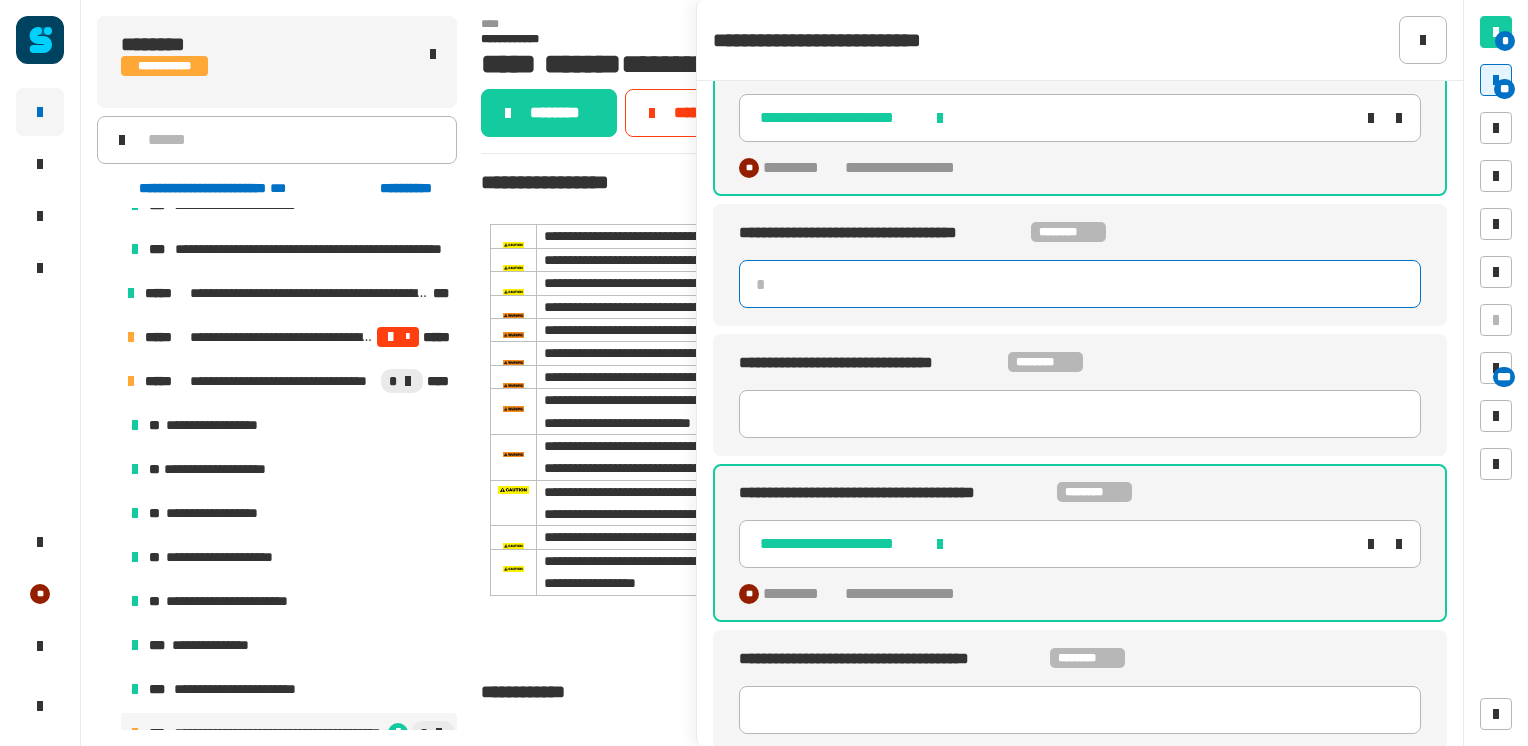 click 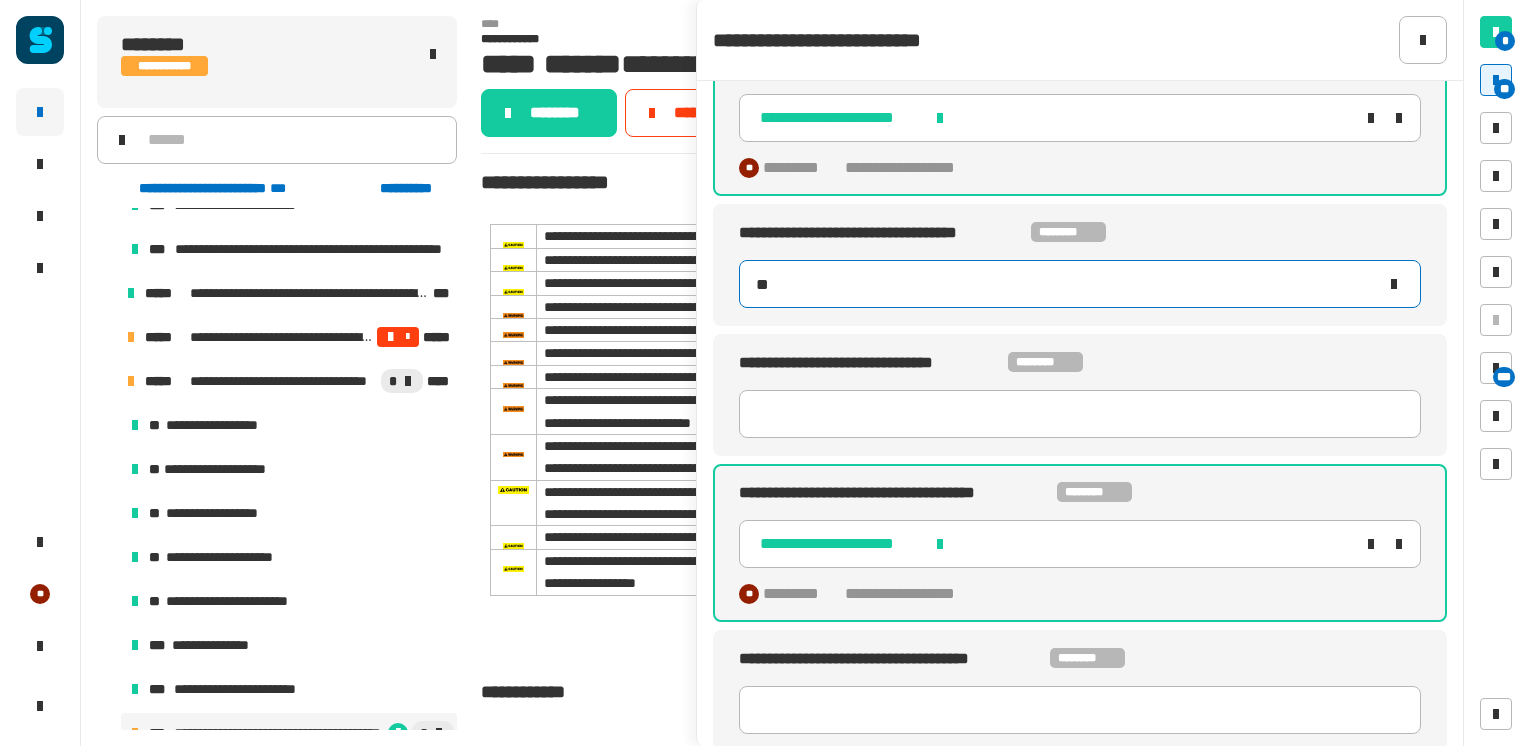 type on "****" 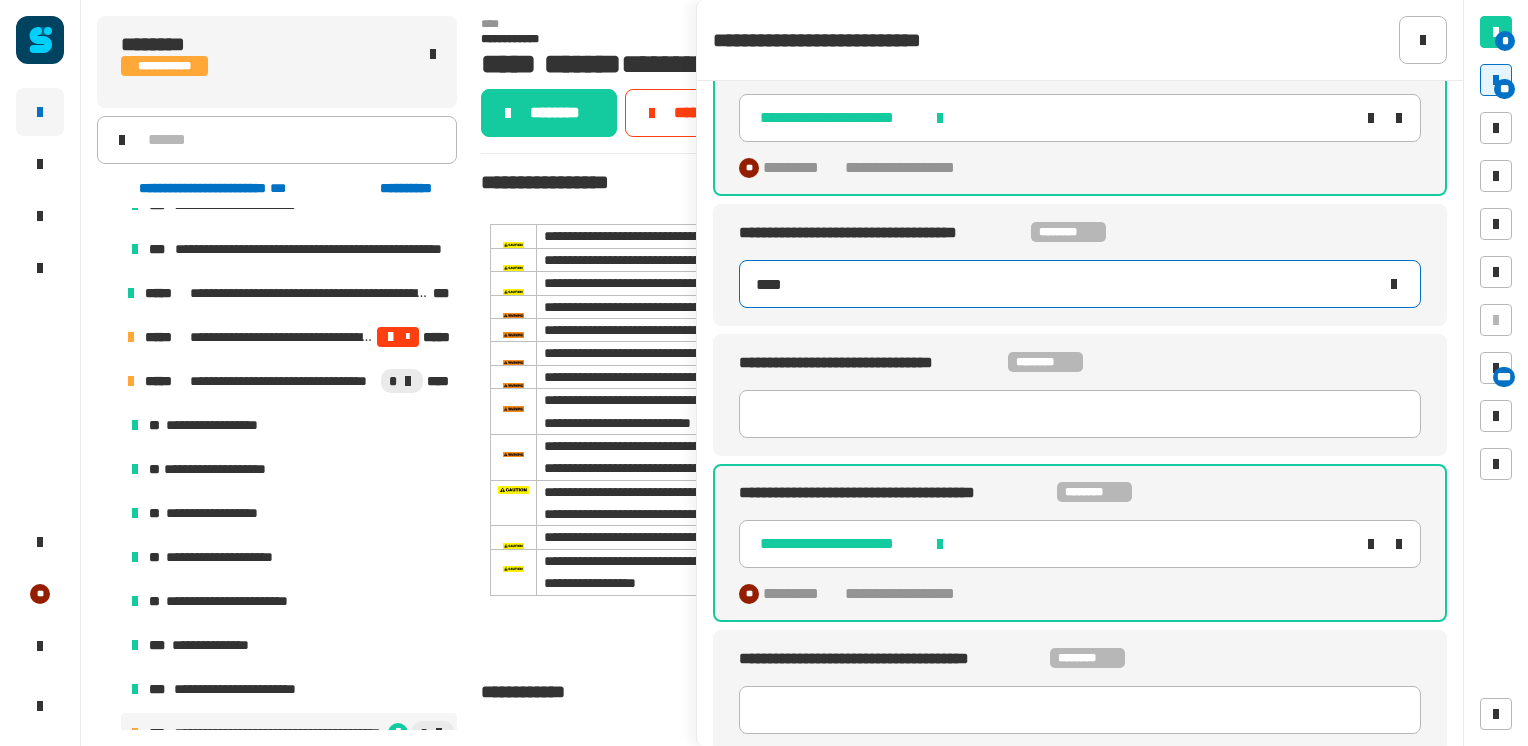 type on "*****" 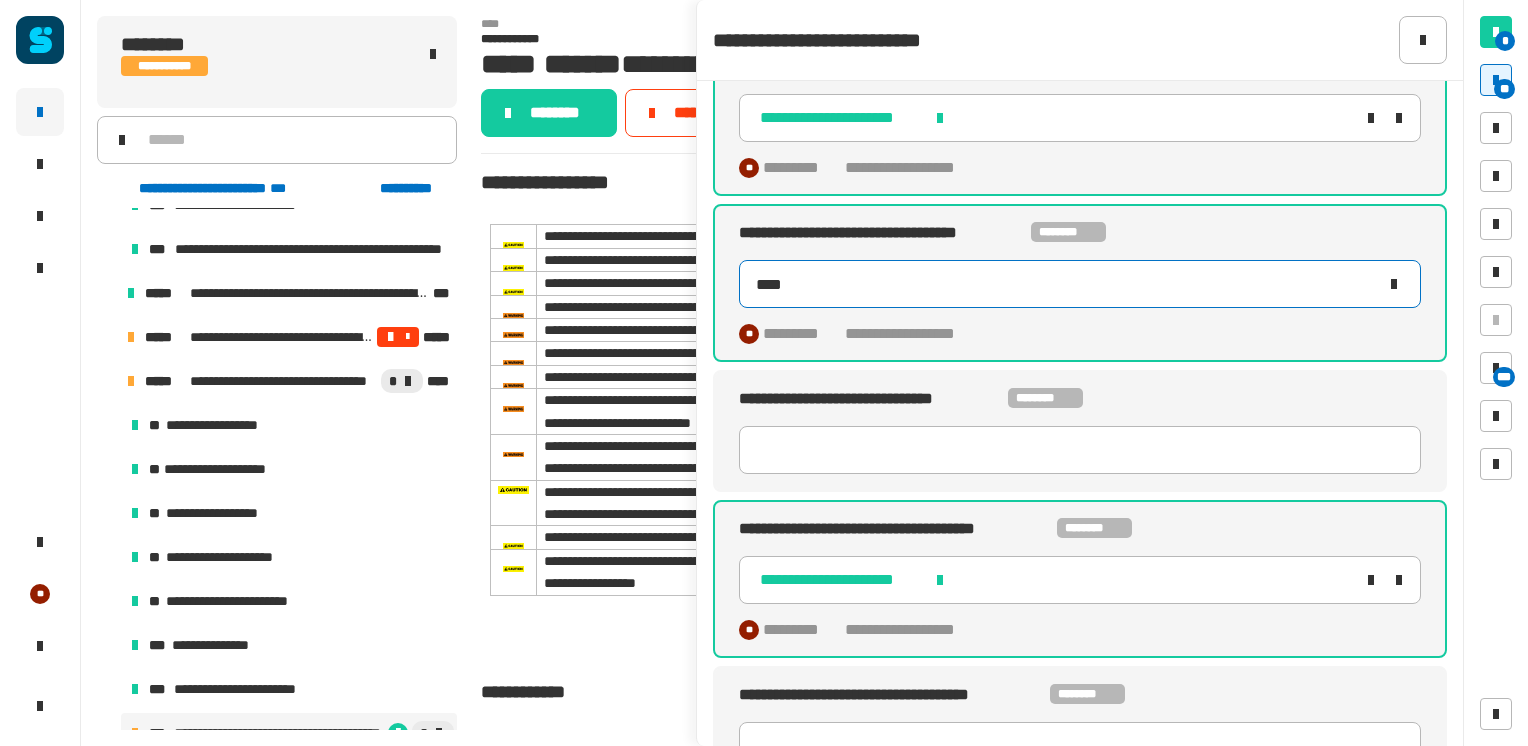 type on "*****" 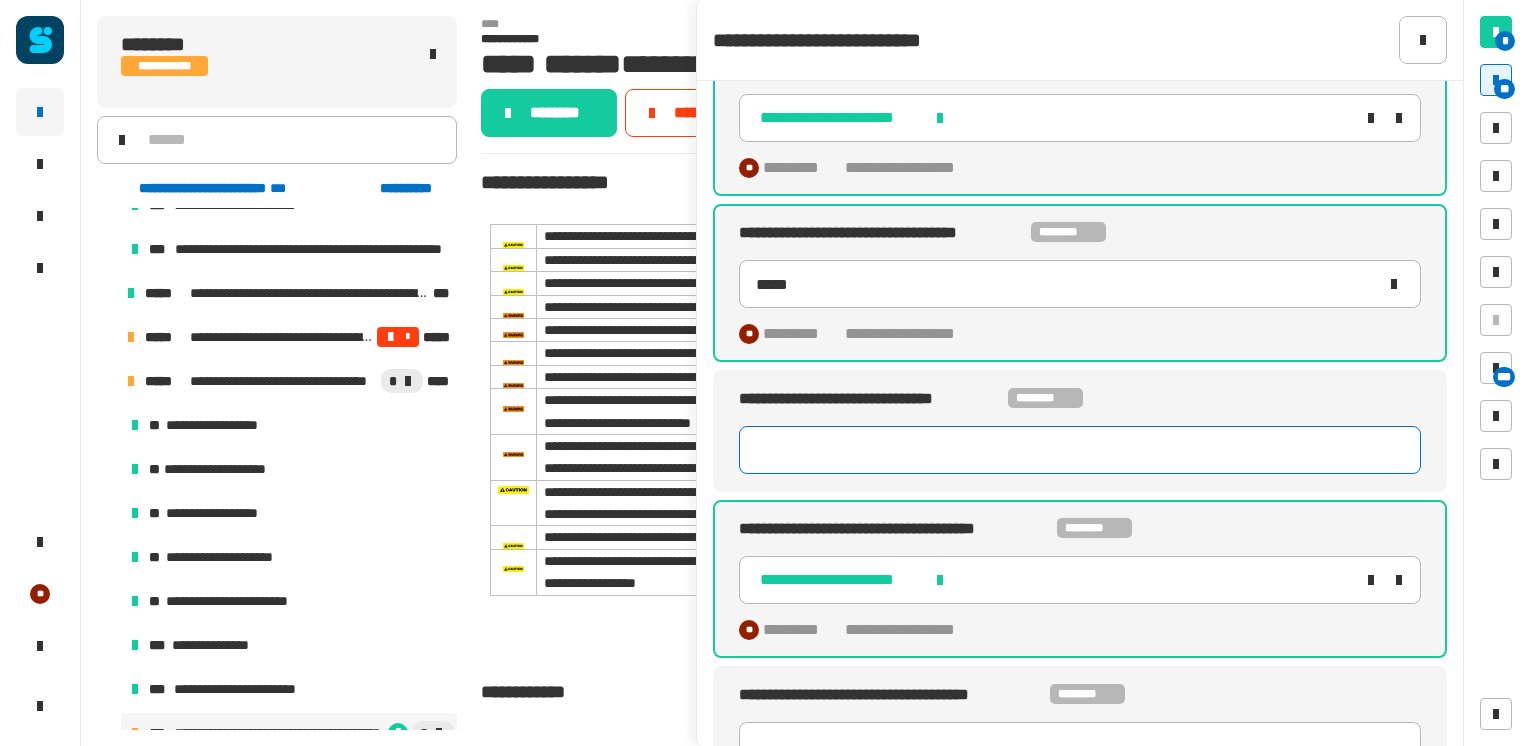 type 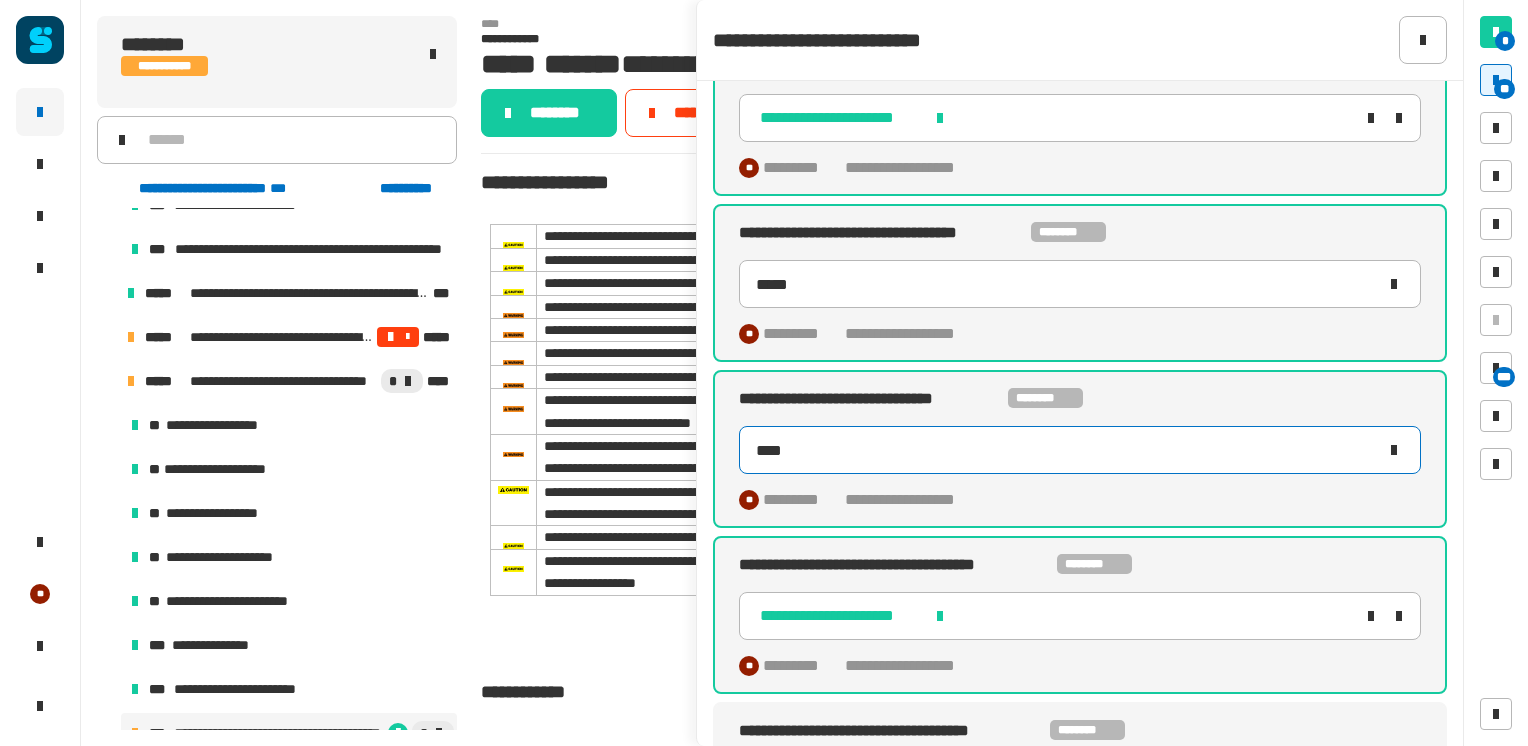 type on "*****" 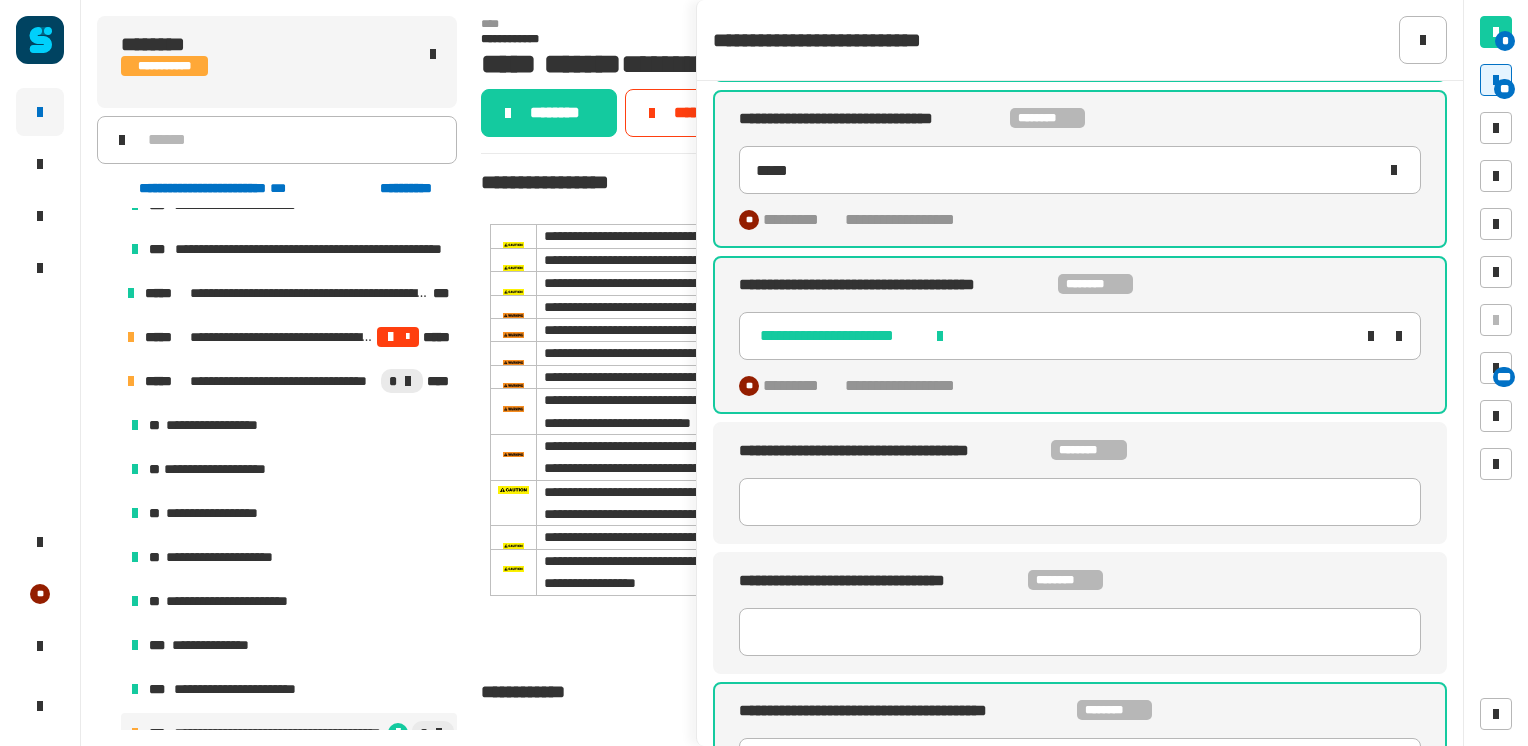 scroll, scrollTop: 1314, scrollLeft: 0, axis: vertical 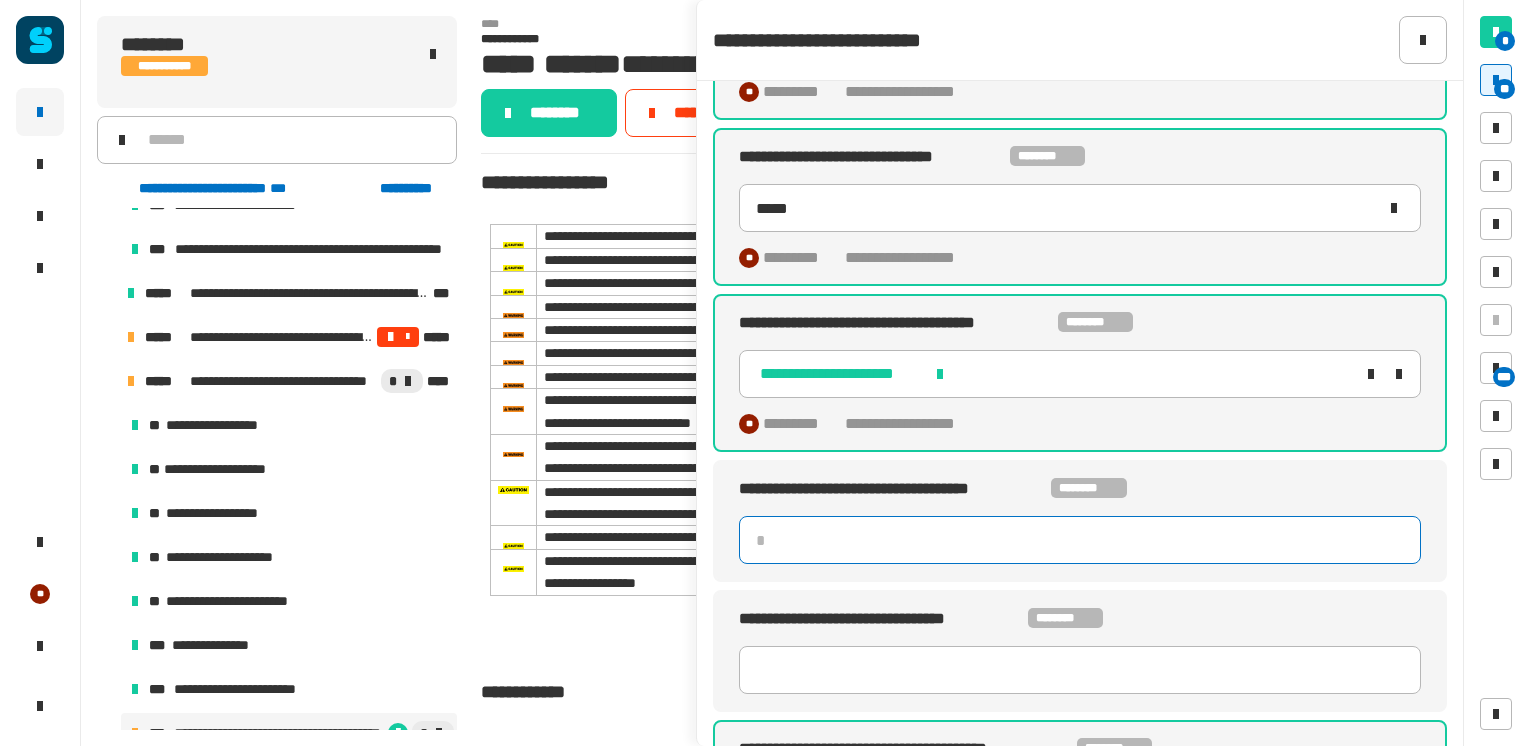 click 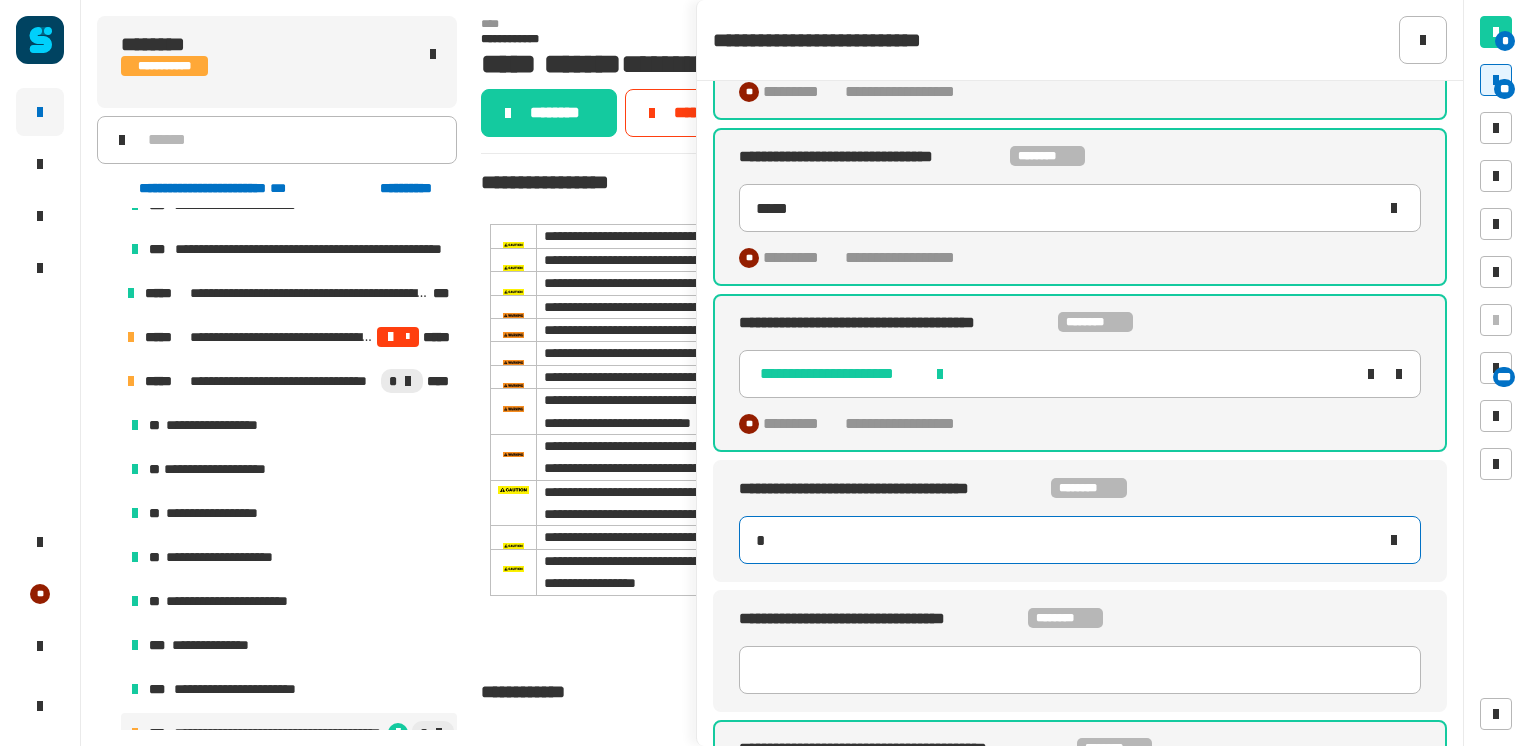 type on "**" 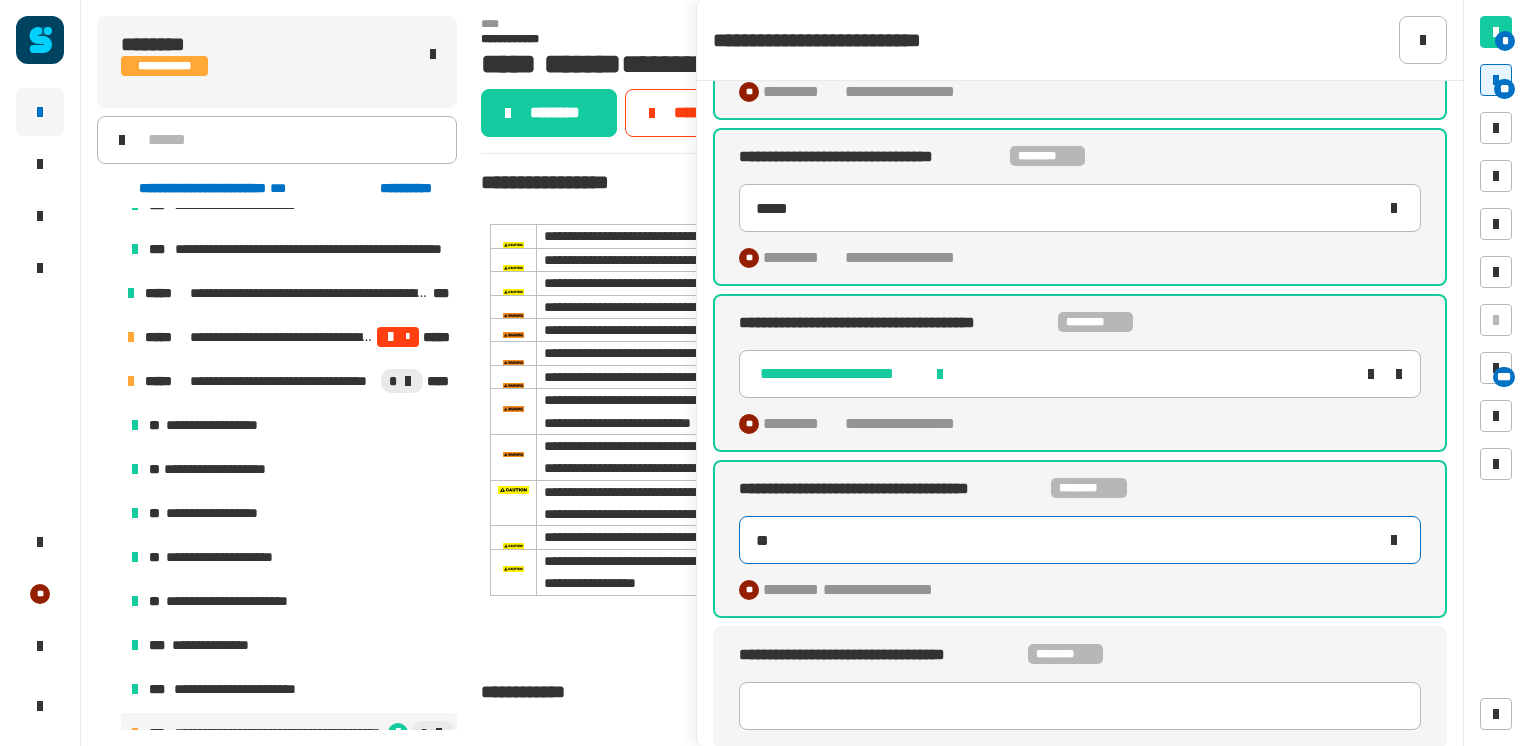 type on "****" 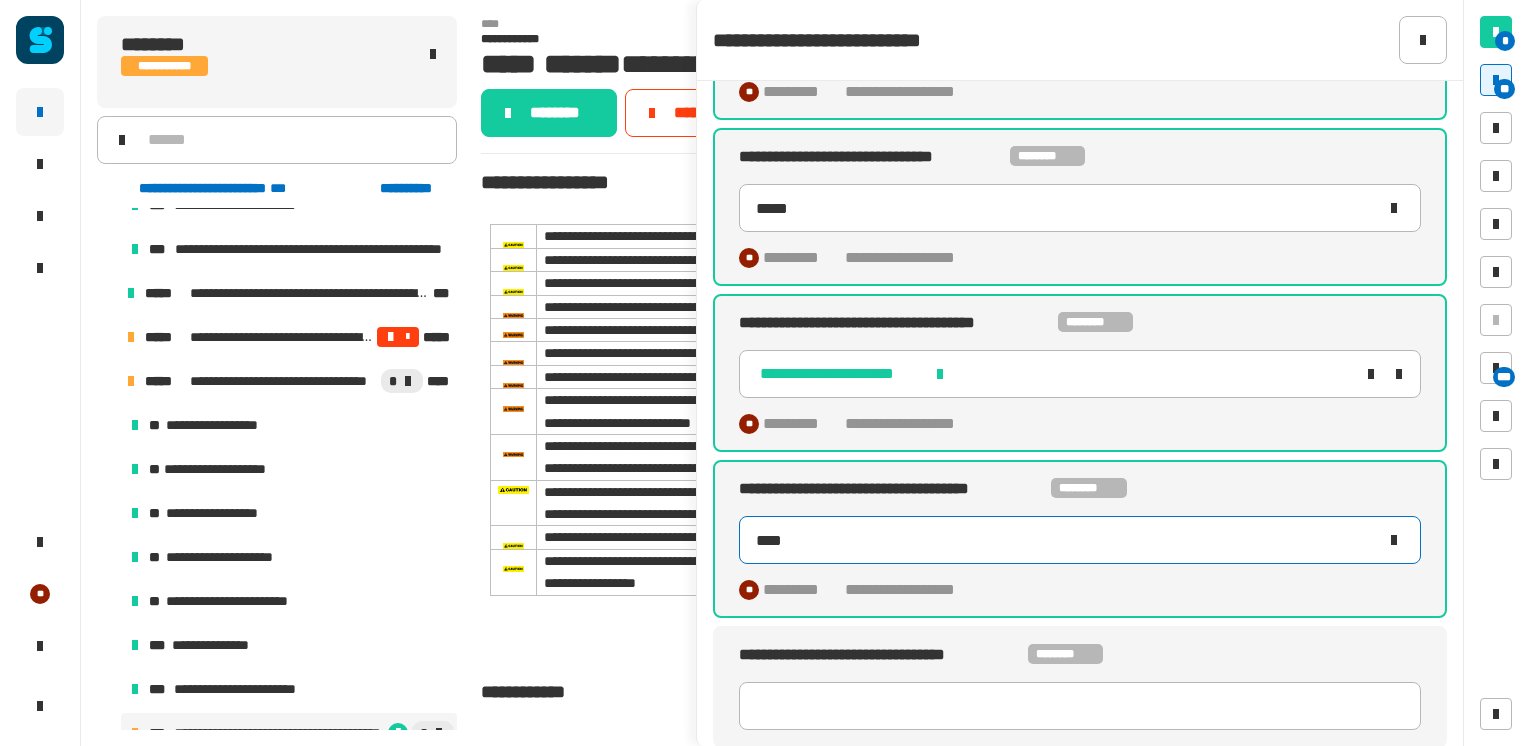 type on "*****" 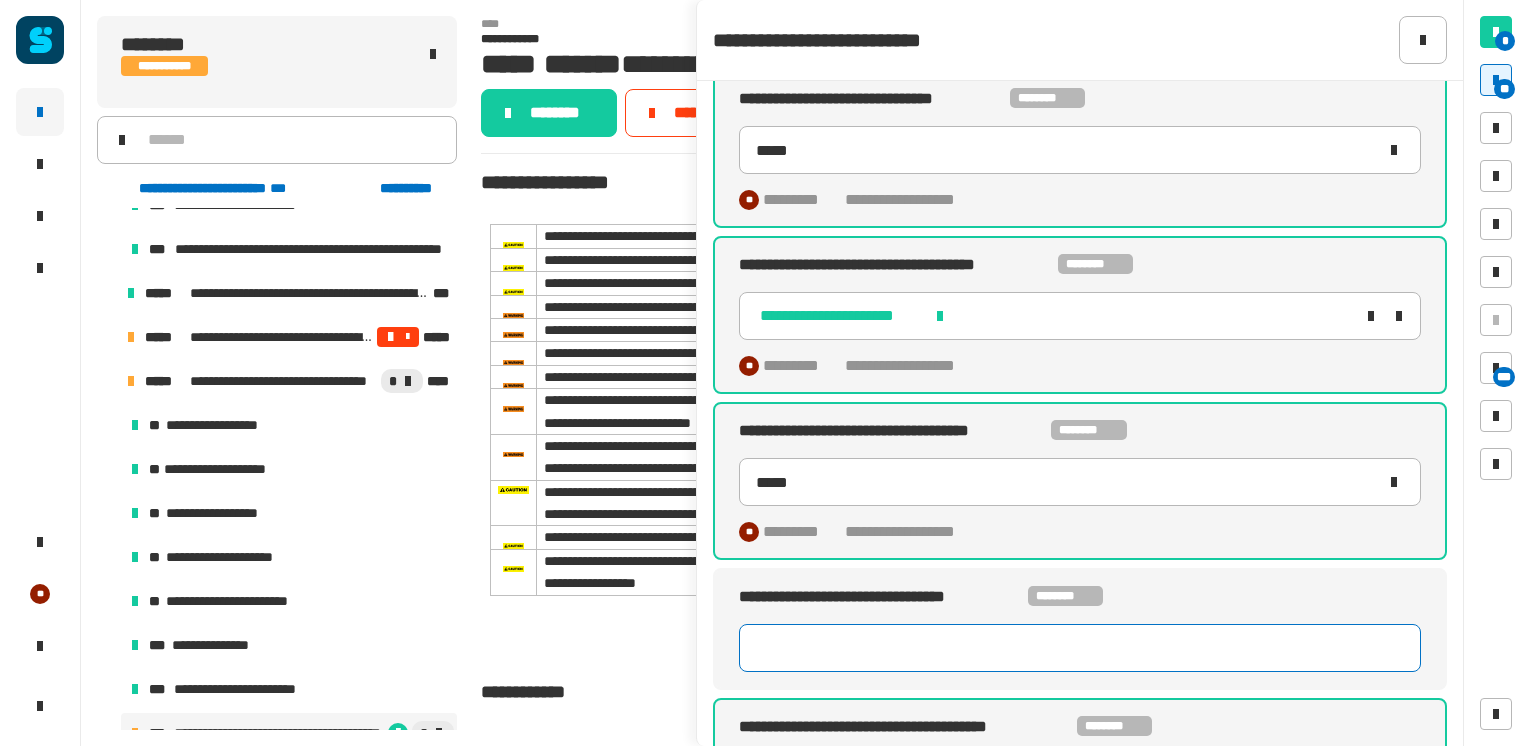 scroll, scrollTop: 1394, scrollLeft: 0, axis: vertical 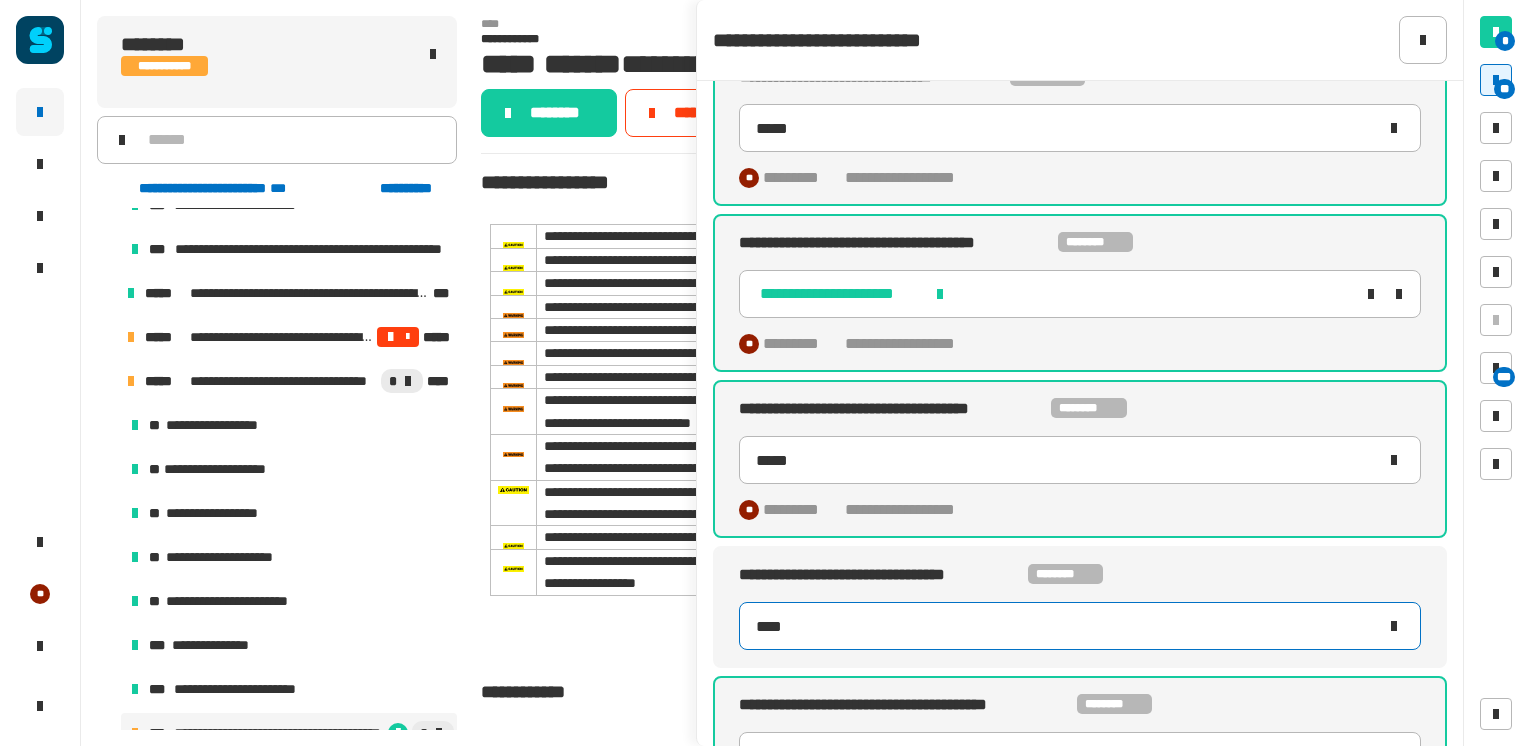type on "*****" 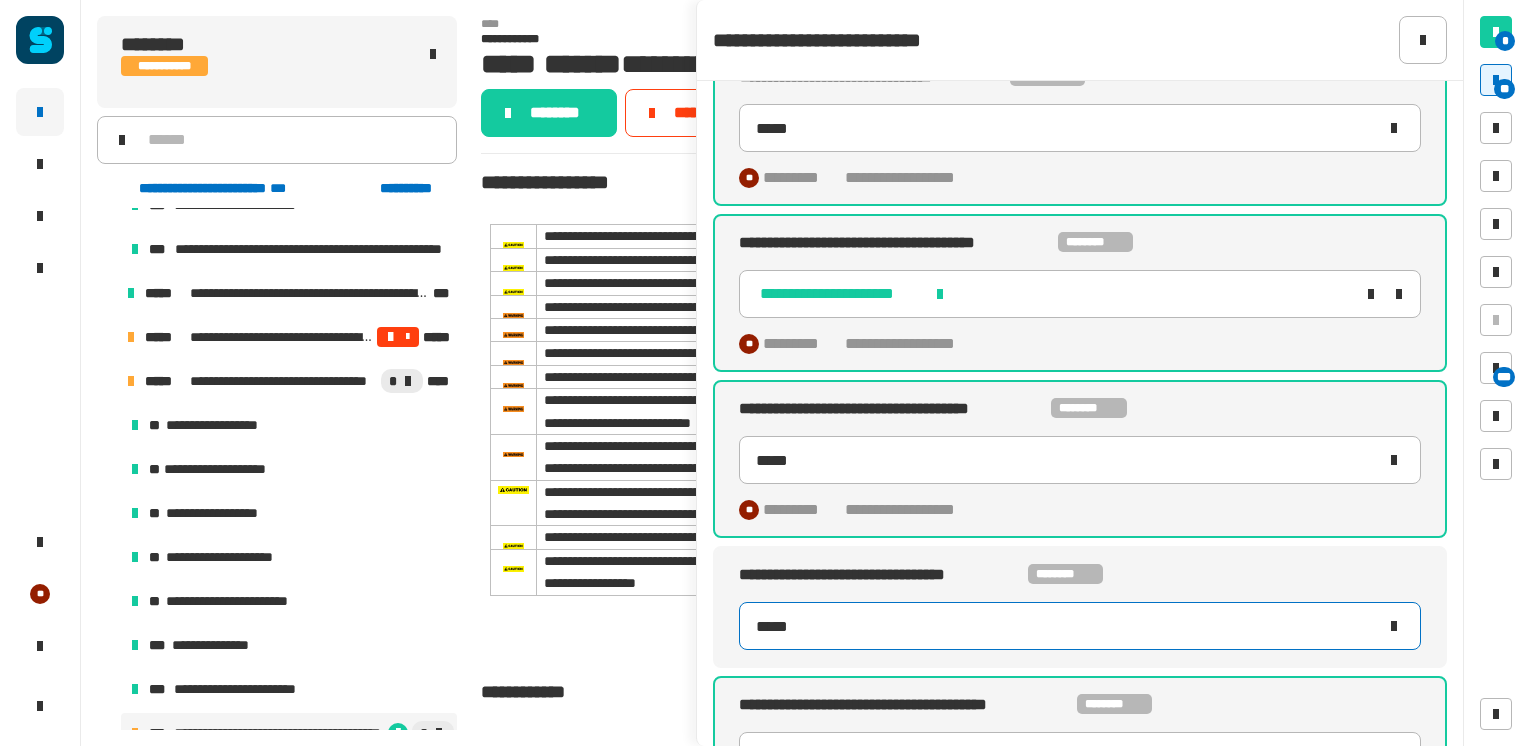 type on "*****" 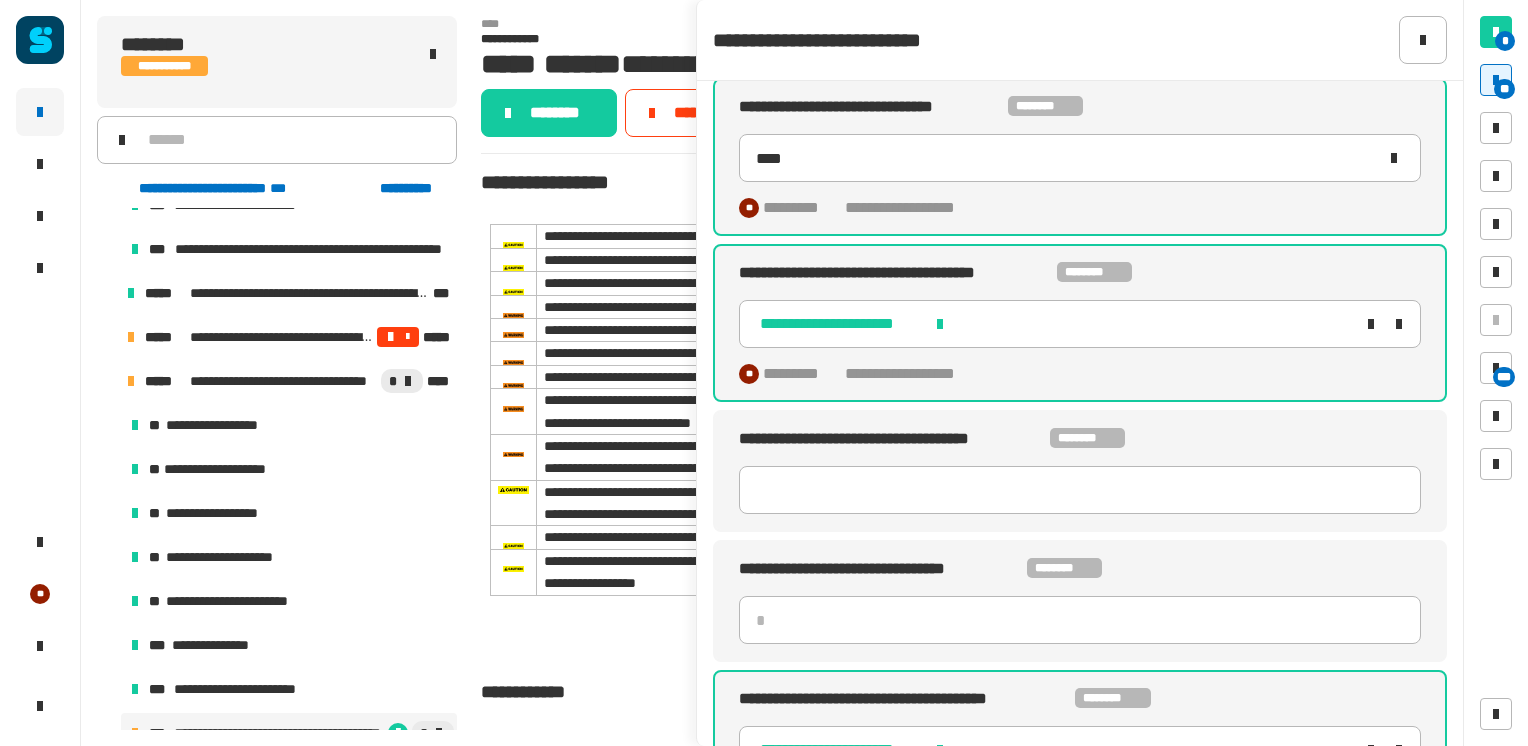 scroll, scrollTop: 3210, scrollLeft: 0, axis: vertical 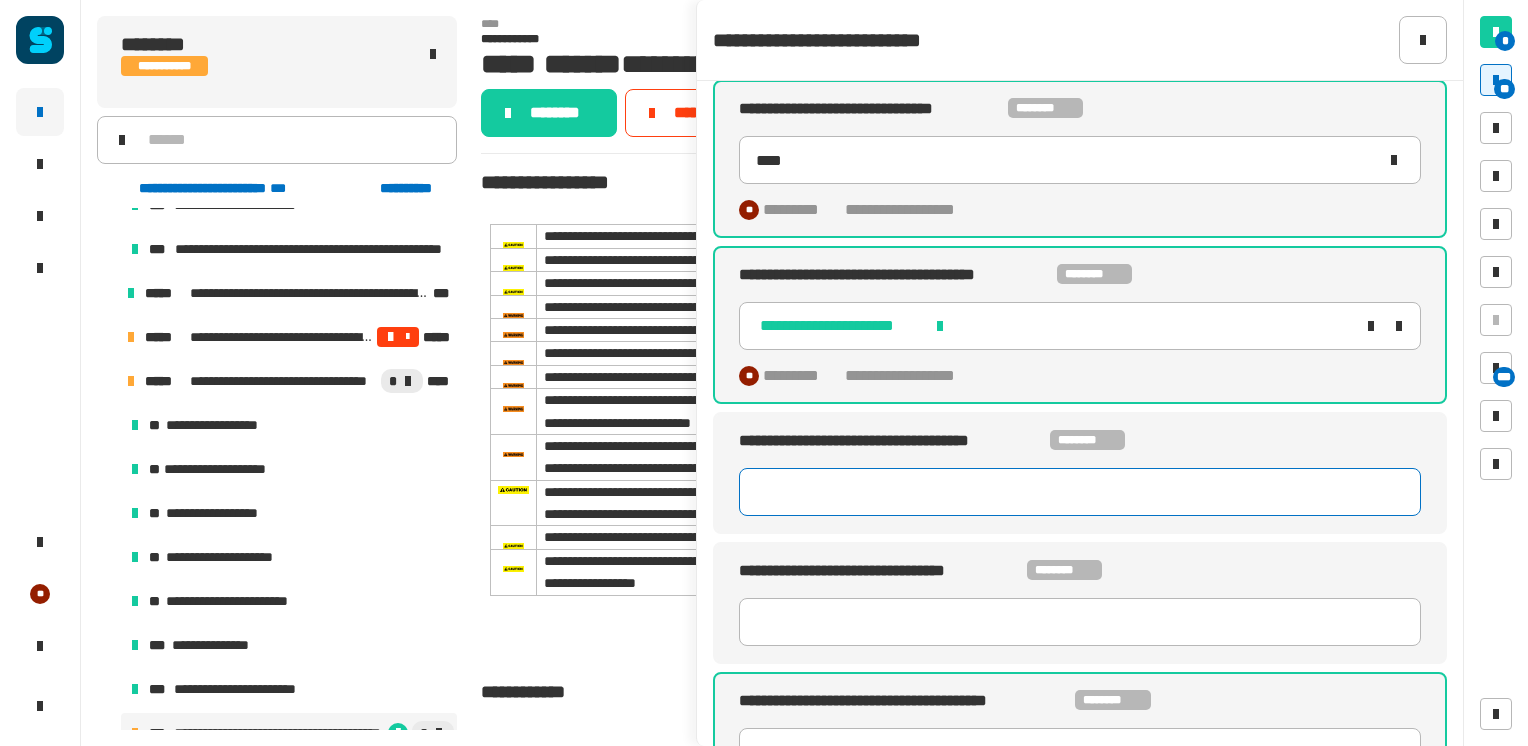 click 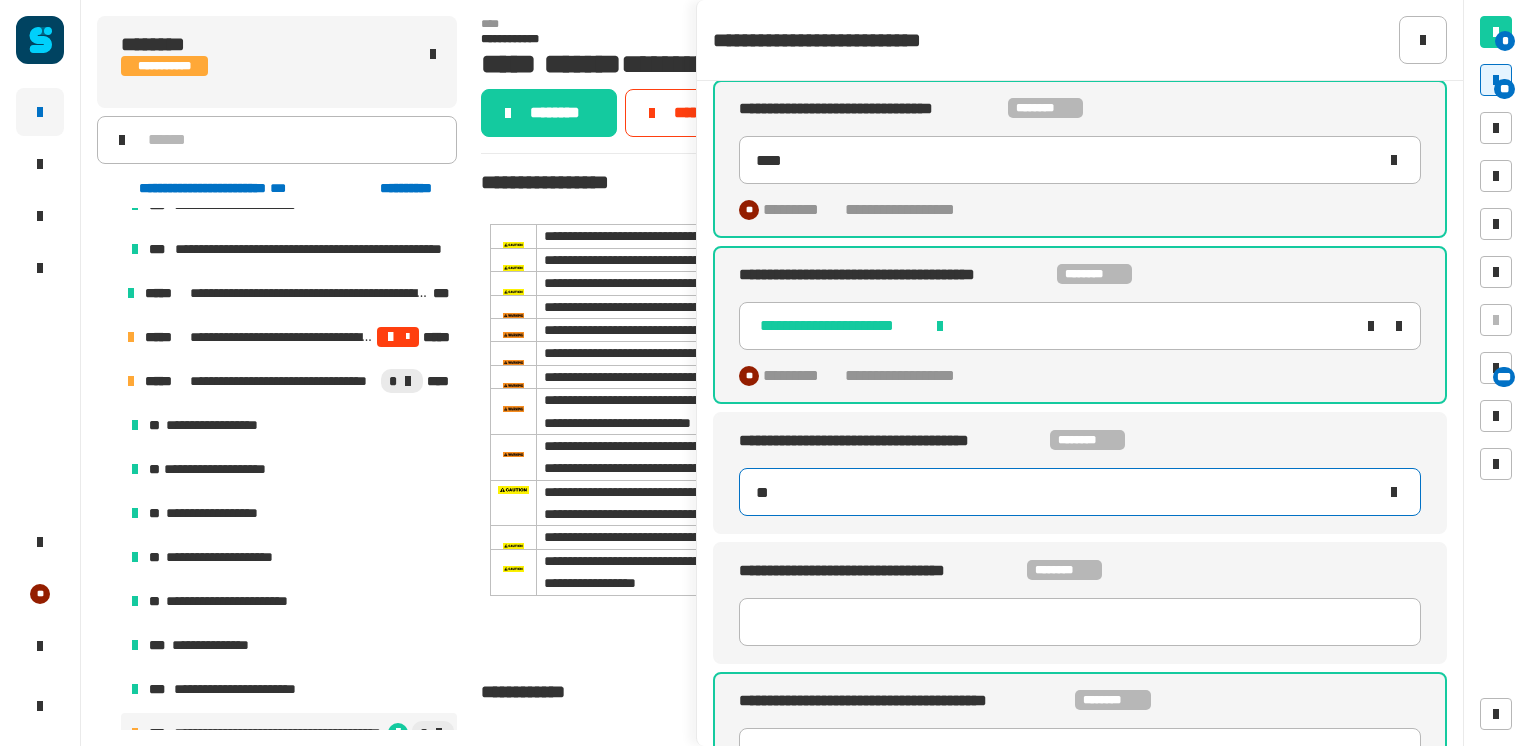 type on "***" 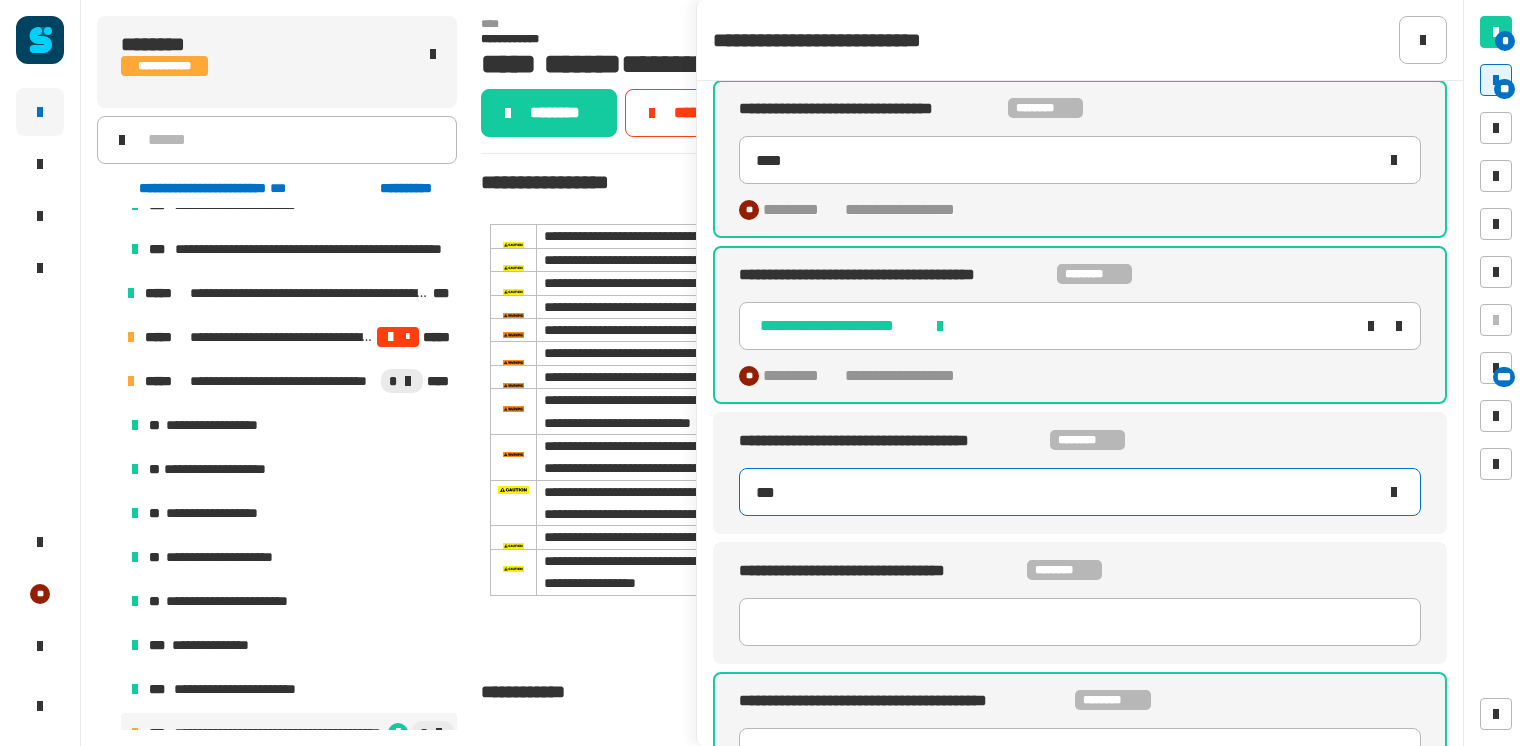 type on "*****" 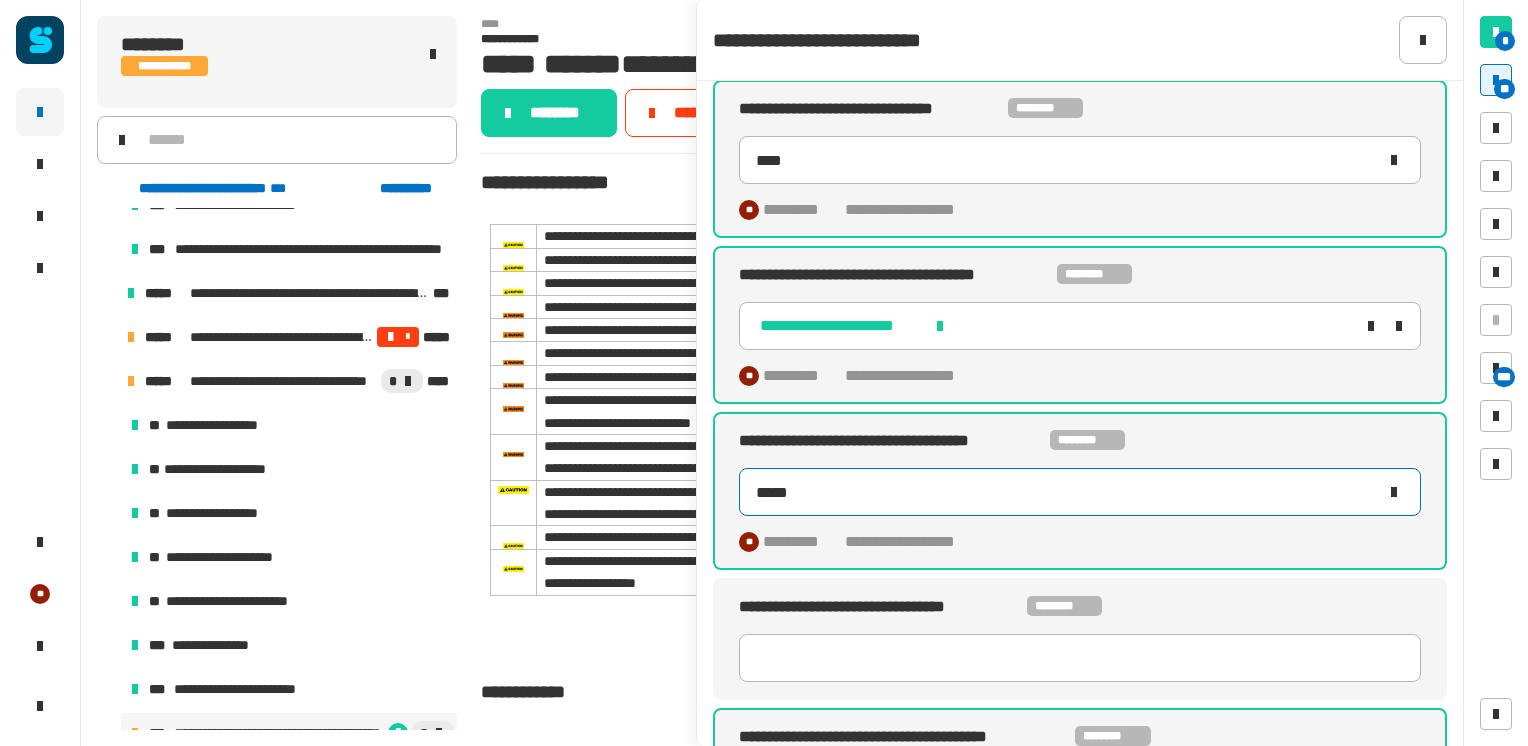type on "*****" 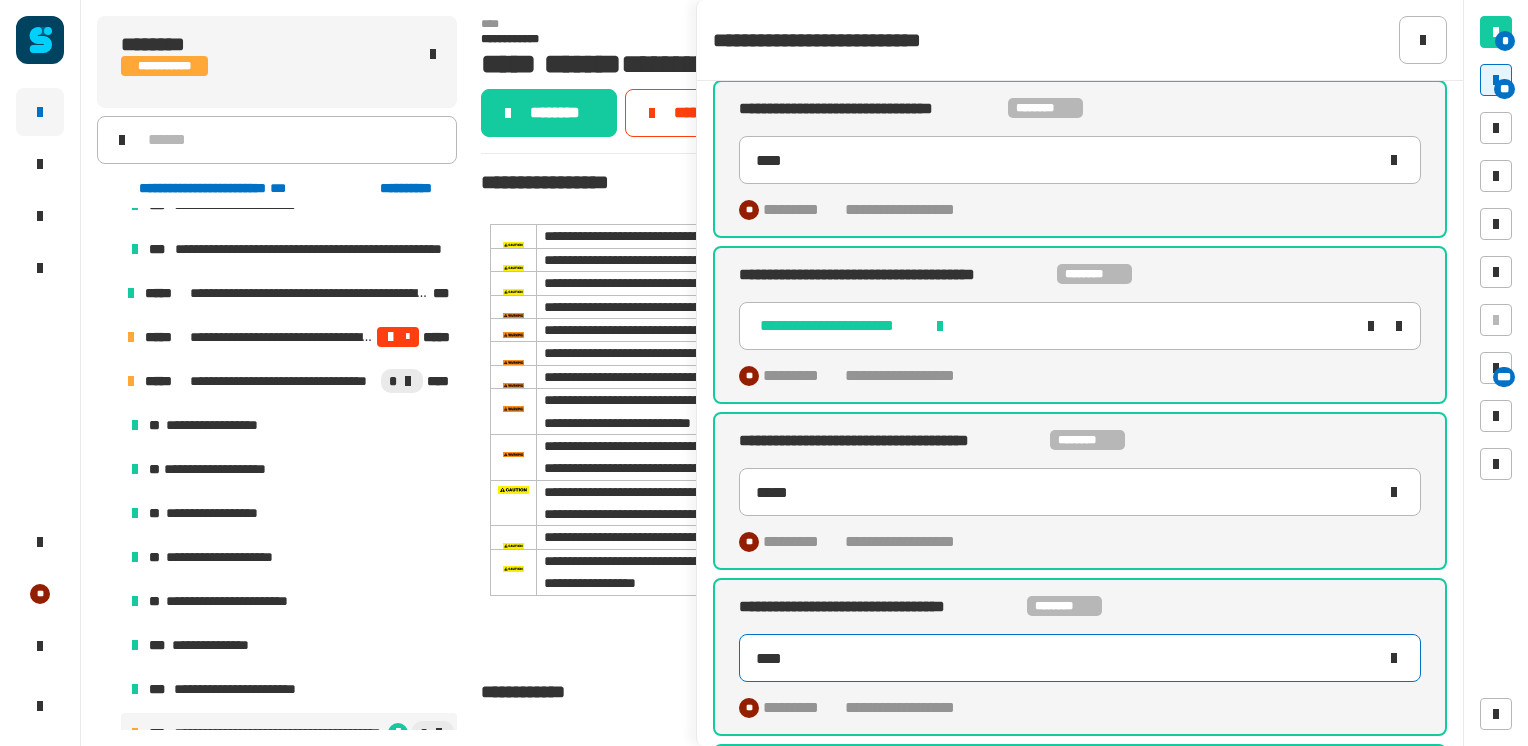 type on "*****" 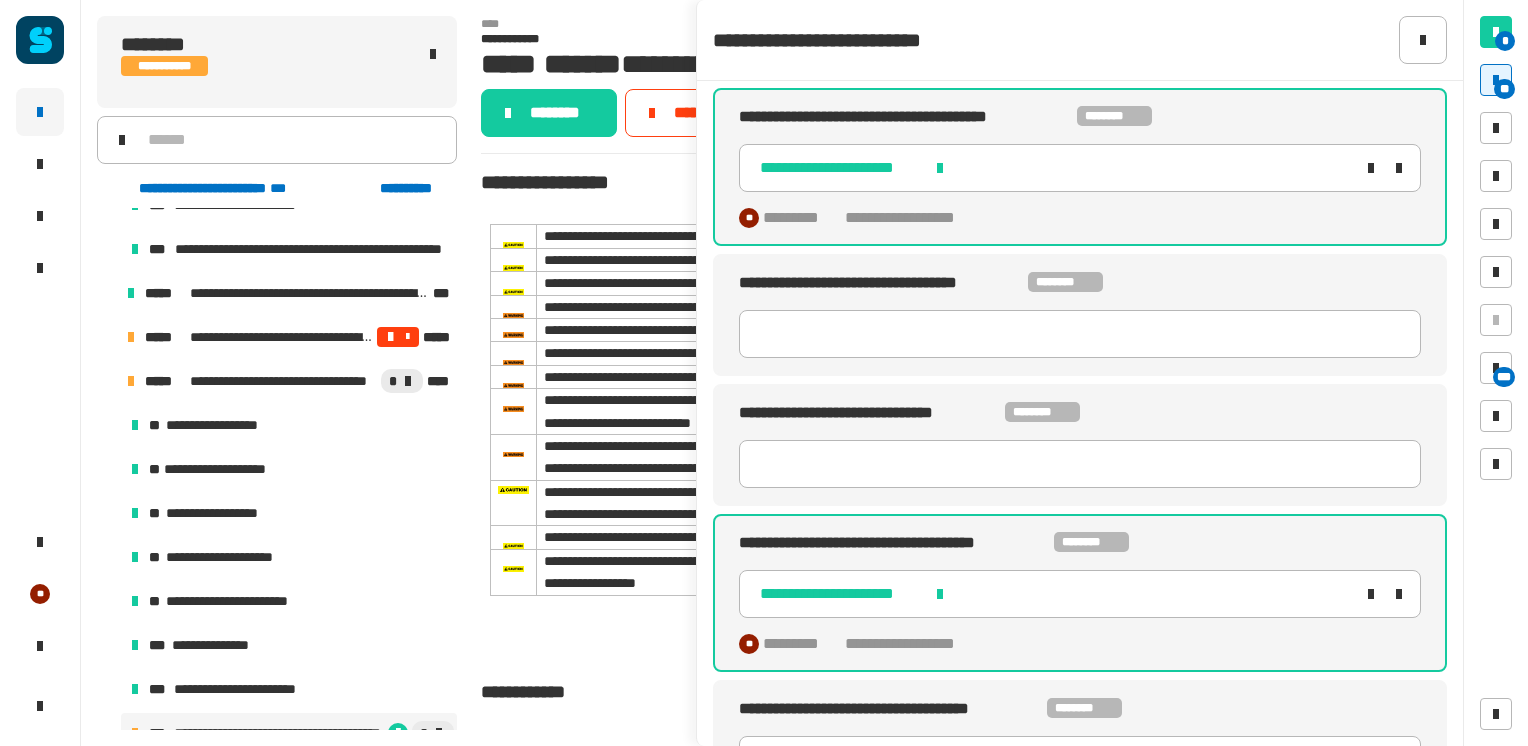 scroll, scrollTop: 2004, scrollLeft: 0, axis: vertical 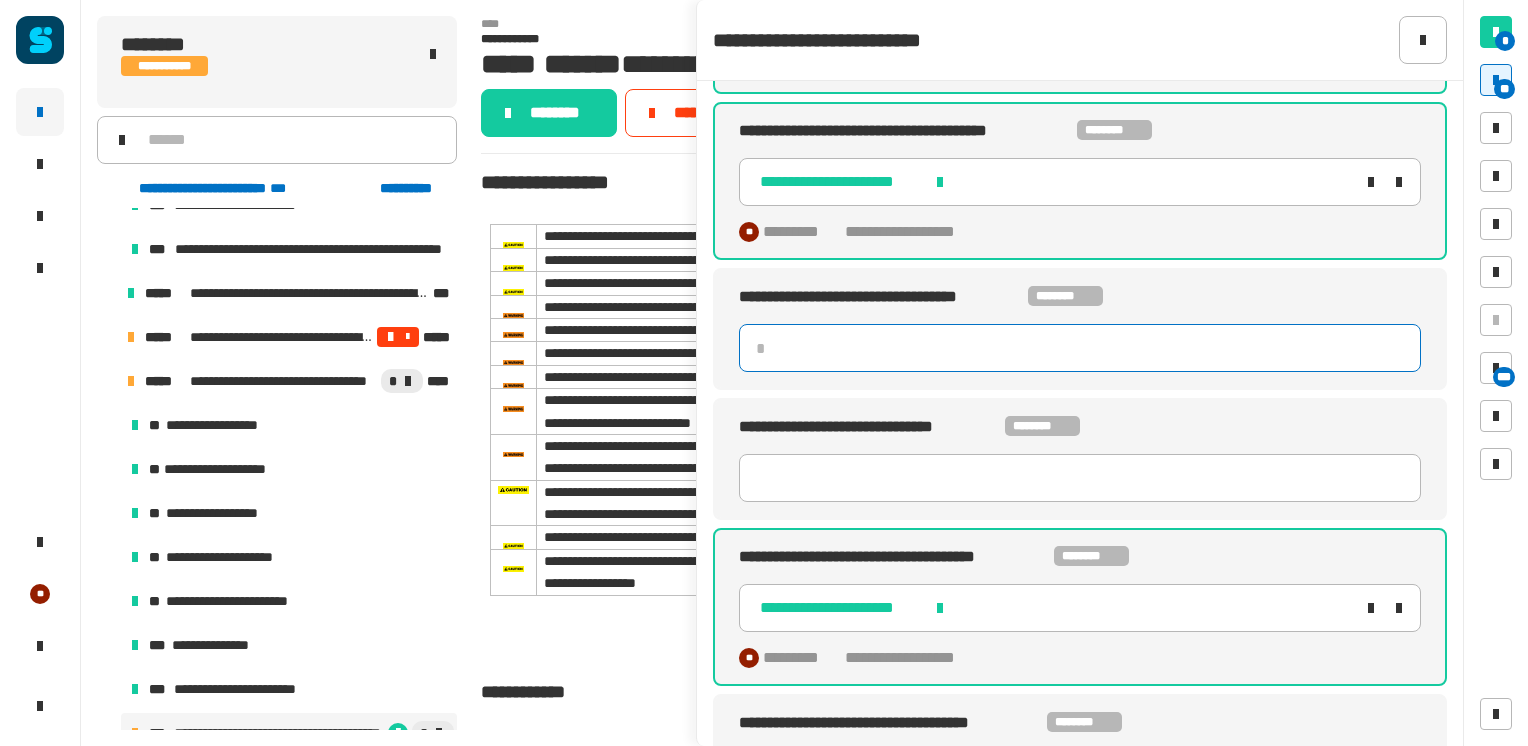 click 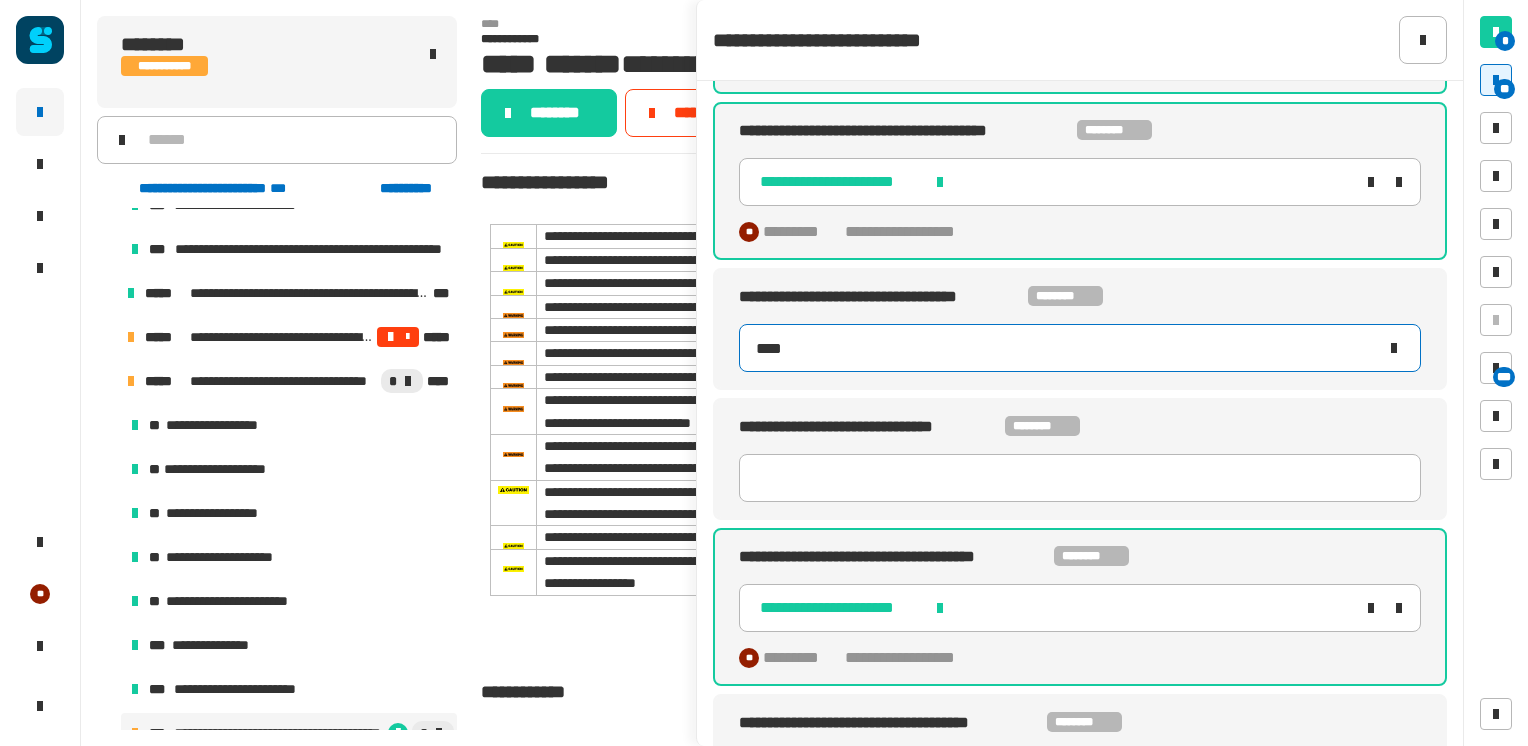 type on "*****" 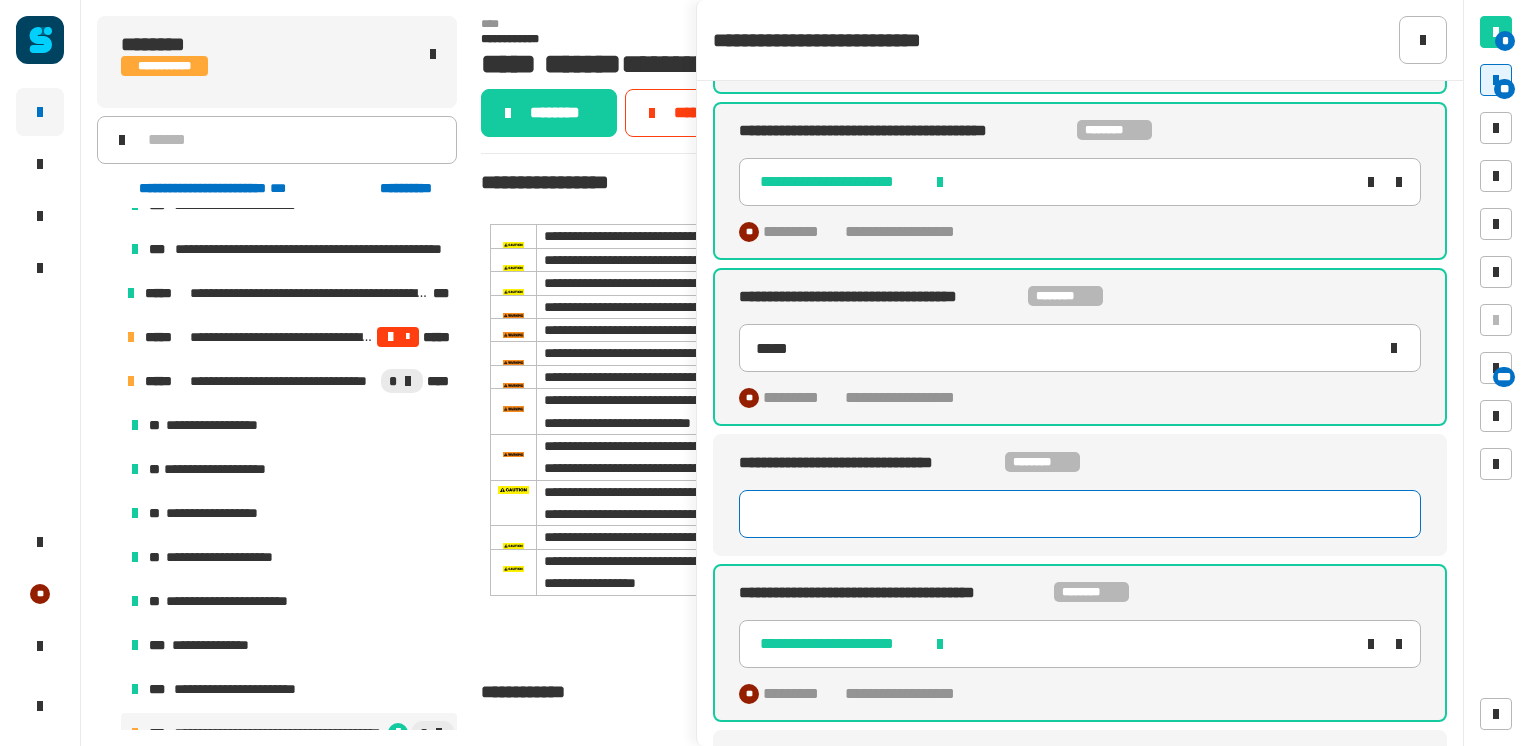 type 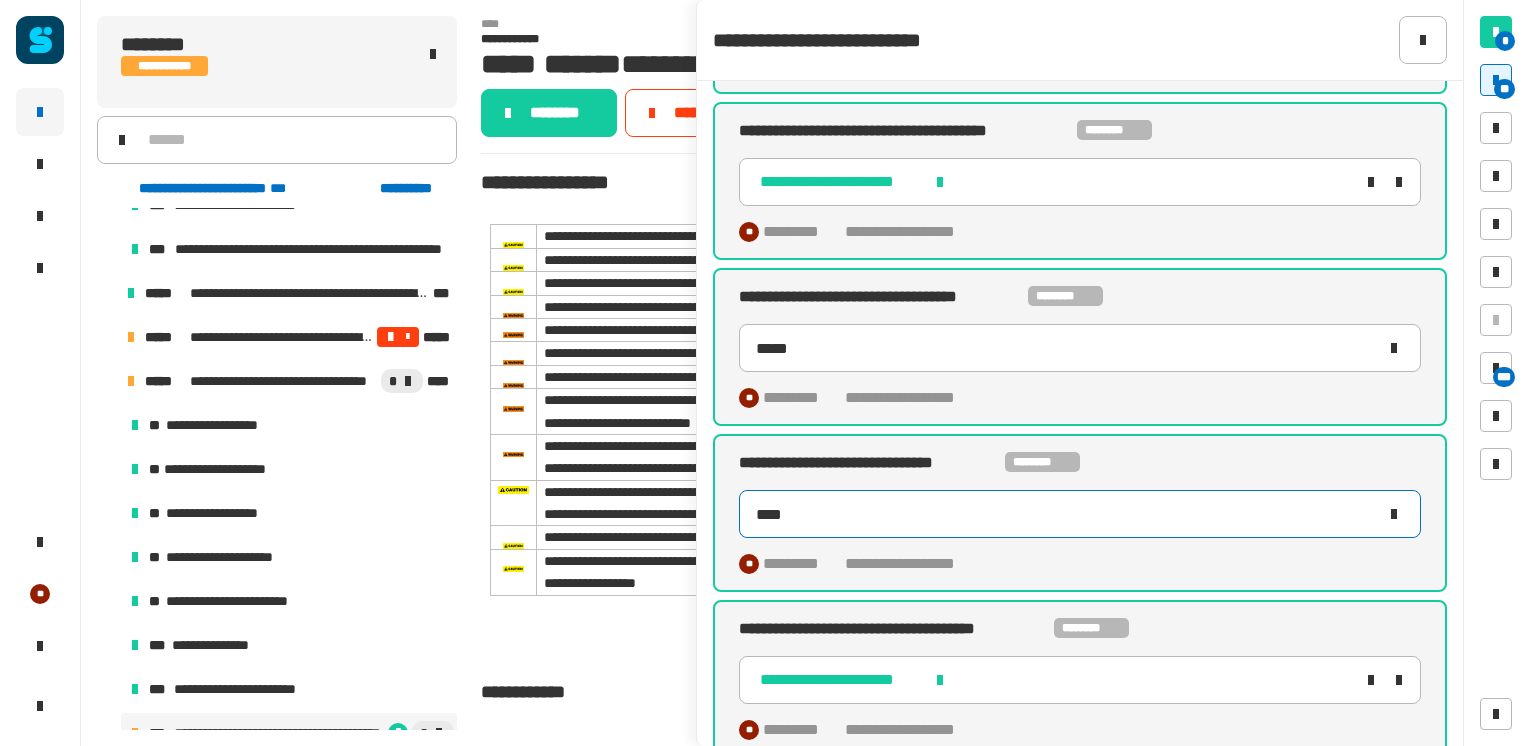 type on "*****" 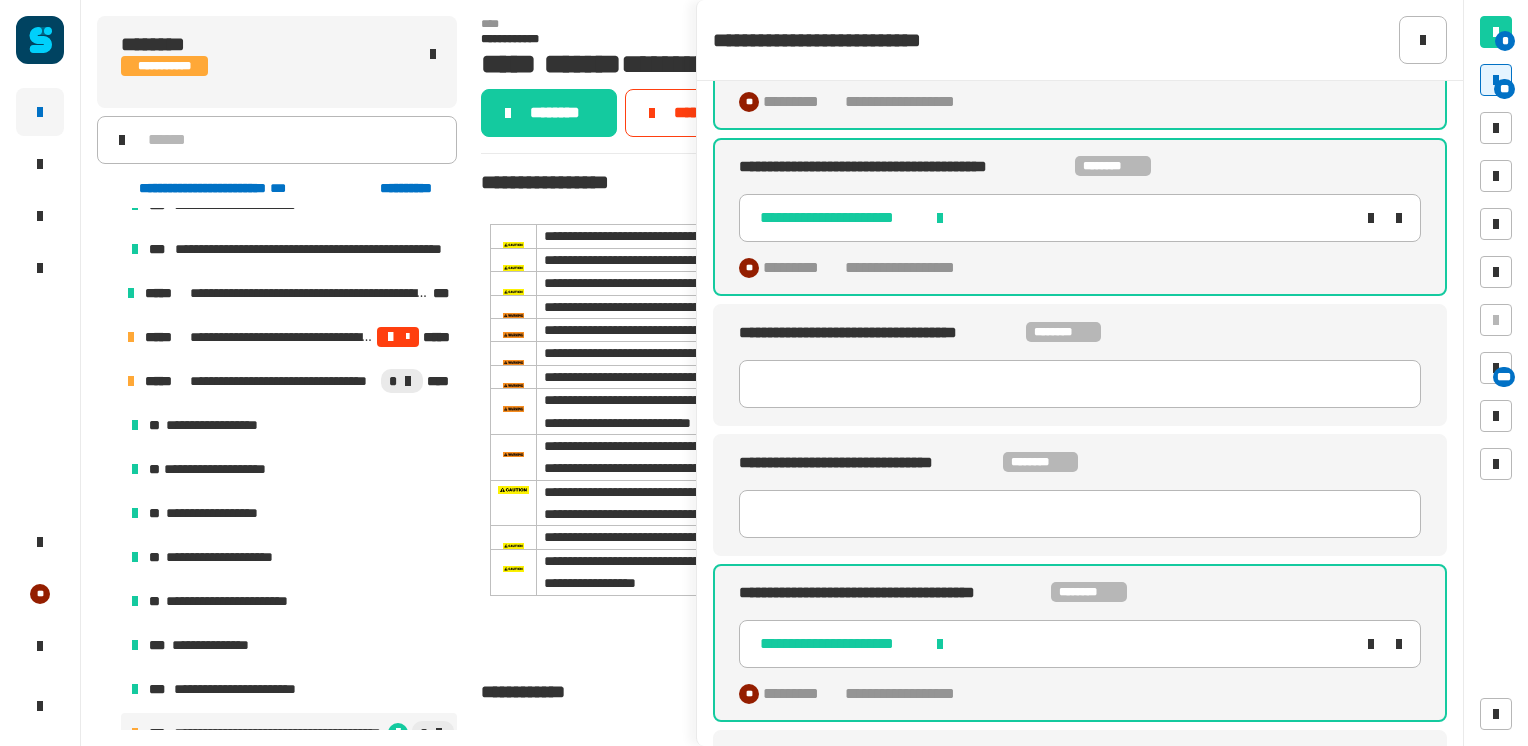 scroll, scrollTop: 3902, scrollLeft: 0, axis: vertical 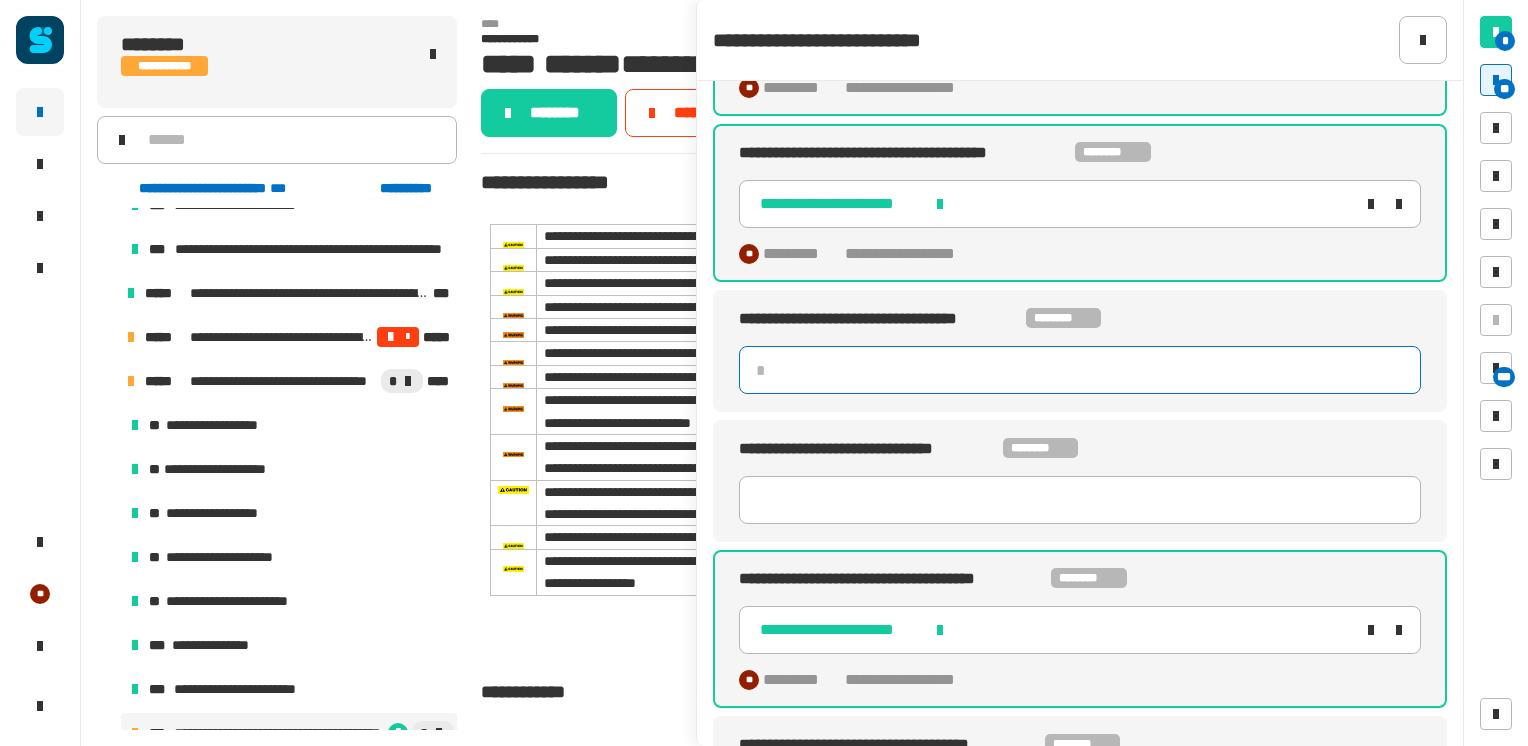click 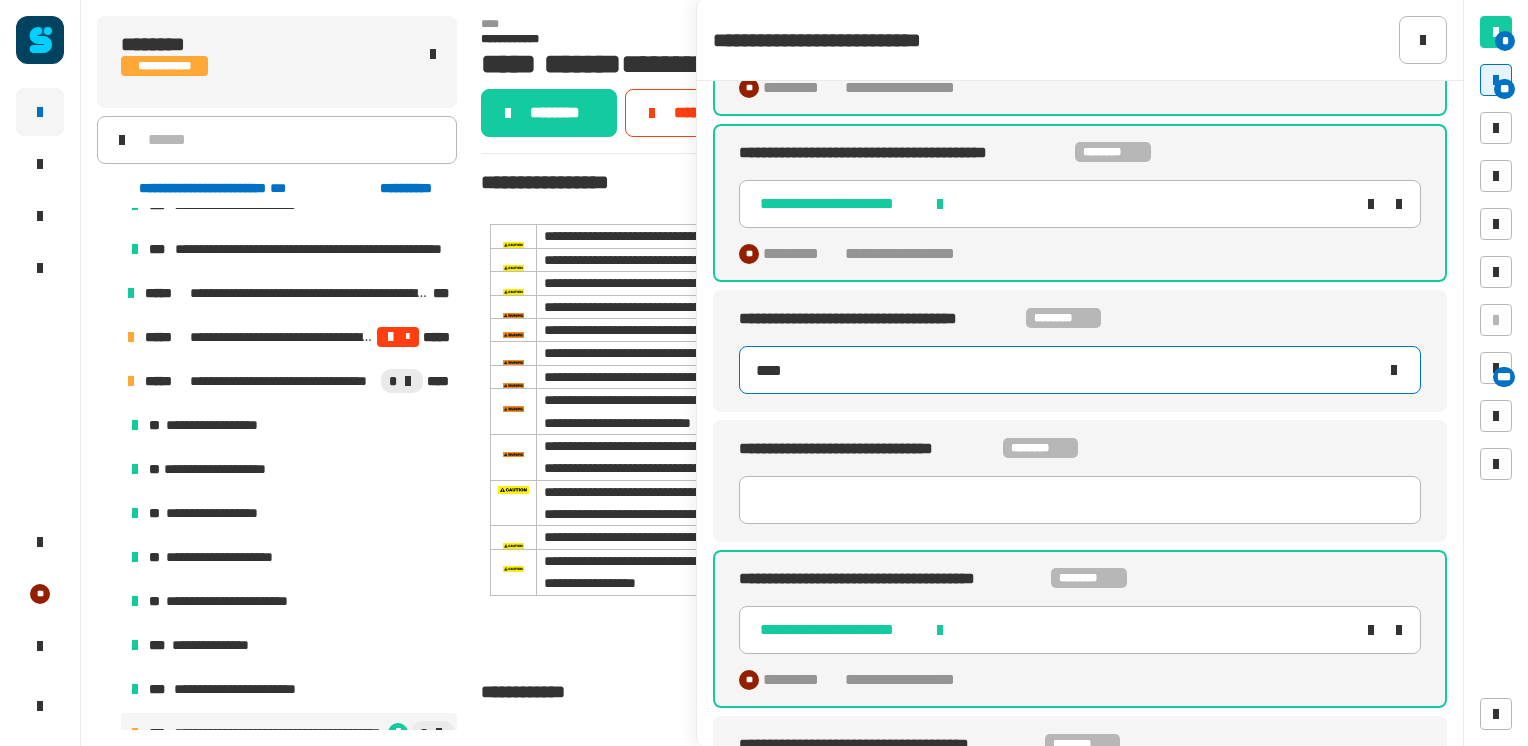 type on "*****" 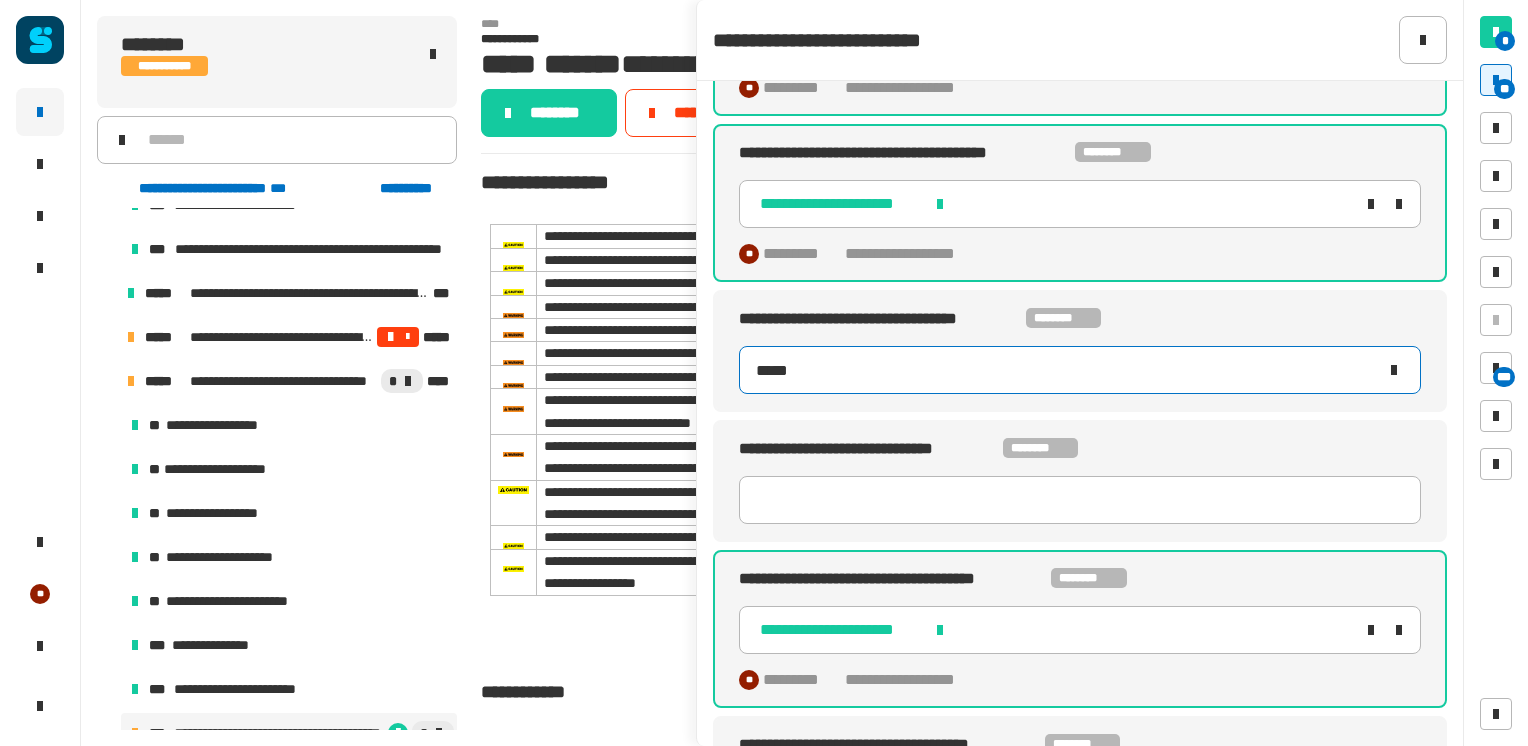 type on "*****" 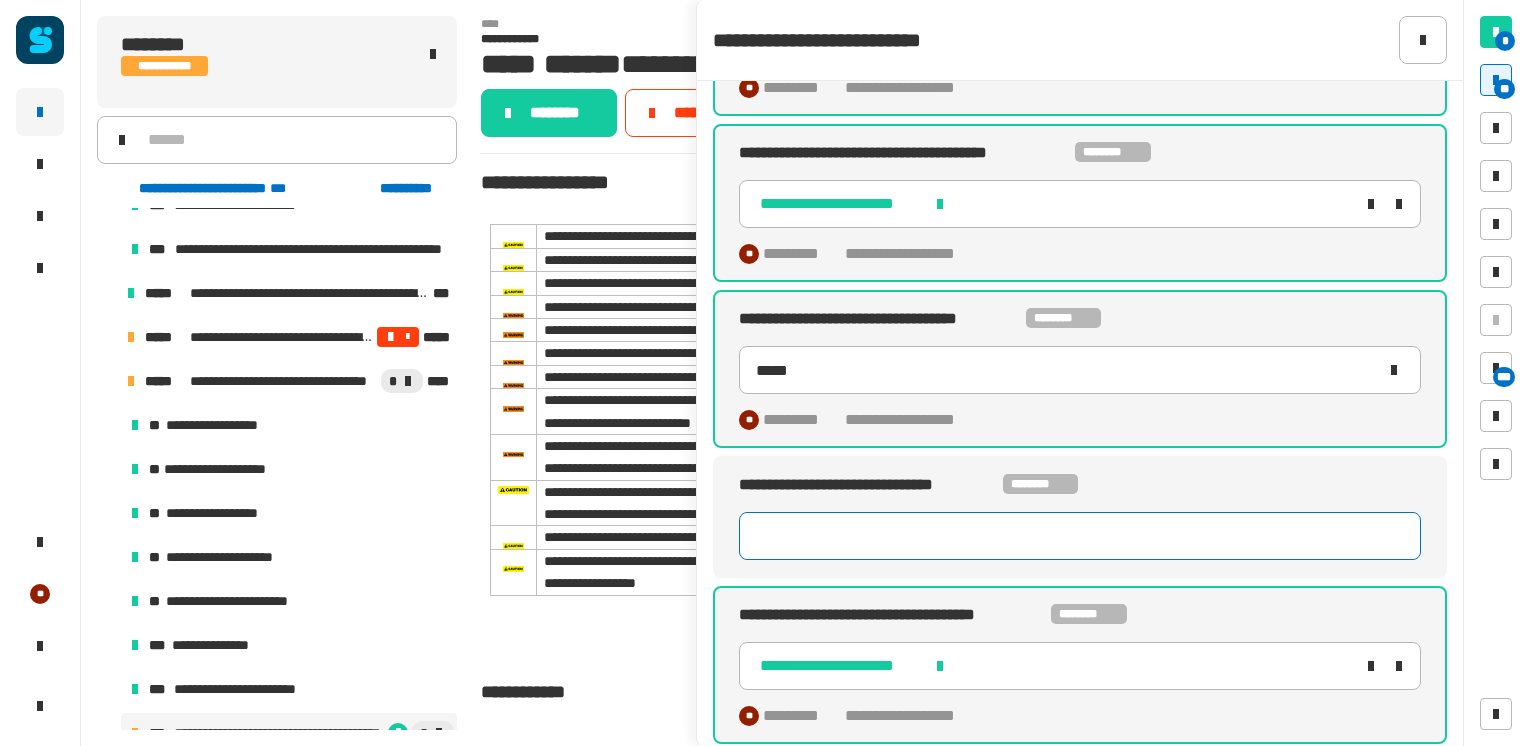 type 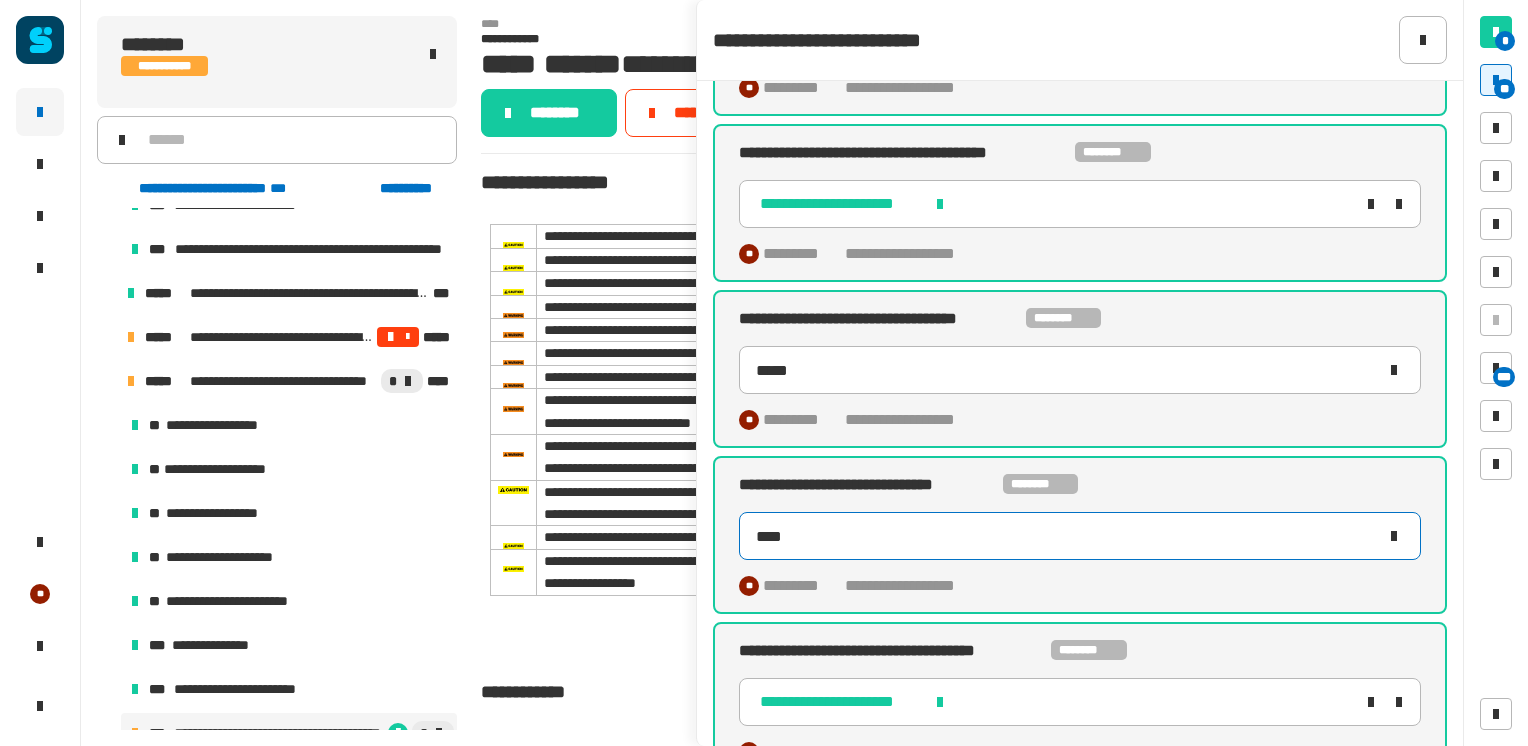 type on "*****" 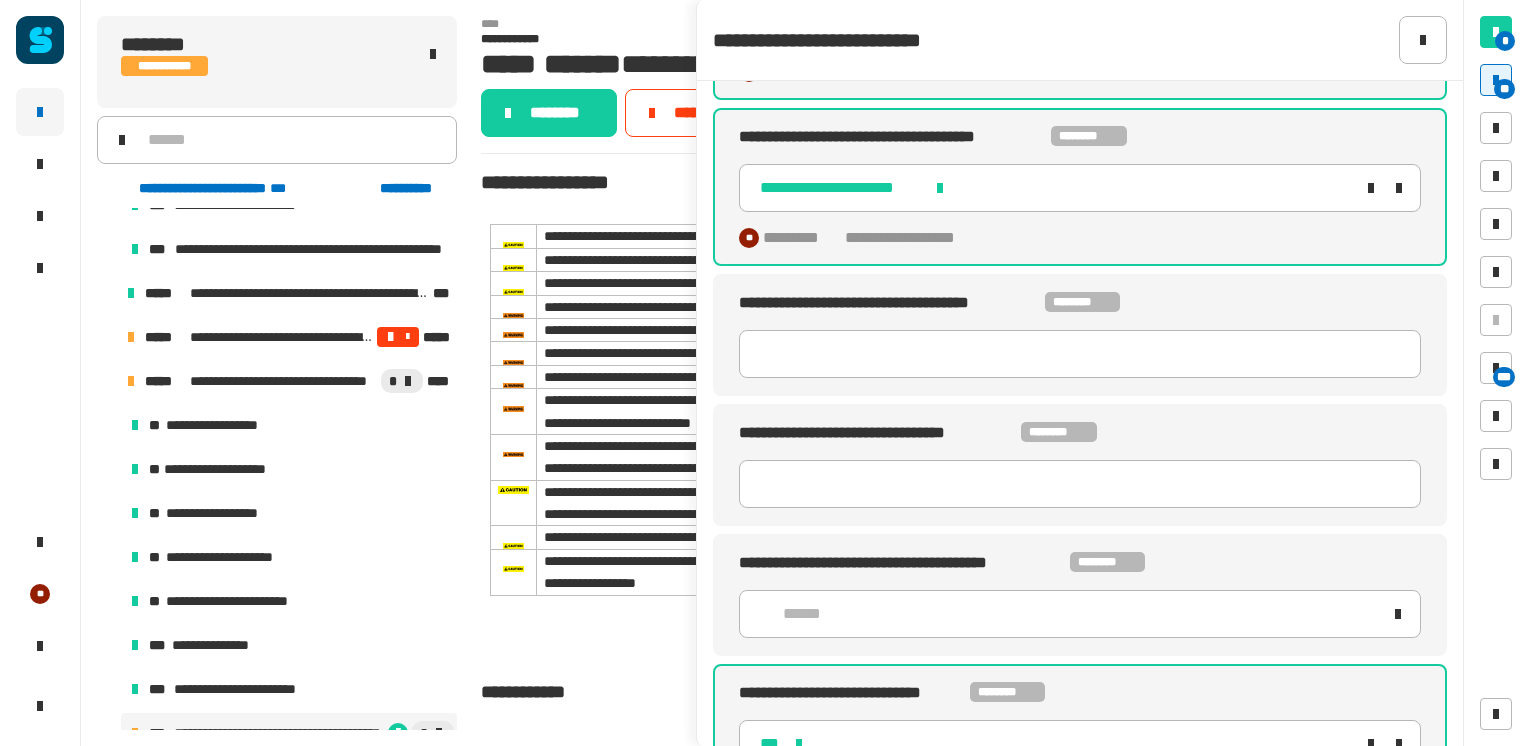 scroll, scrollTop: 4420, scrollLeft: 0, axis: vertical 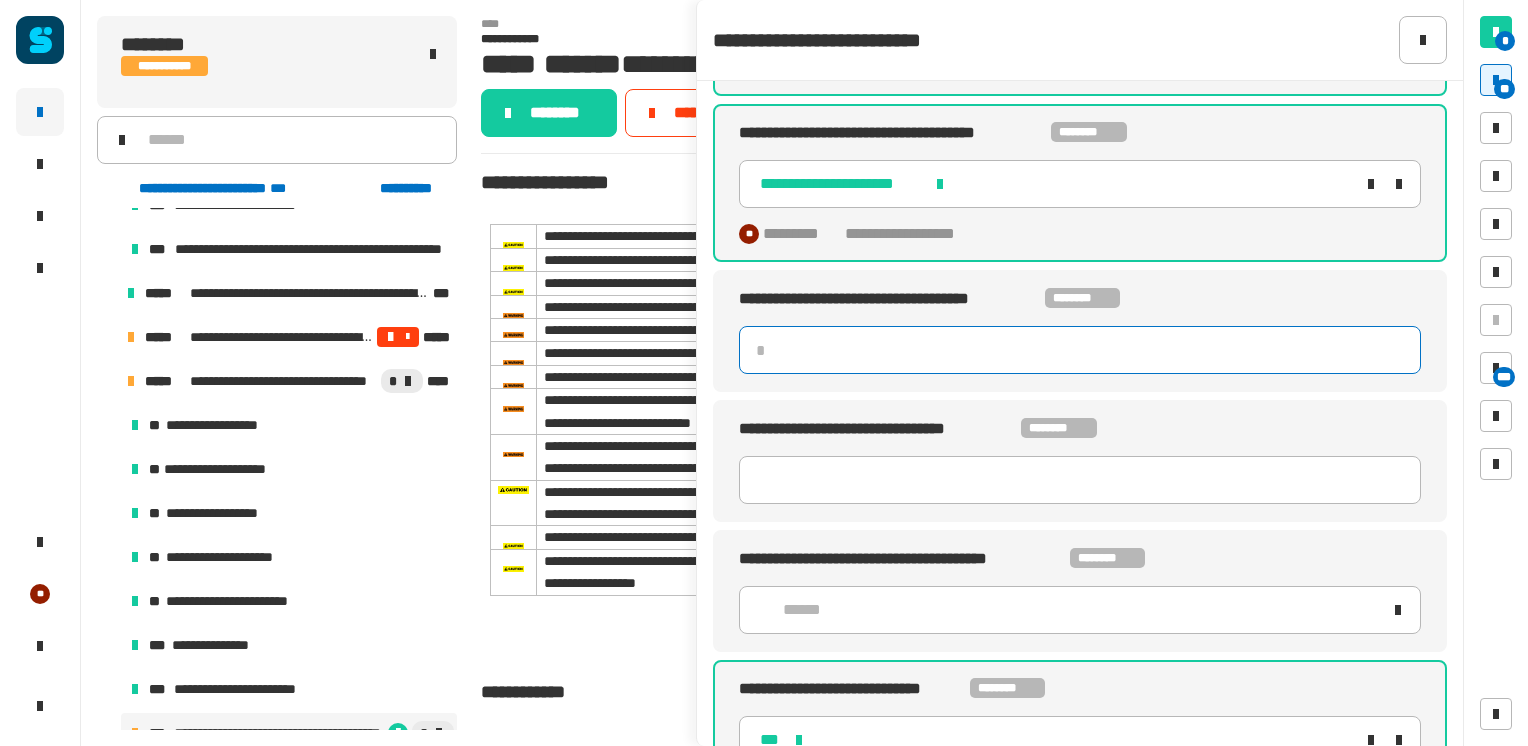 click 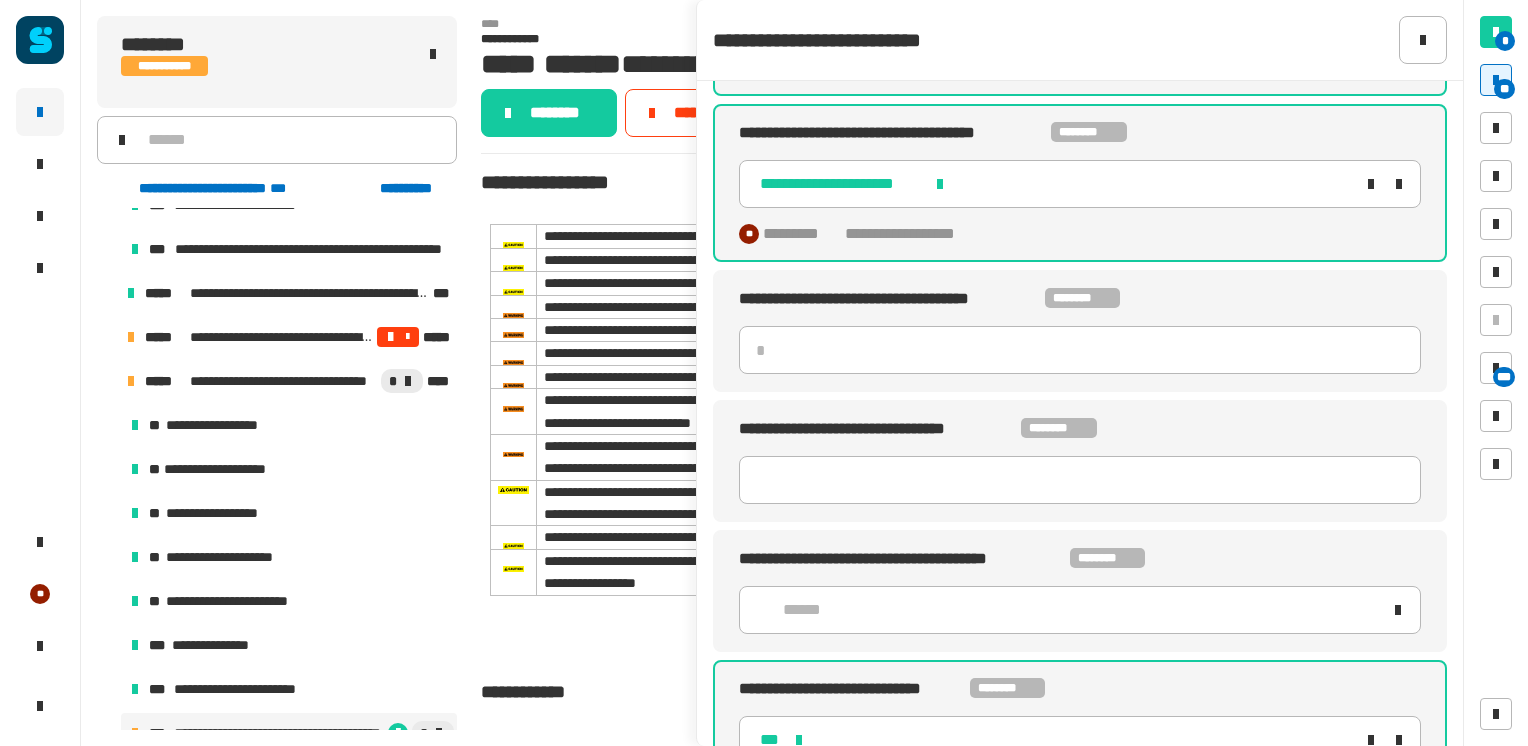 type 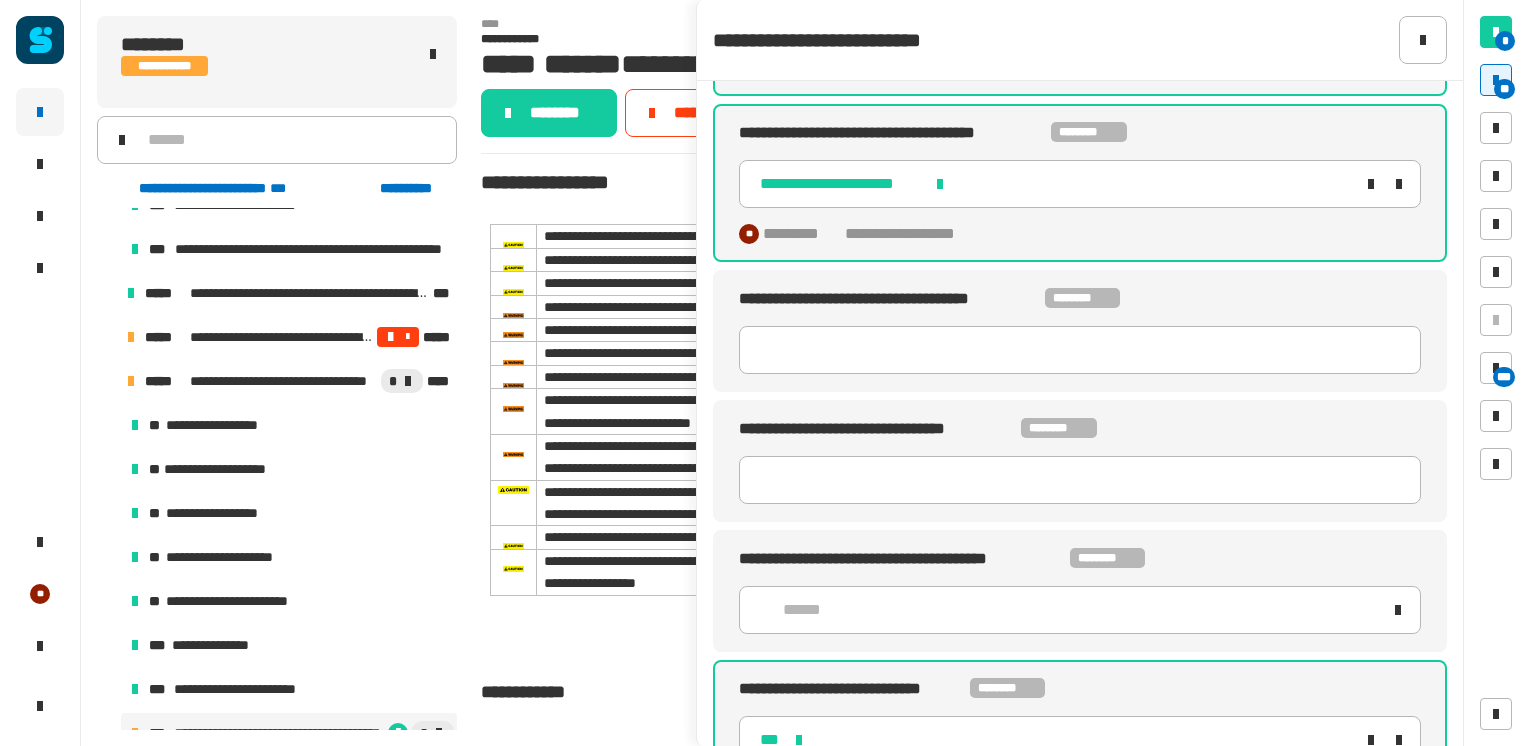 click on "******" 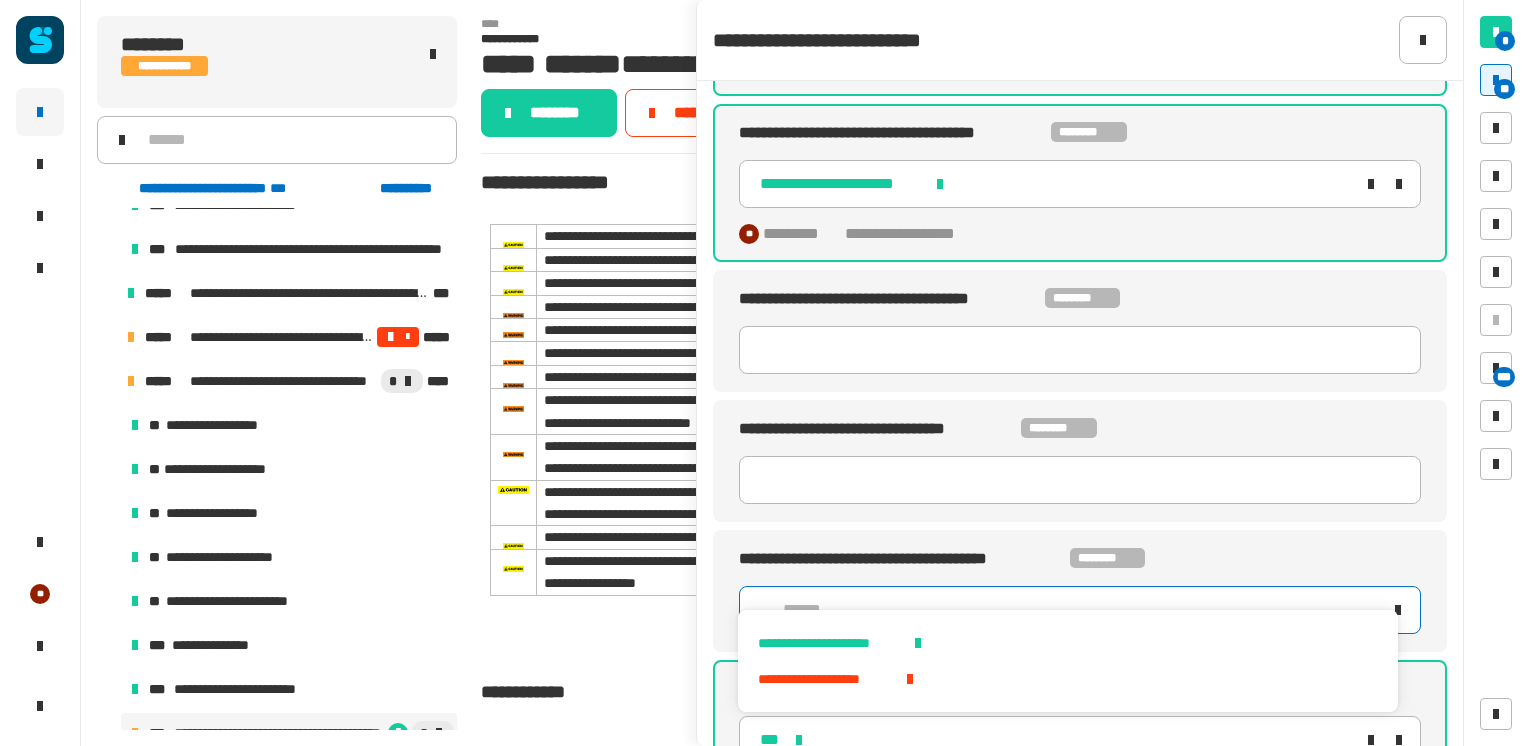 click on "**********" at bounding box center [1067, 643] 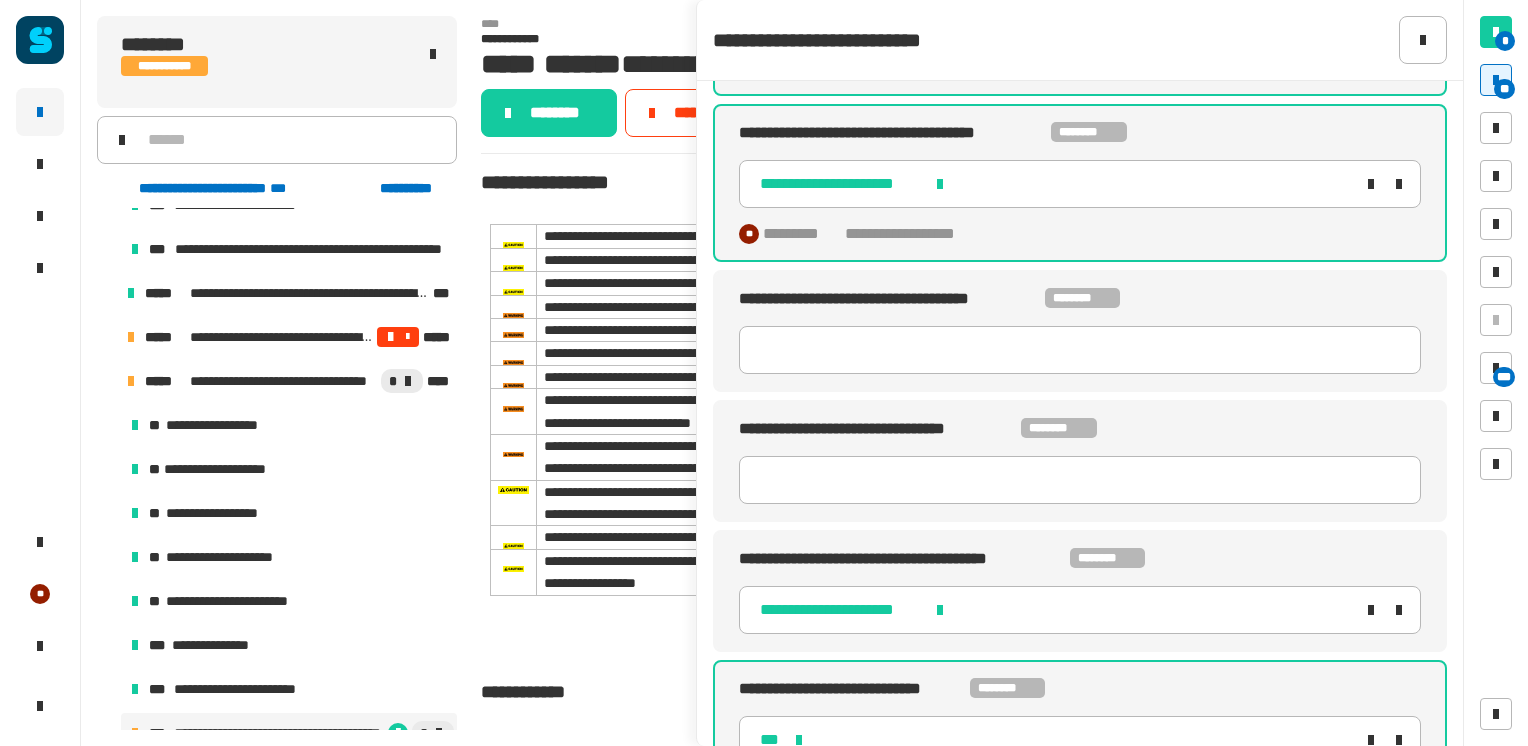 type on "*****" 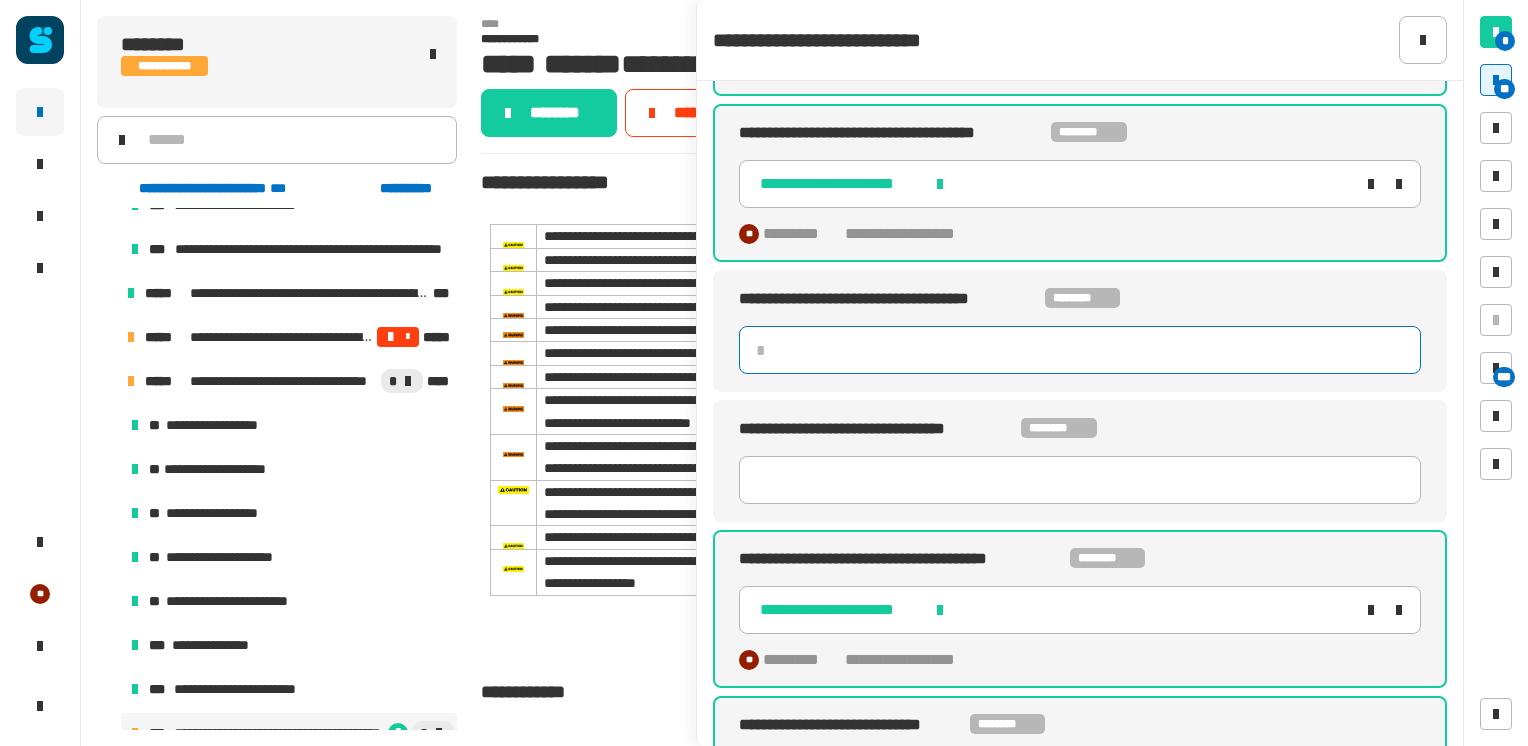 click 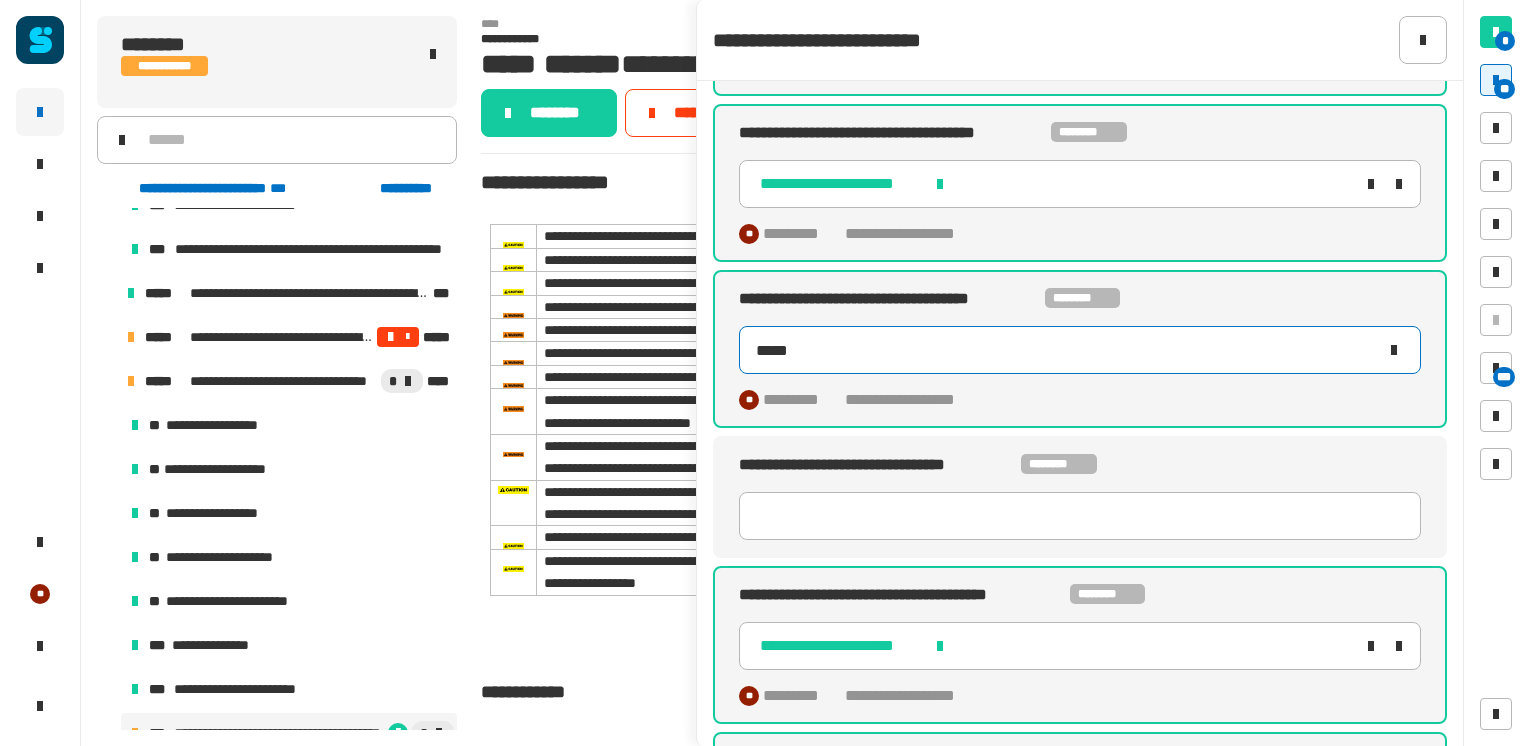 type on "******" 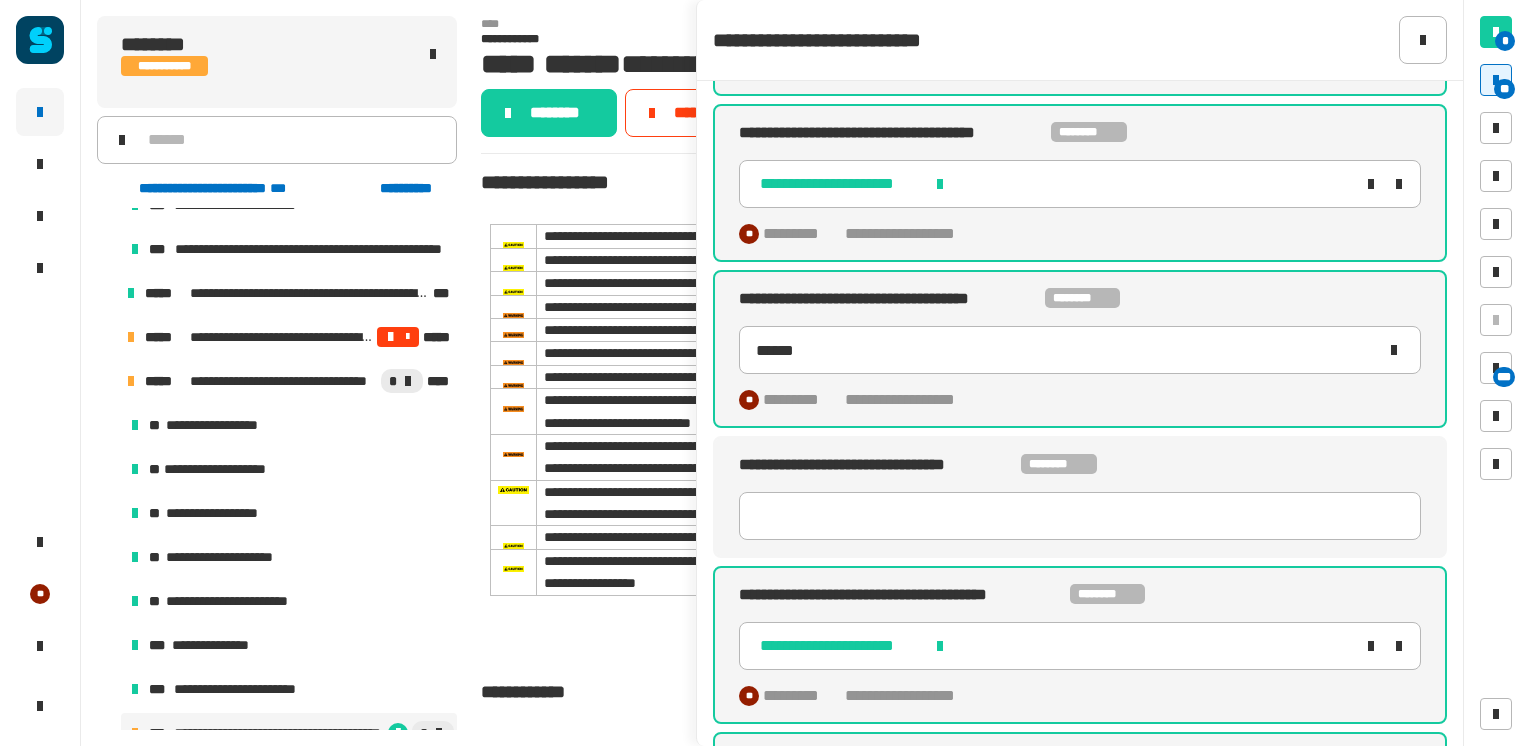 click on "**********" 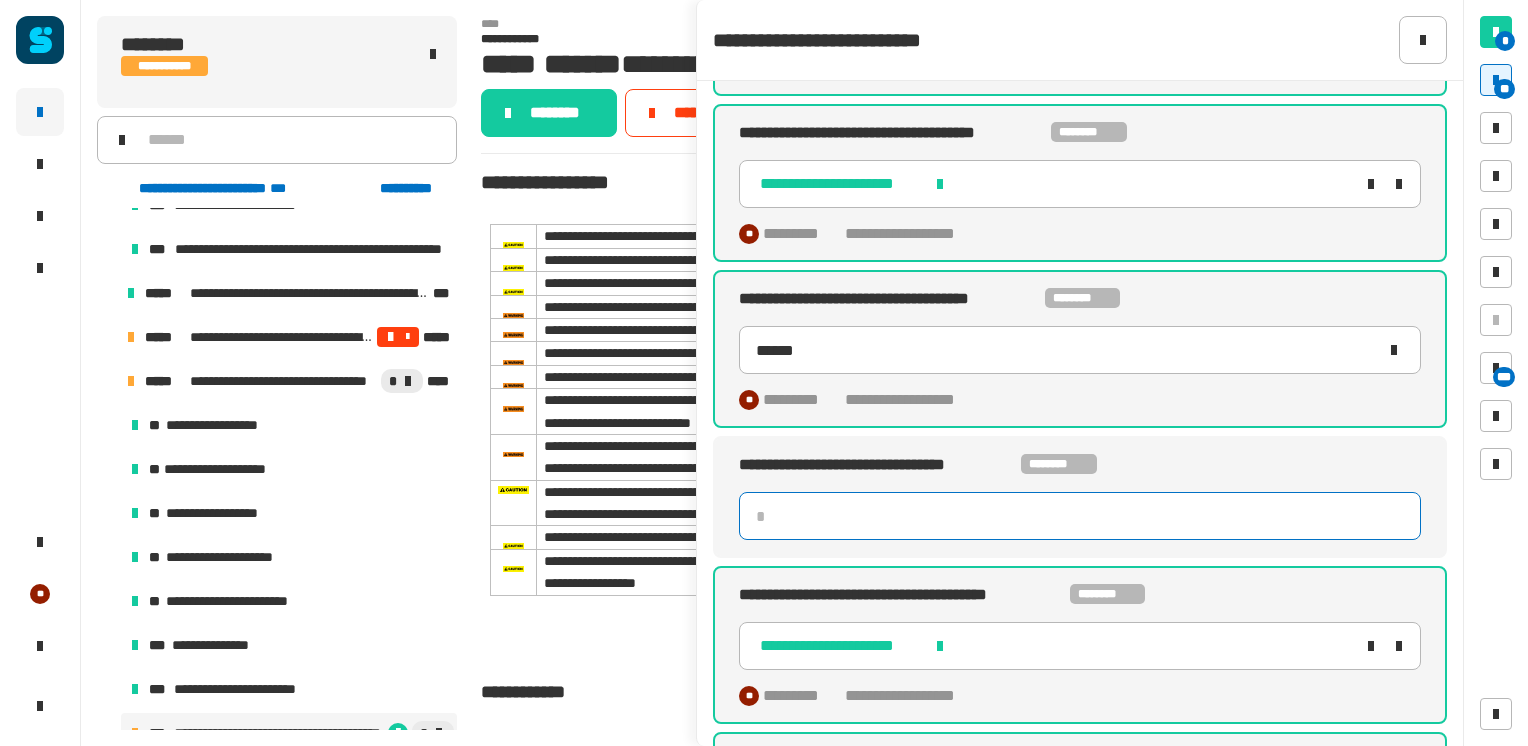 click 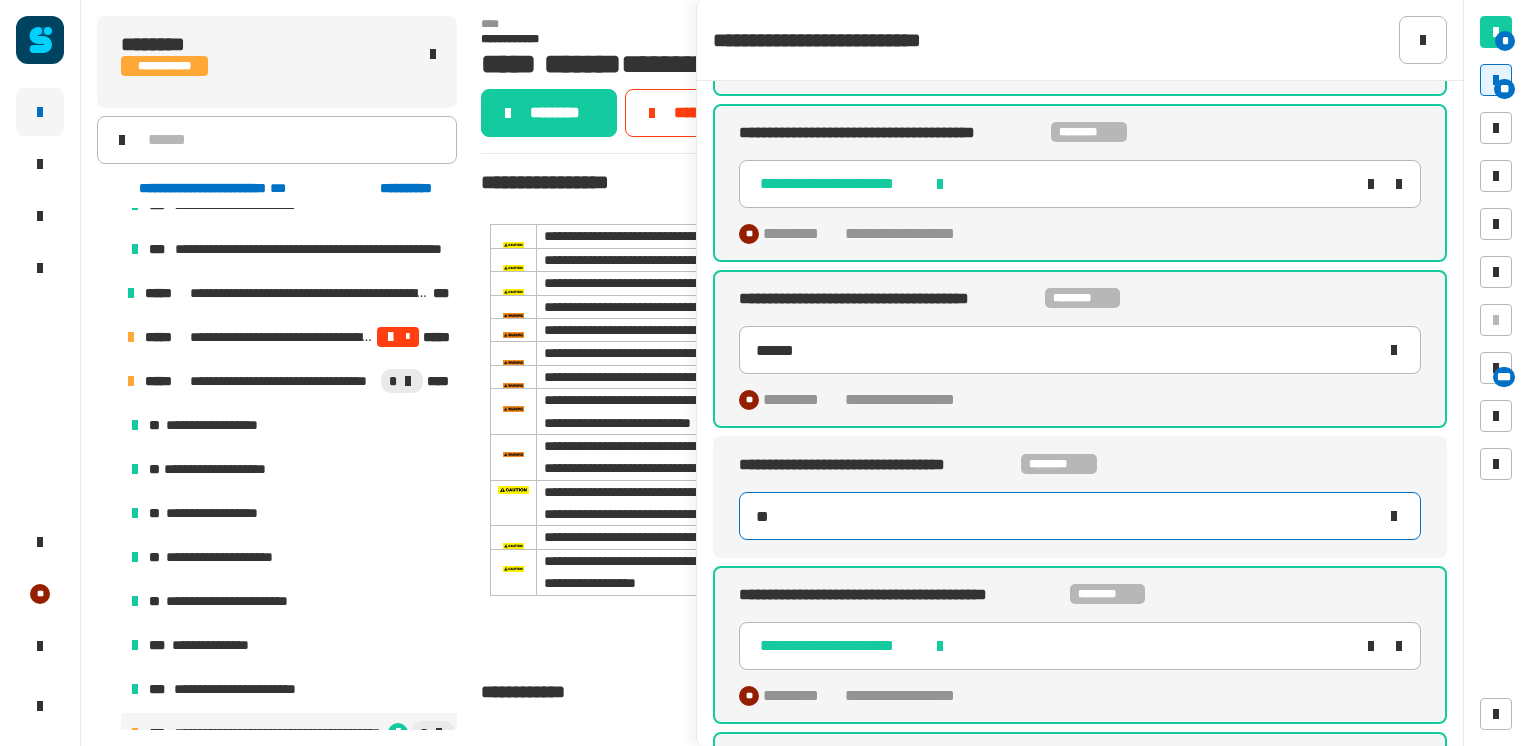 type on "****" 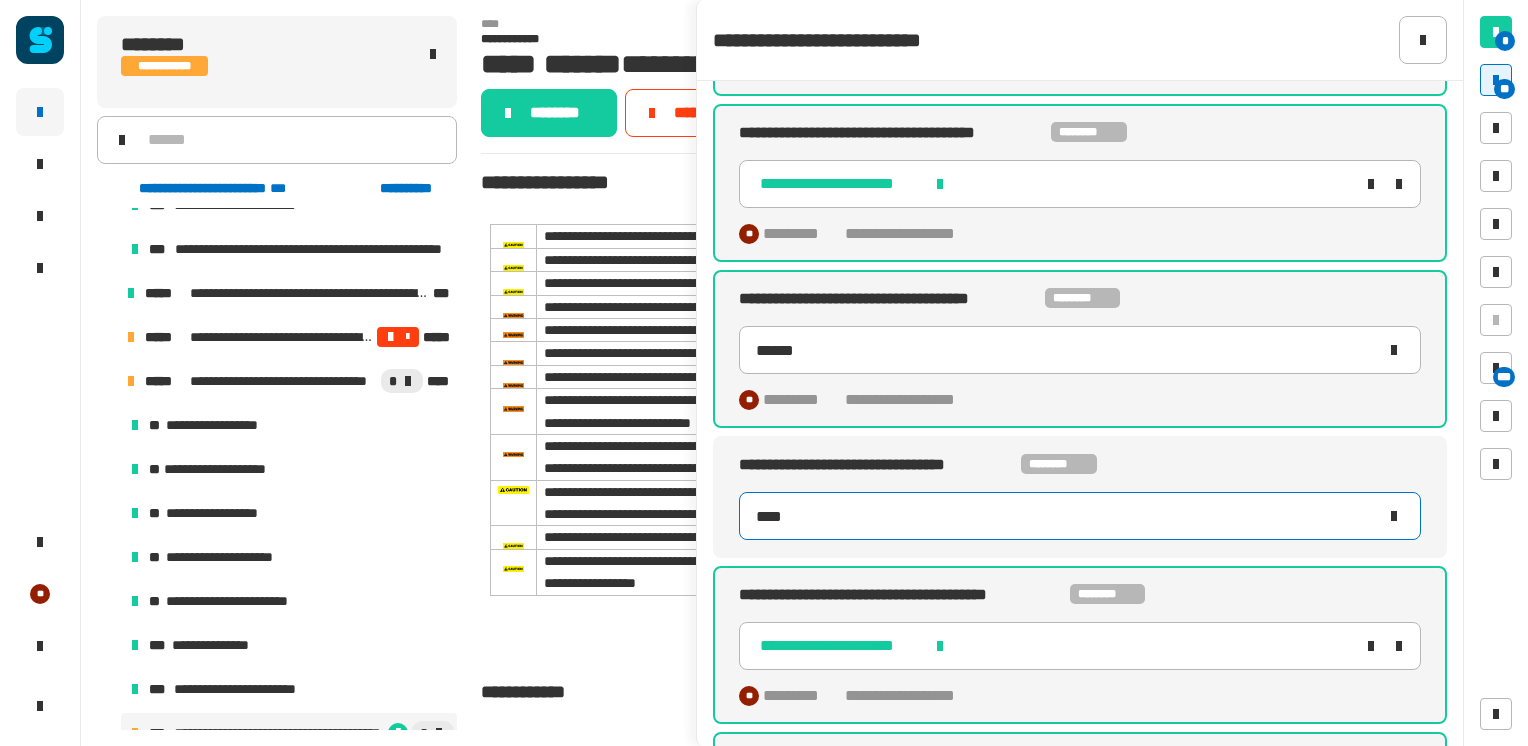 type on "******" 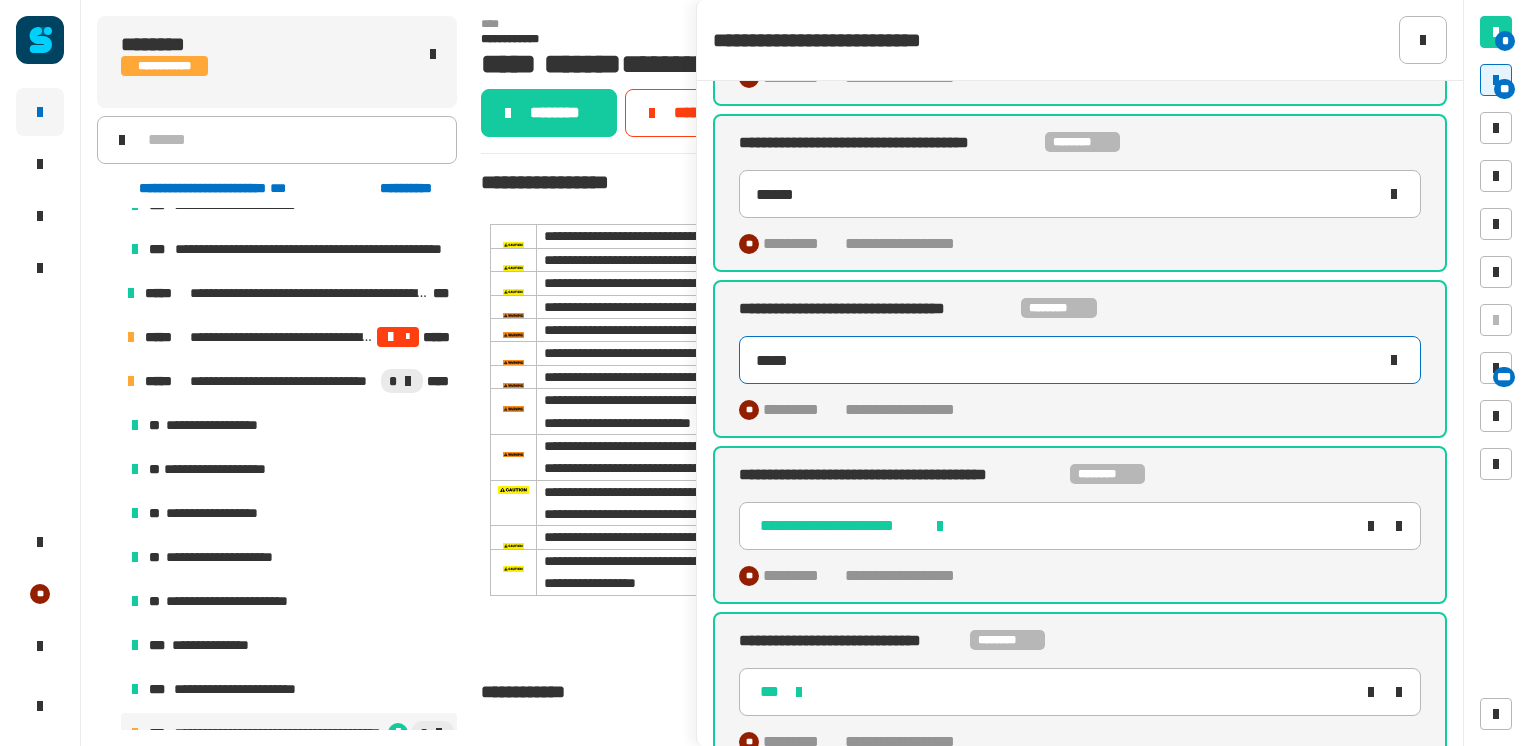 scroll, scrollTop: 4564, scrollLeft: 0, axis: vertical 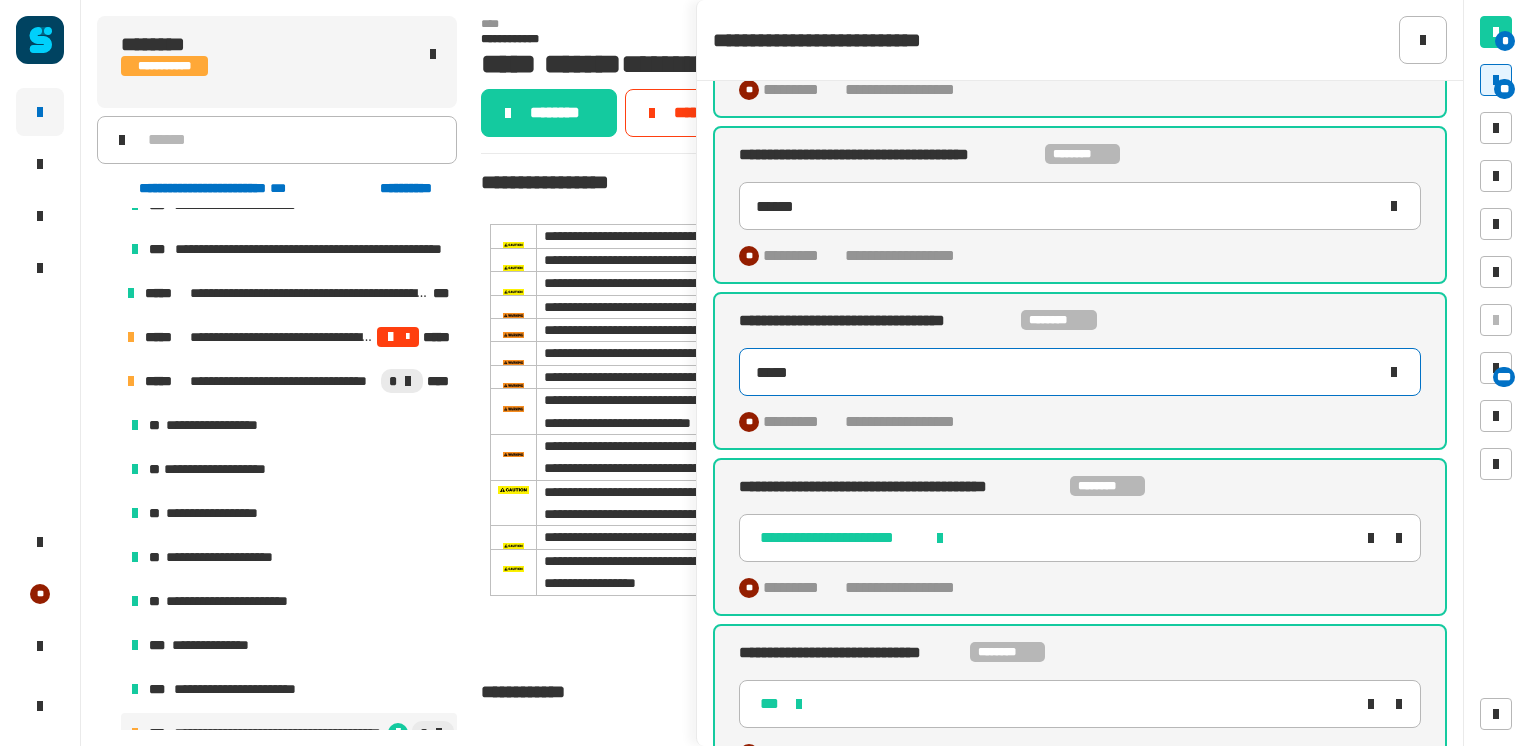 click on "*****" 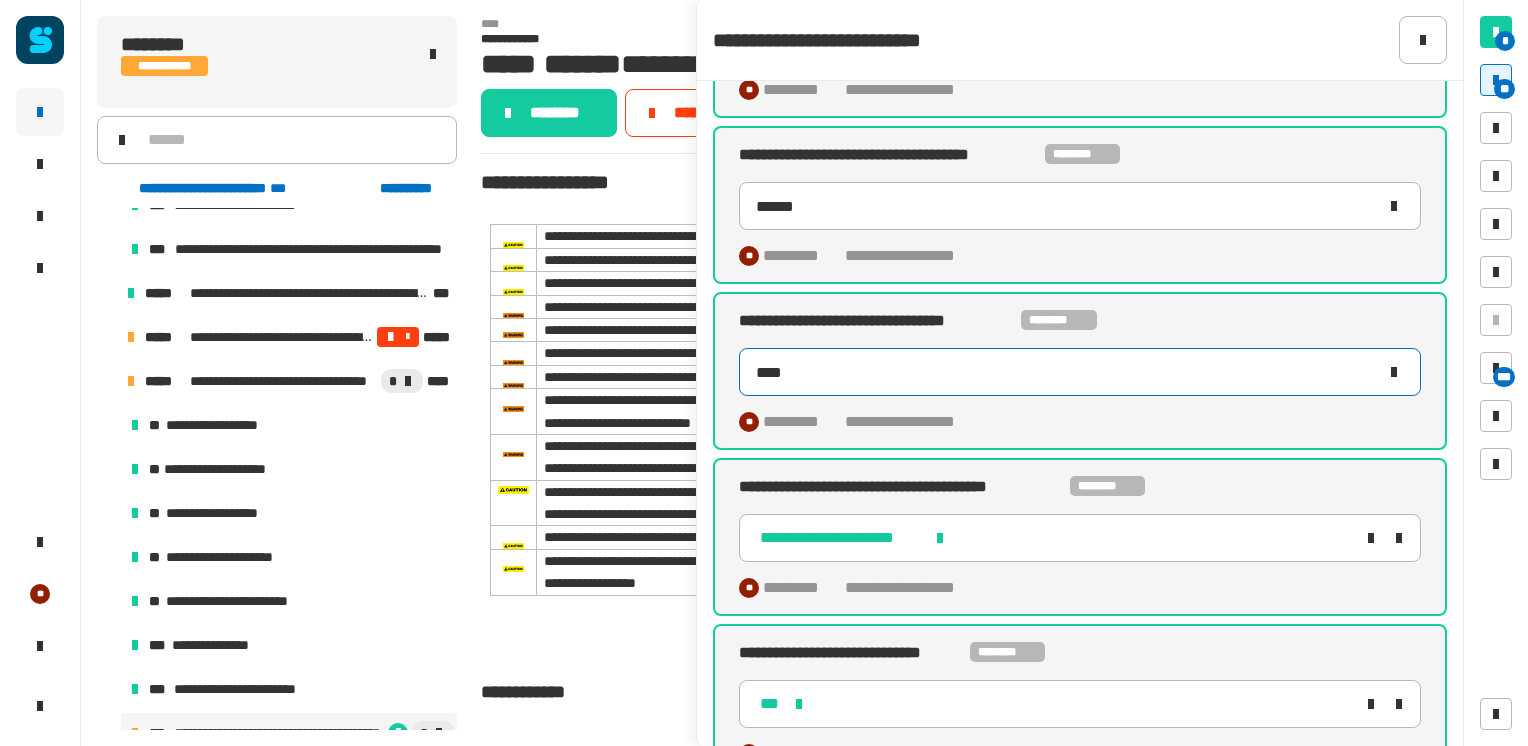 type on "*****" 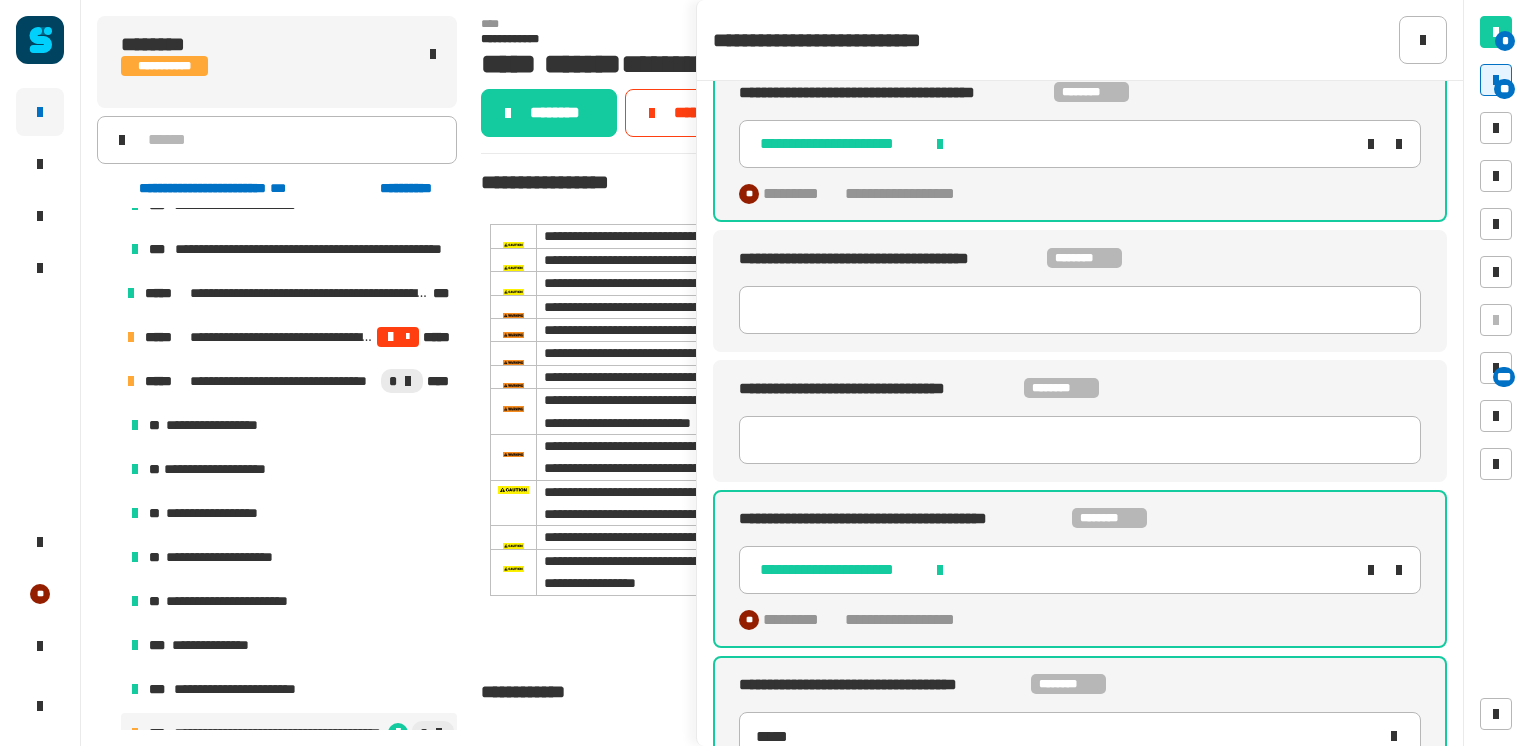 scroll, scrollTop: 2532, scrollLeft: 0, axis: vertical 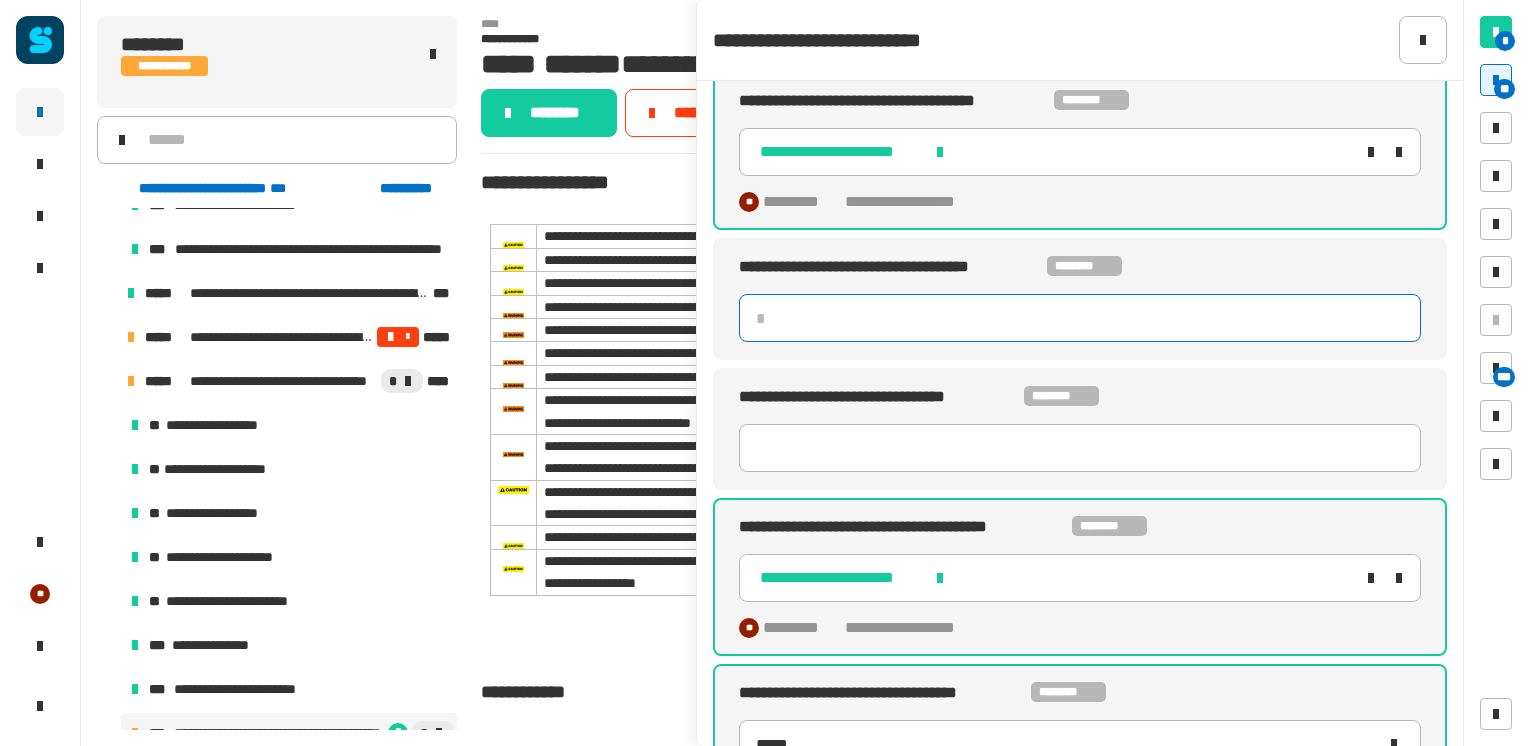 click 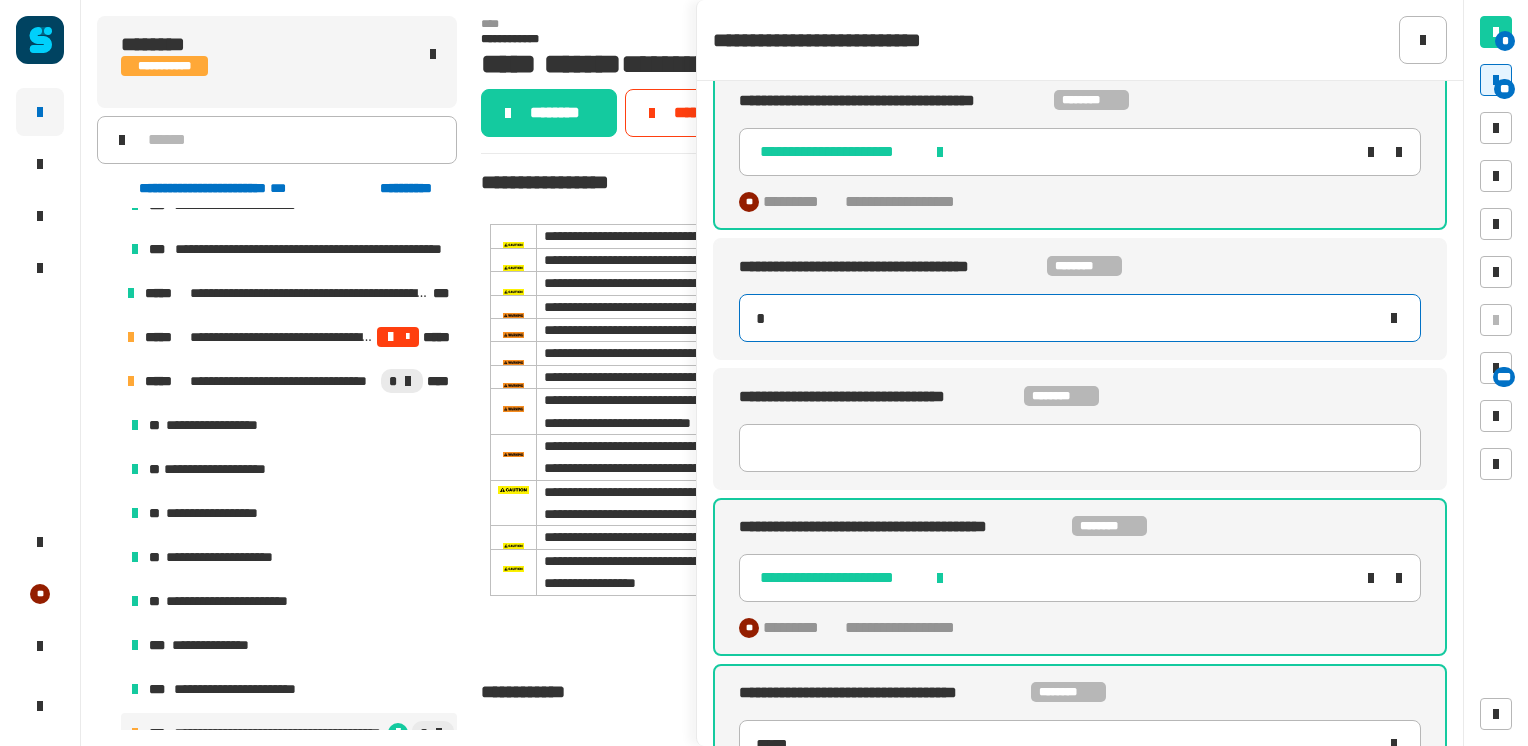 type on "**" 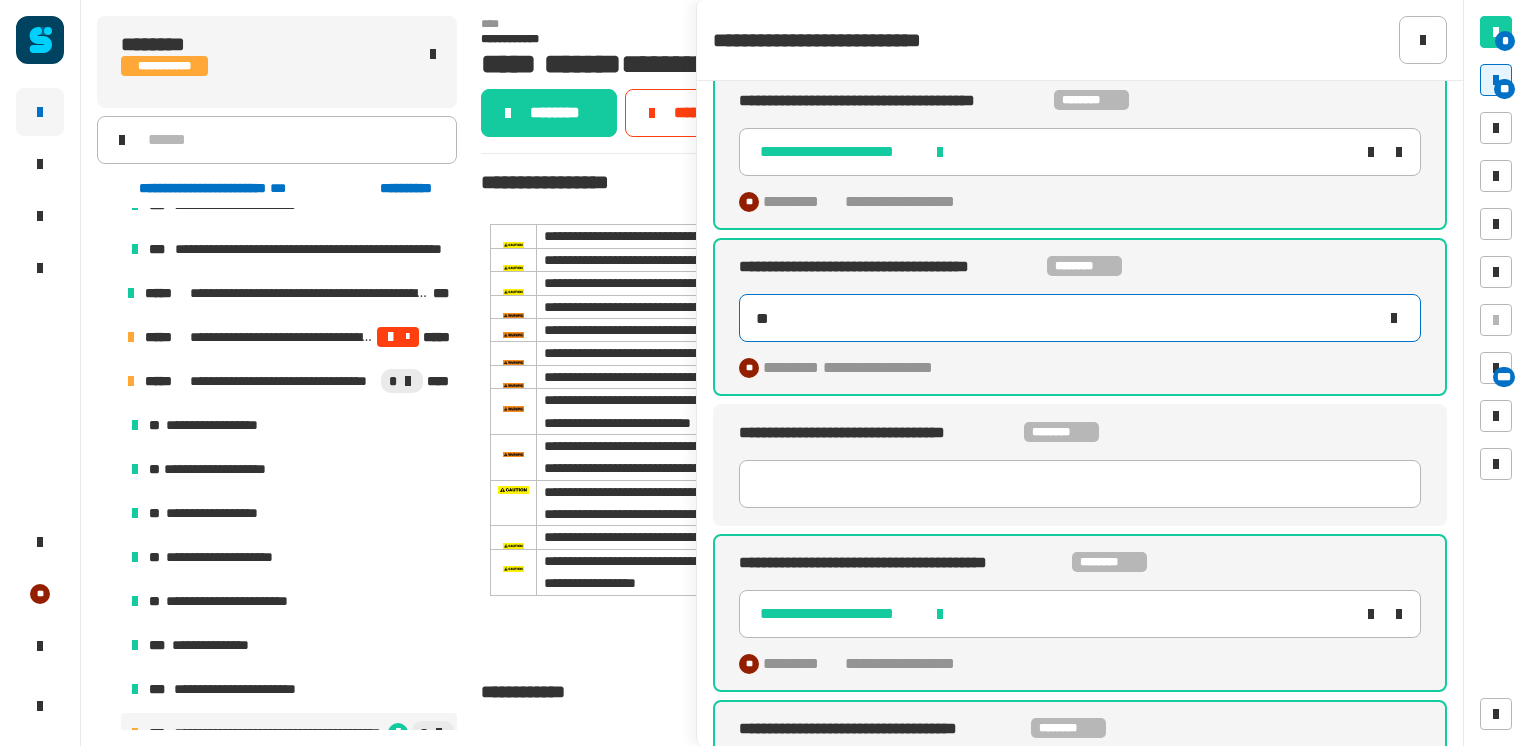 type on "****" 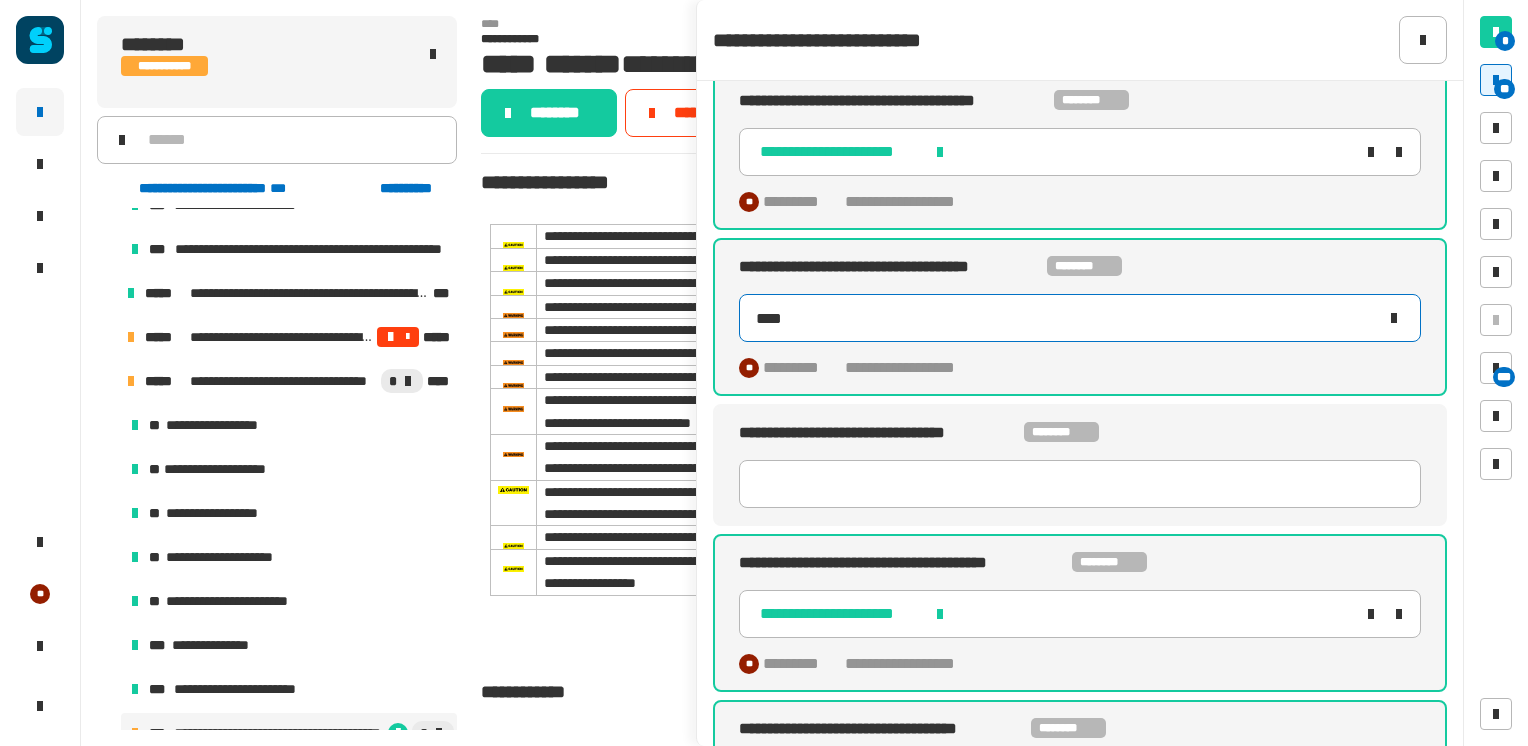 type on "*****" 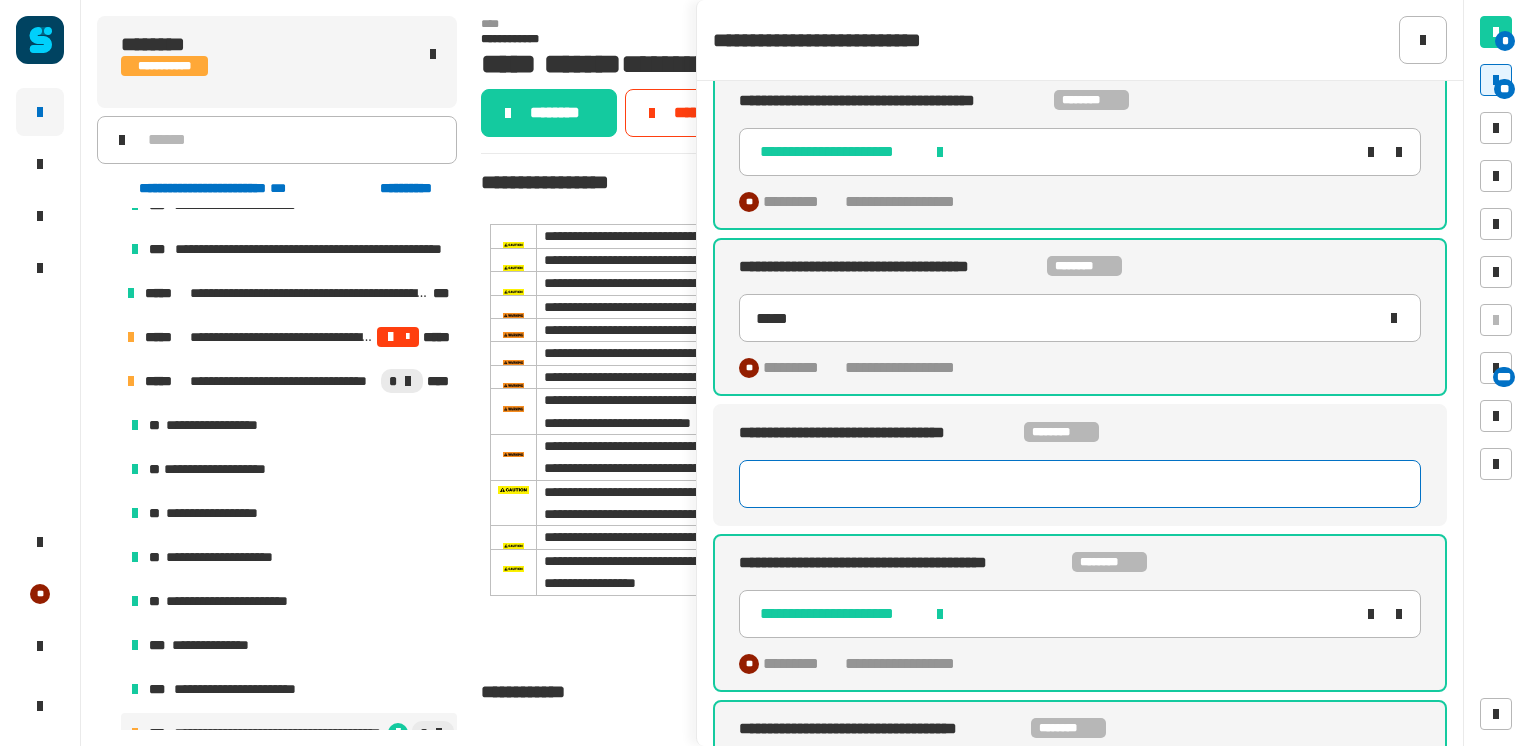 type 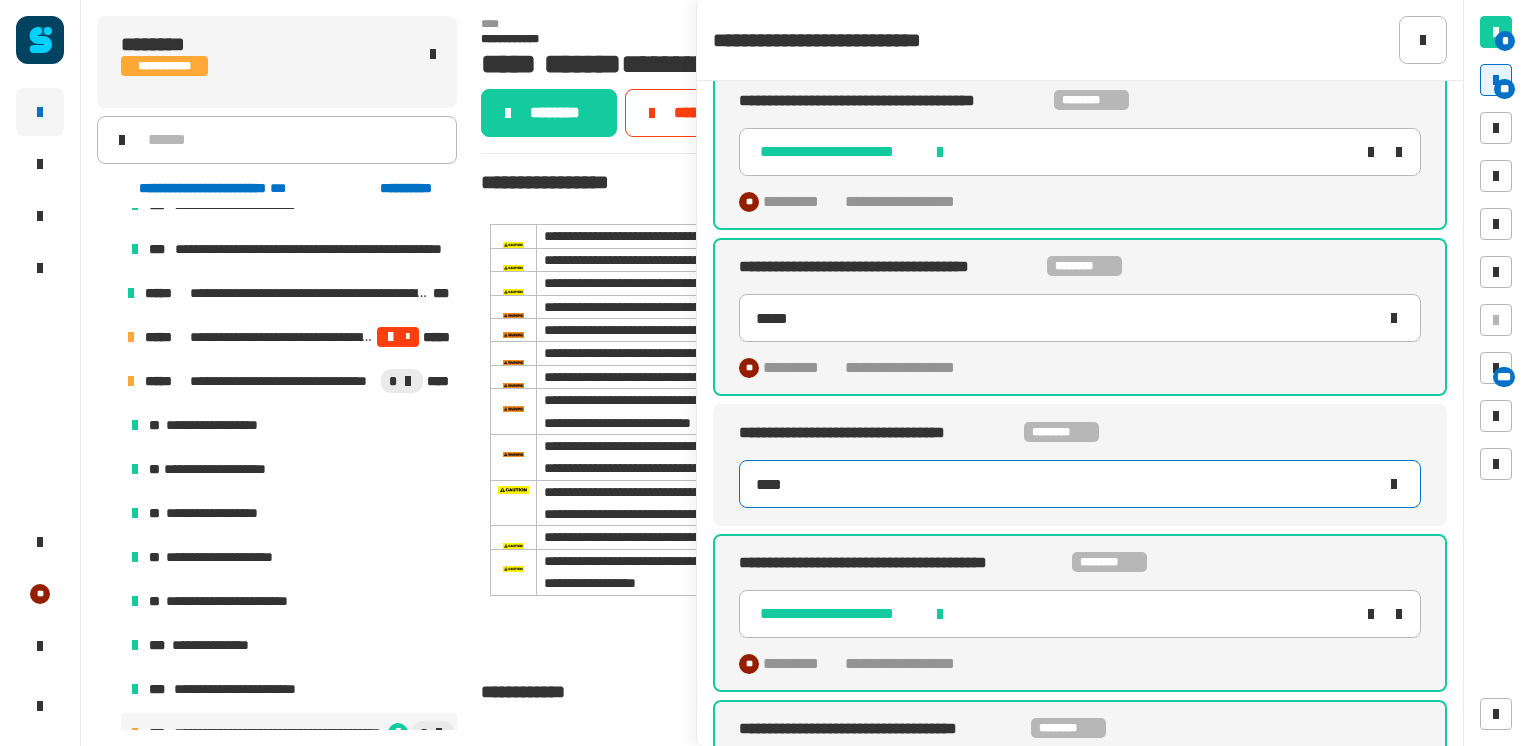 type on "*****" 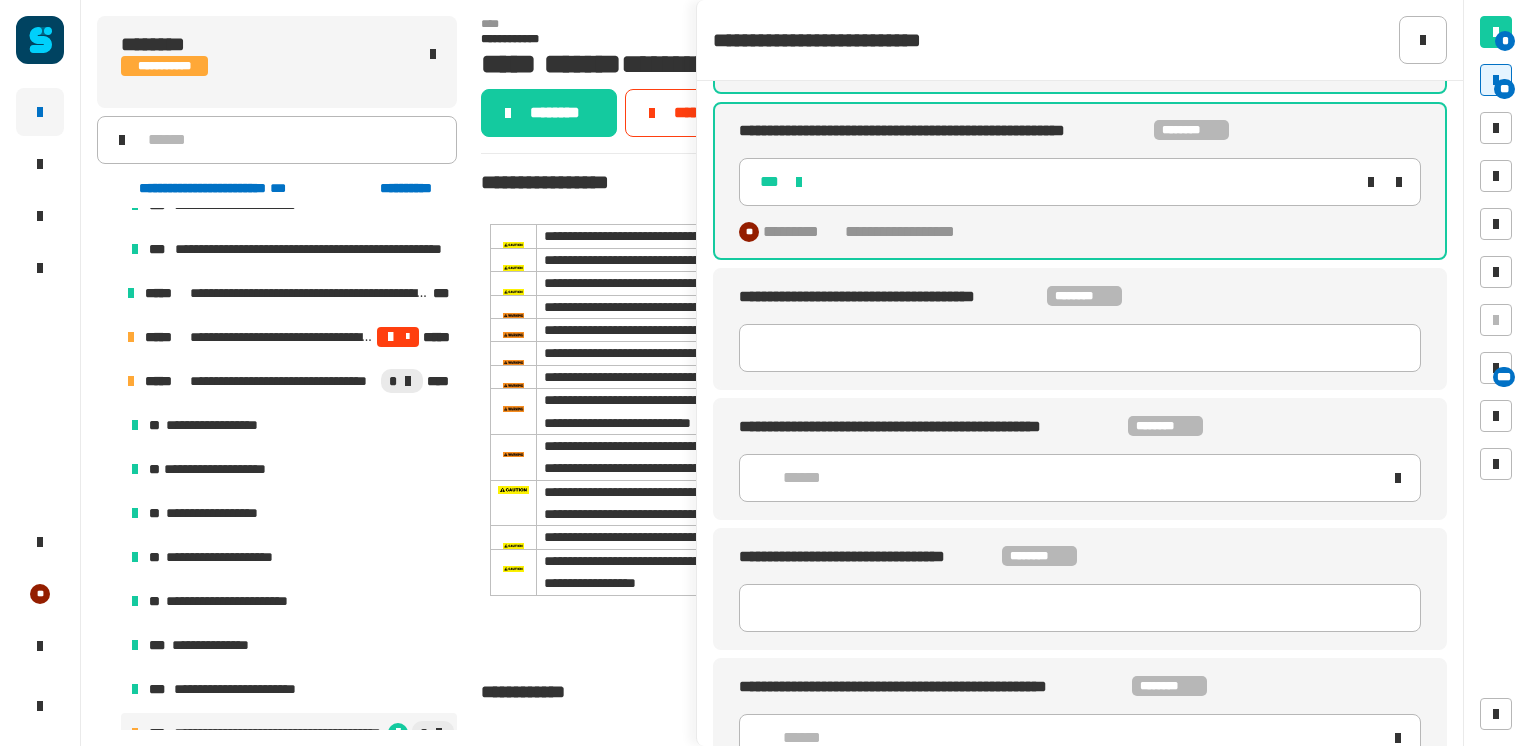 scroll, scrollTop: 5806, scrollLeft: 0, axis: vertical 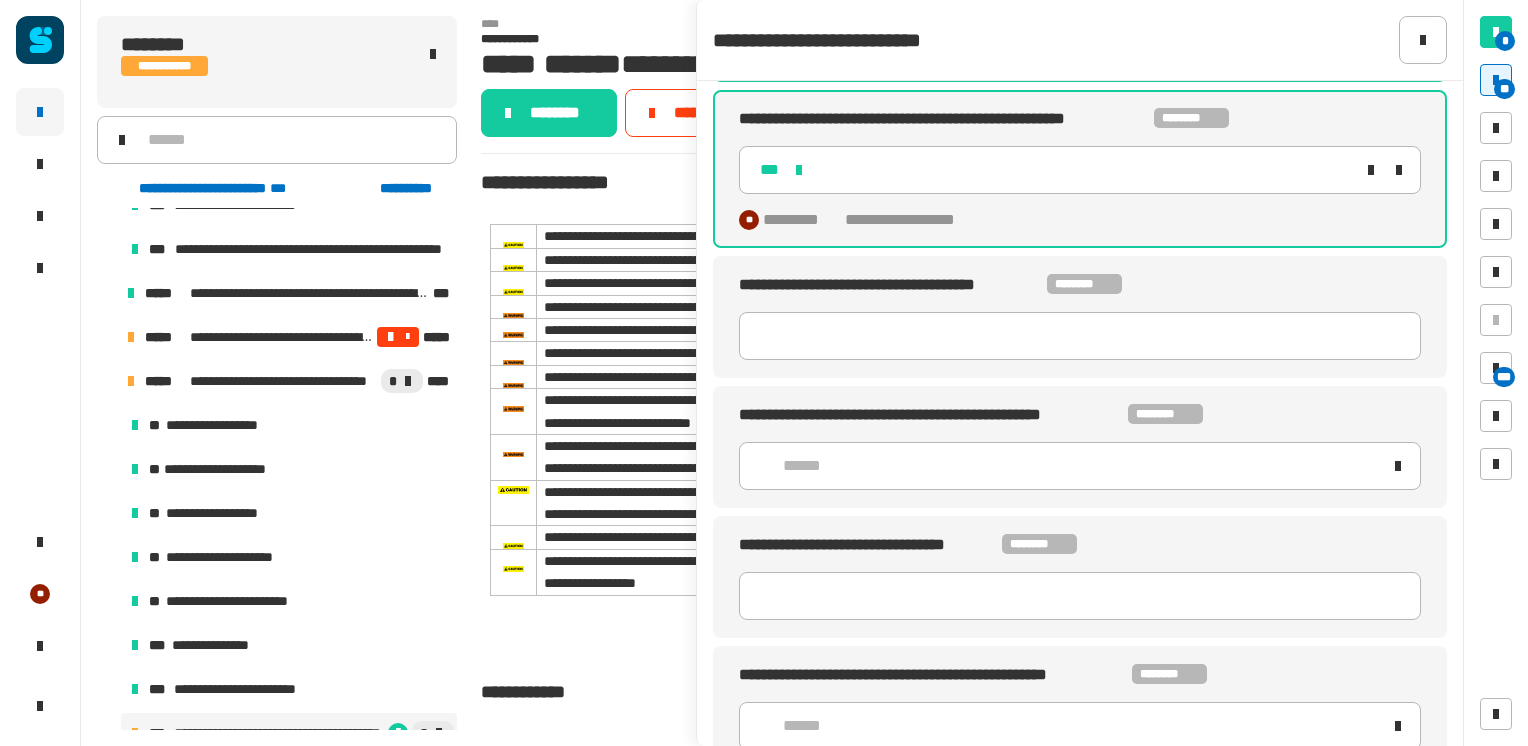 click on "******" 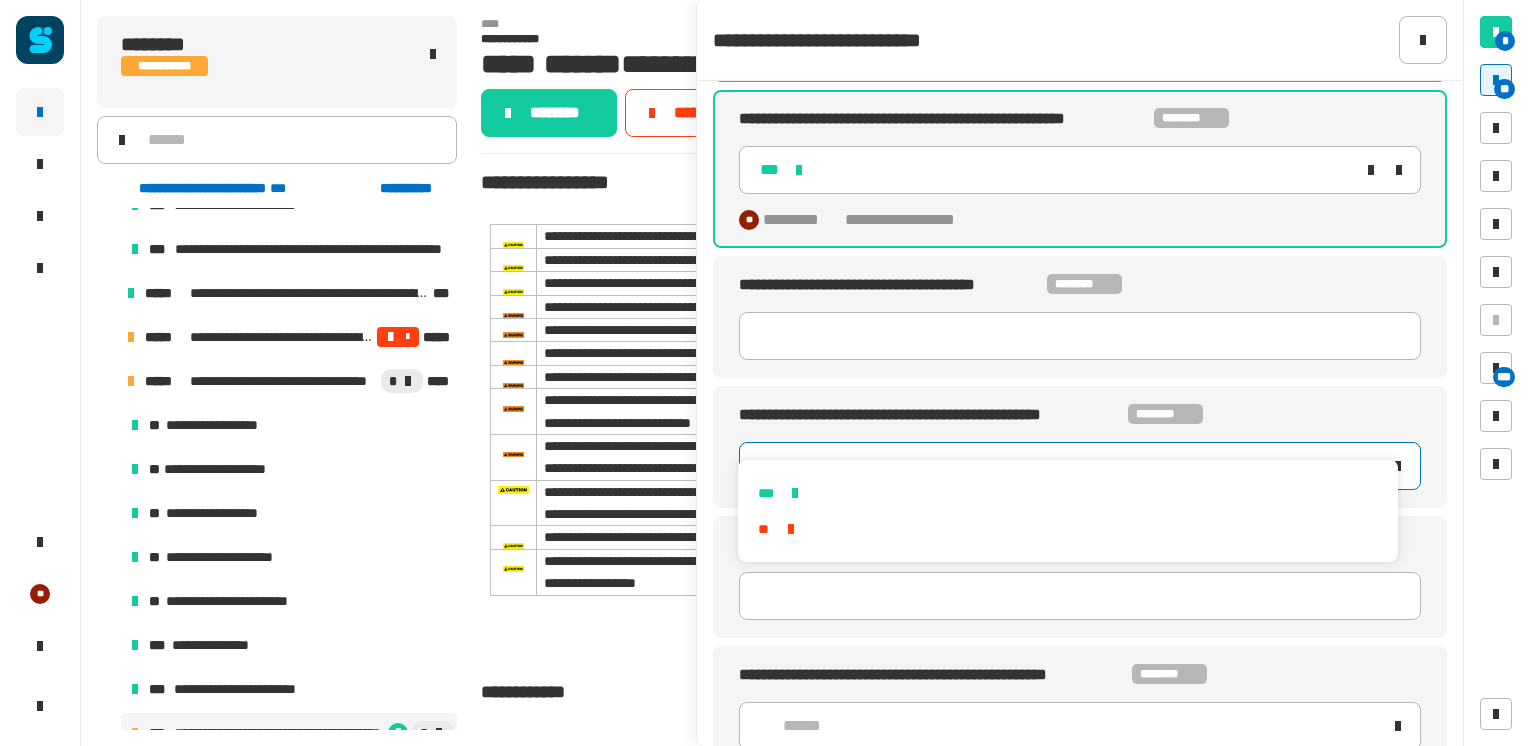click on "***" at bounding box center [1067, 493] 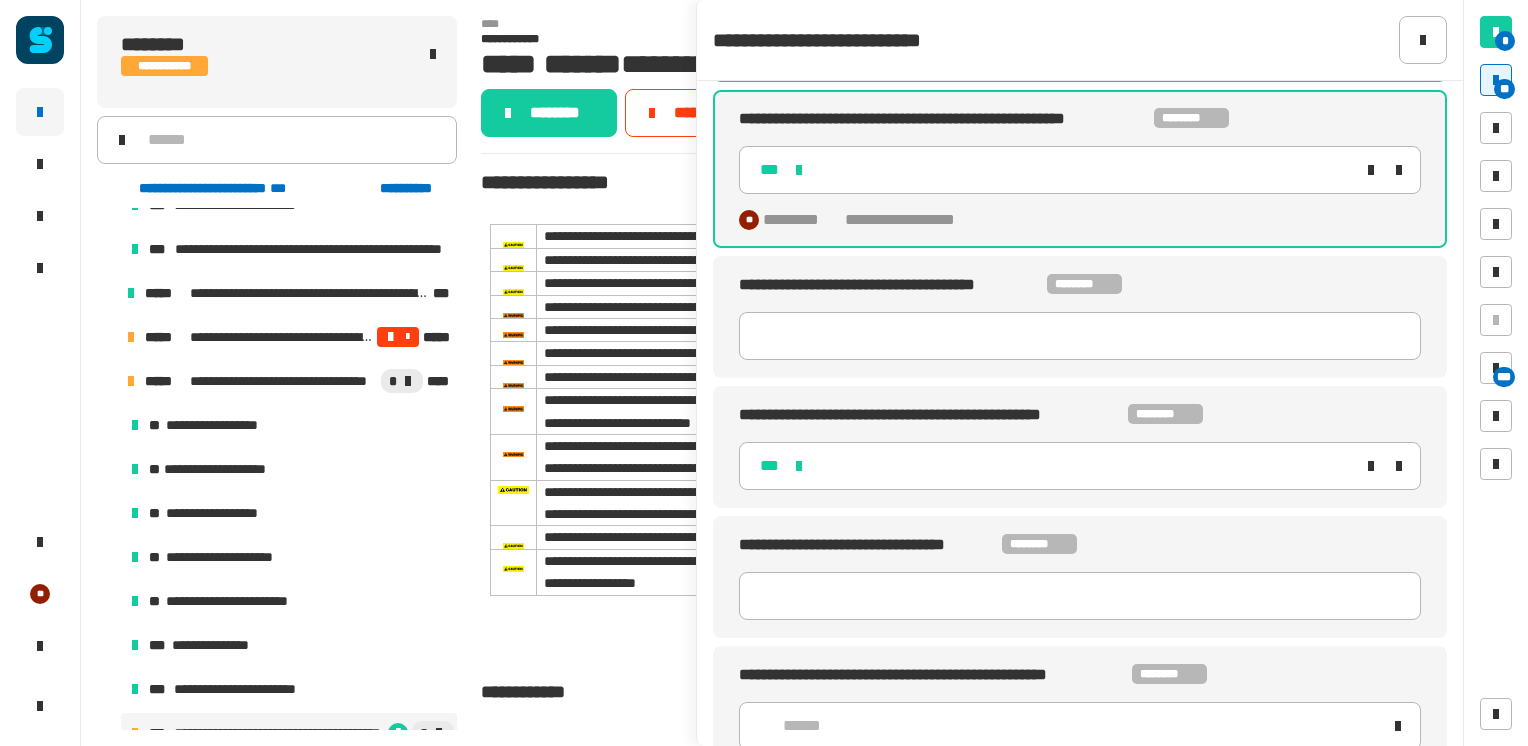 type on "****" 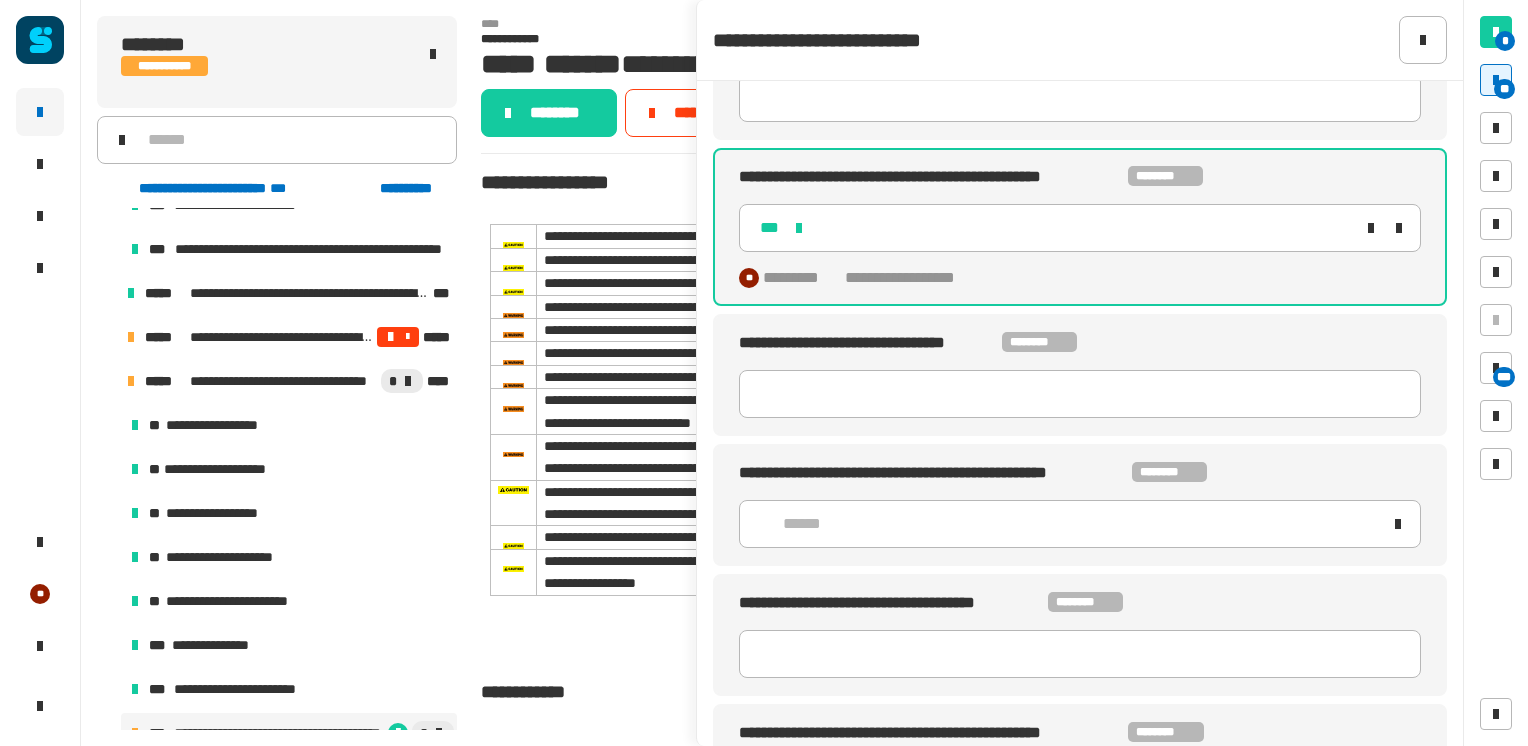 scroll, scrollTop: 6047, scrollLeft: 0, axis: vertical 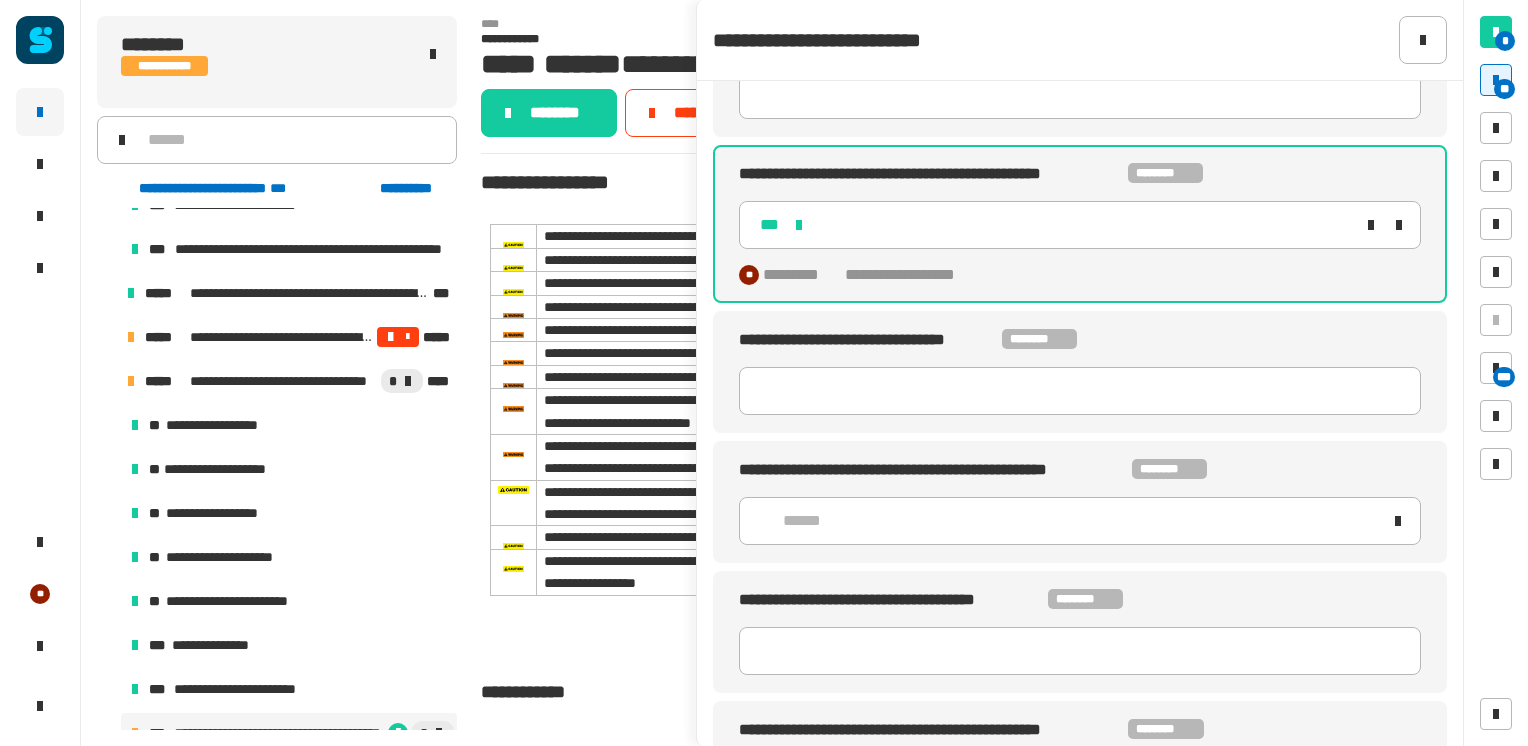 click on "******" 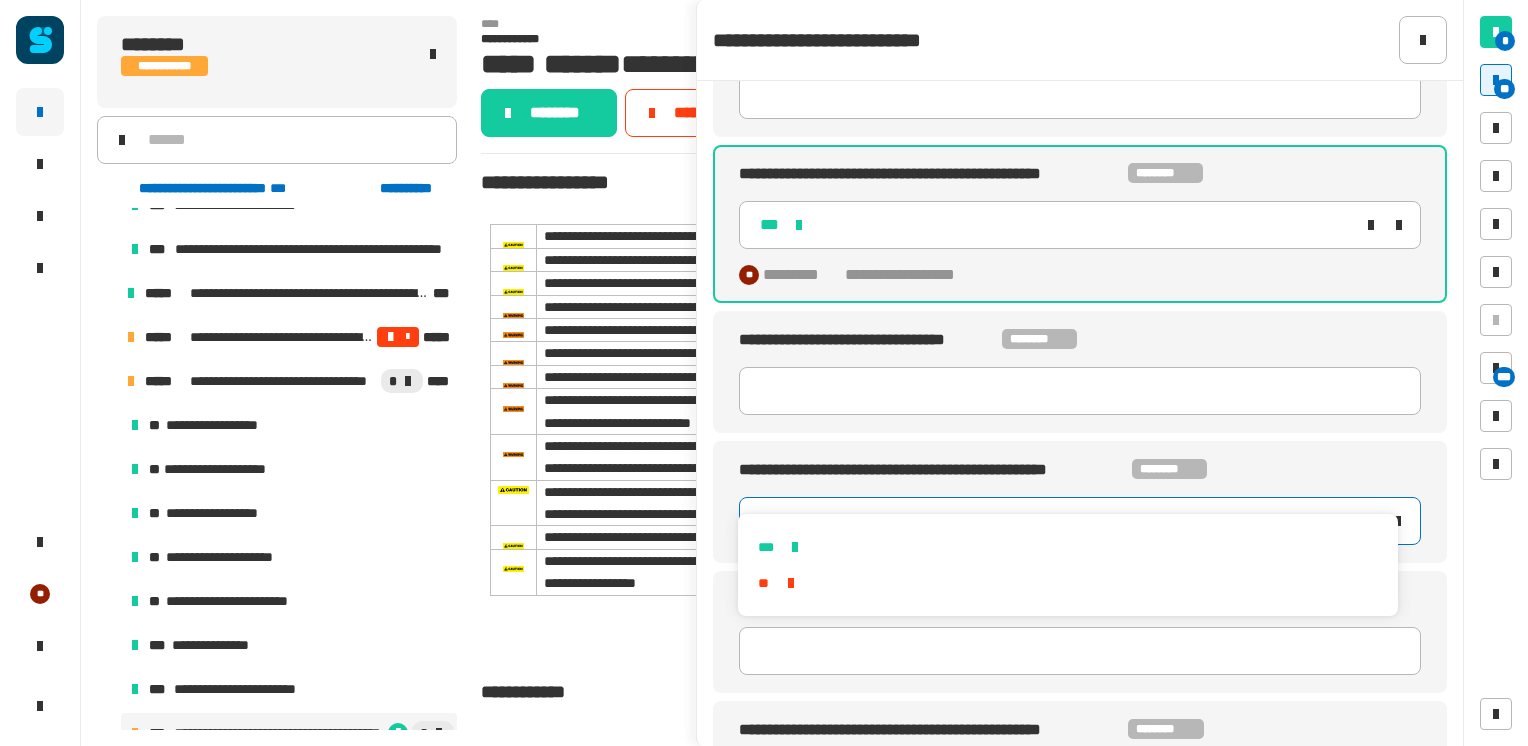 click on "***" at bounding box center (1067, 547) 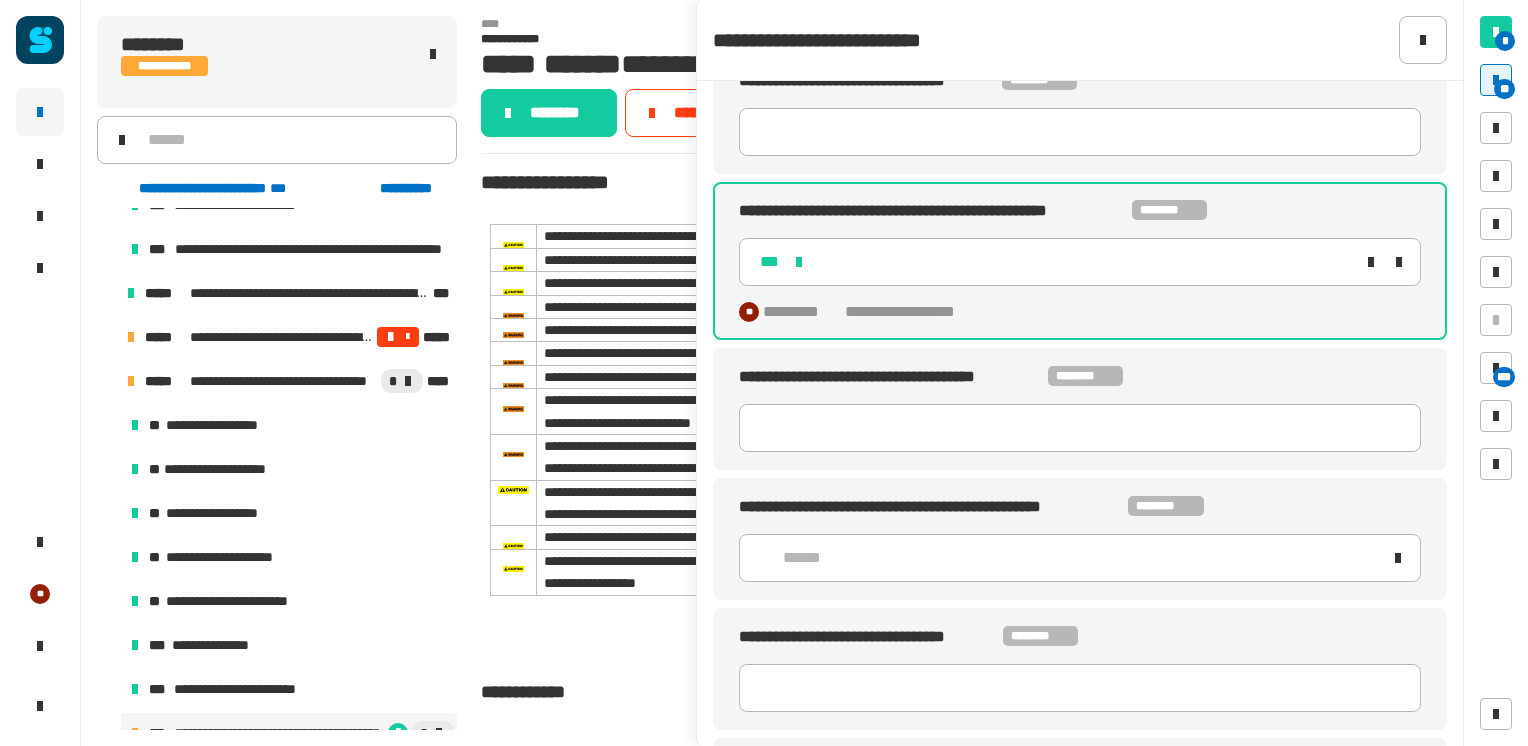 scroll, scrollTop: 6319, scrollLeft: 0, axis: vertical 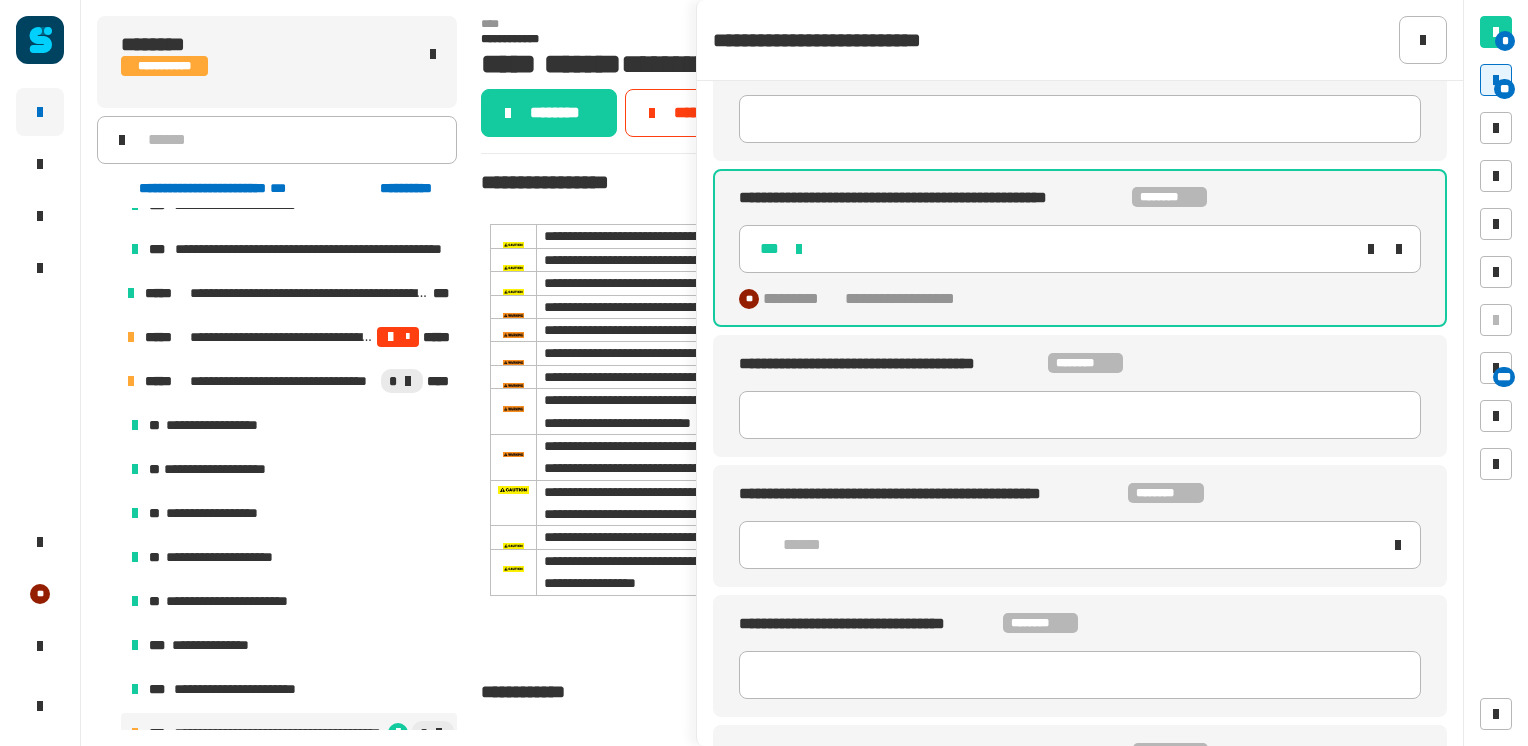 click on "**********" 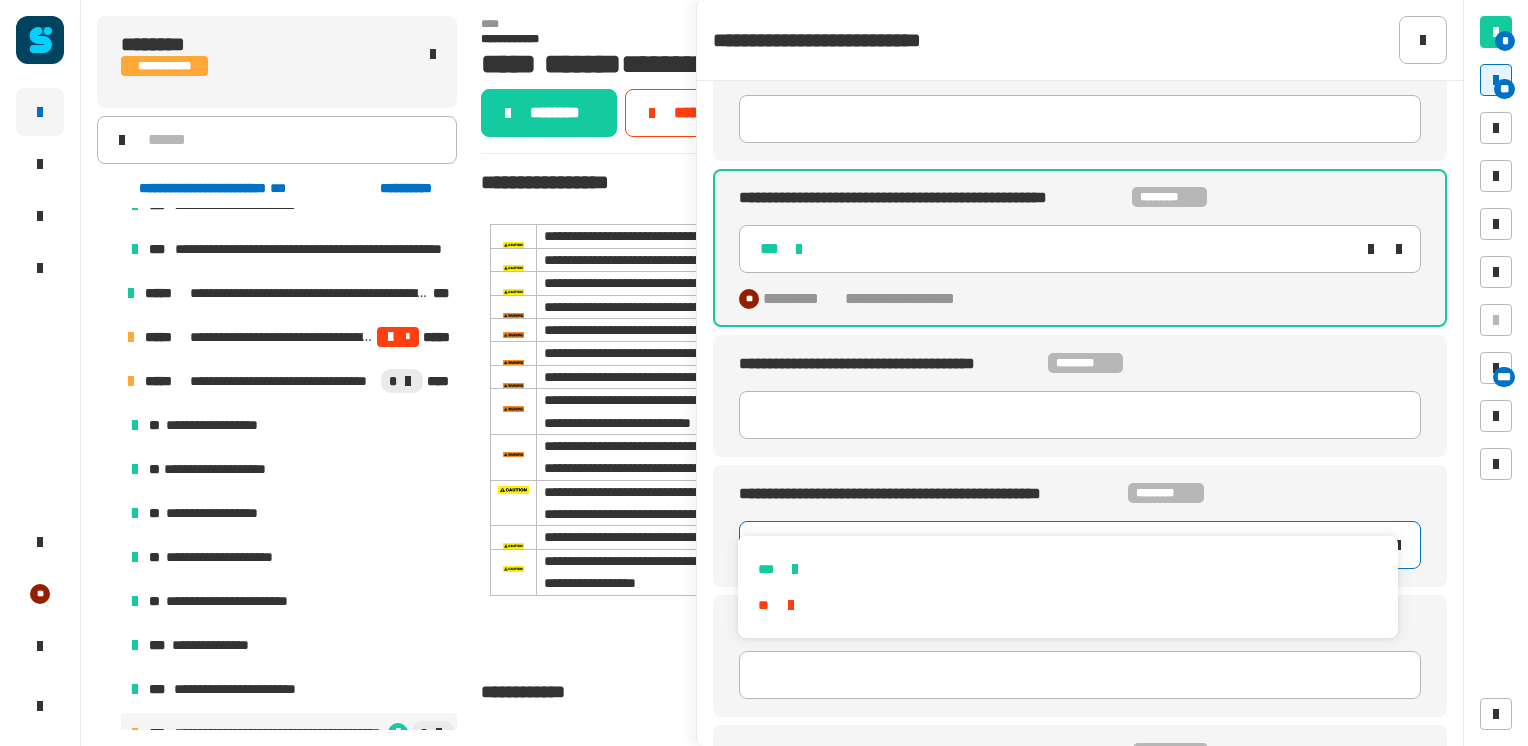 click on "***" at bounding box center [1067, 569] 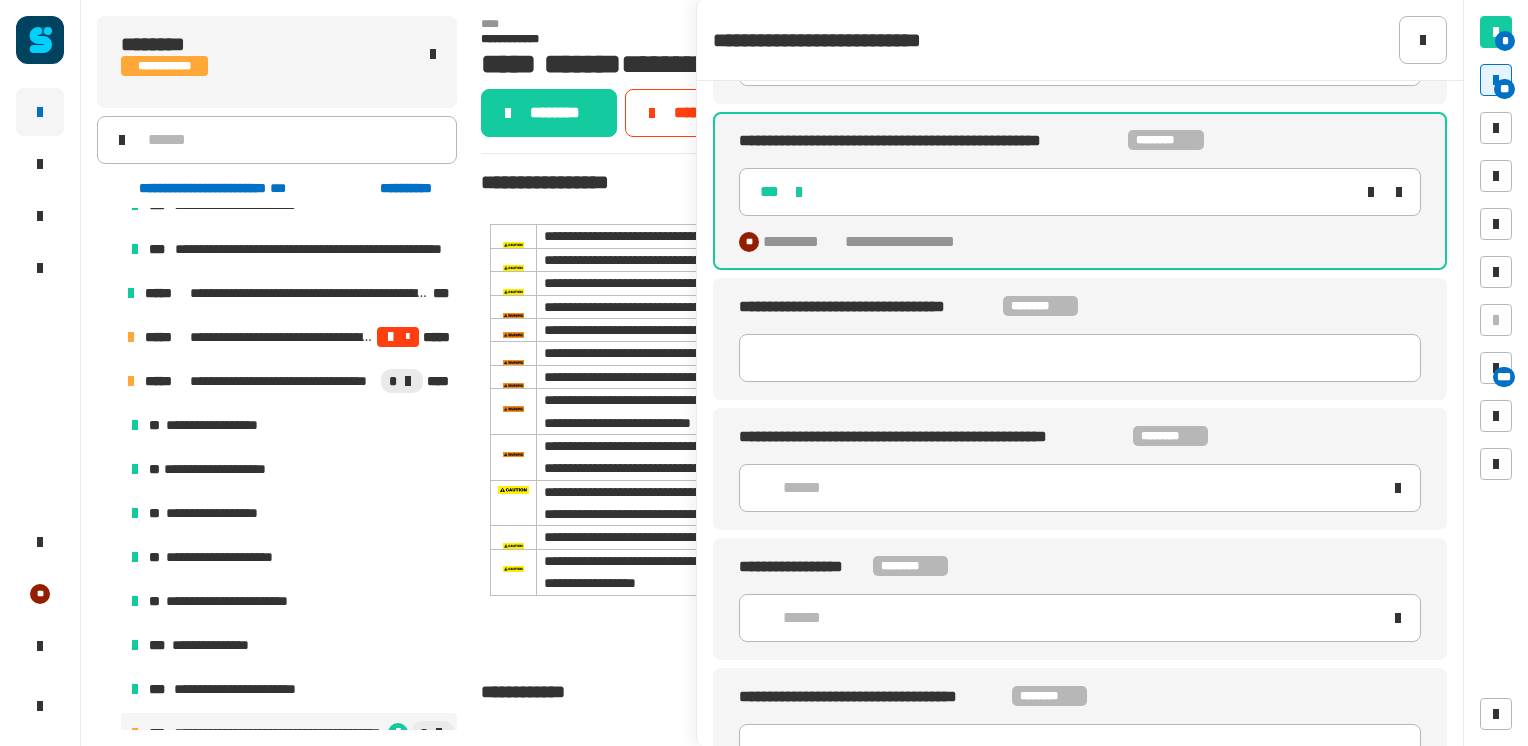 scroll, scrollTop: 6675, scrollLeft: 0, axis: vertical 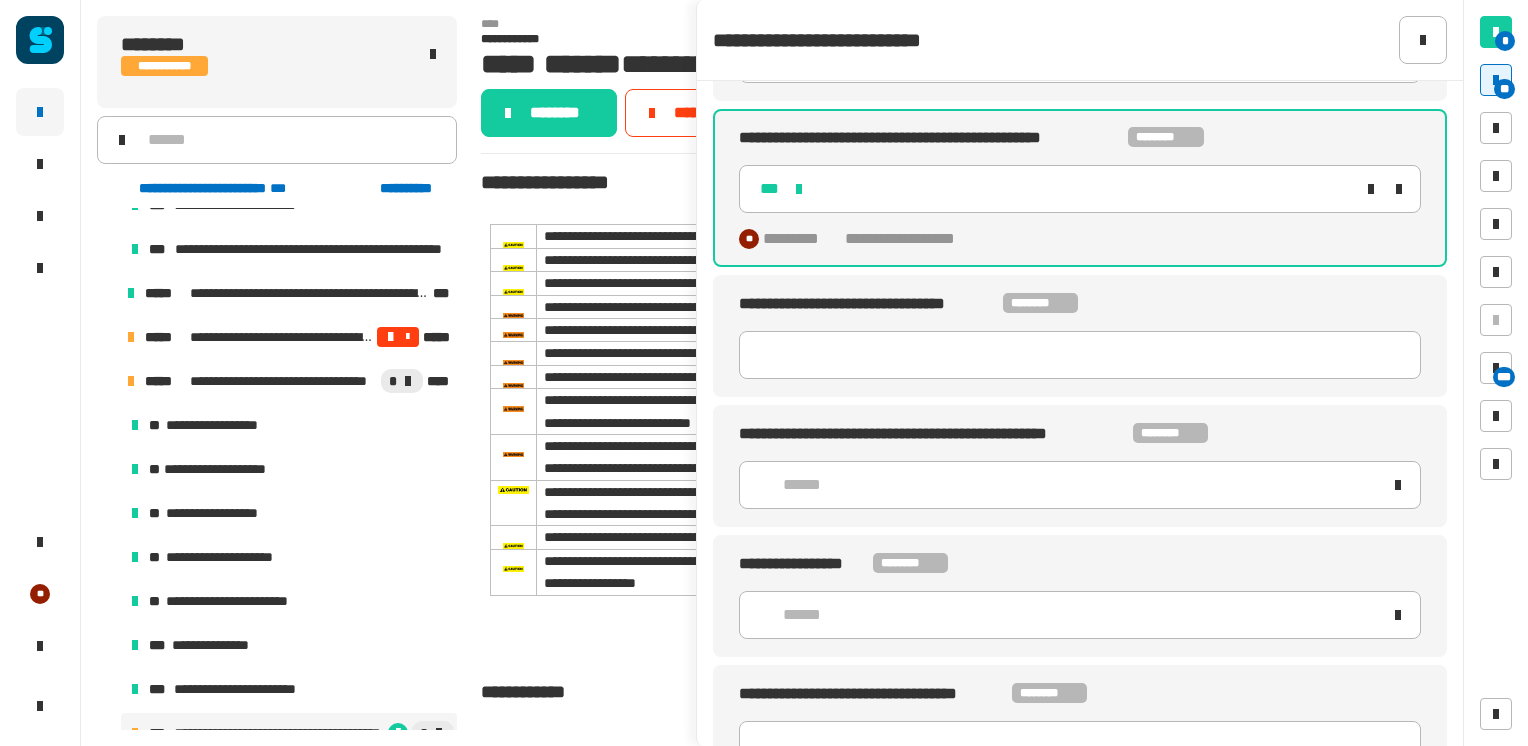 click on "******" 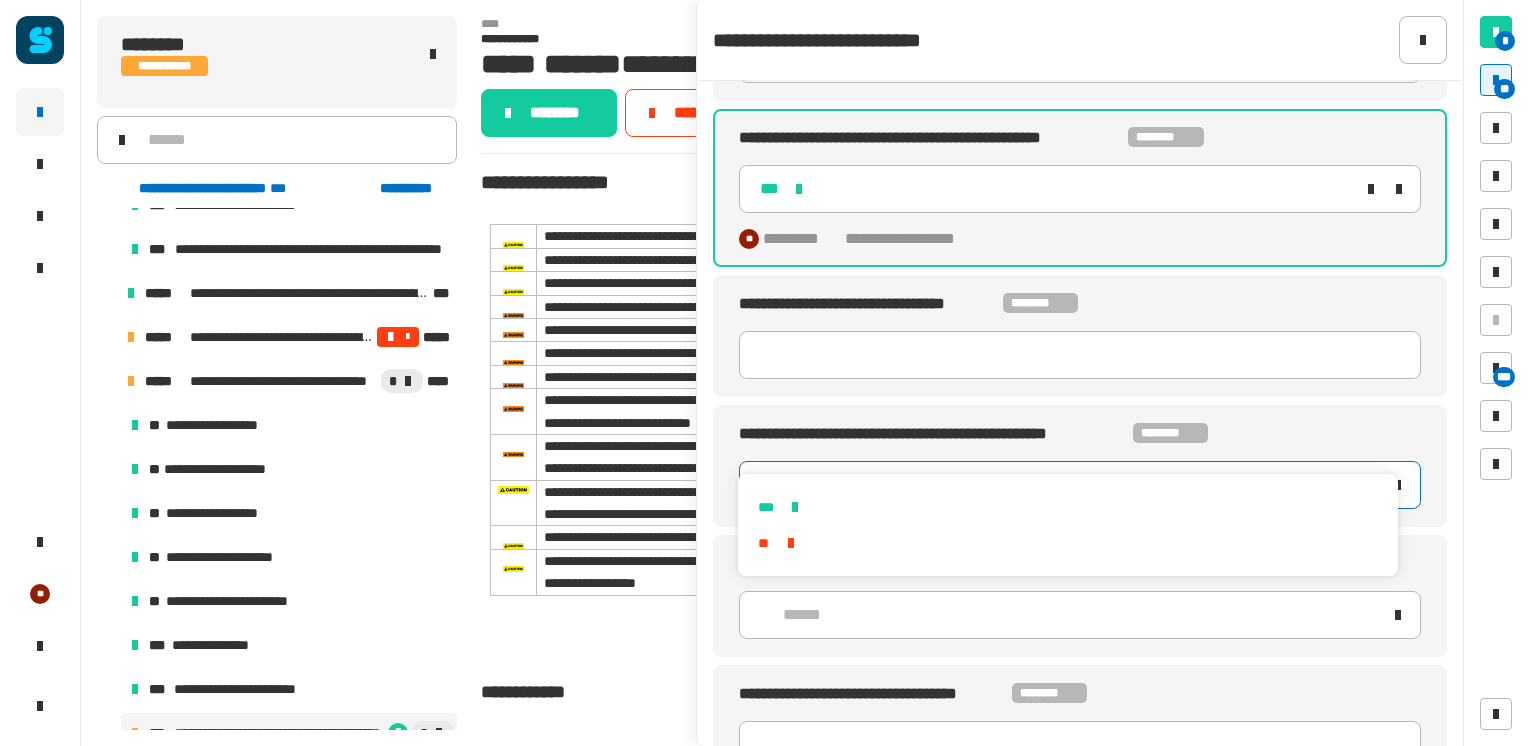 click on "***" at bounding box center (1067, 507) 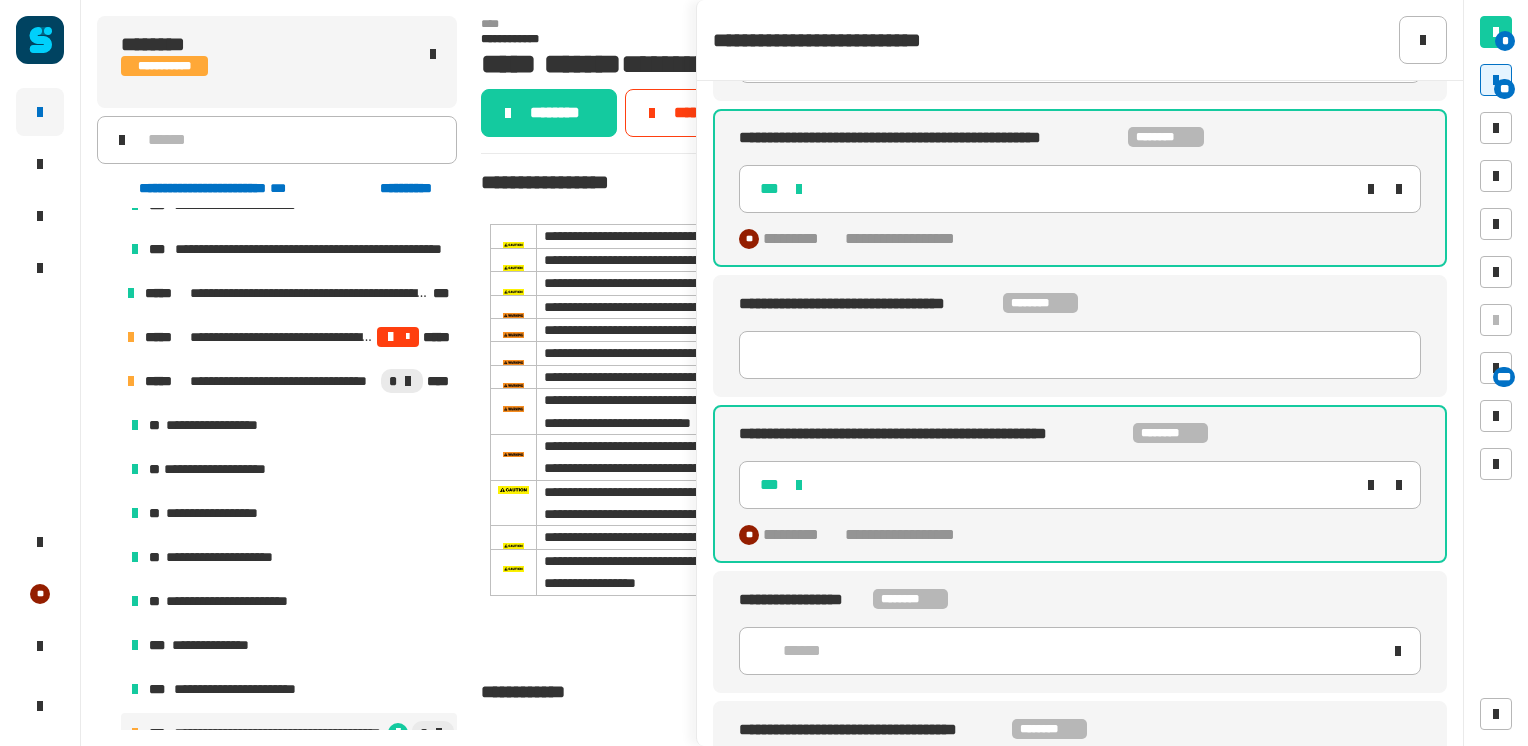 click on "******" 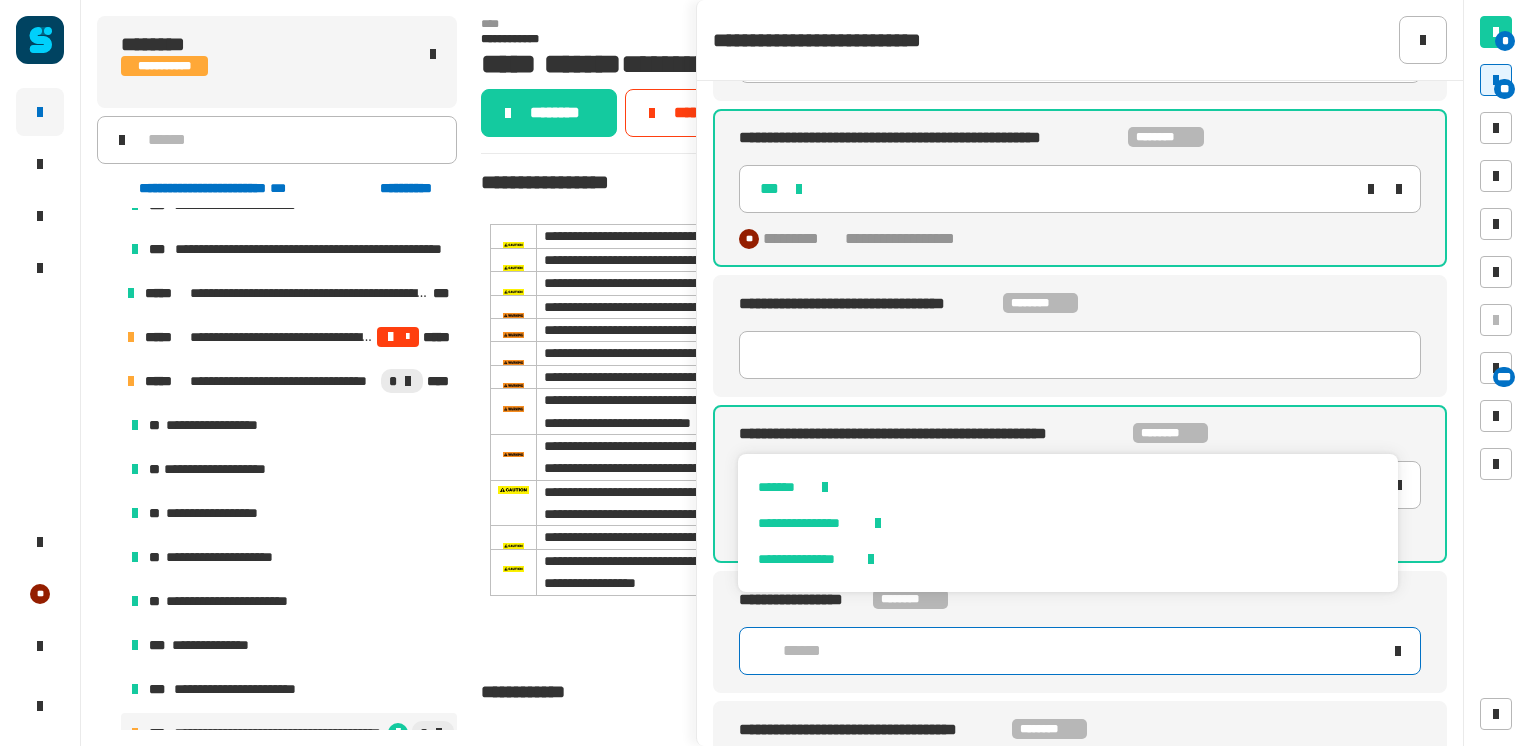 click on "*******" at bounding box center (1067, 487) 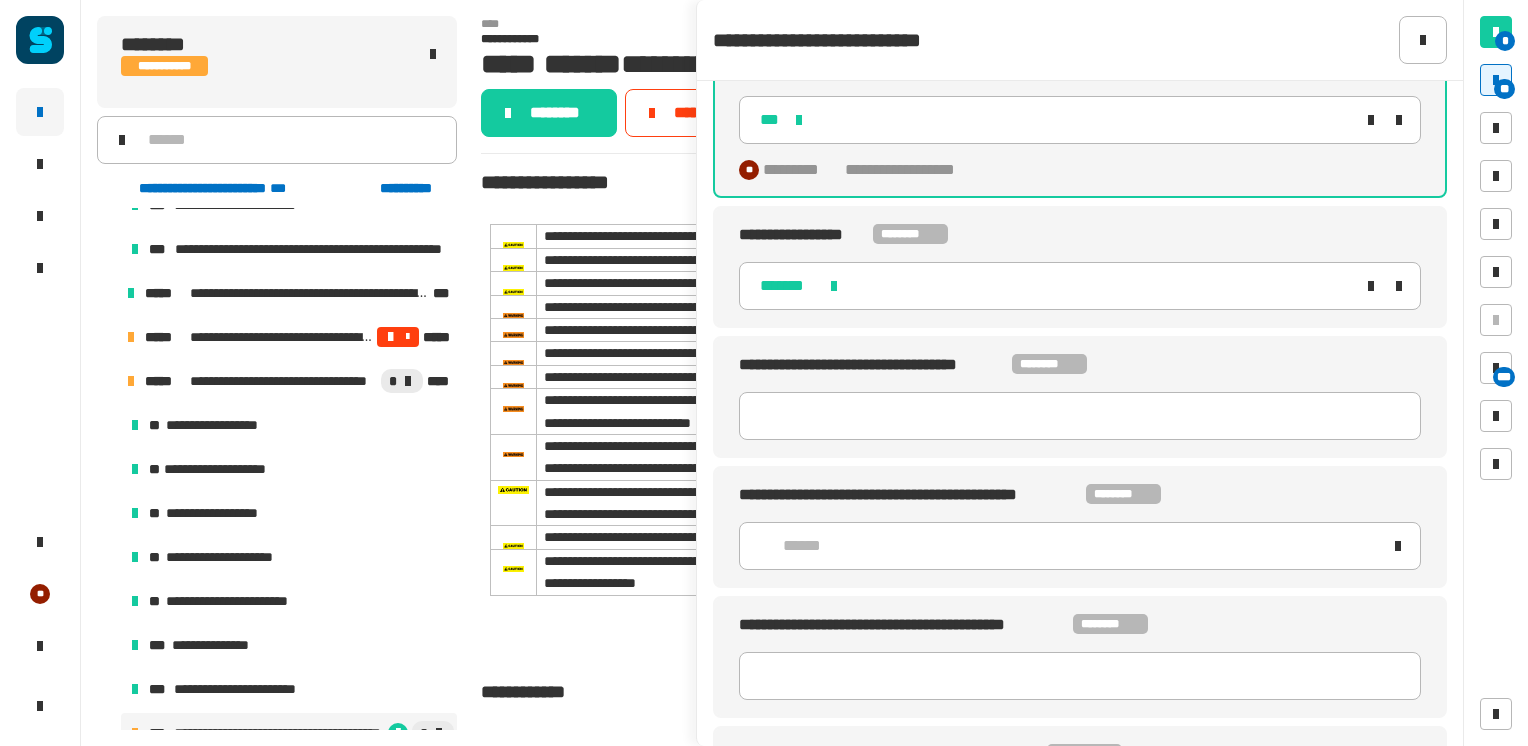 scroll, scrollTop: 7044, scrollLeft: 0, axis: vertical 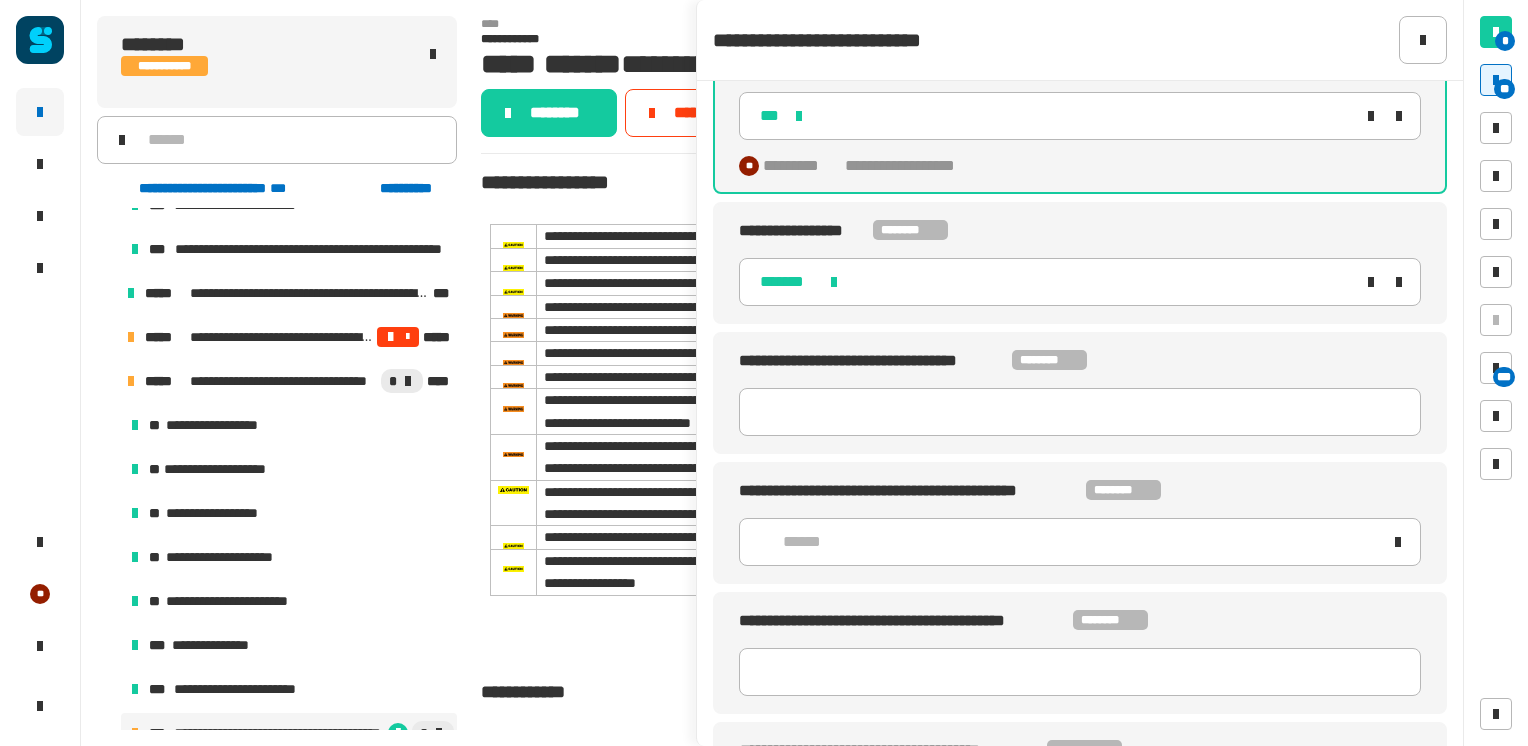click on "**********" 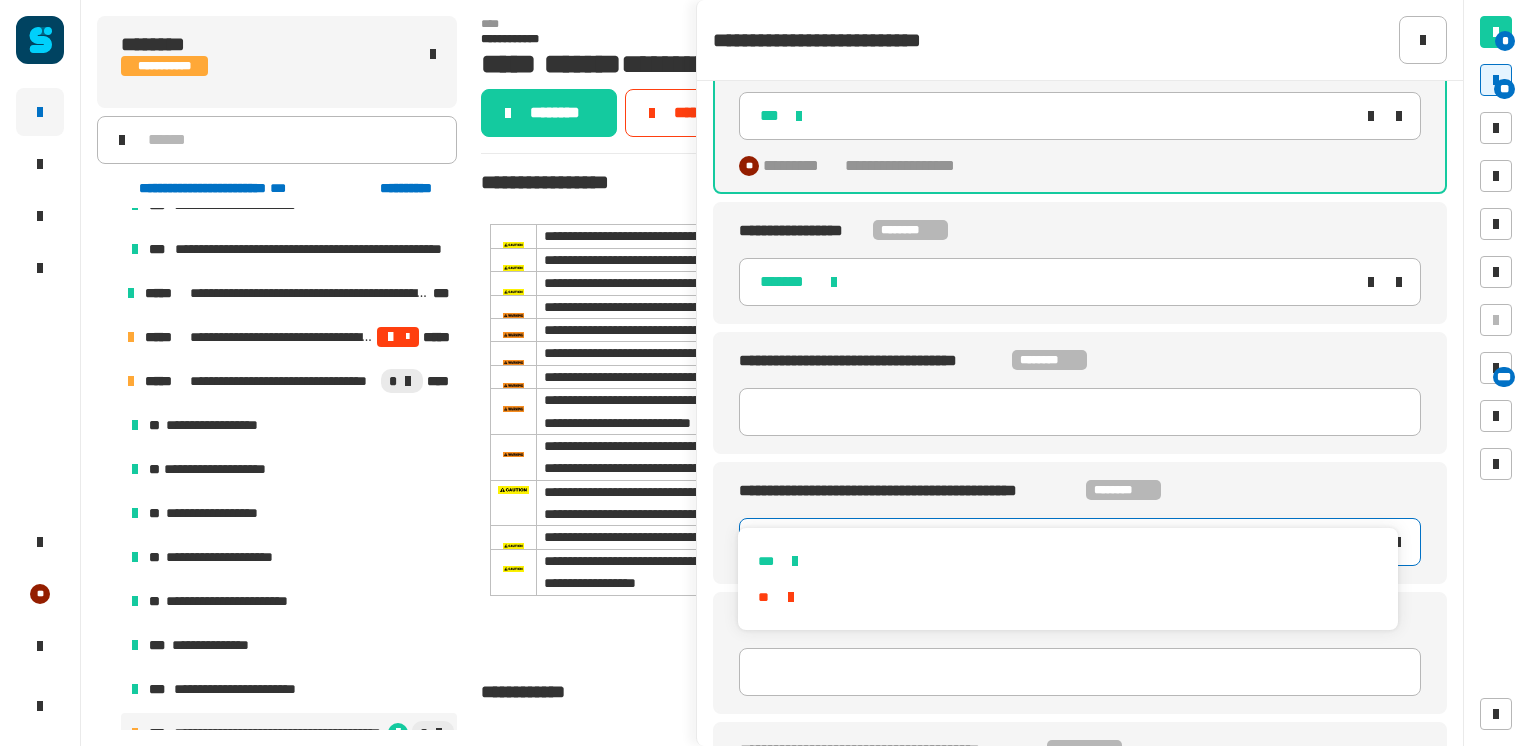 click on "***" at bounding box center (1067, 561) 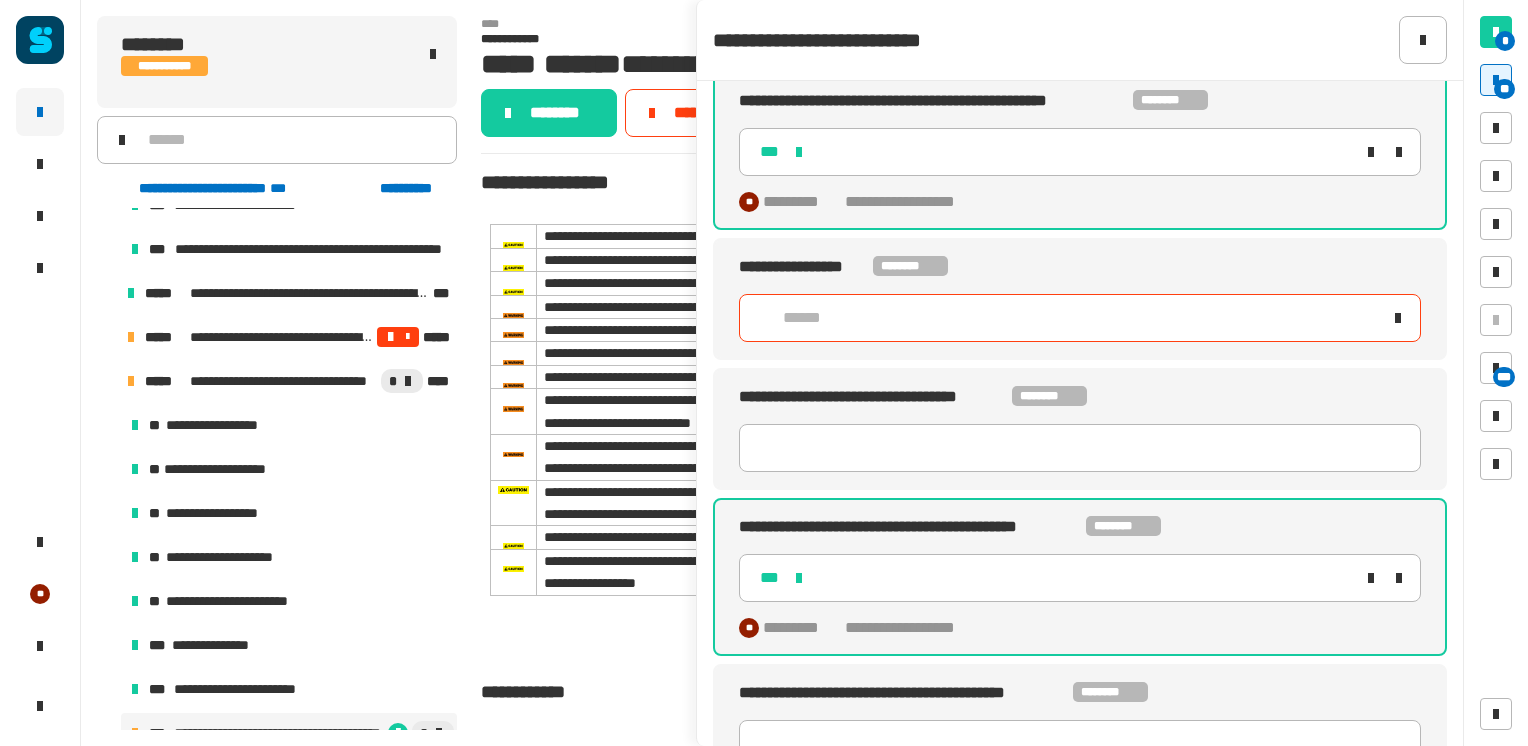 scroll, scrollTop: 6999, scrollLeft: 0, axis: vertical 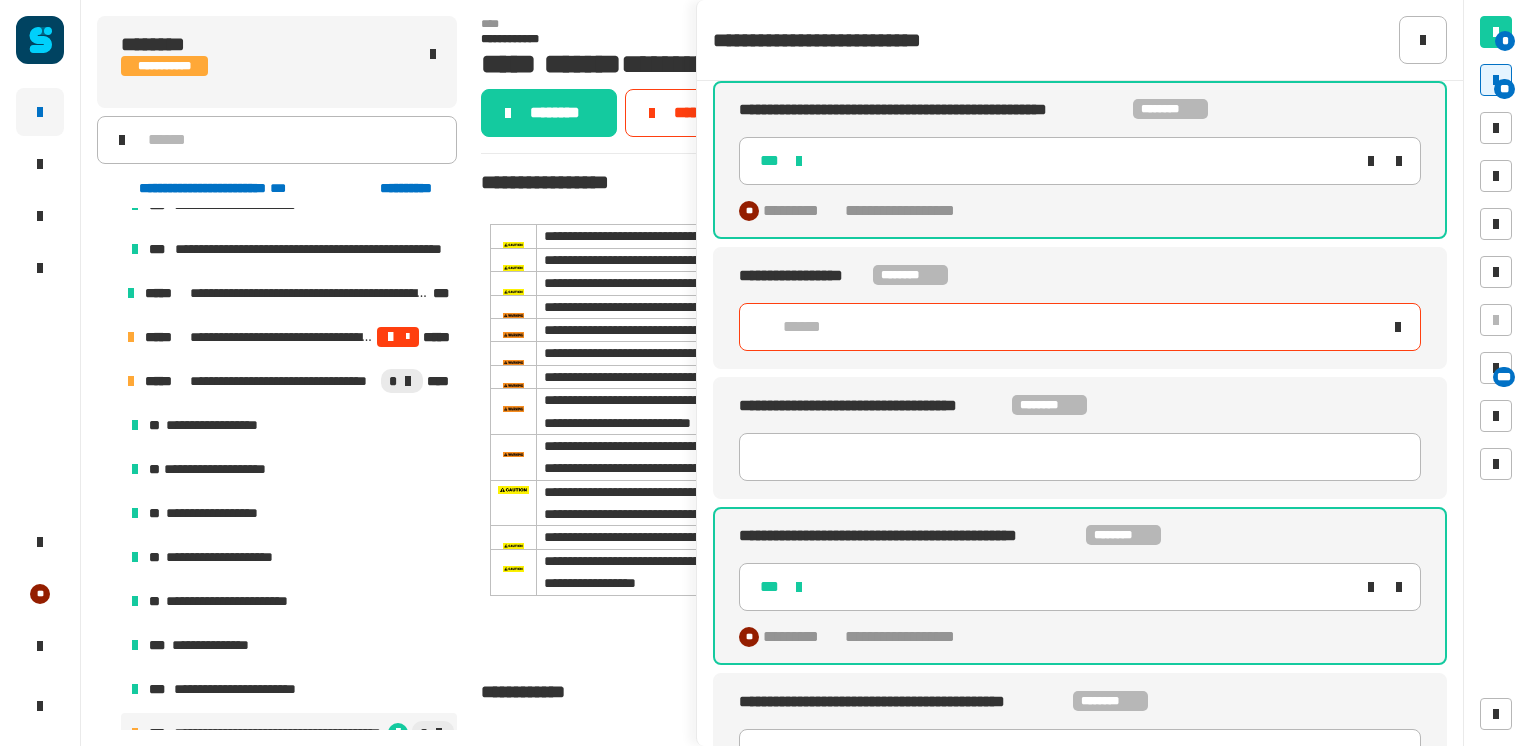 click on "******" 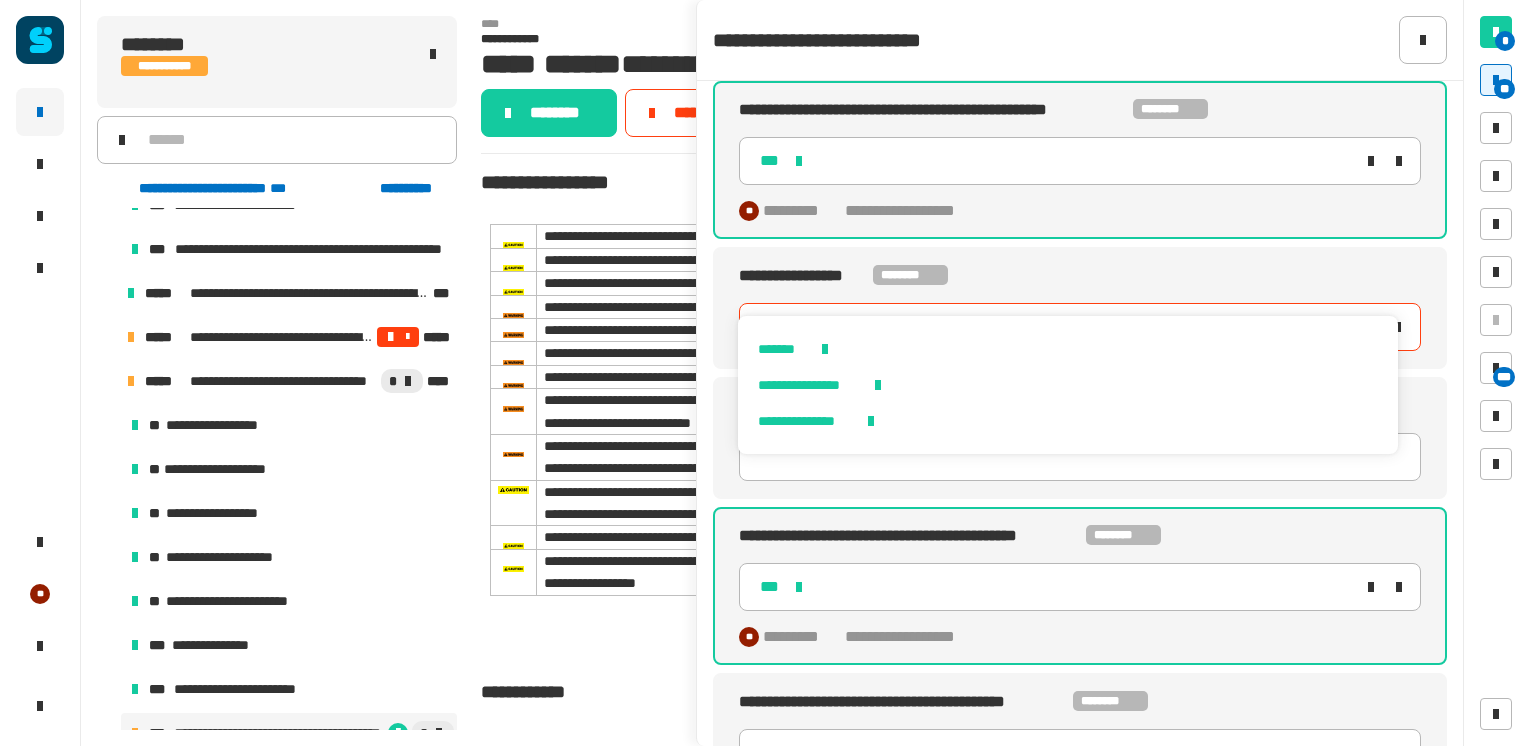 click on "*******" at bounding box center [1067, 349] 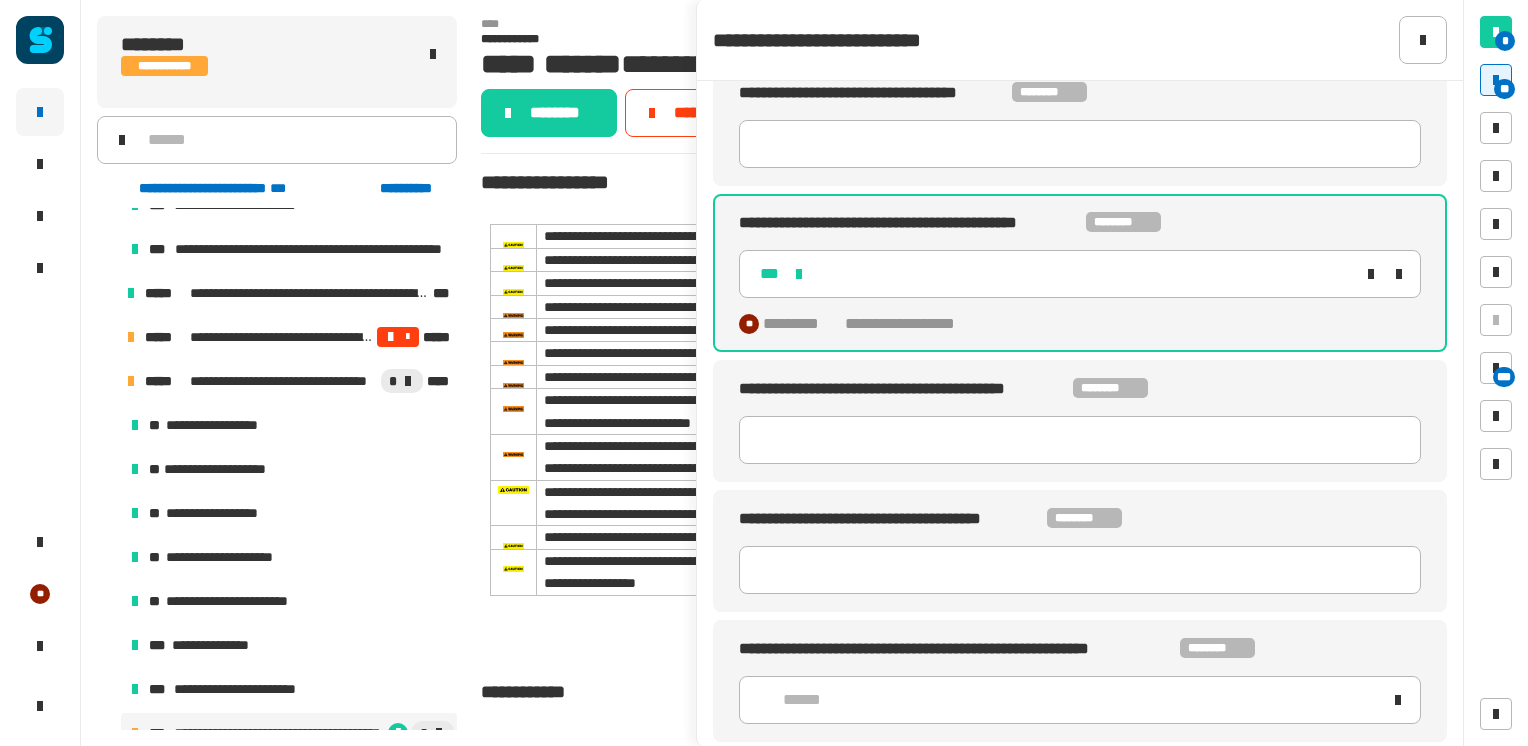 scroll, scrollTop: 7316, scrollLeft: 0, axis: vertical 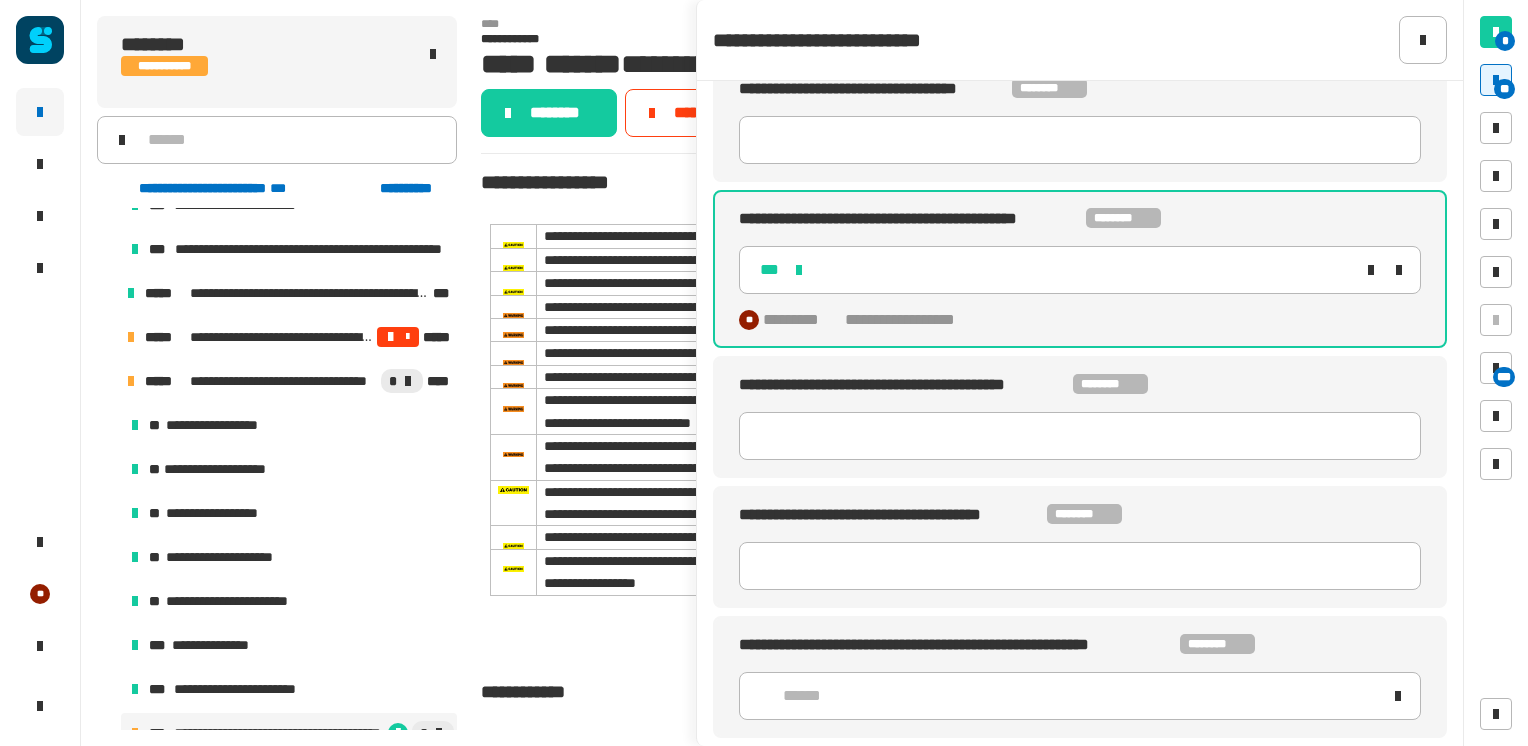 click on "******" 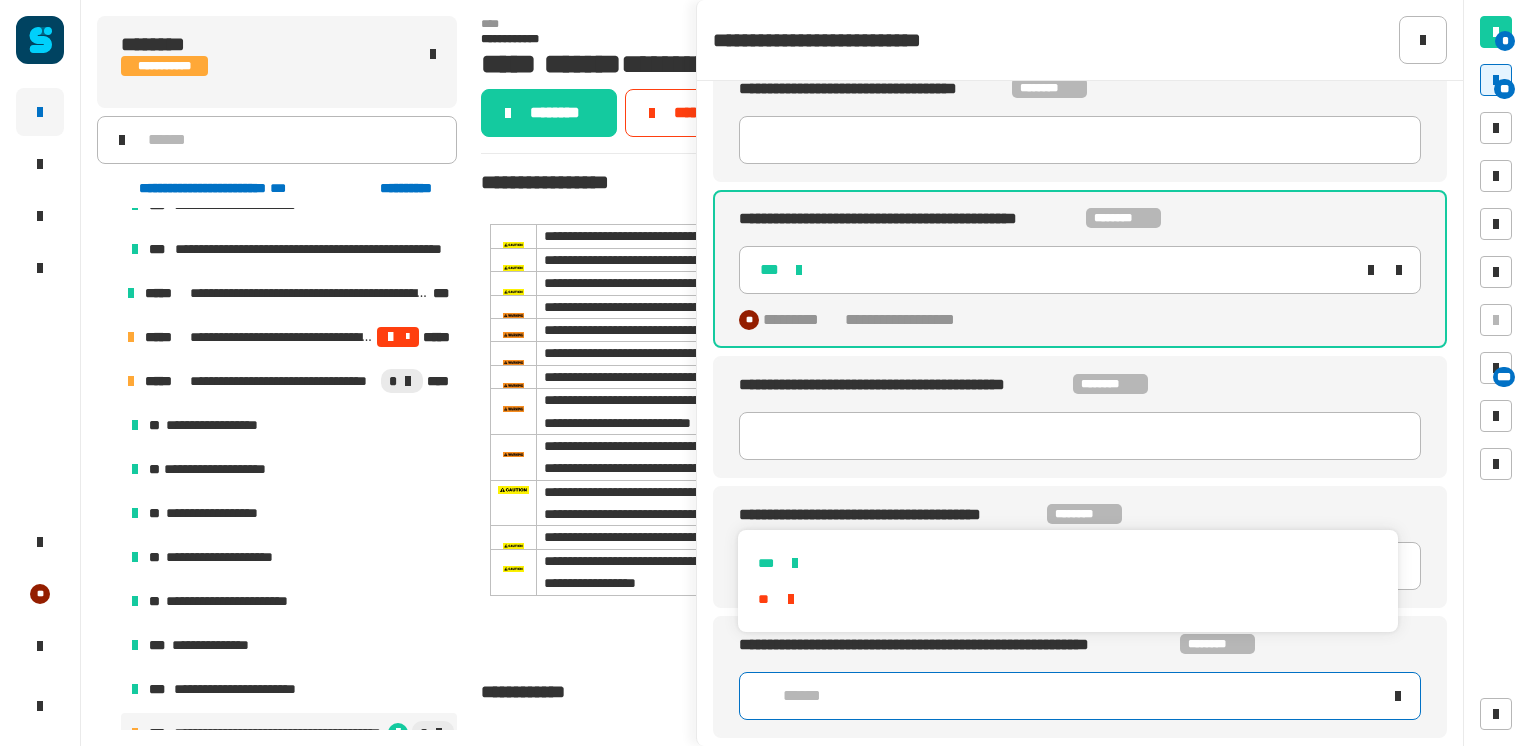 click on "*** **" at bounding box center (1067, 581) 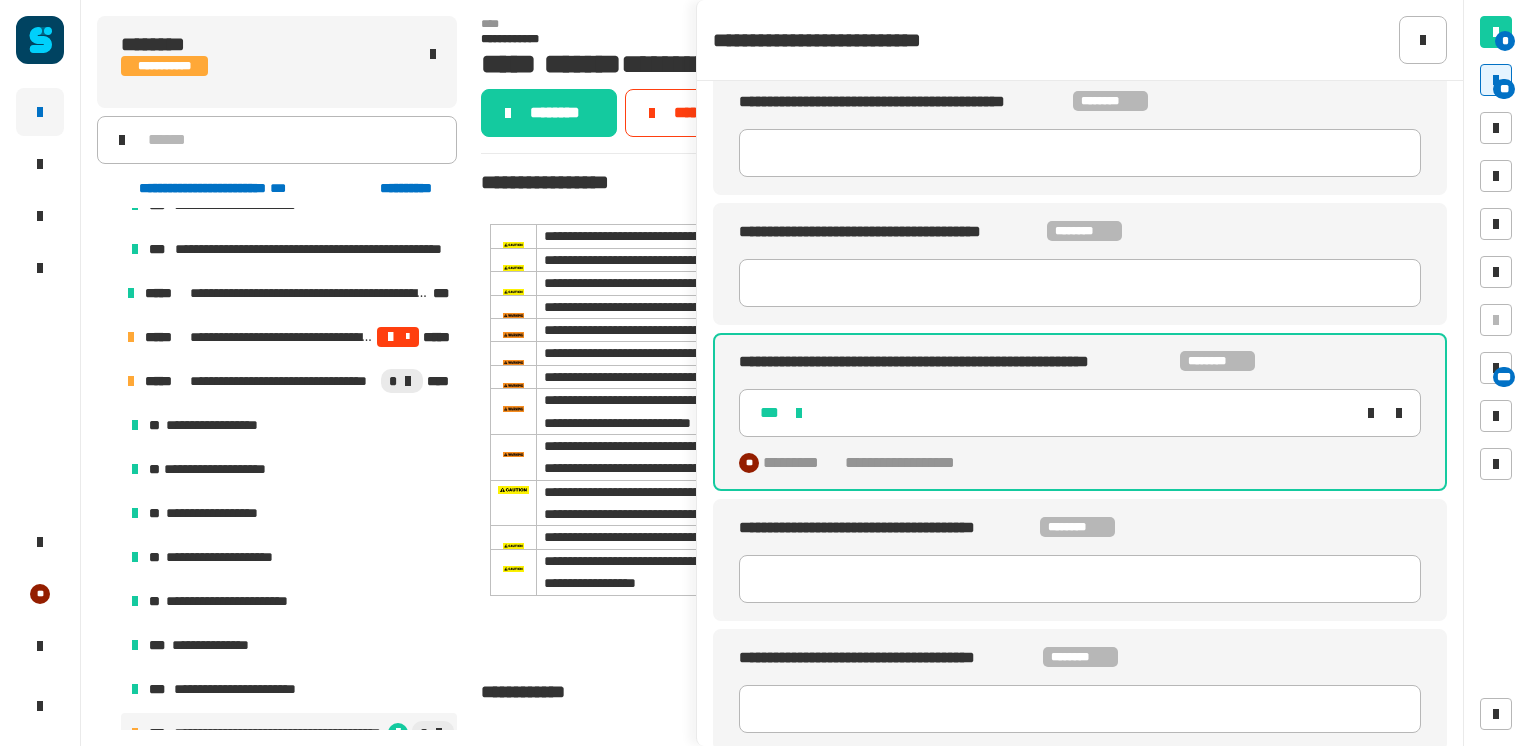scroll, scrollTop: 8274, scrollLeft: 0, axis: vertical 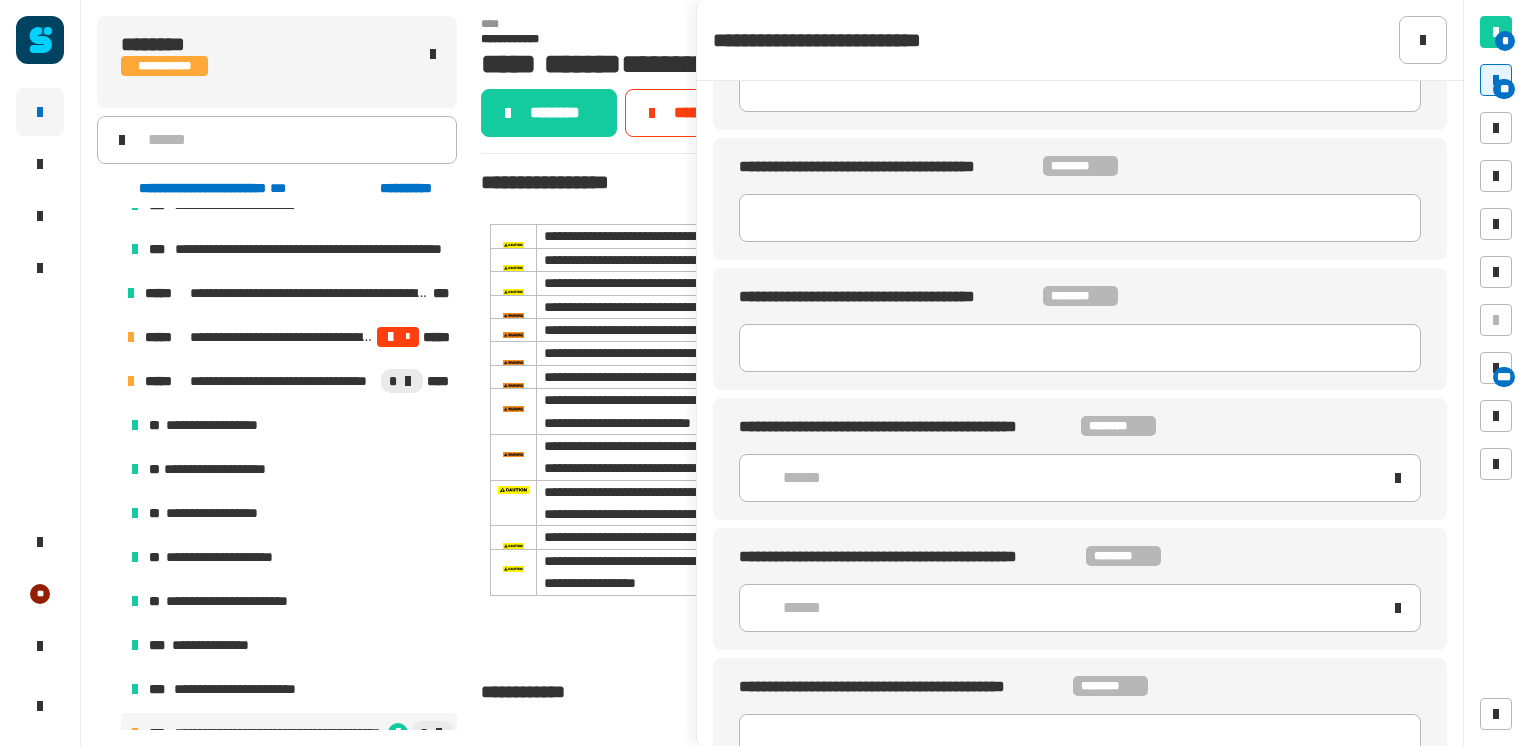 click on "**********" 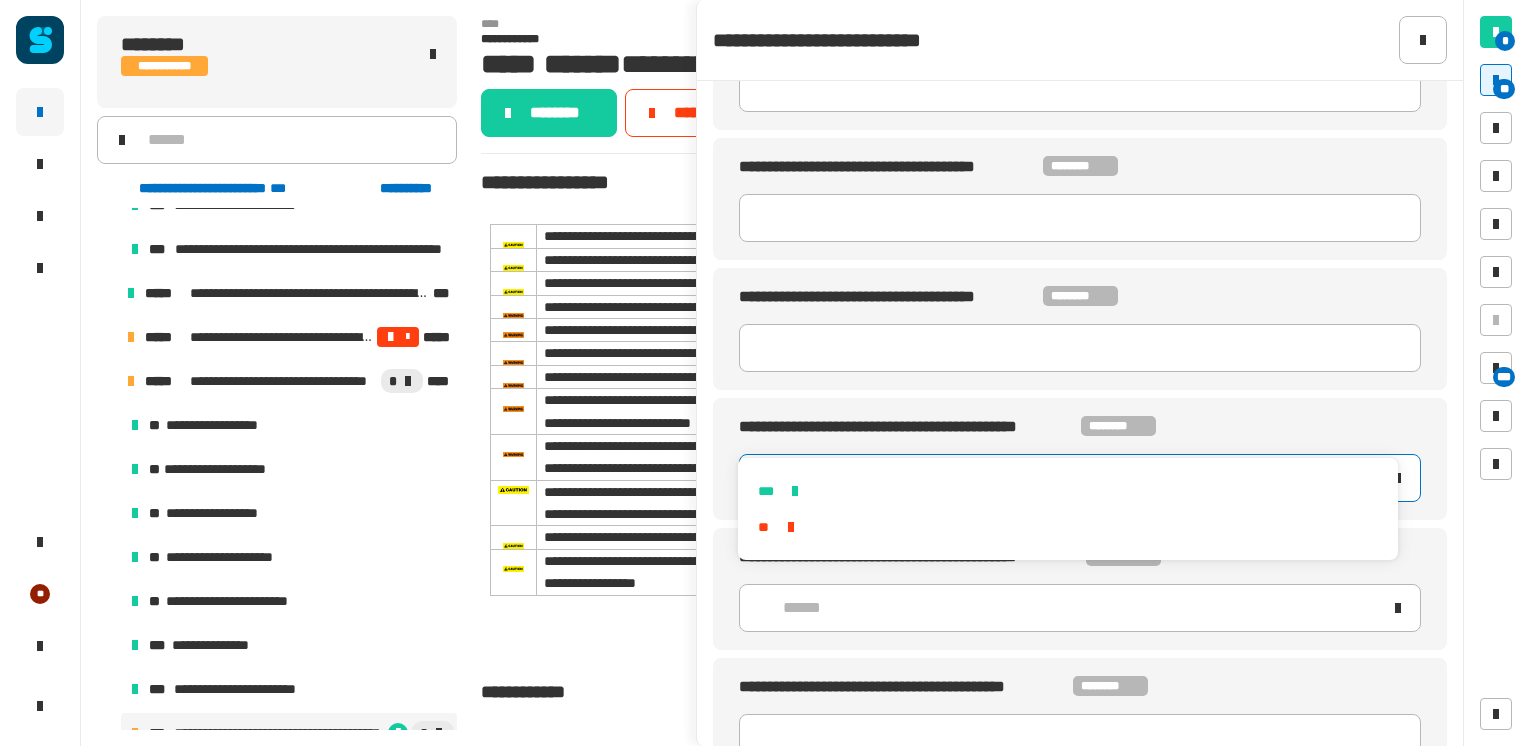 click on "***" at bounding box center [1067, 491] 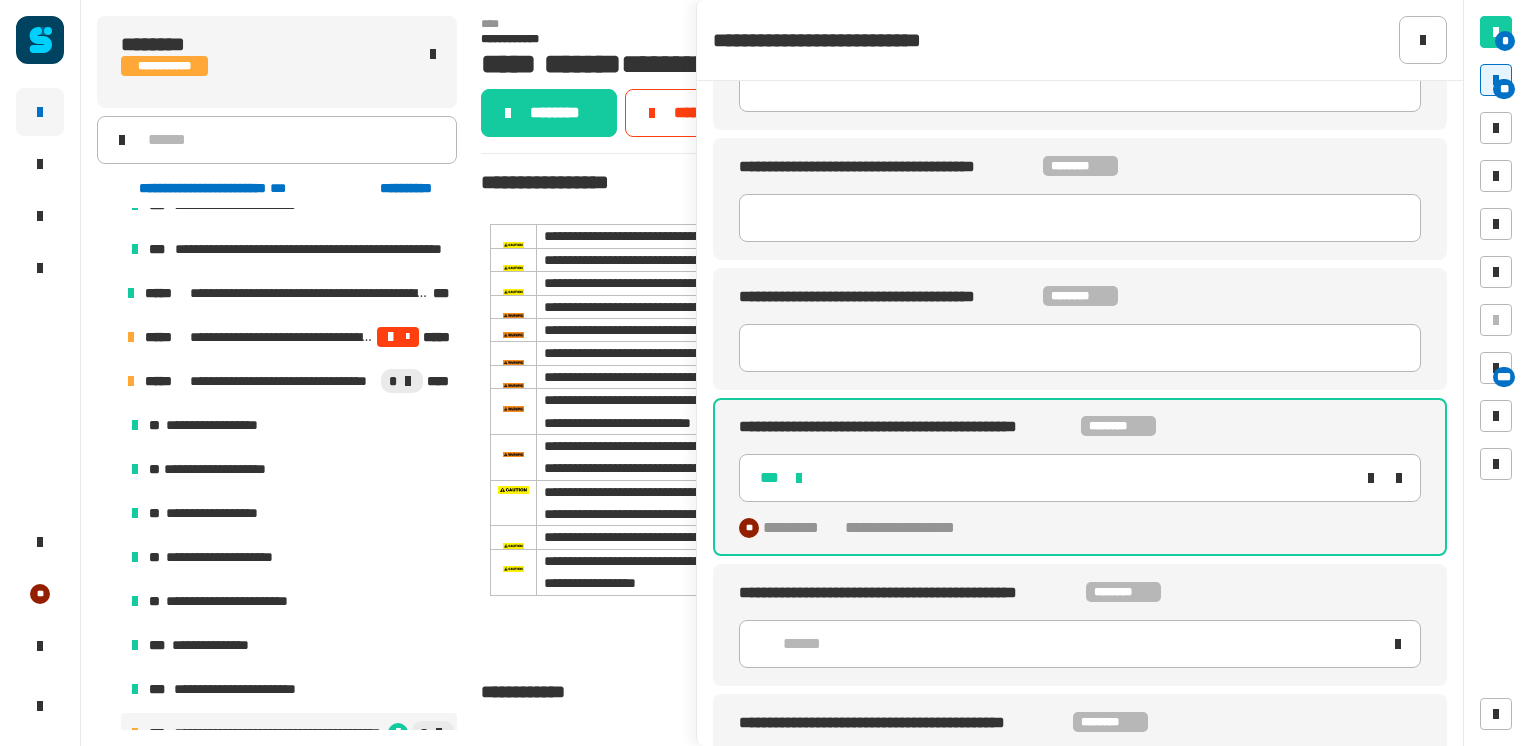 click on "******" 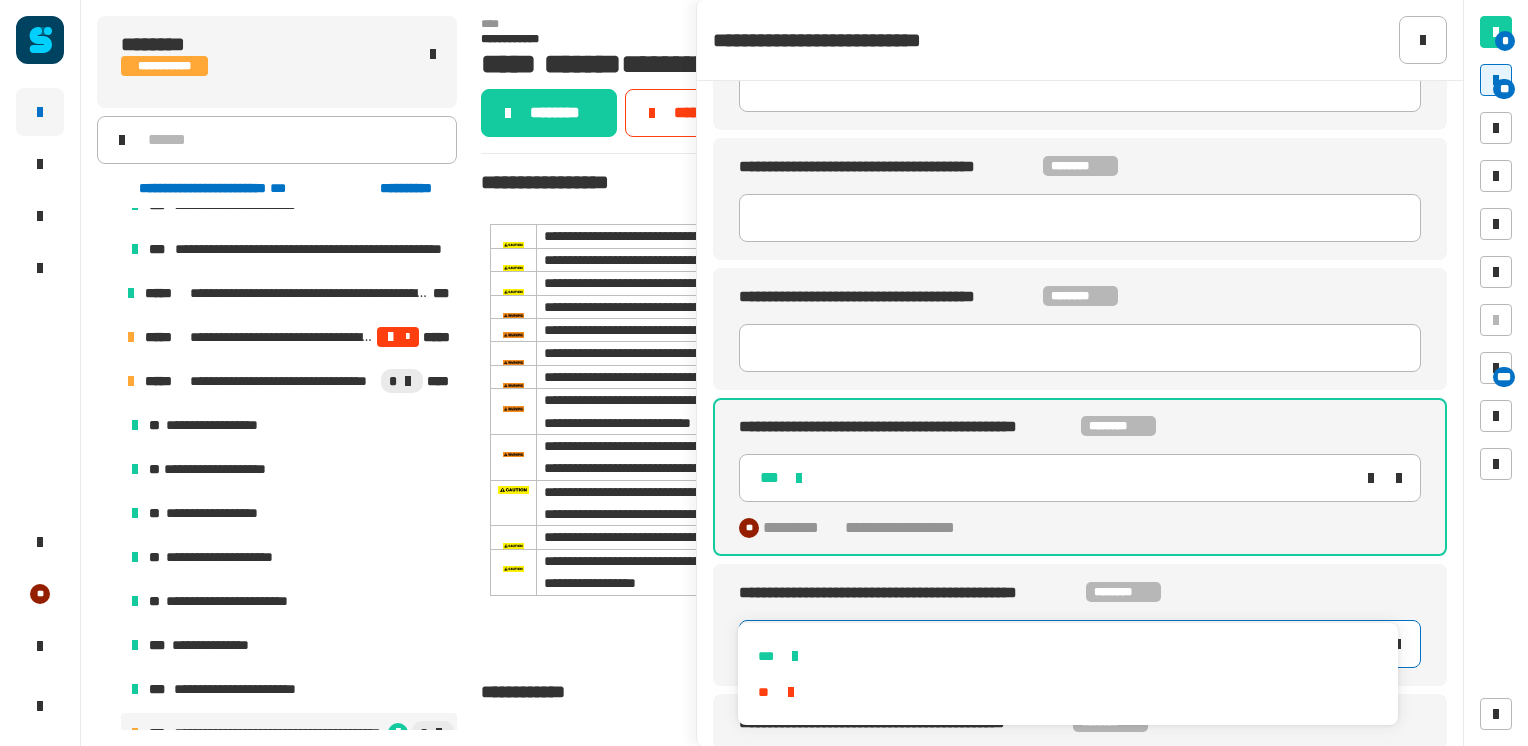 click on "***" at bounding box center (1067, 656) 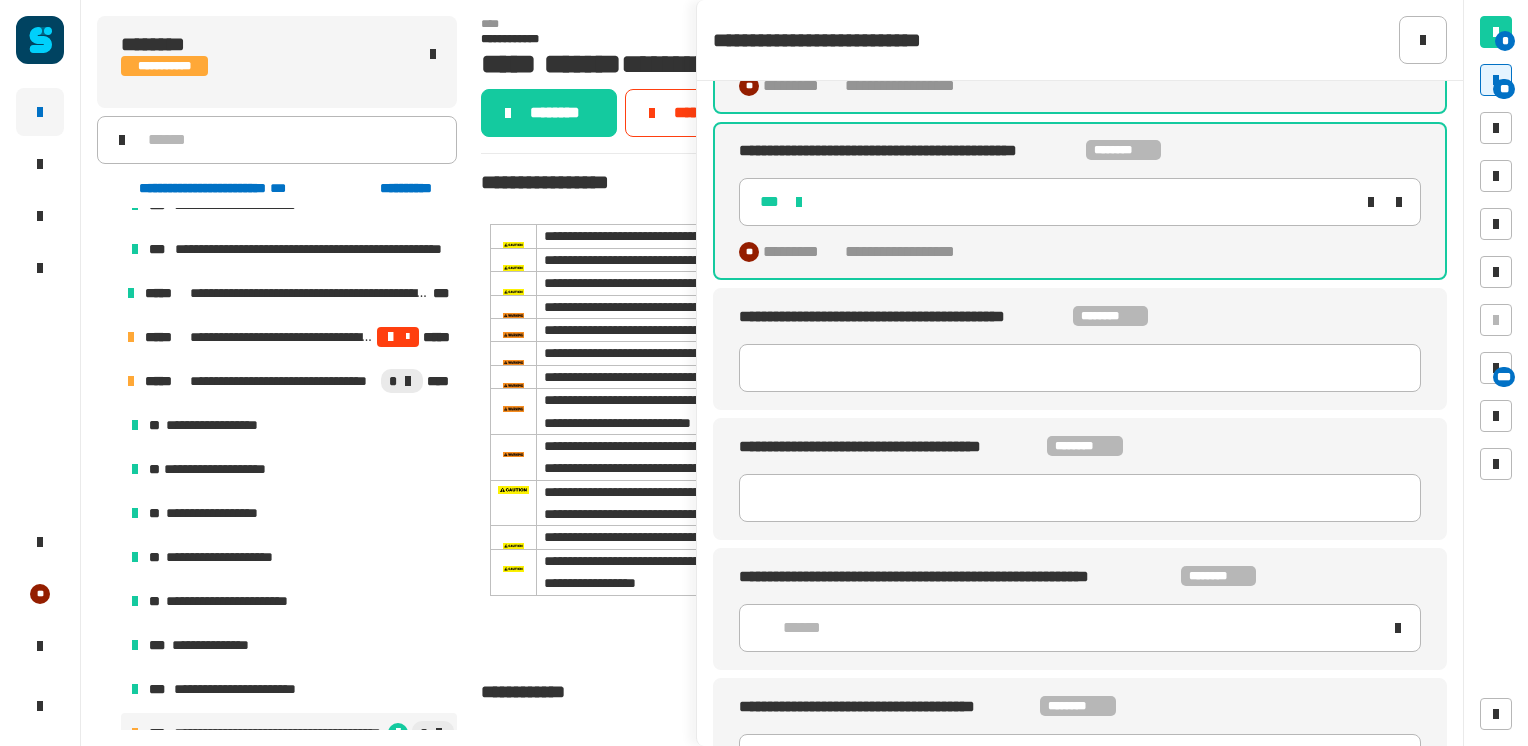scroll, scrollTop: 8718, scrollLeft: 0, axis: vertical 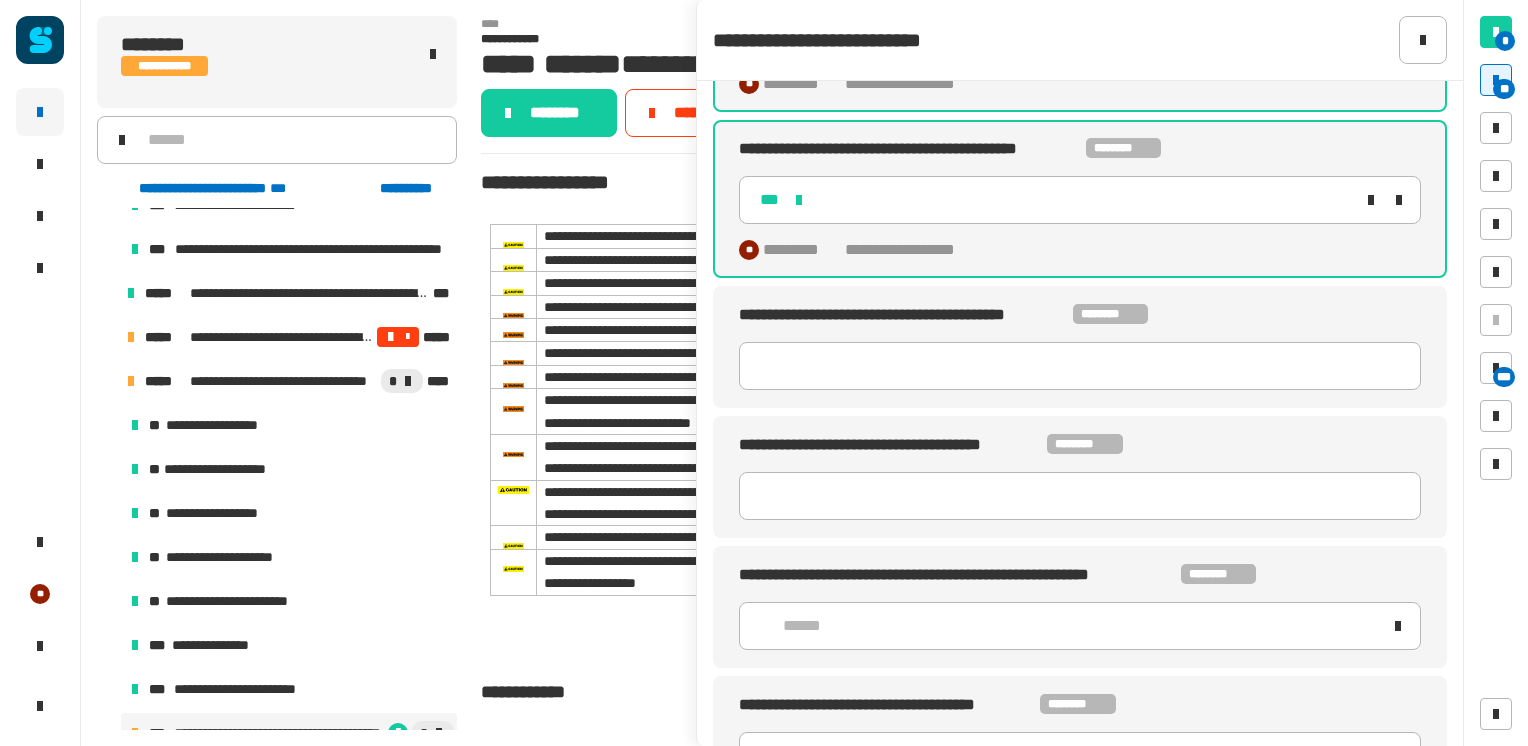 click on "**********" 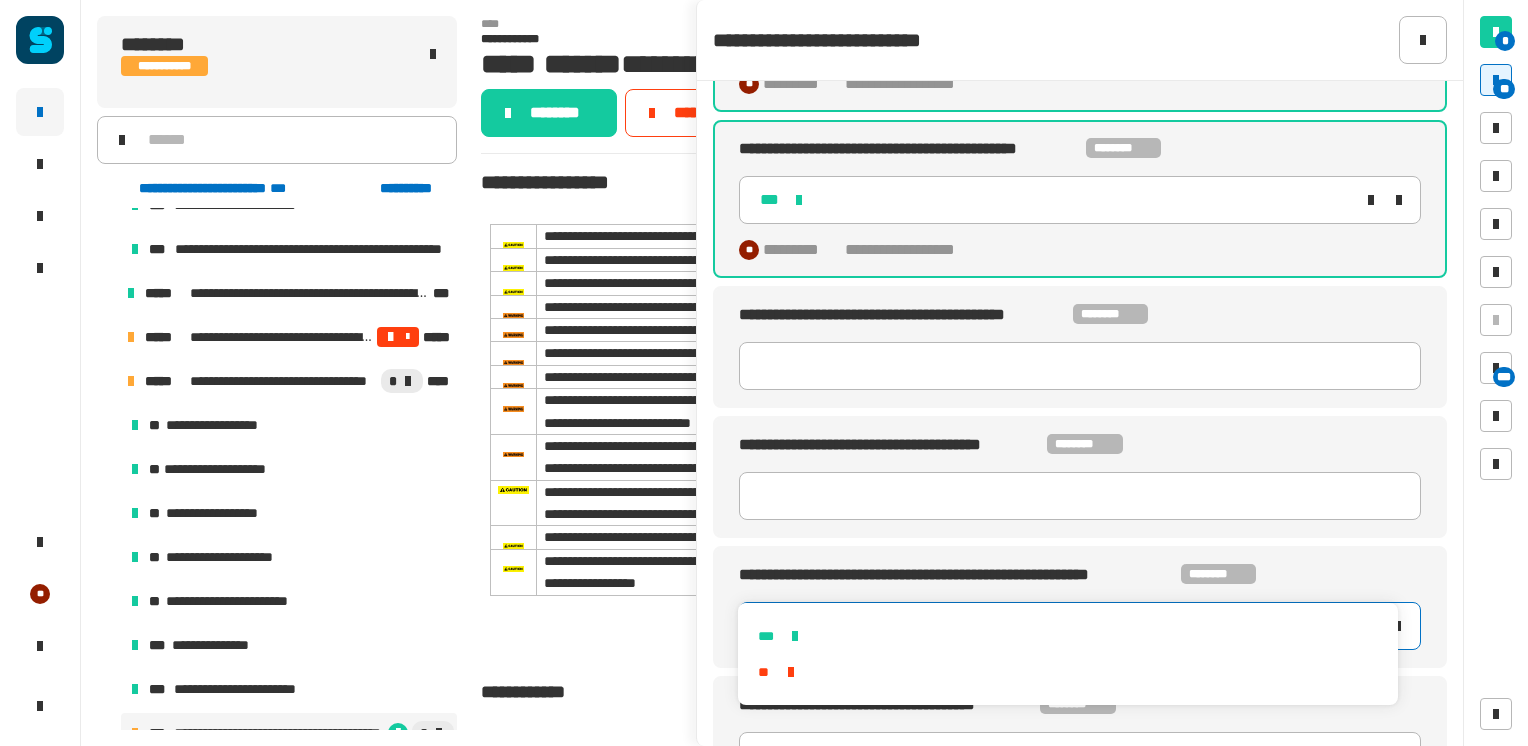 click on "***" at bounding box center (1067, 636) 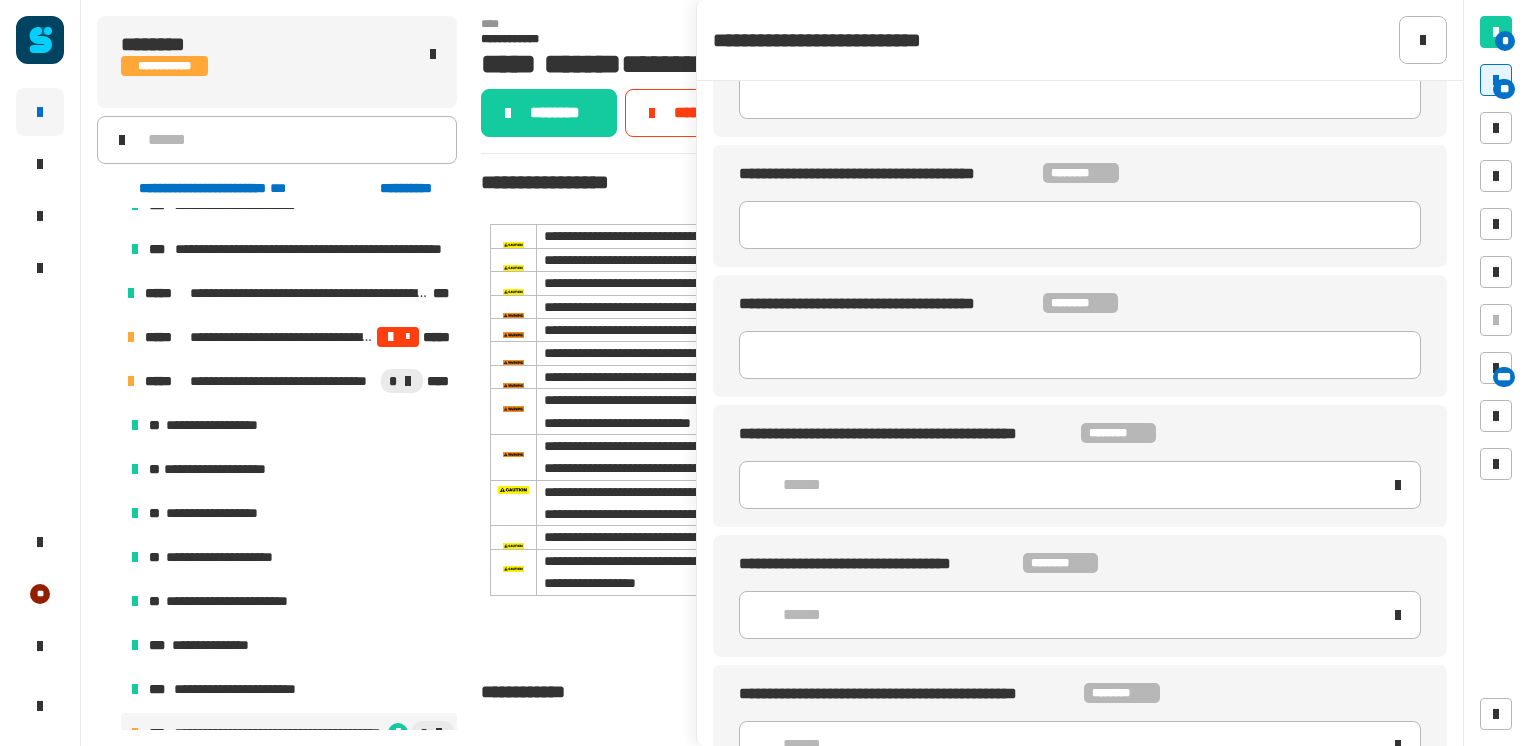 scroll, scrollTop: 9416, scrollLeft: 0, axis: vertical 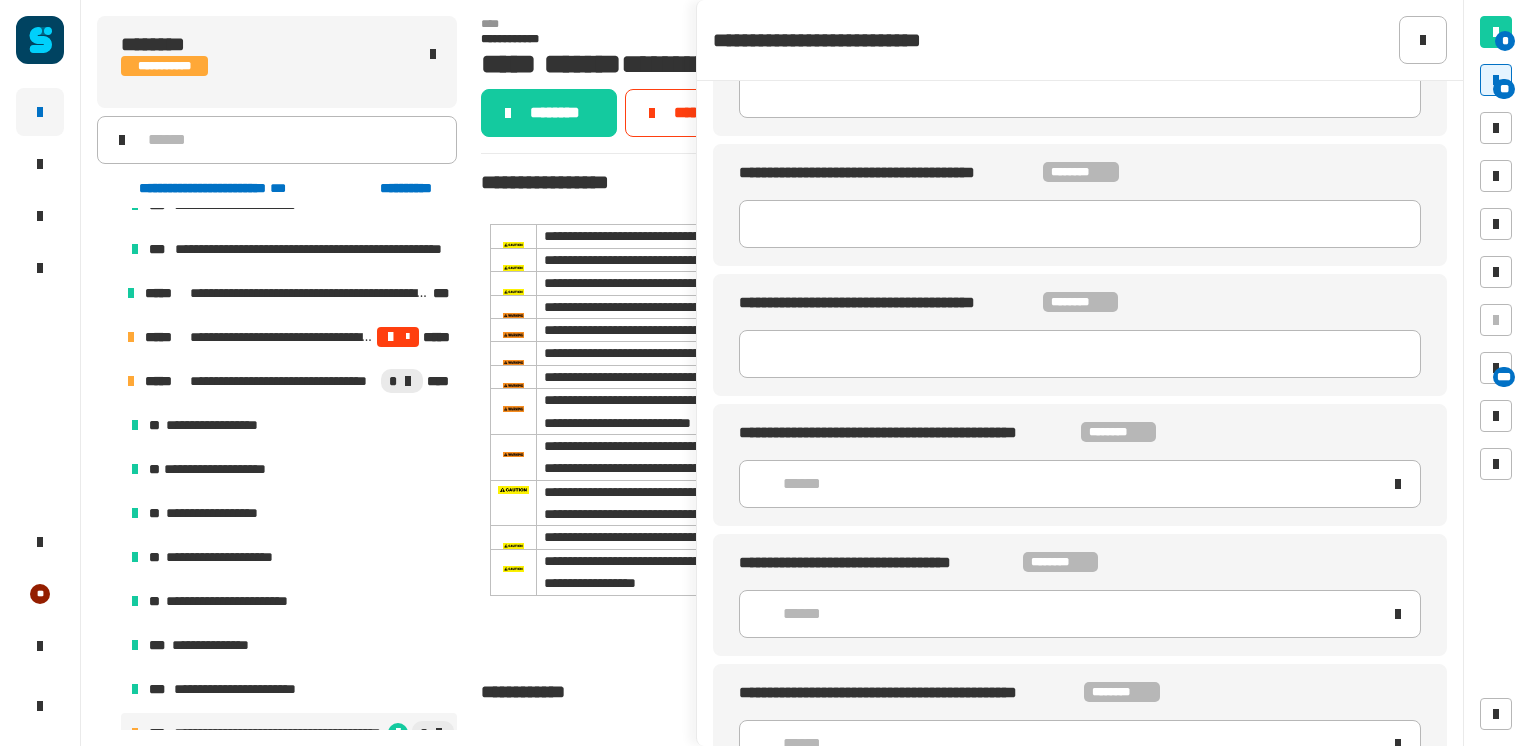 click on "**********" 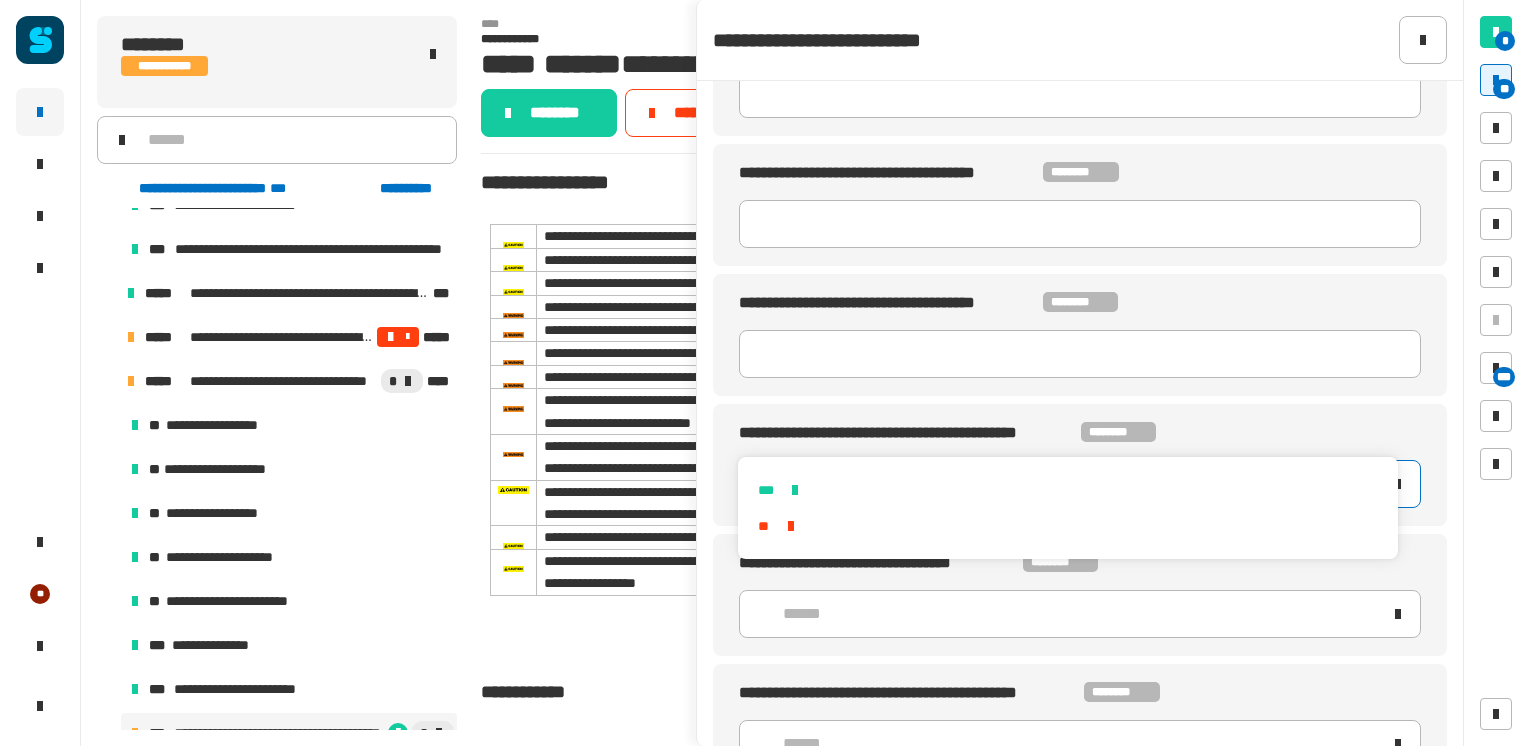 click on "***" at bounding box center (1067, 490) 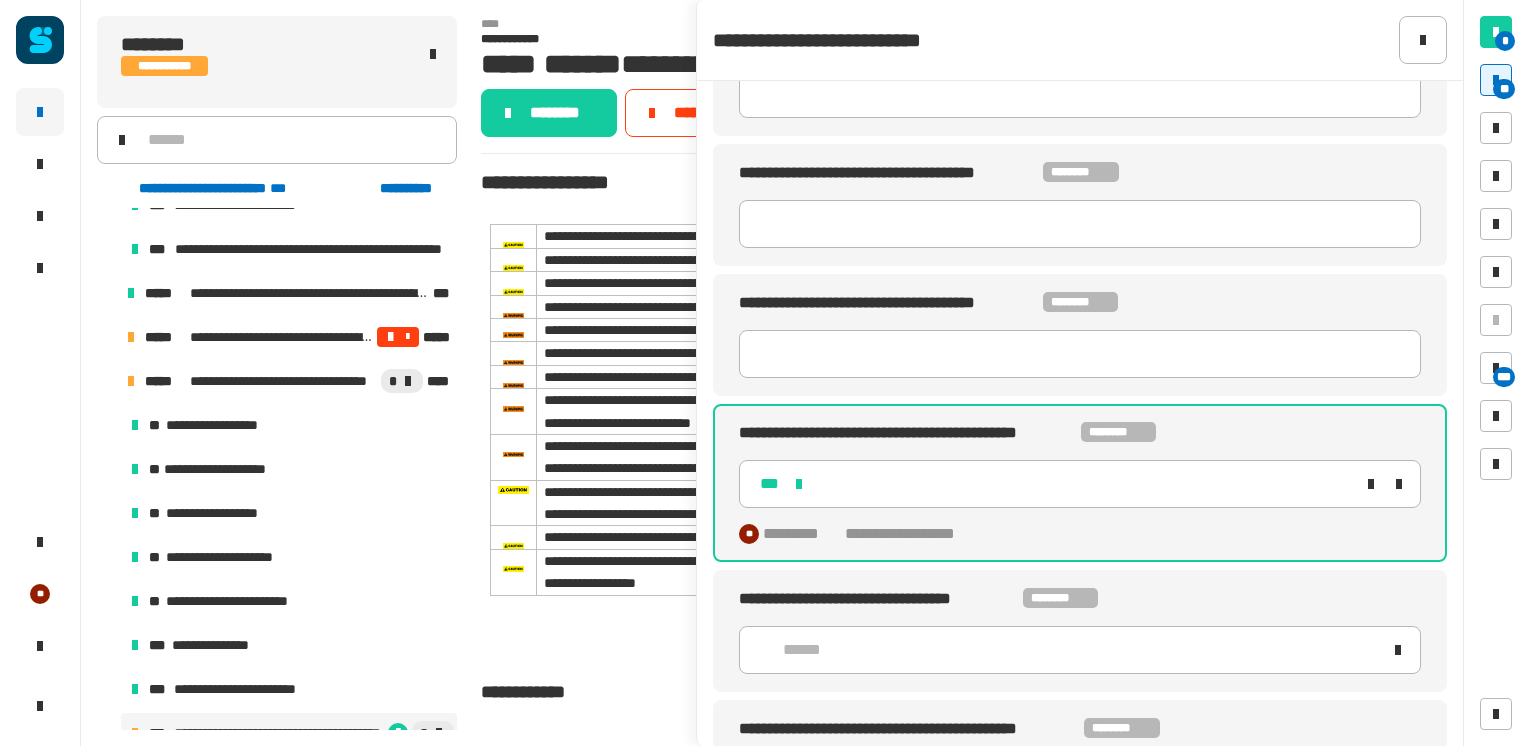 click on "******" 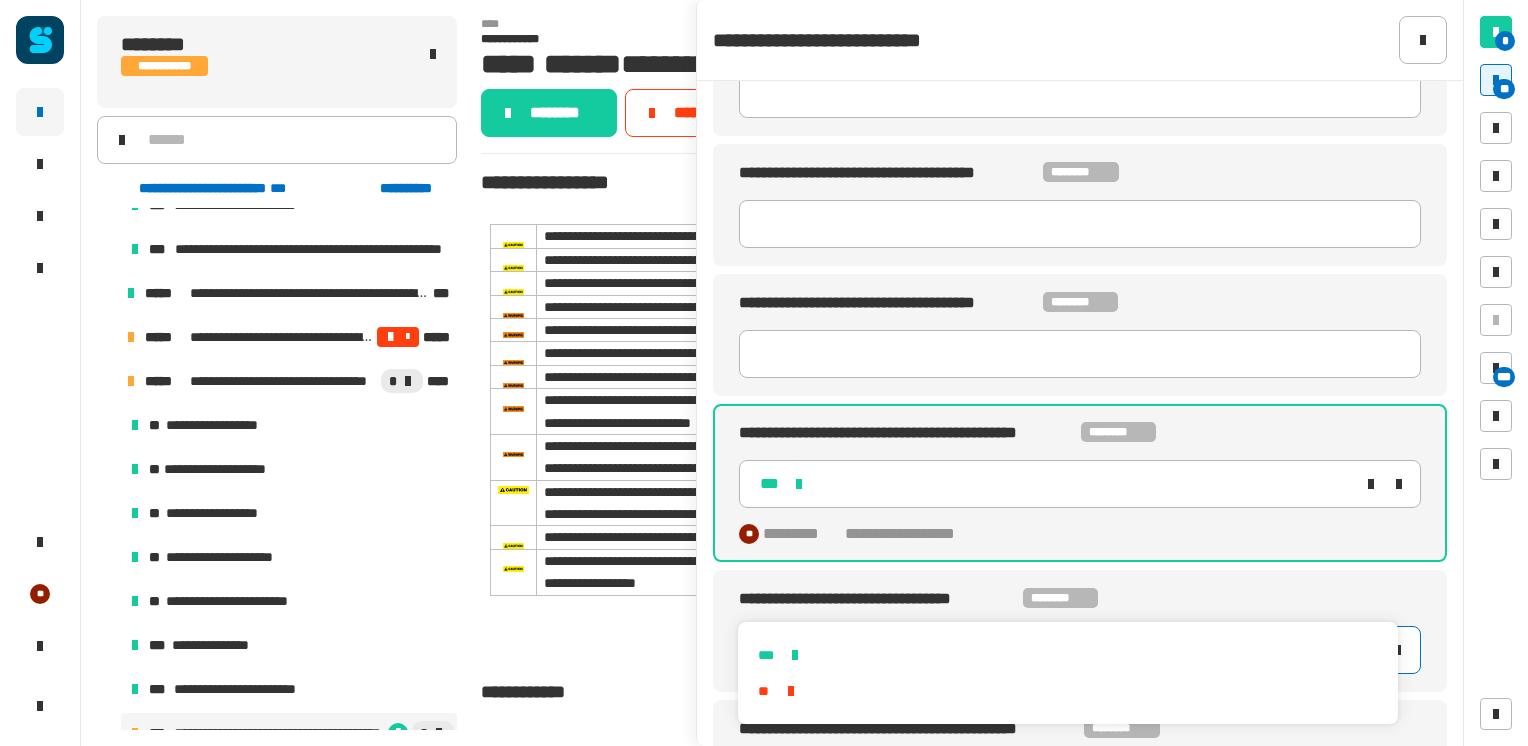 click on "***" at bounding box center (1067, 655) 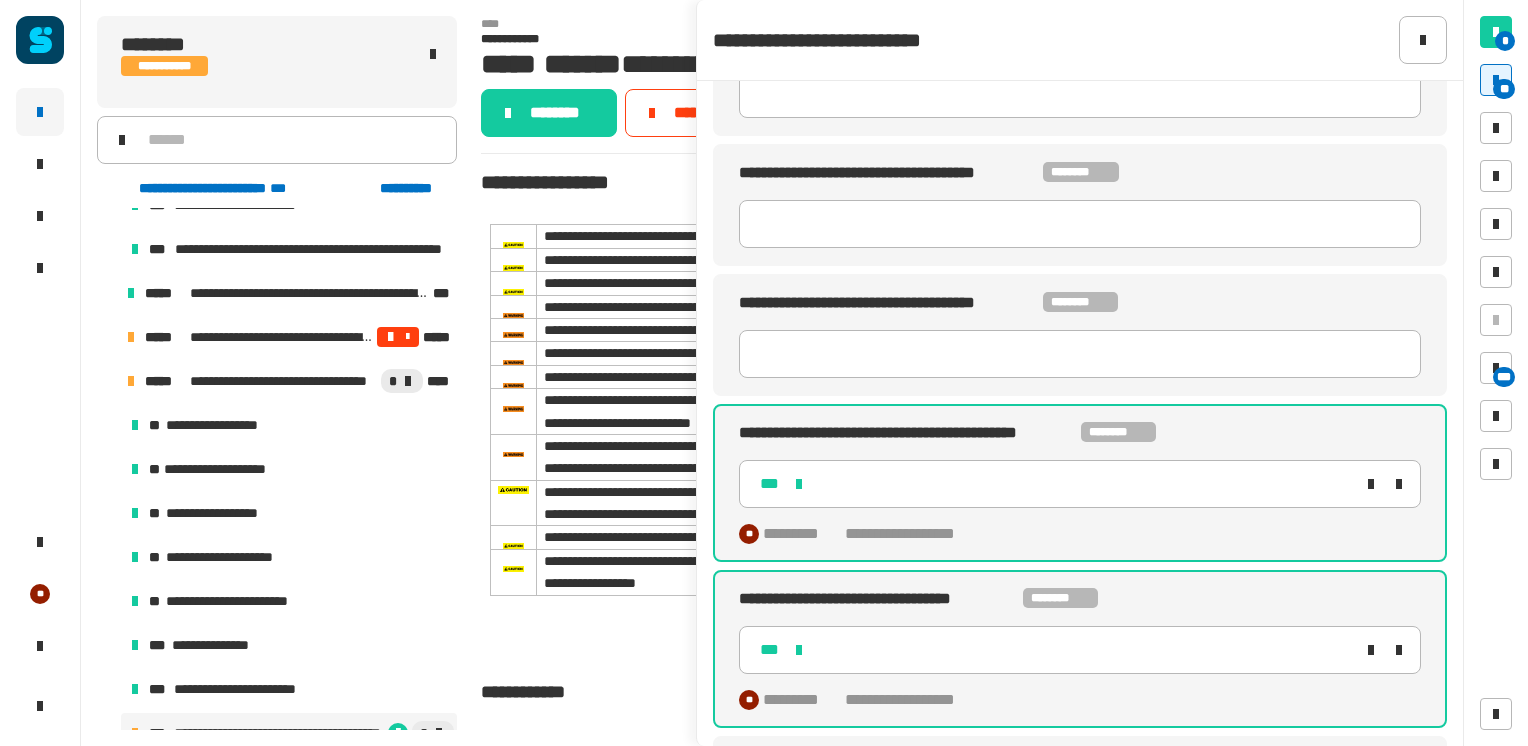 scroll, scrollTop: 9588, scrollLeft: 0, axis: vertical 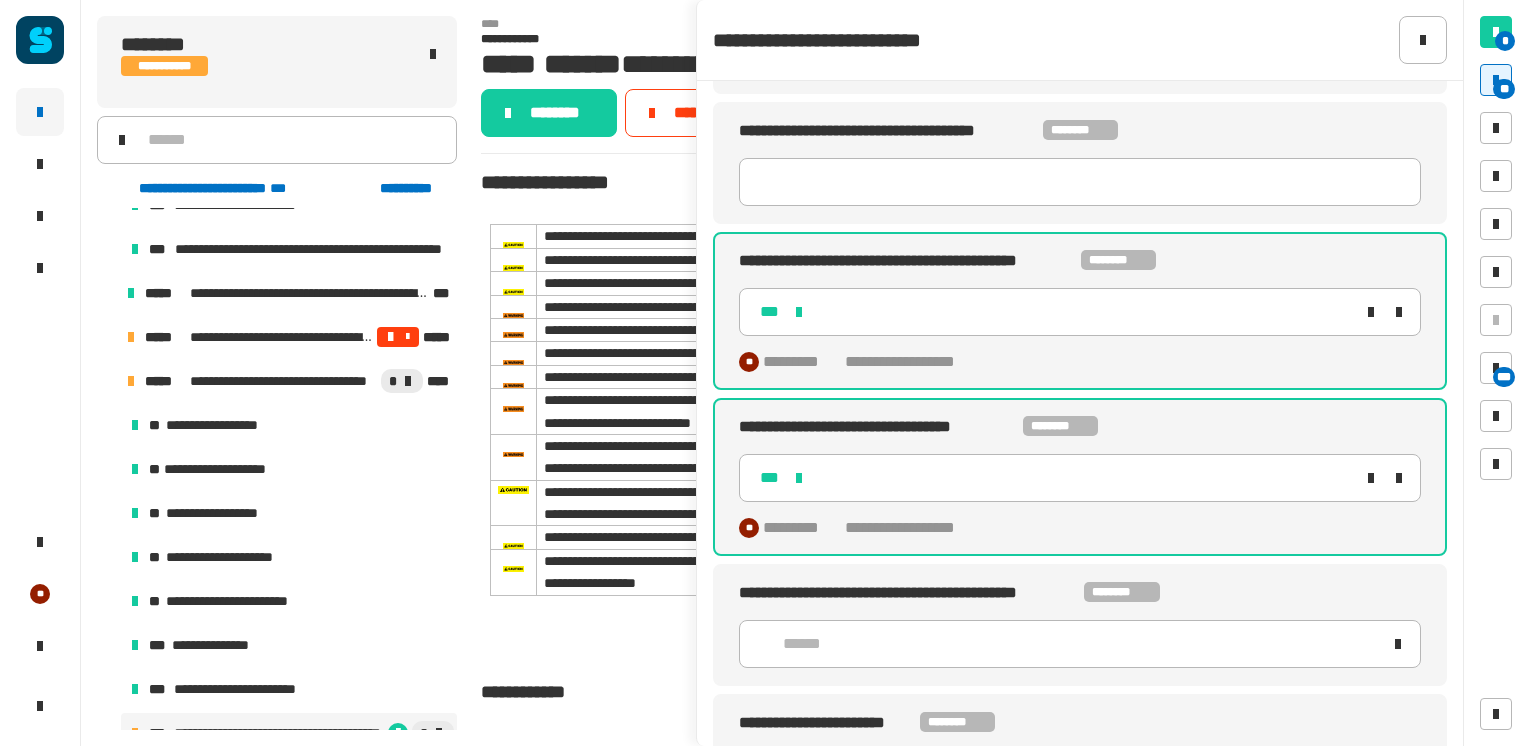 click on "******" 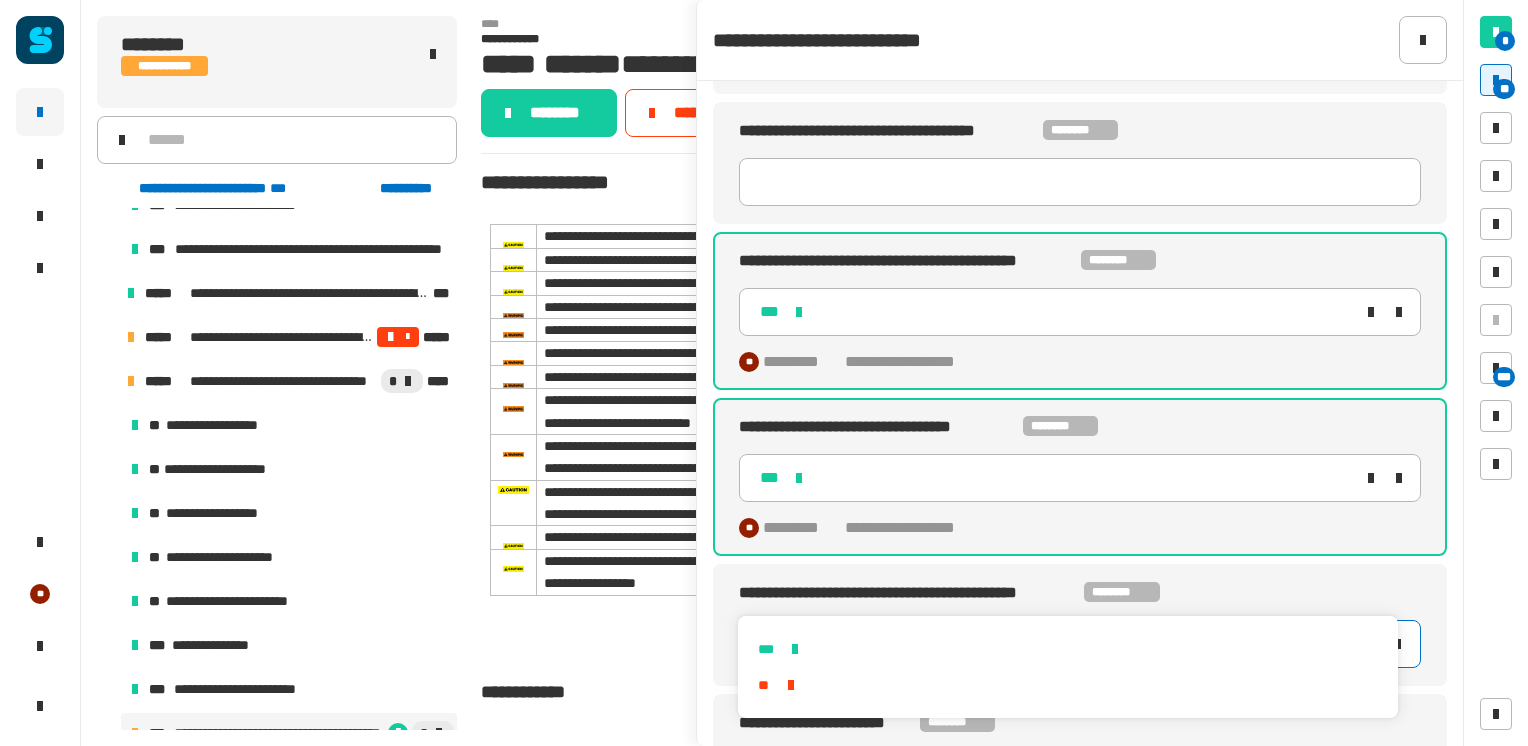 click on "*** **" at bounding box center (1067, 667) 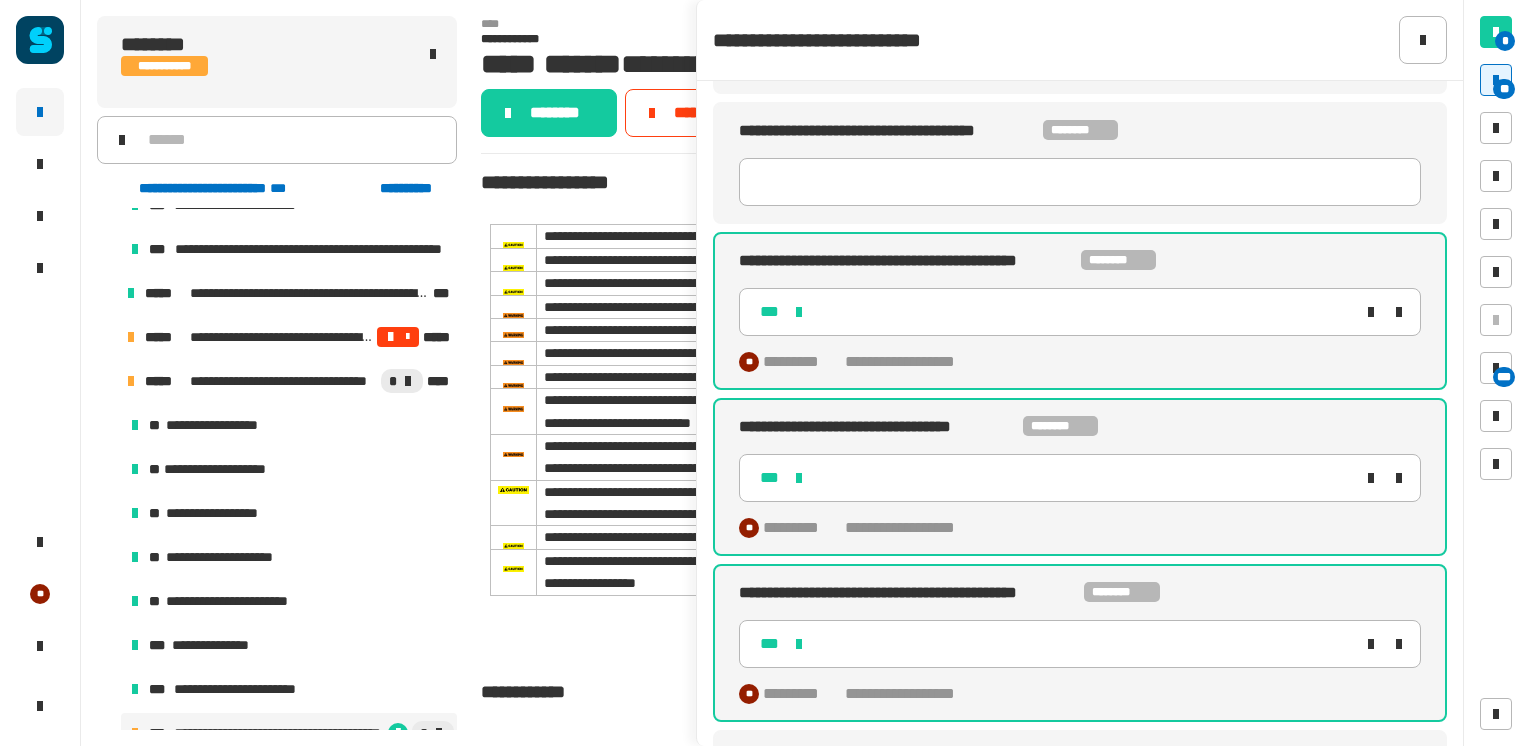 scroll, scrollTop: 9676, scrollLeft: 0, axis: vertical 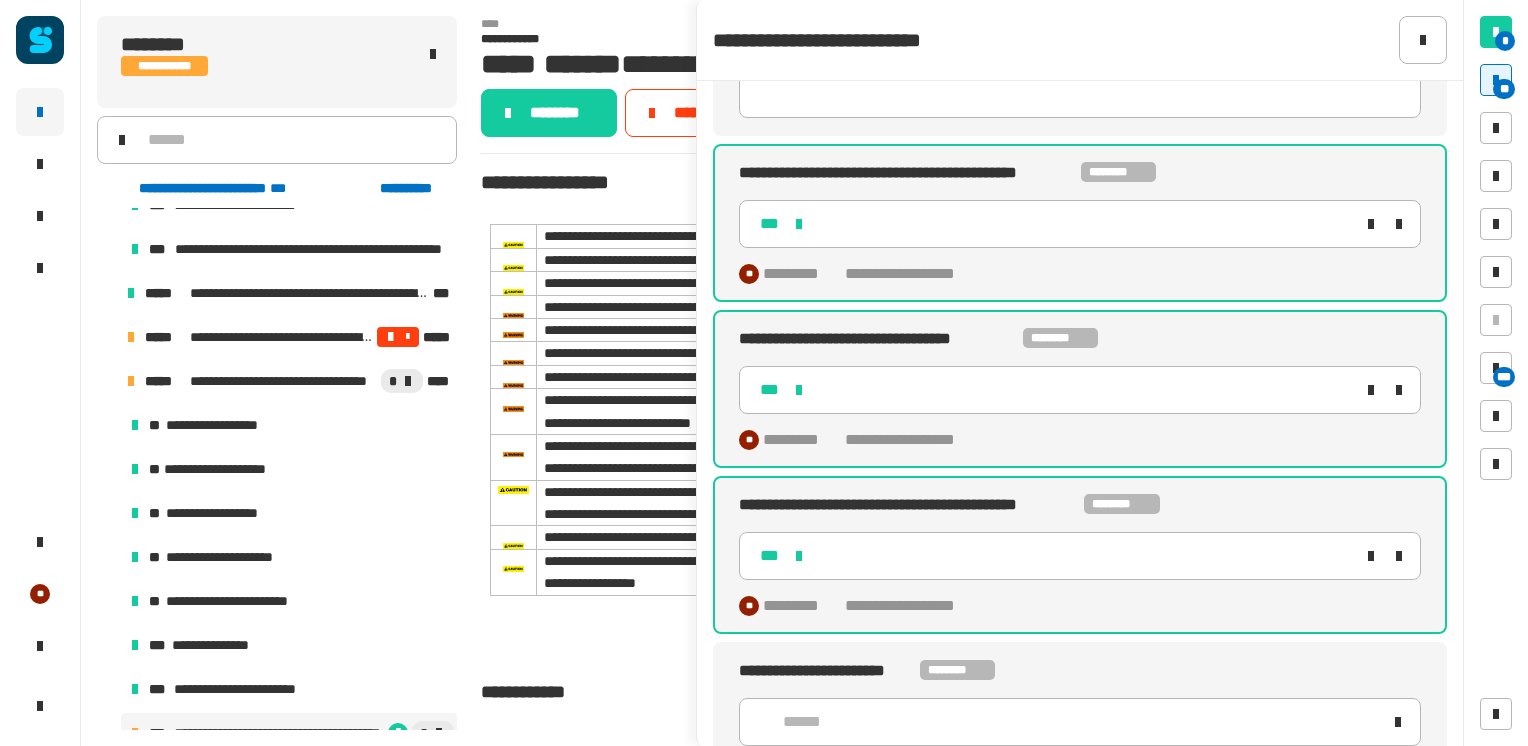 click on "******" 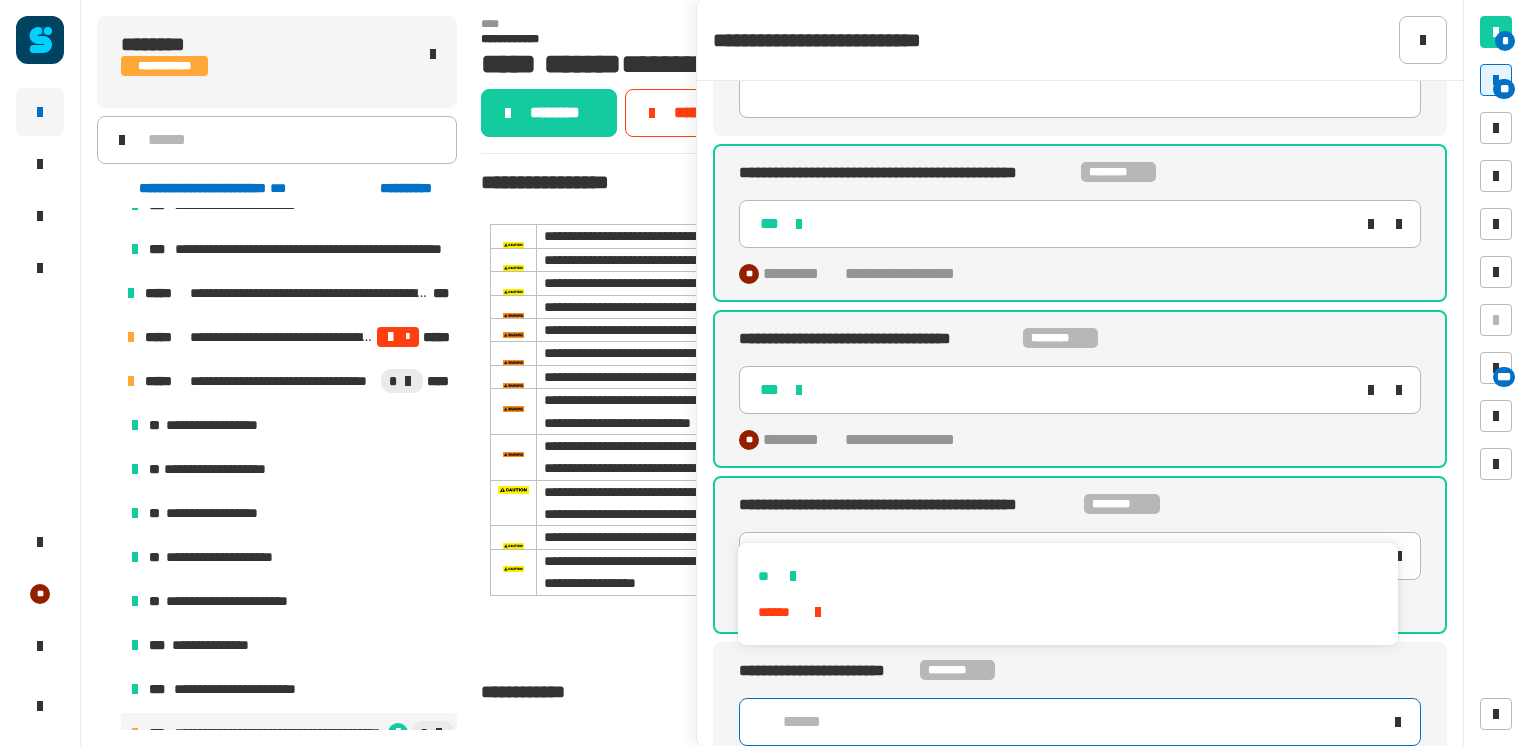 click on "**" at bounding box center (1067, 576) 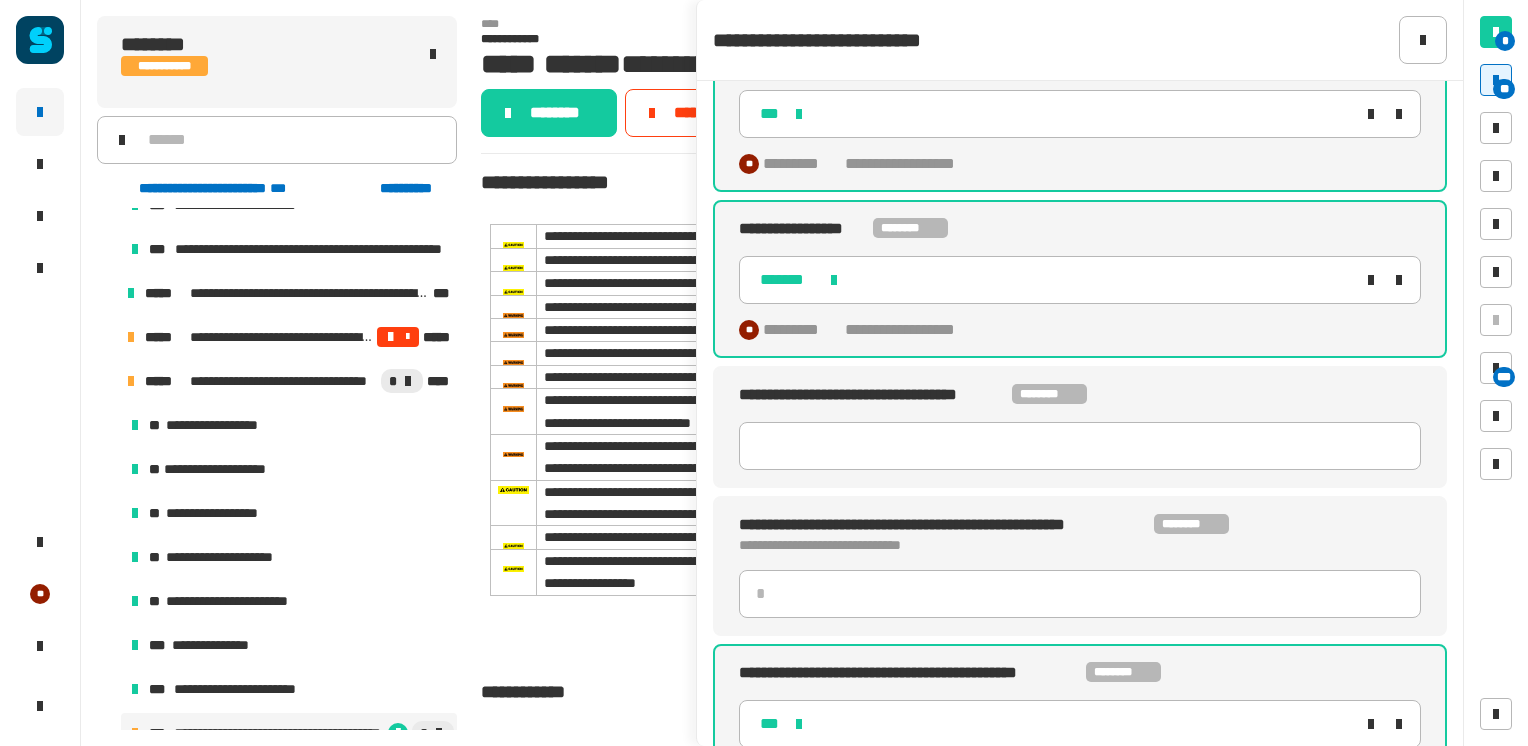 scroll, scrollTop: 7065, scrollLeft: 0, axis: vertical 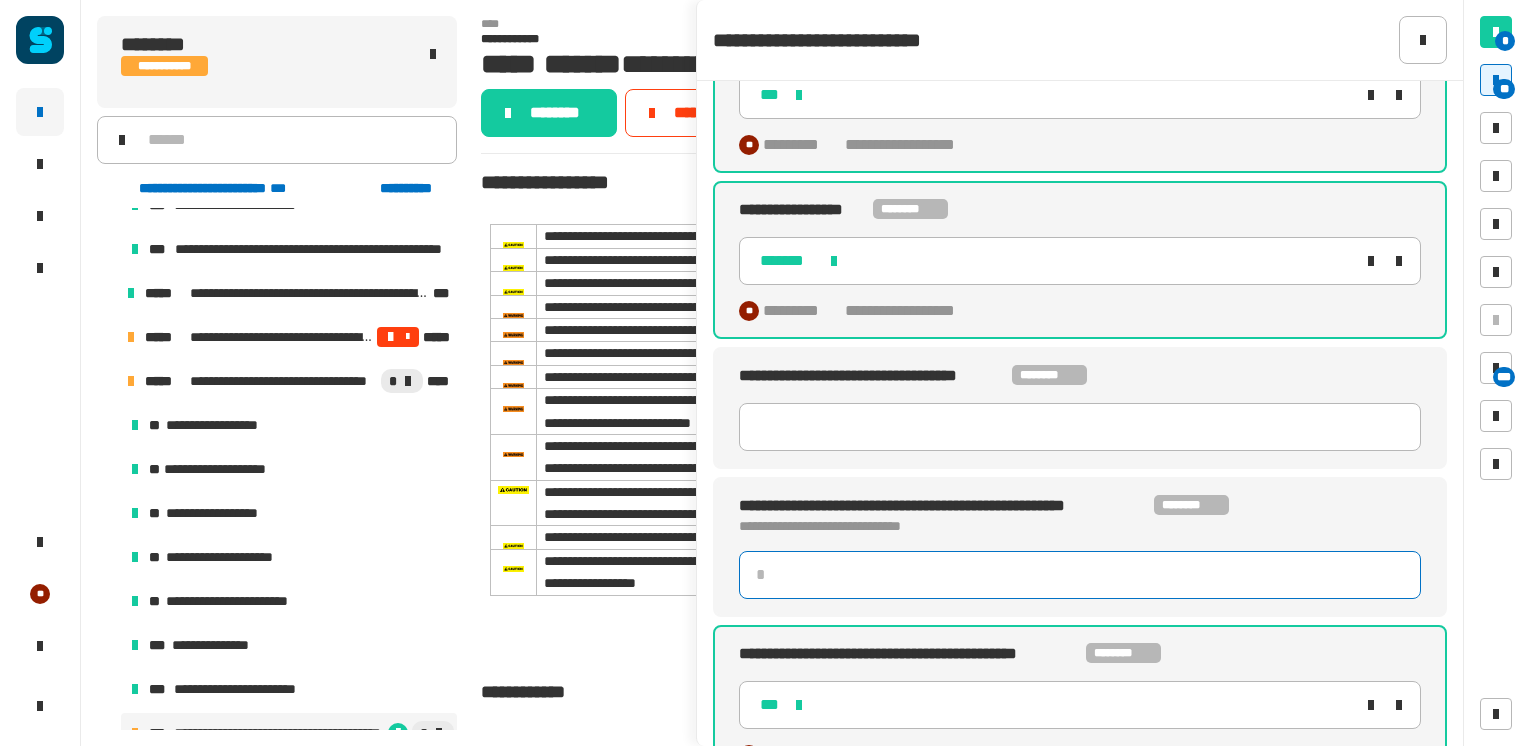 click 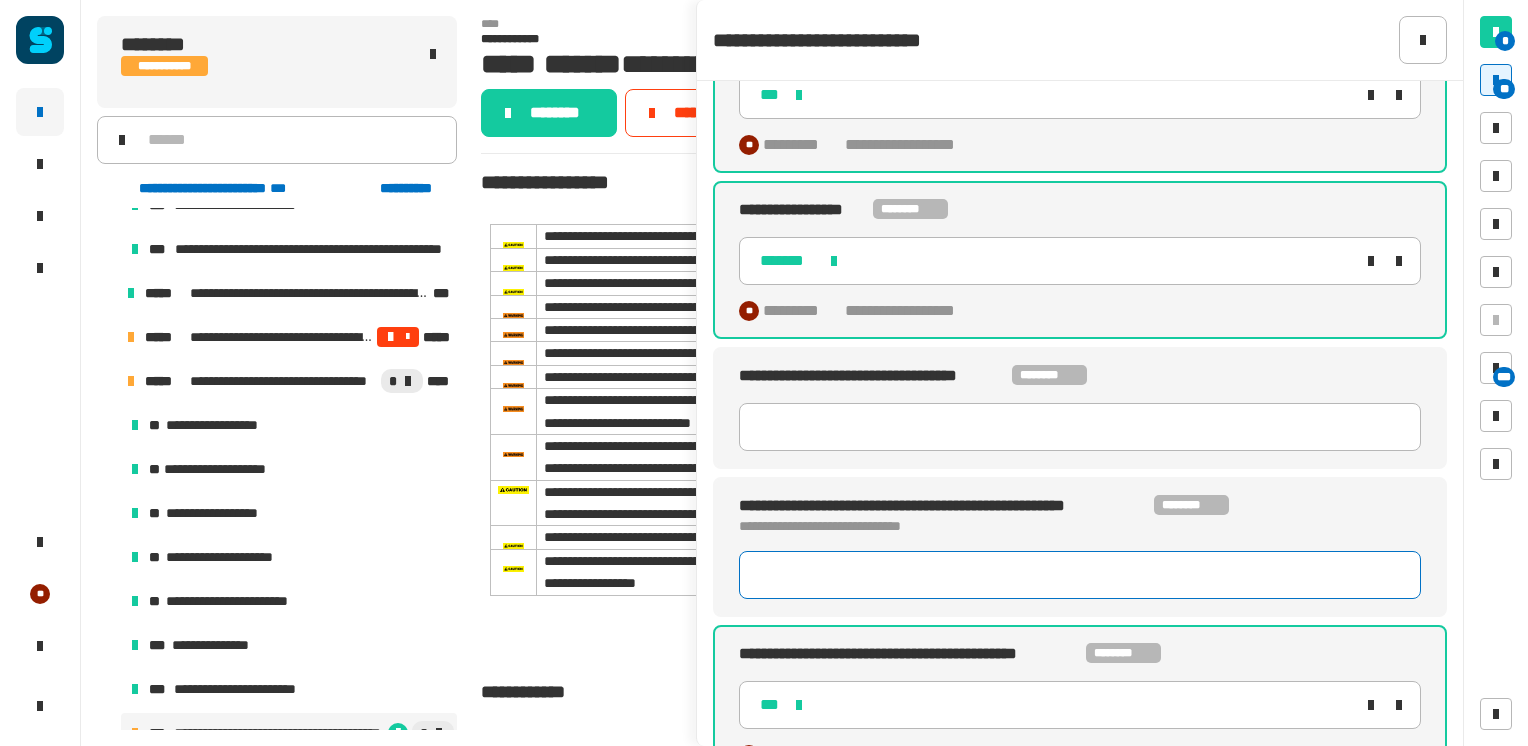 click 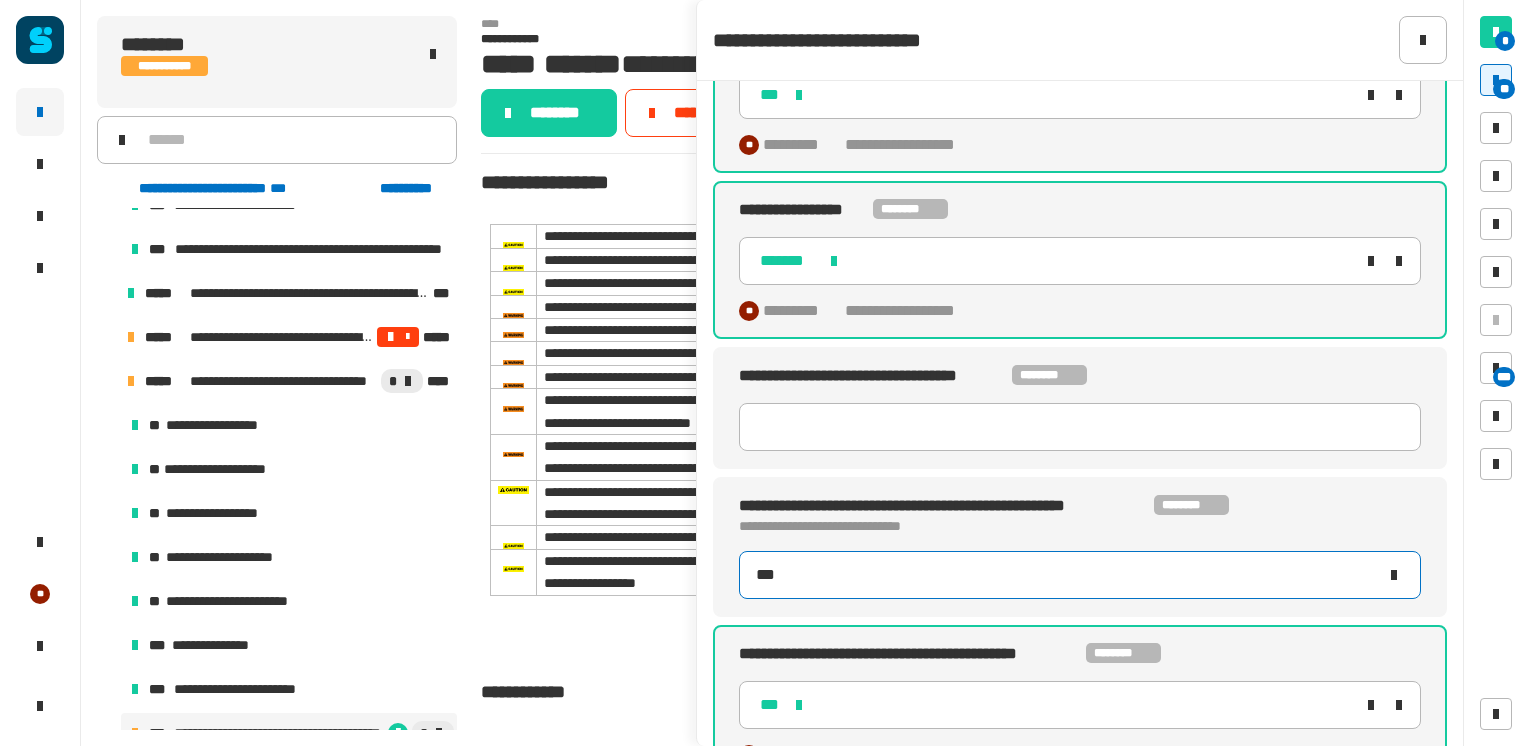 type on "****" 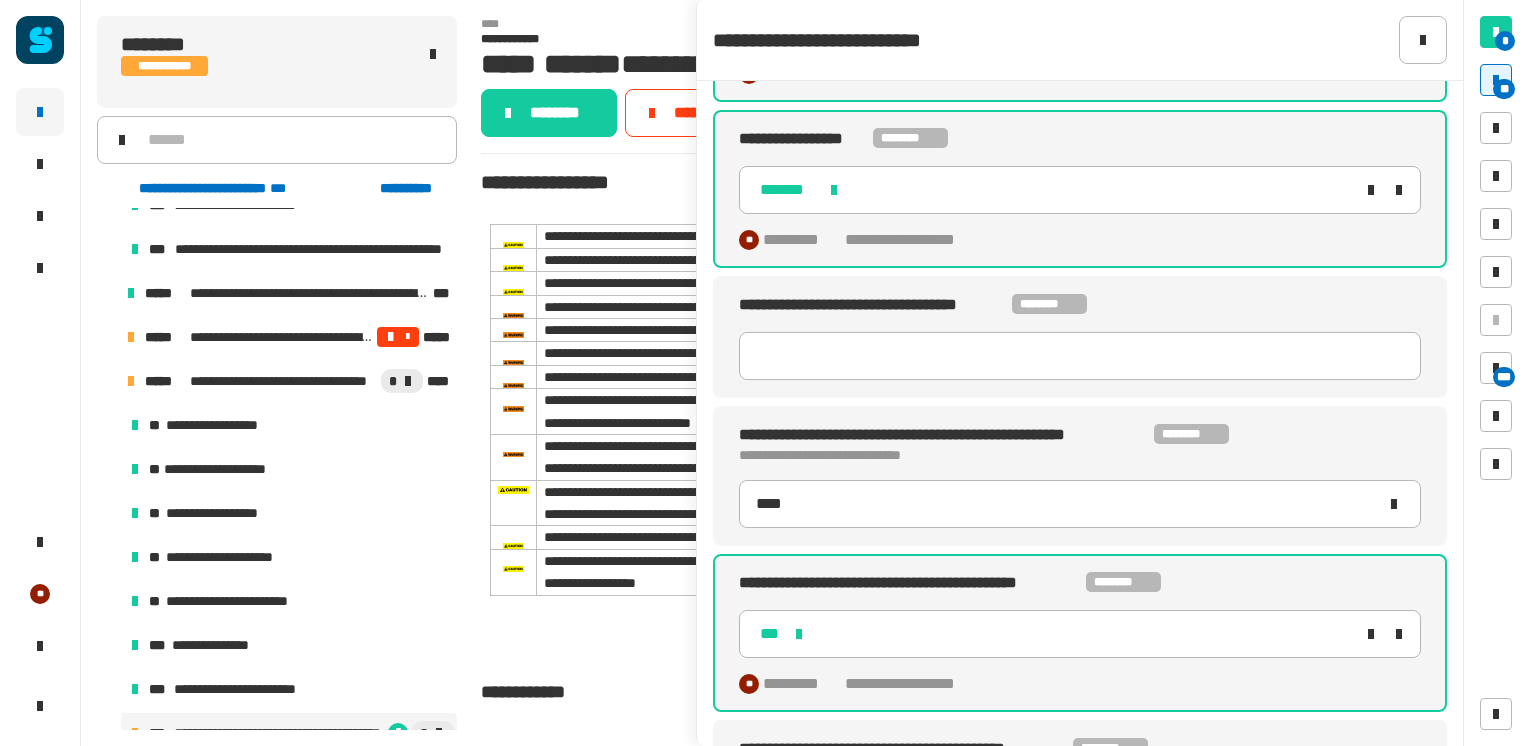 scroll, scrollTop: 7117, scrollLeft: 0, axis: vertical 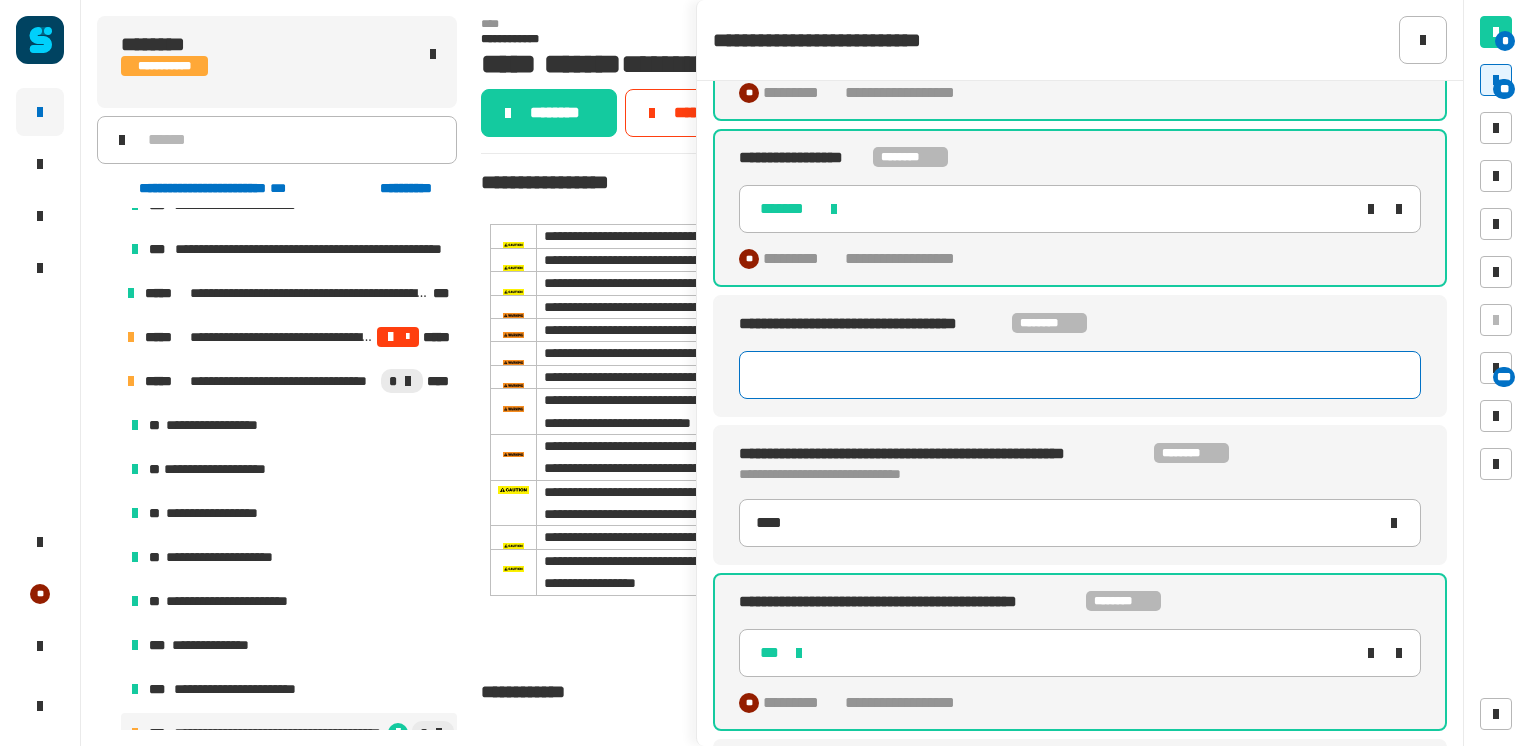 click 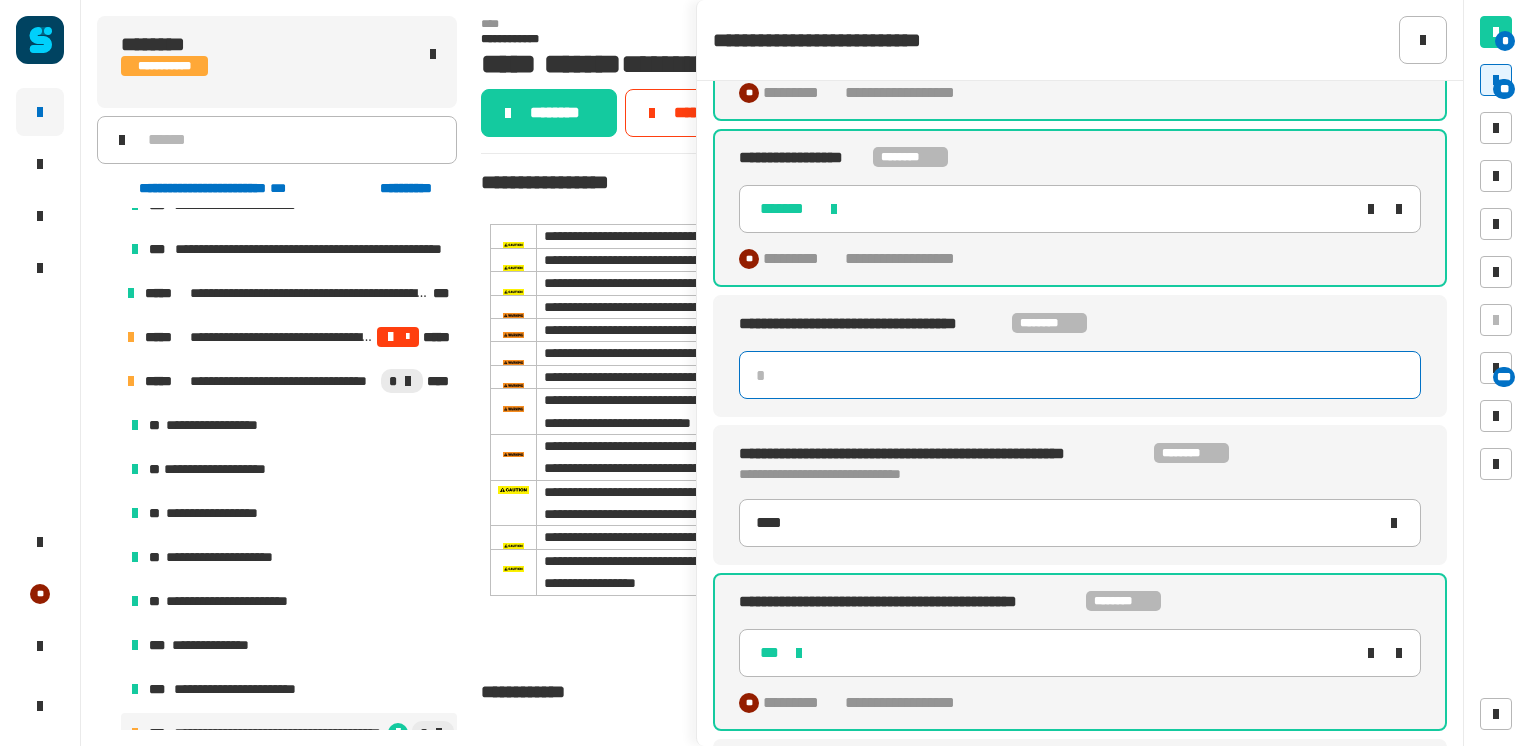 type on "****" 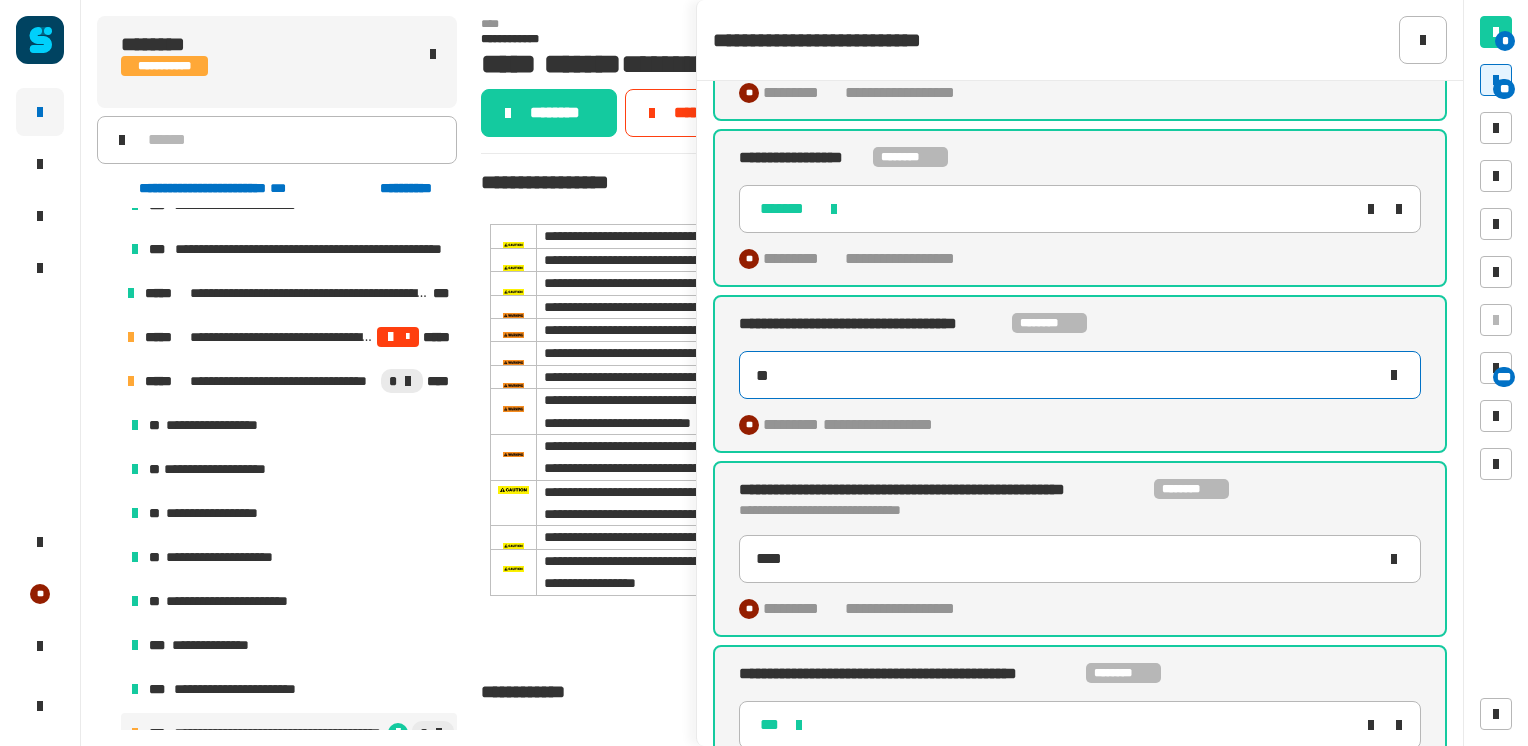 type on "***" 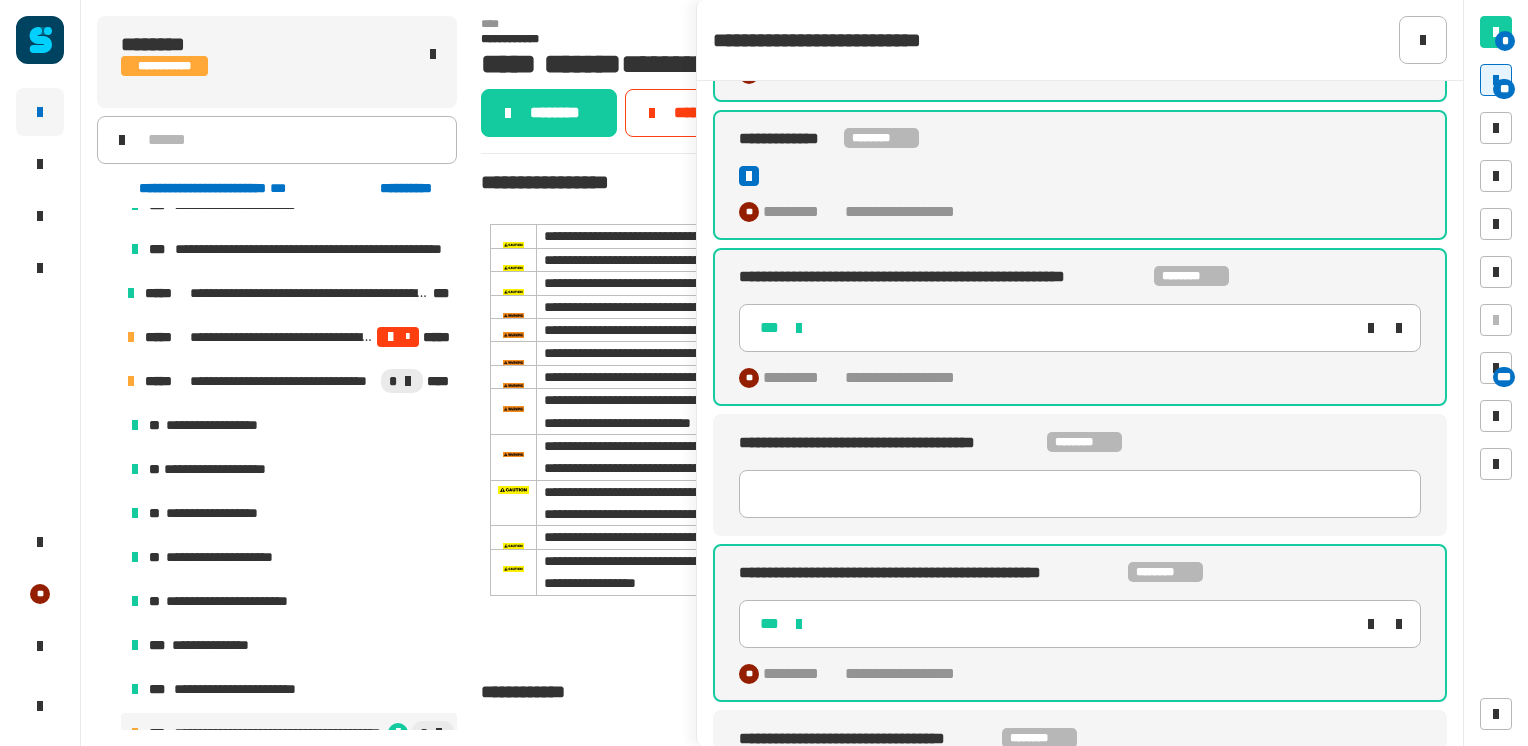 scroll, scrollTop: 5649, scrollLeft: 0, axis: vertical 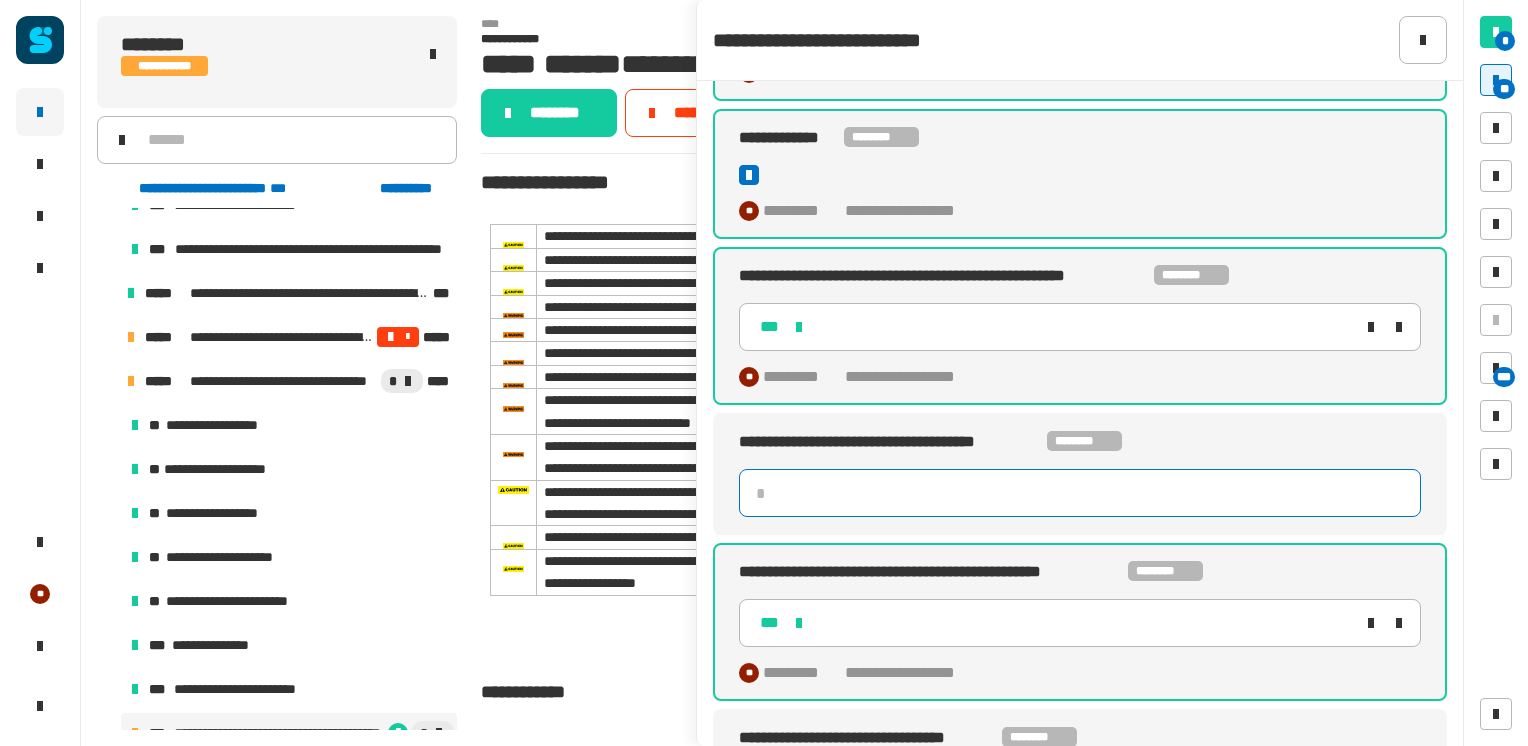 click 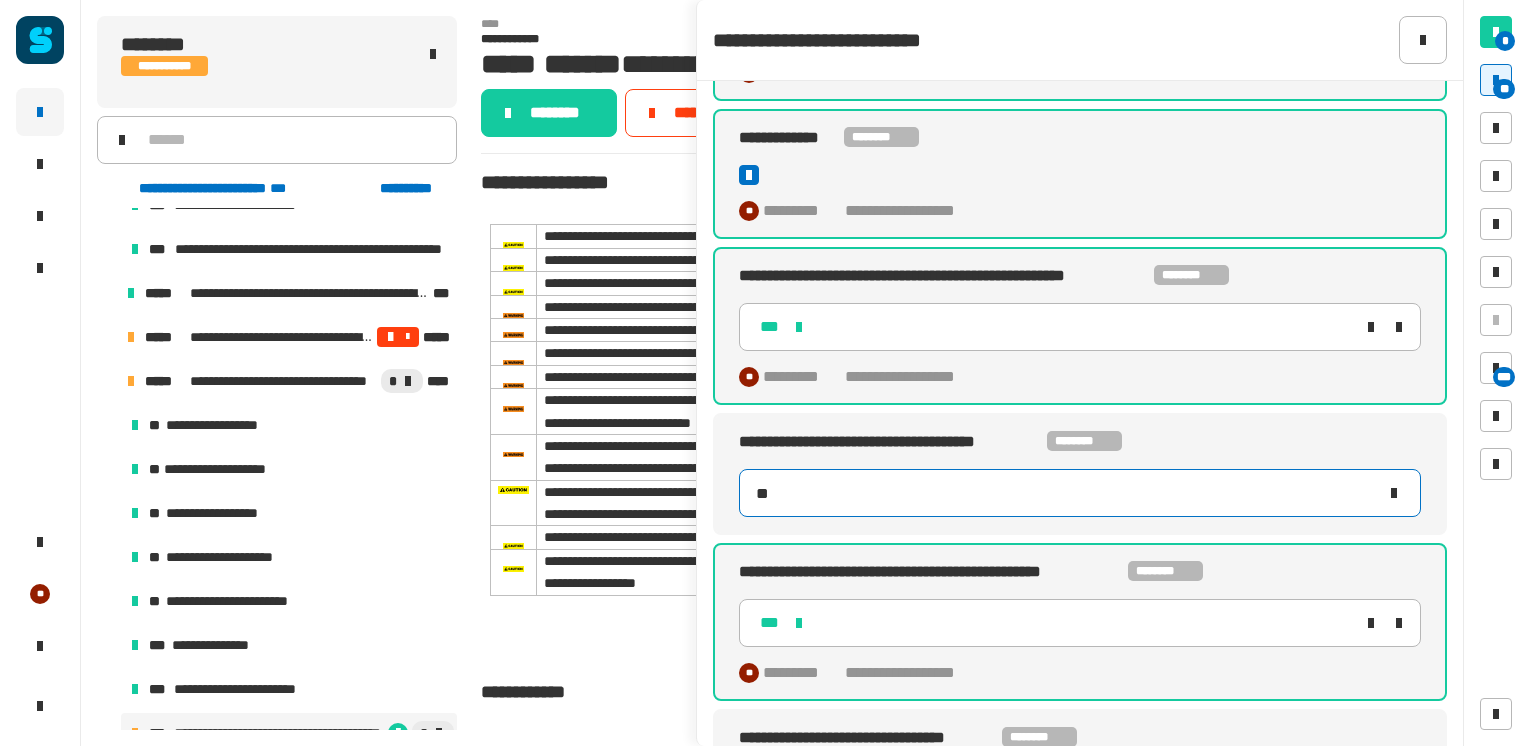 type on "****" 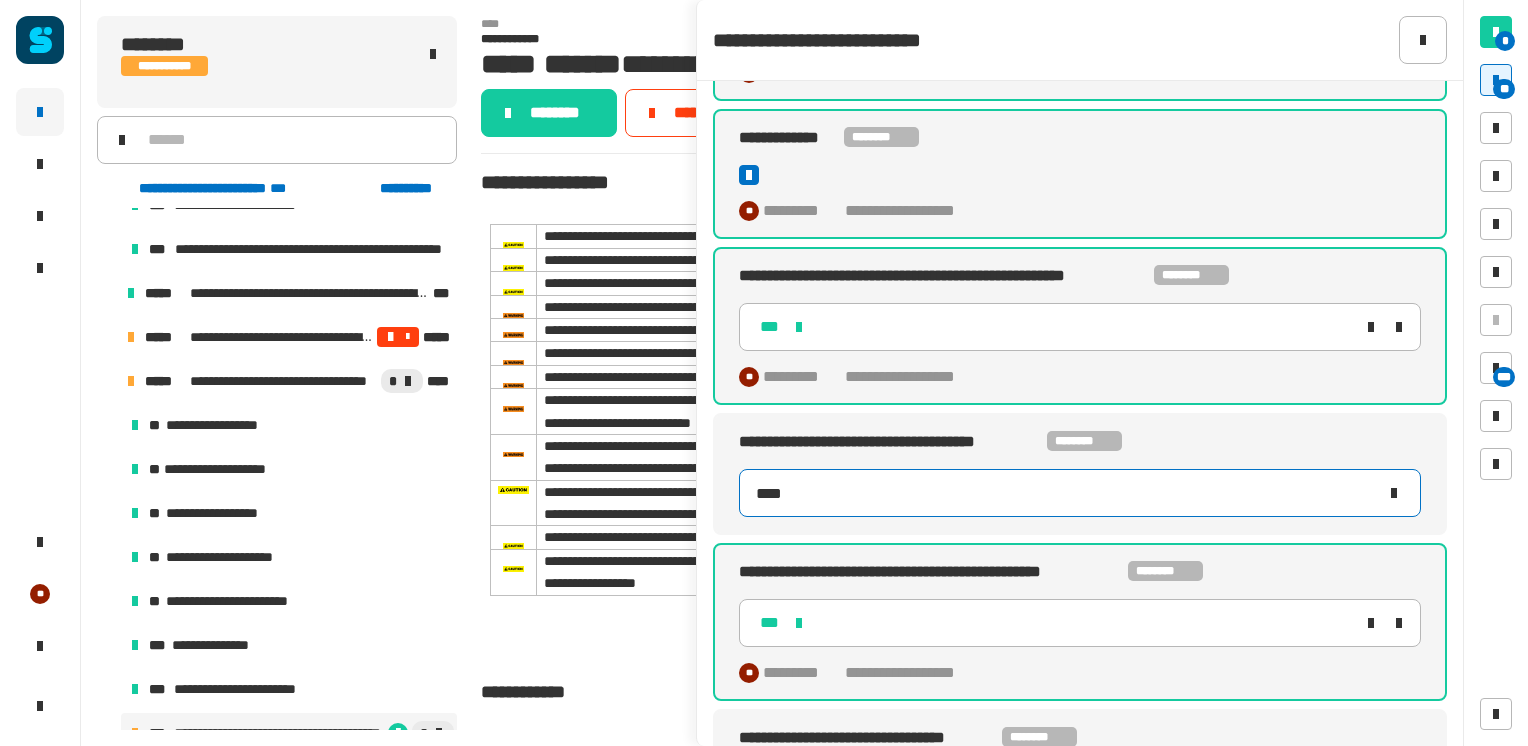 type on "***" 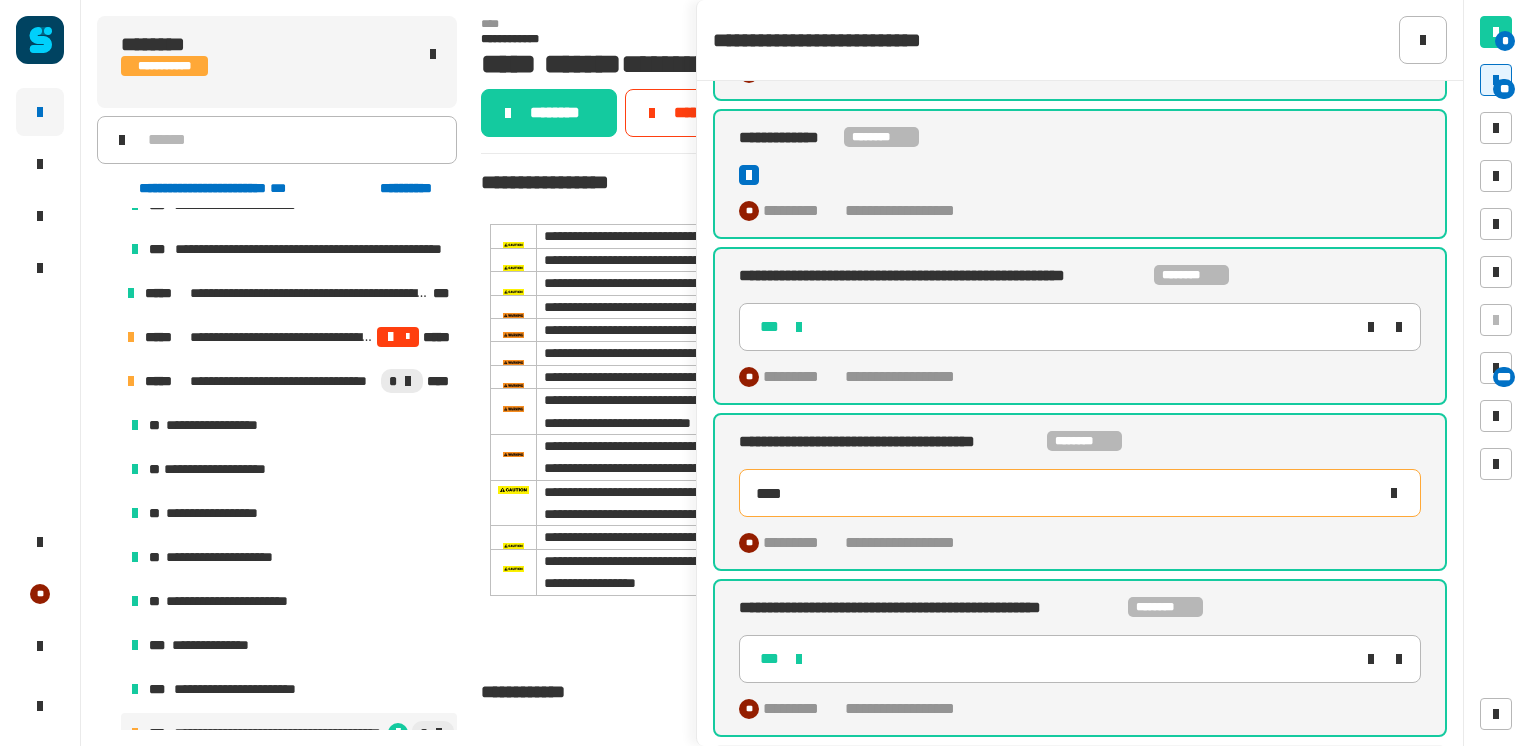 type on "*****" 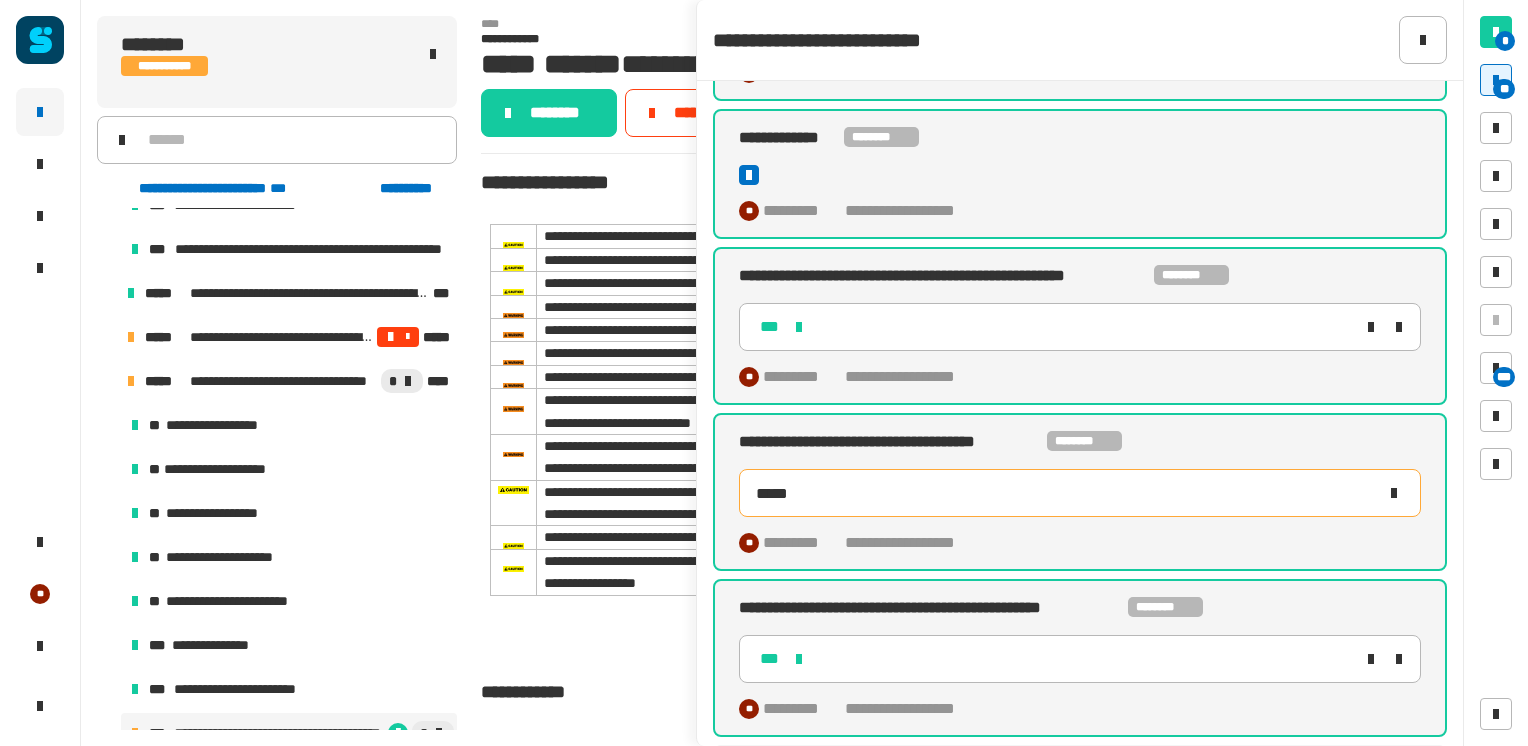 type 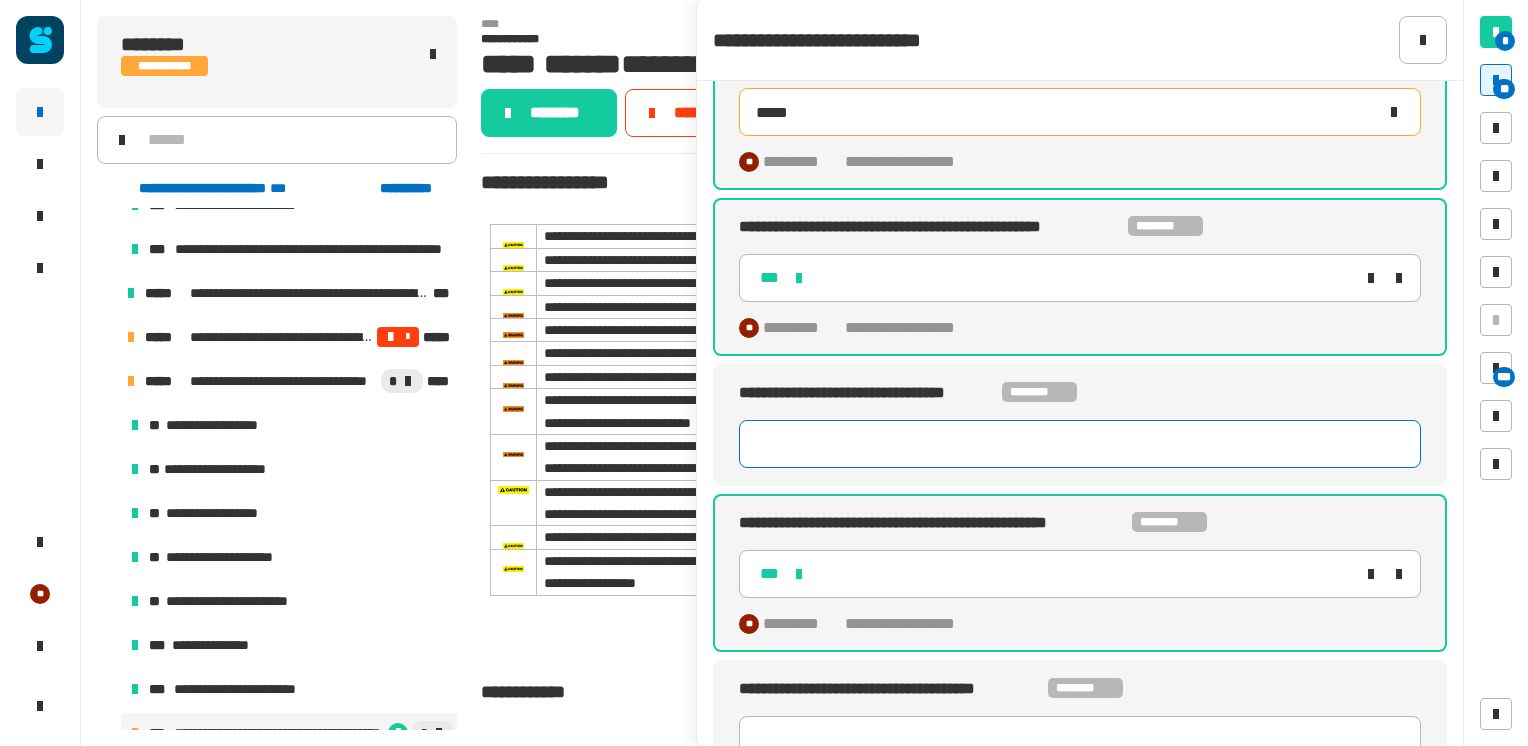 type on "*****" 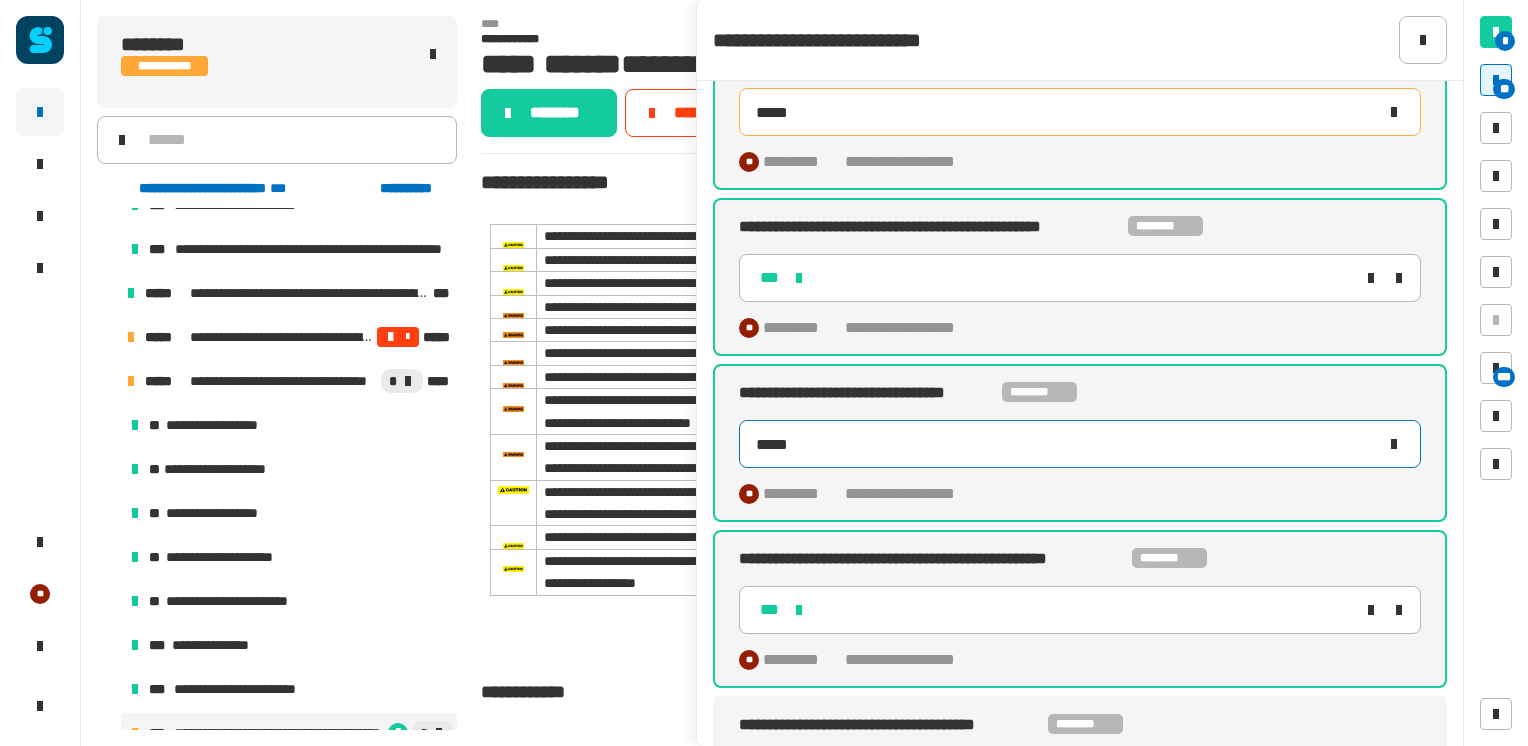 type on "*****" 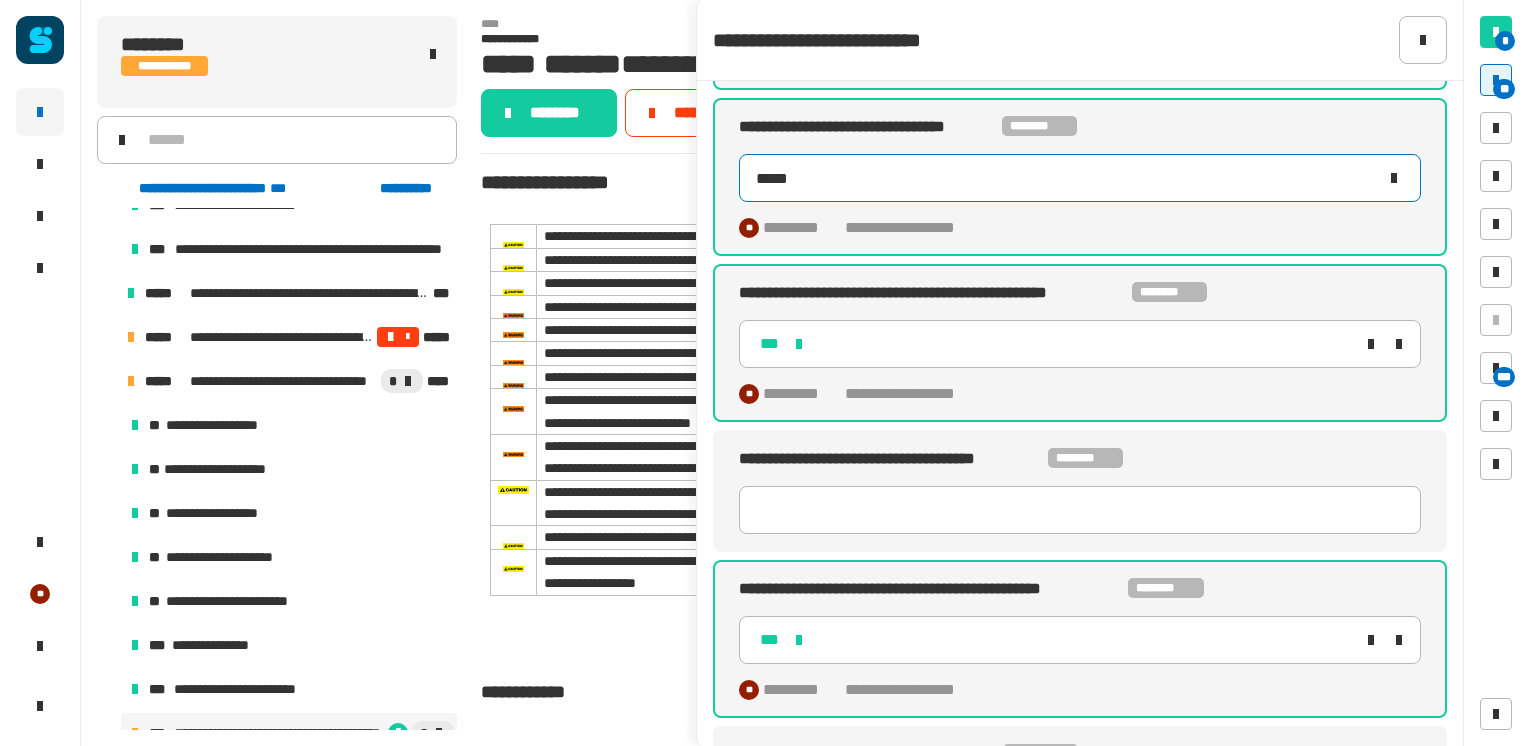 scroll, scrollTop: 6318, scrollLeft: 0, axis: vertical 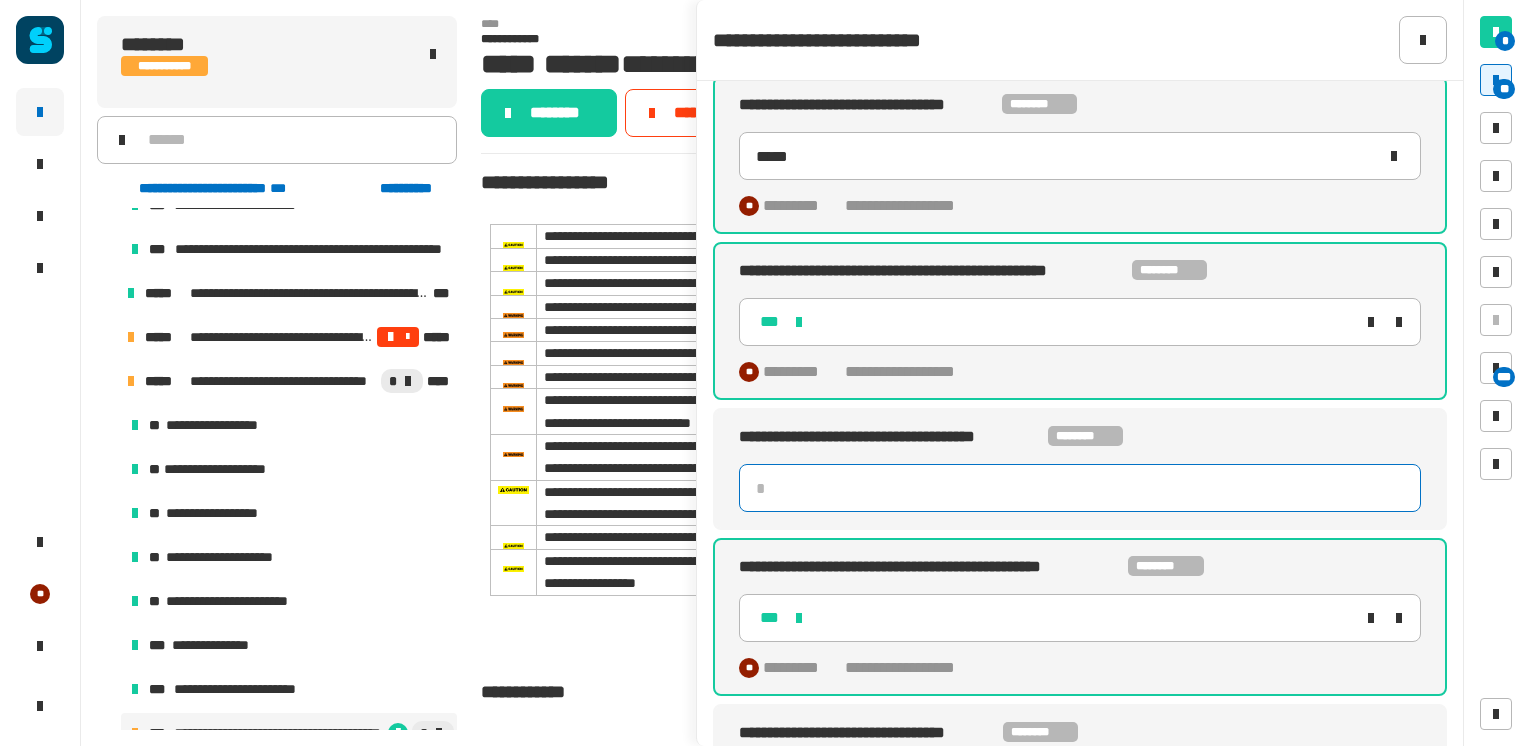 click 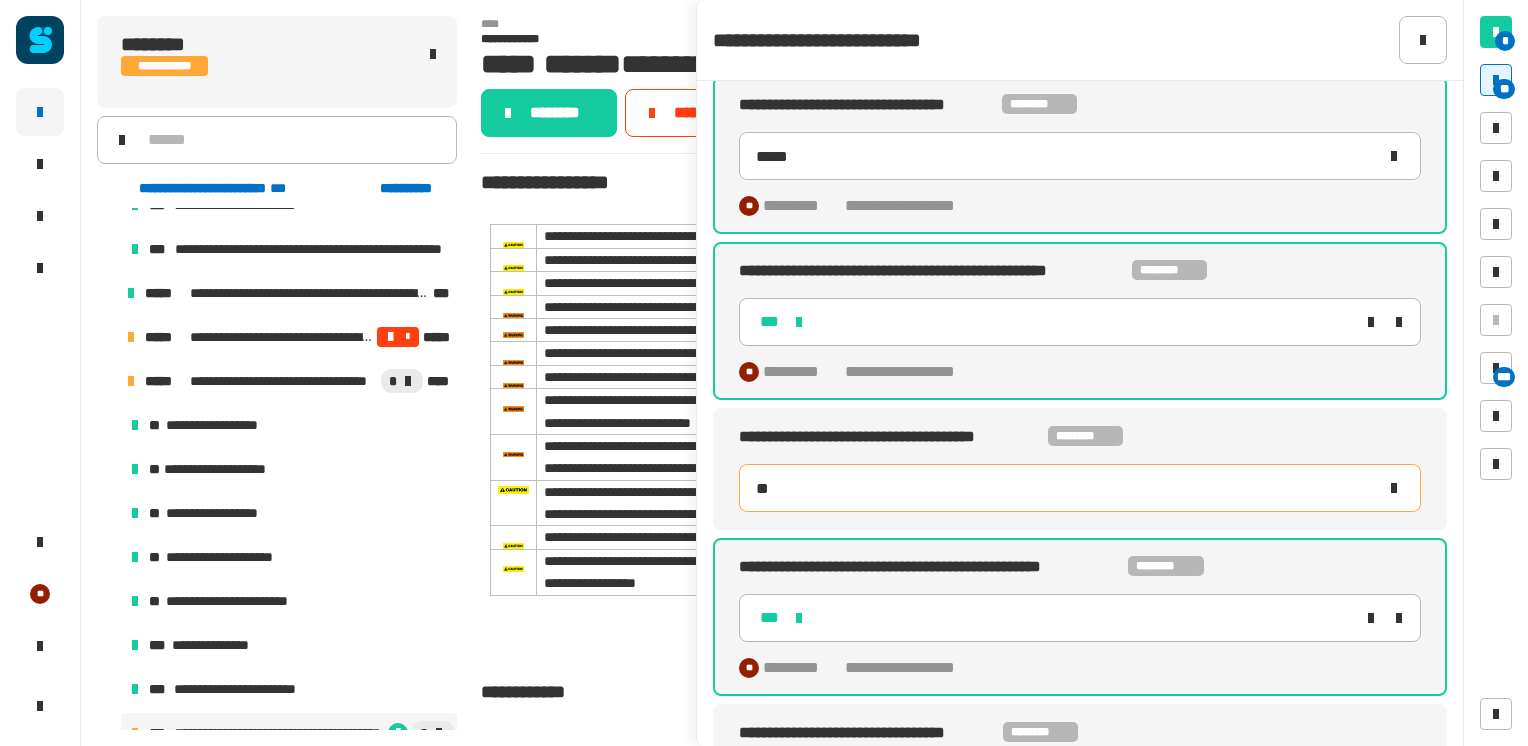 type on "**" 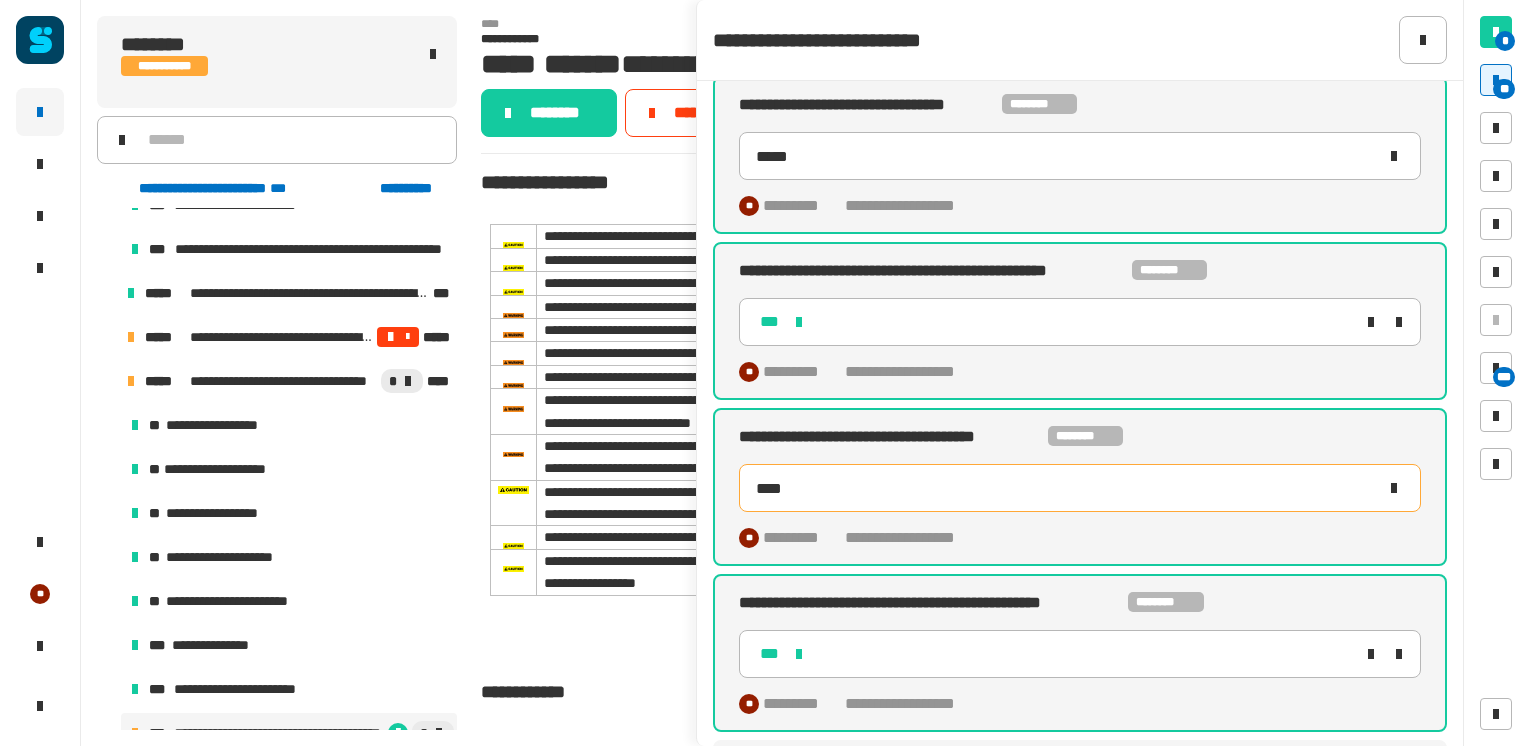 type on "*****" 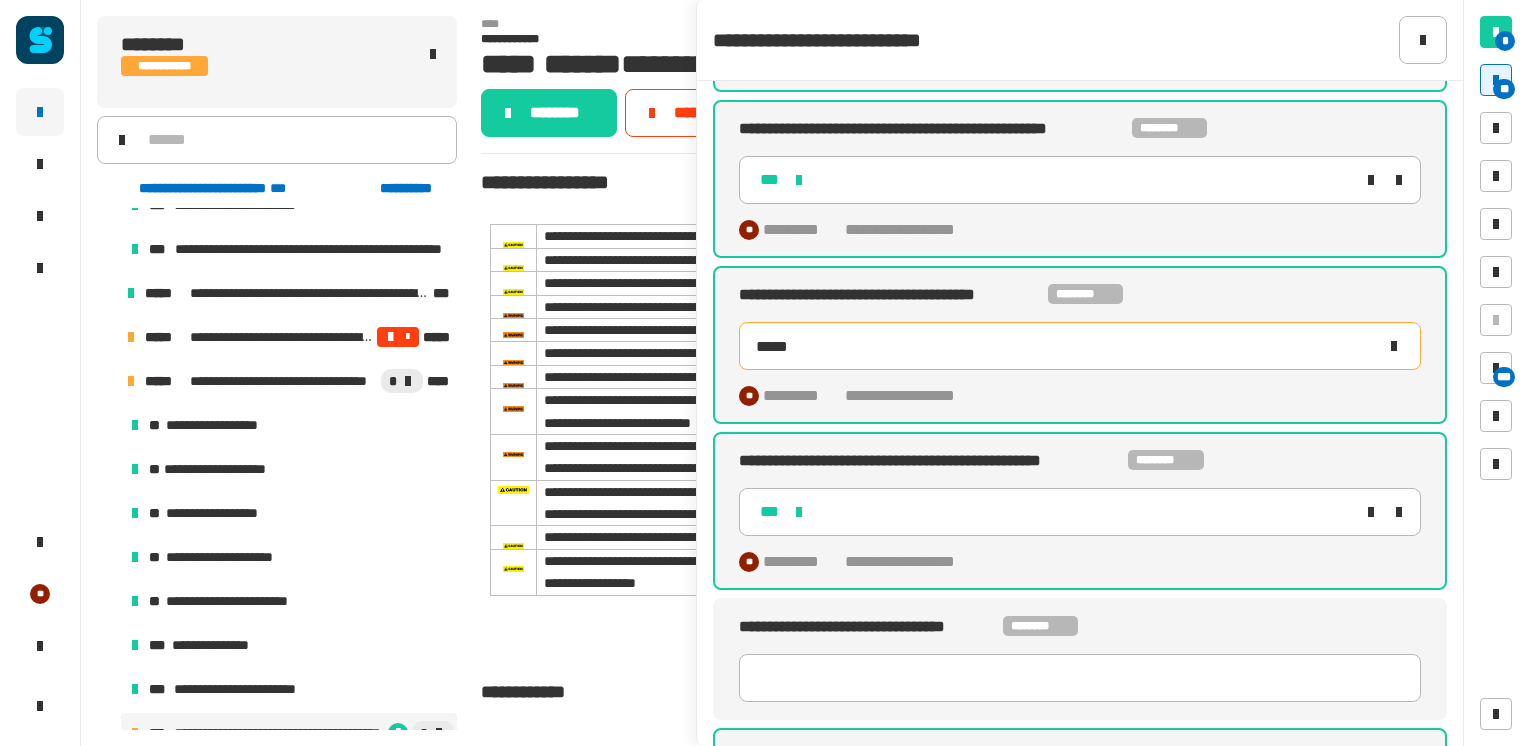 scroll, scrollTop: 6490, scrollLeft: 0, axis: vertical 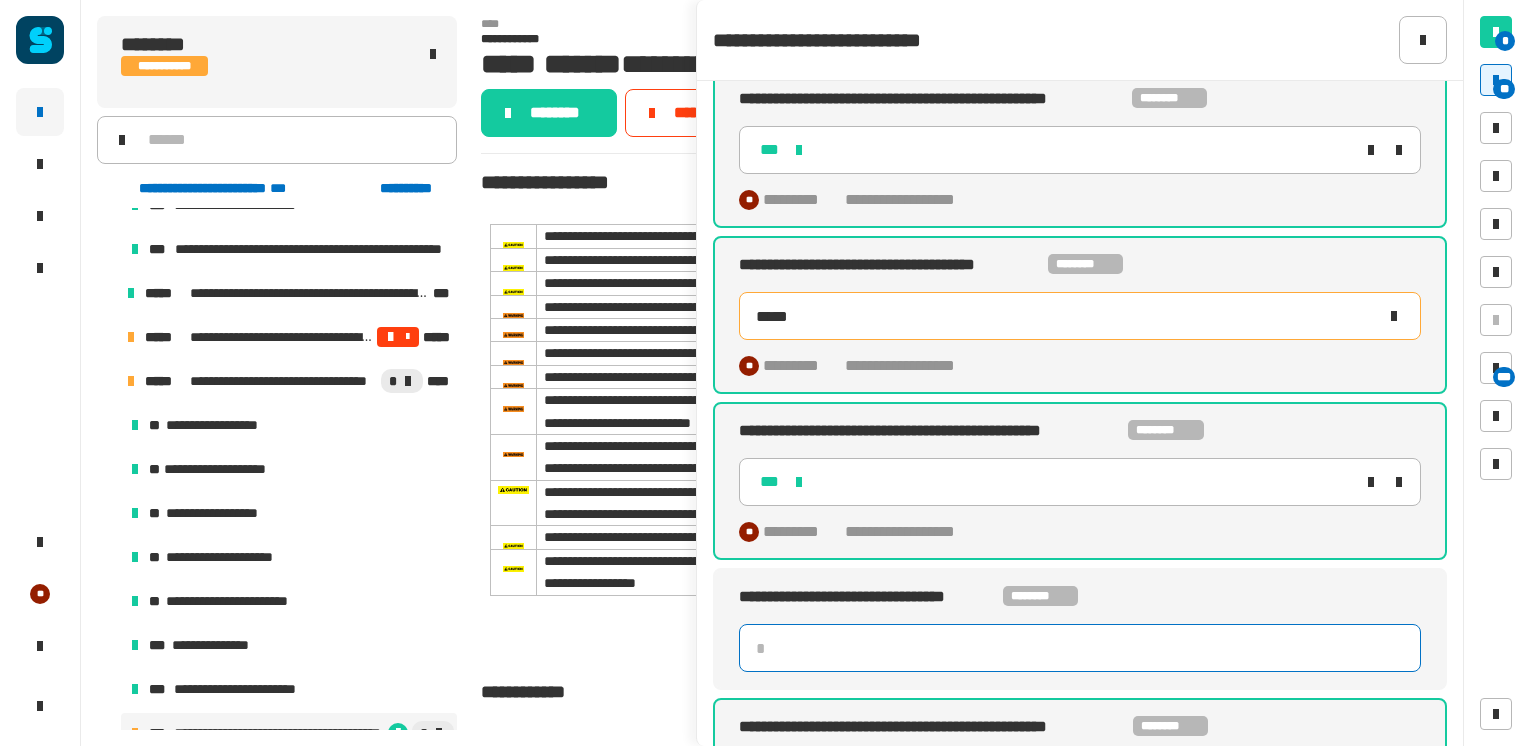 click 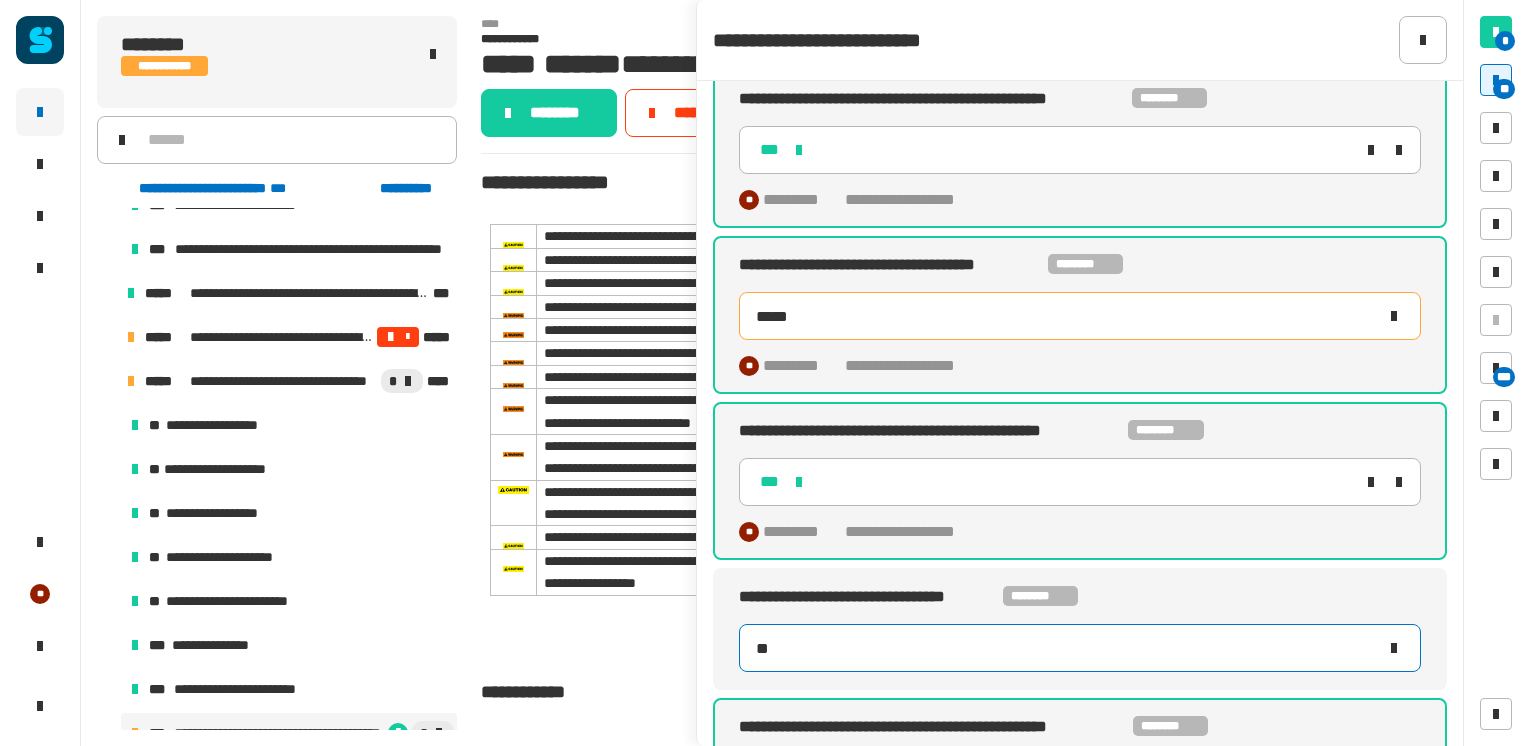 type on "***" 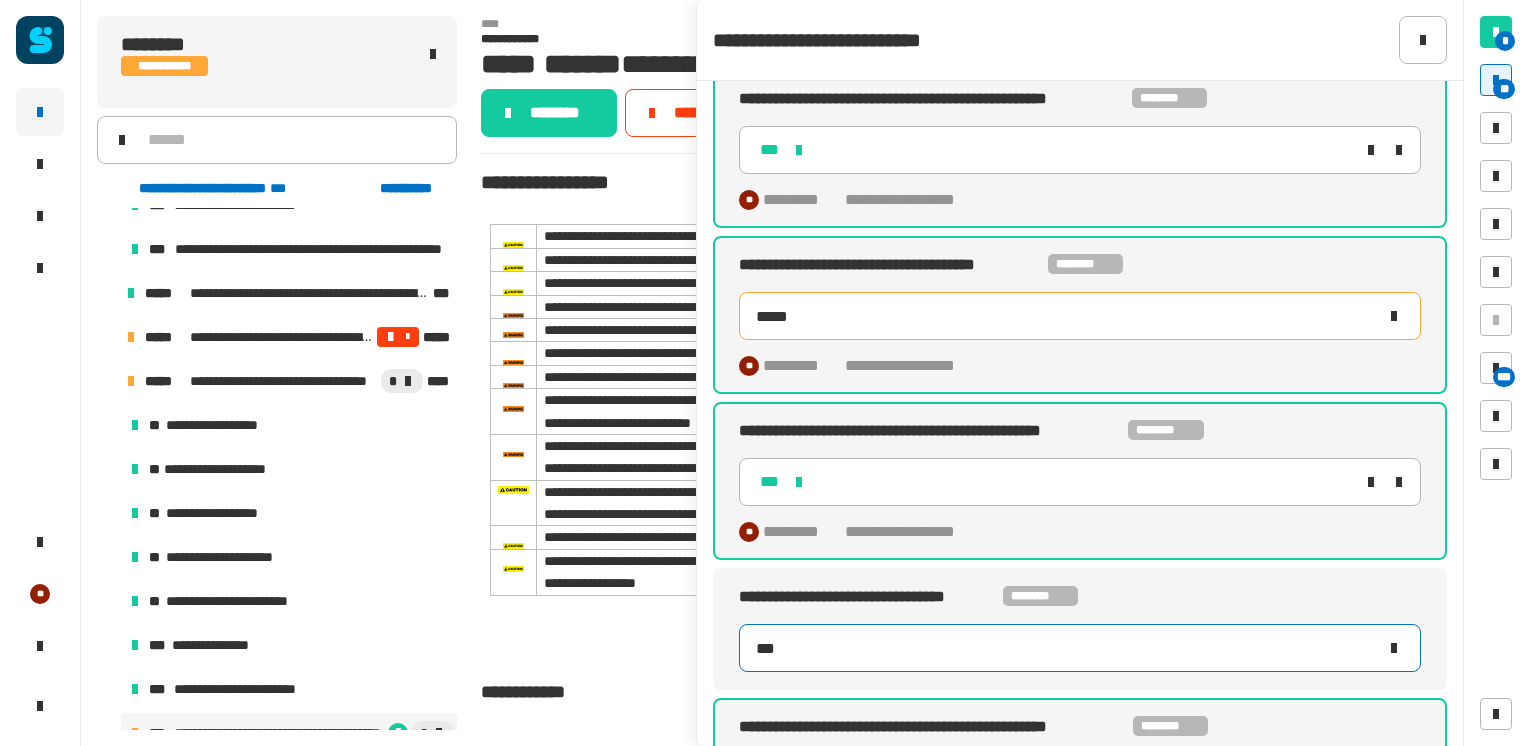 type on "*****" 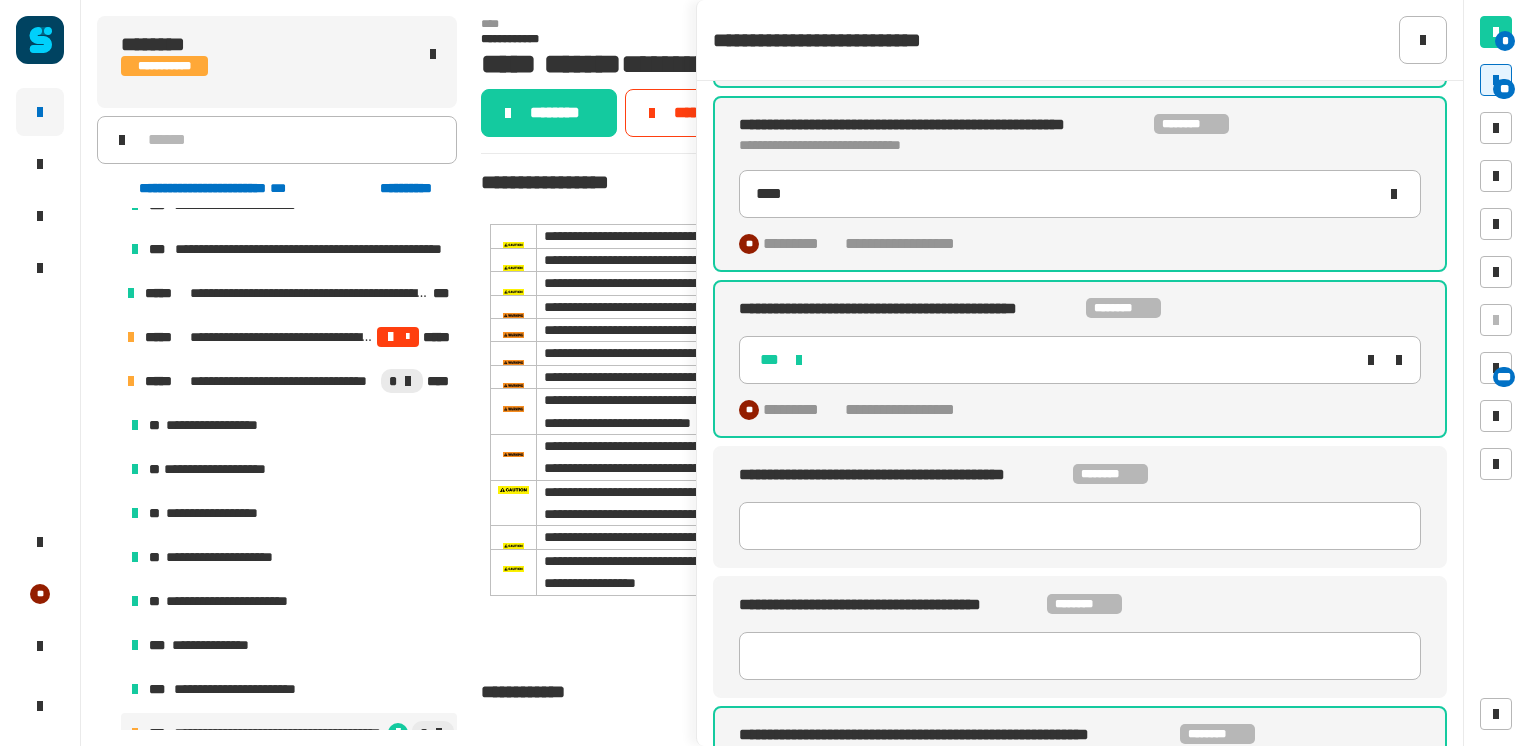 scroll, scrollTop: 7636, scrollLeft: 0, axis: vertical 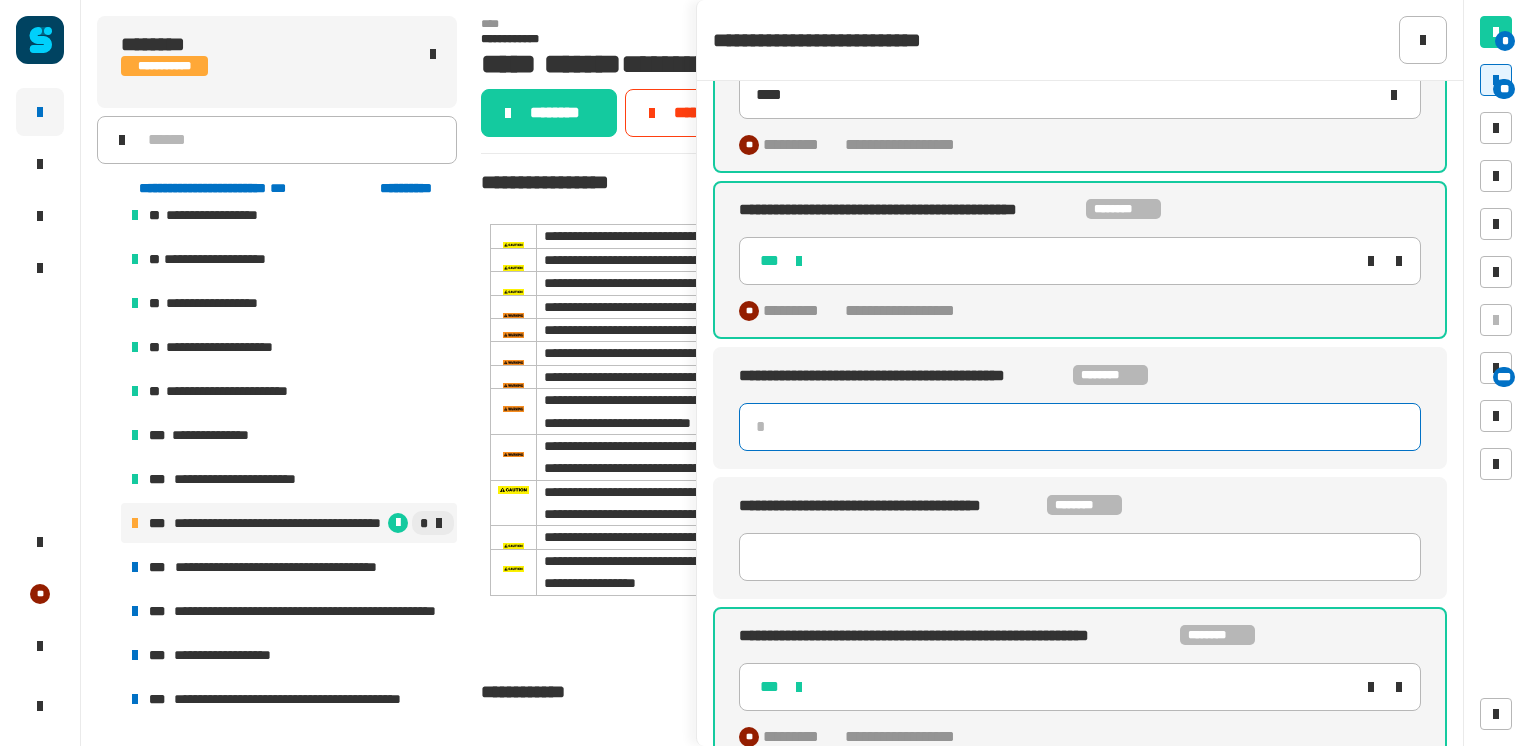 click 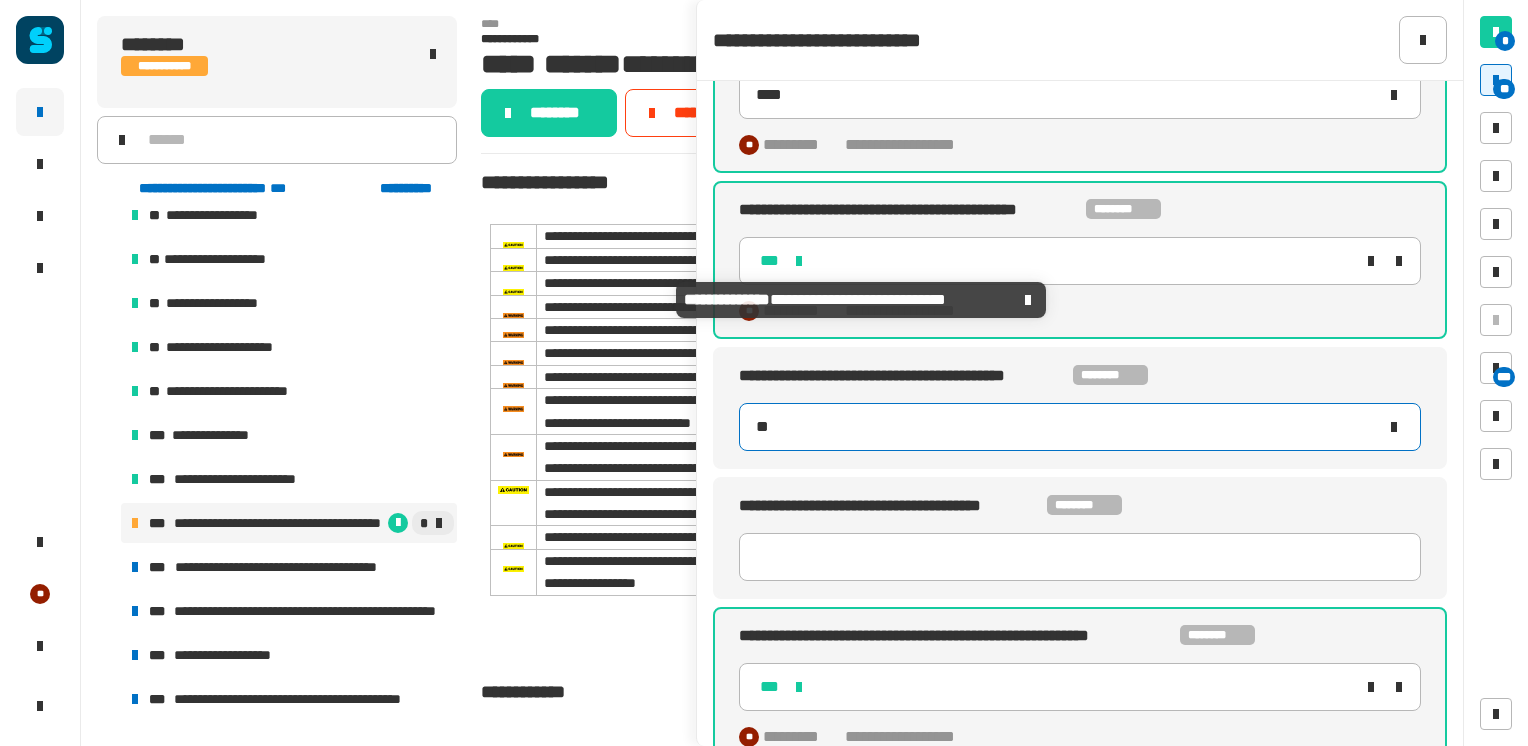 type on "****" 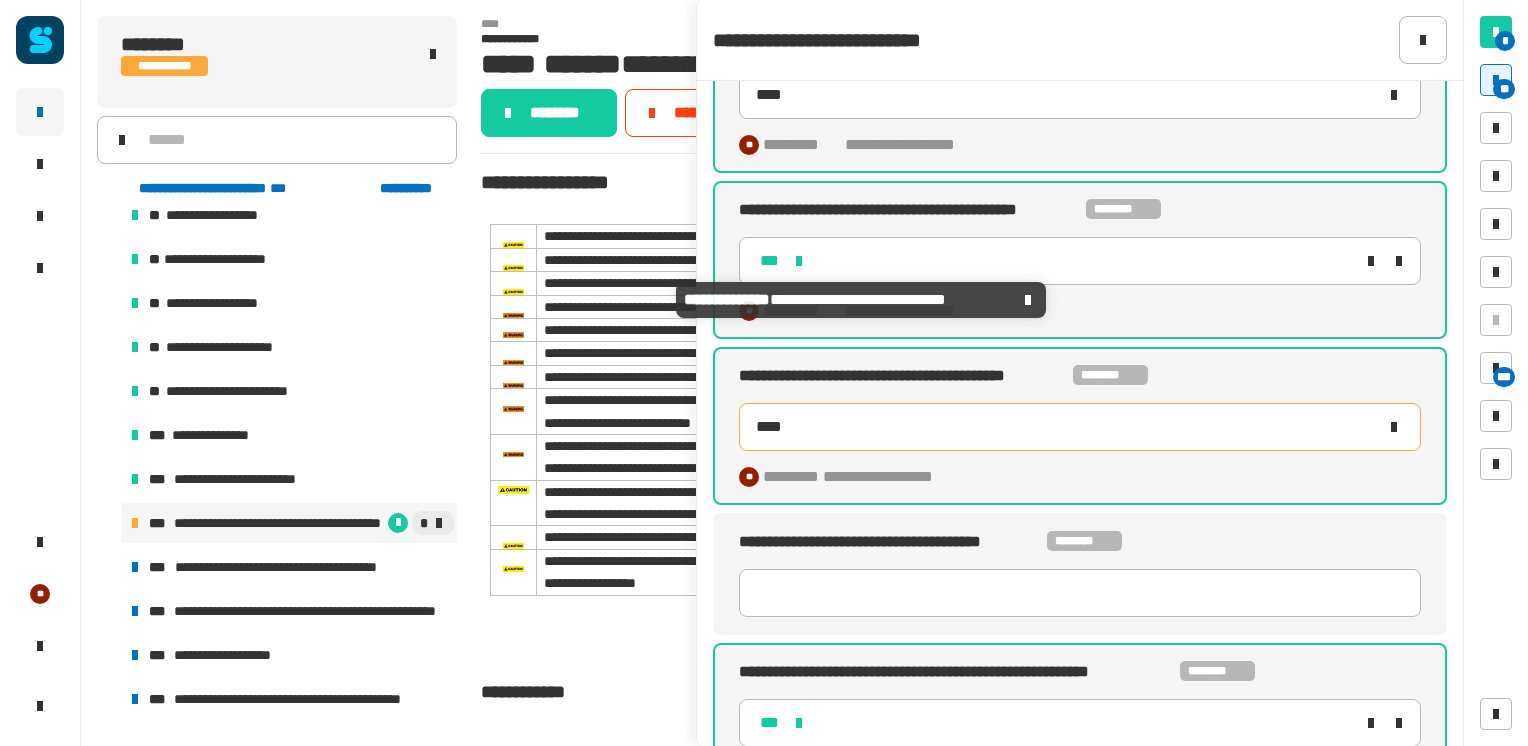 type on "***" 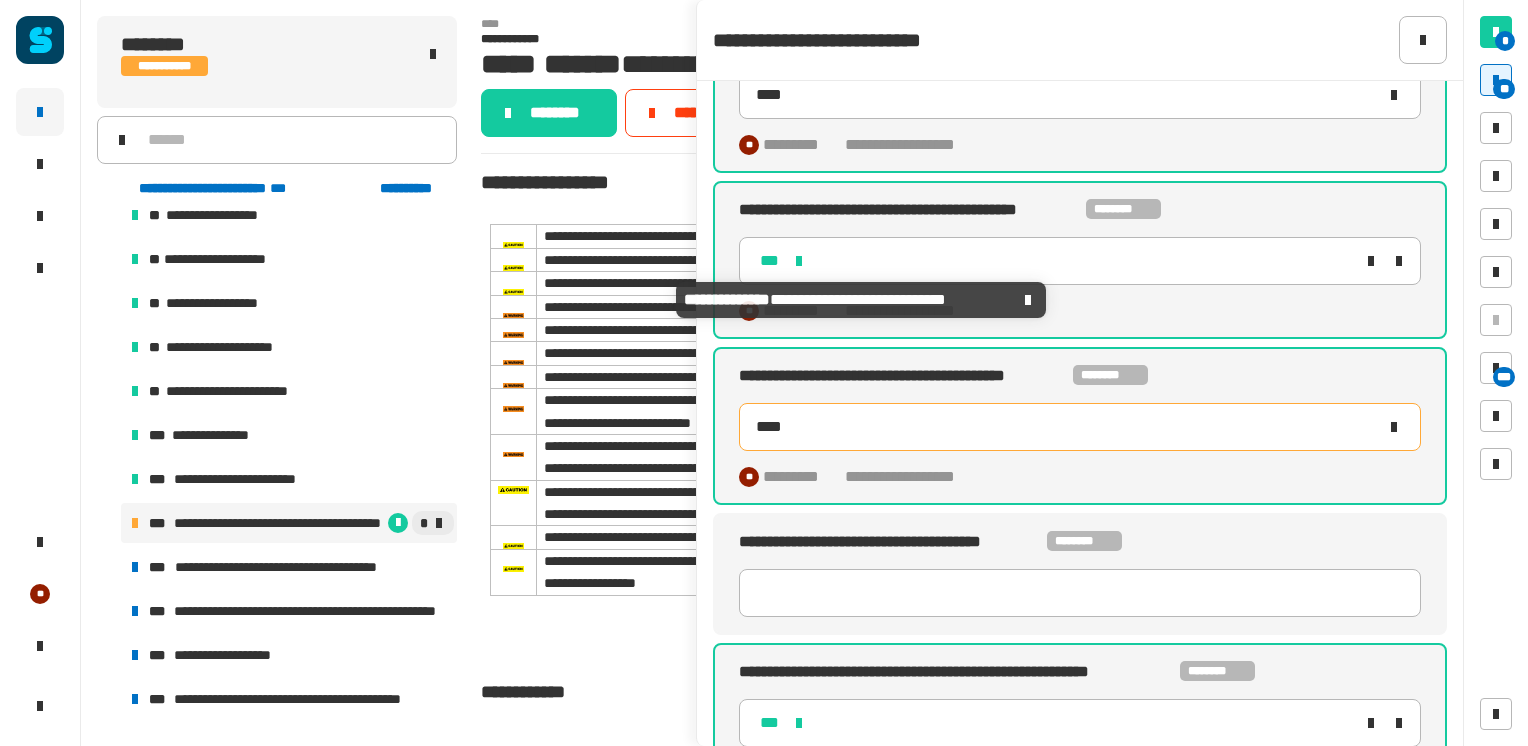 type on "*****" 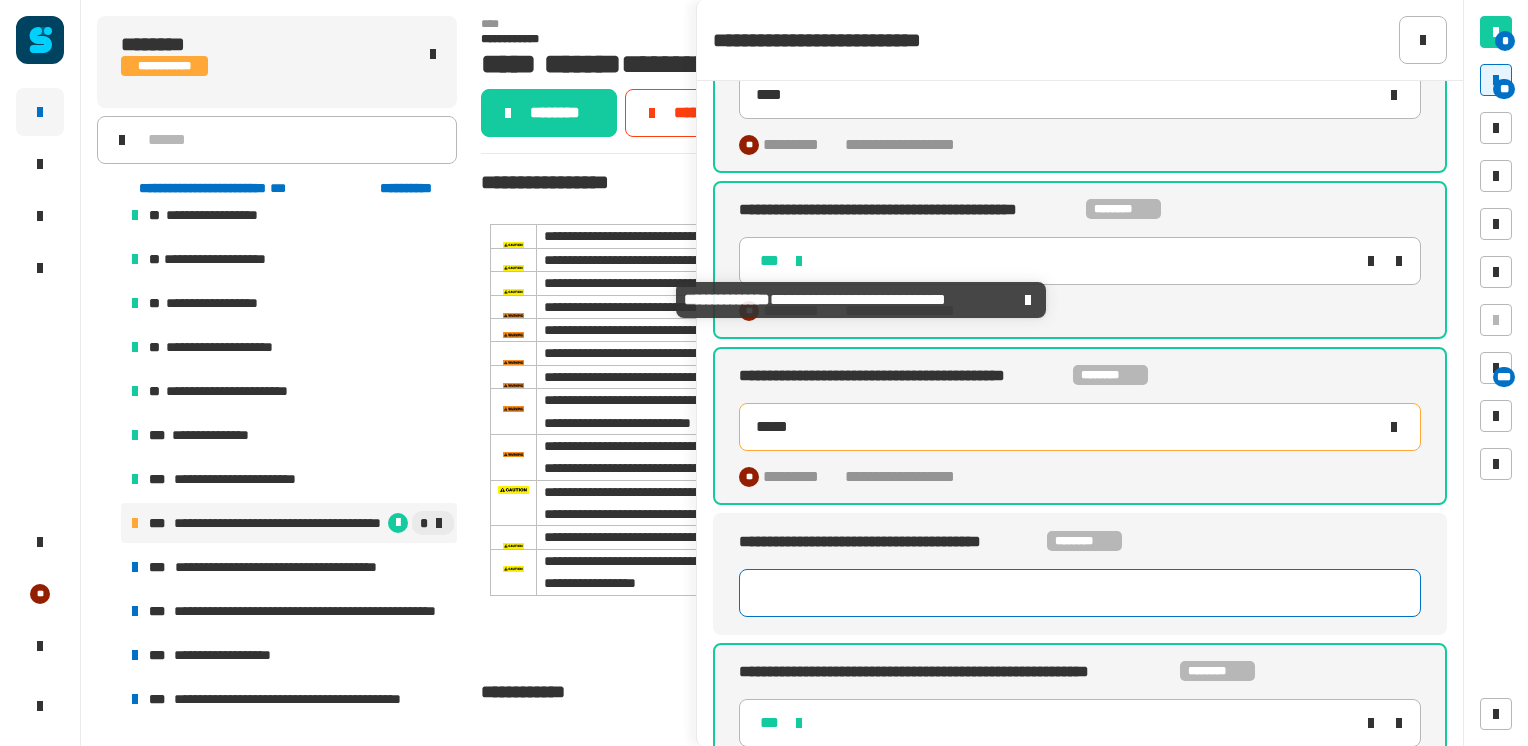 type 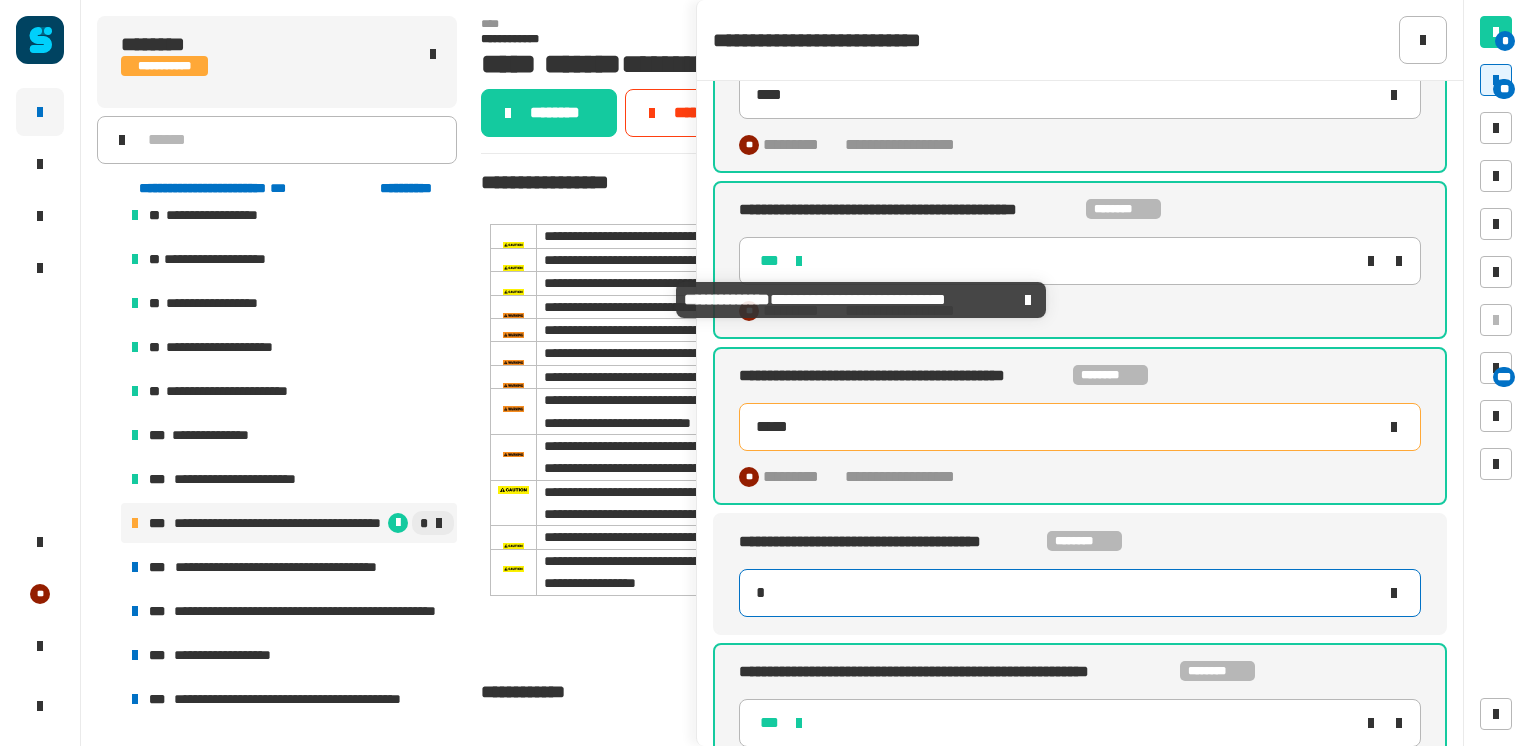 type on "**" 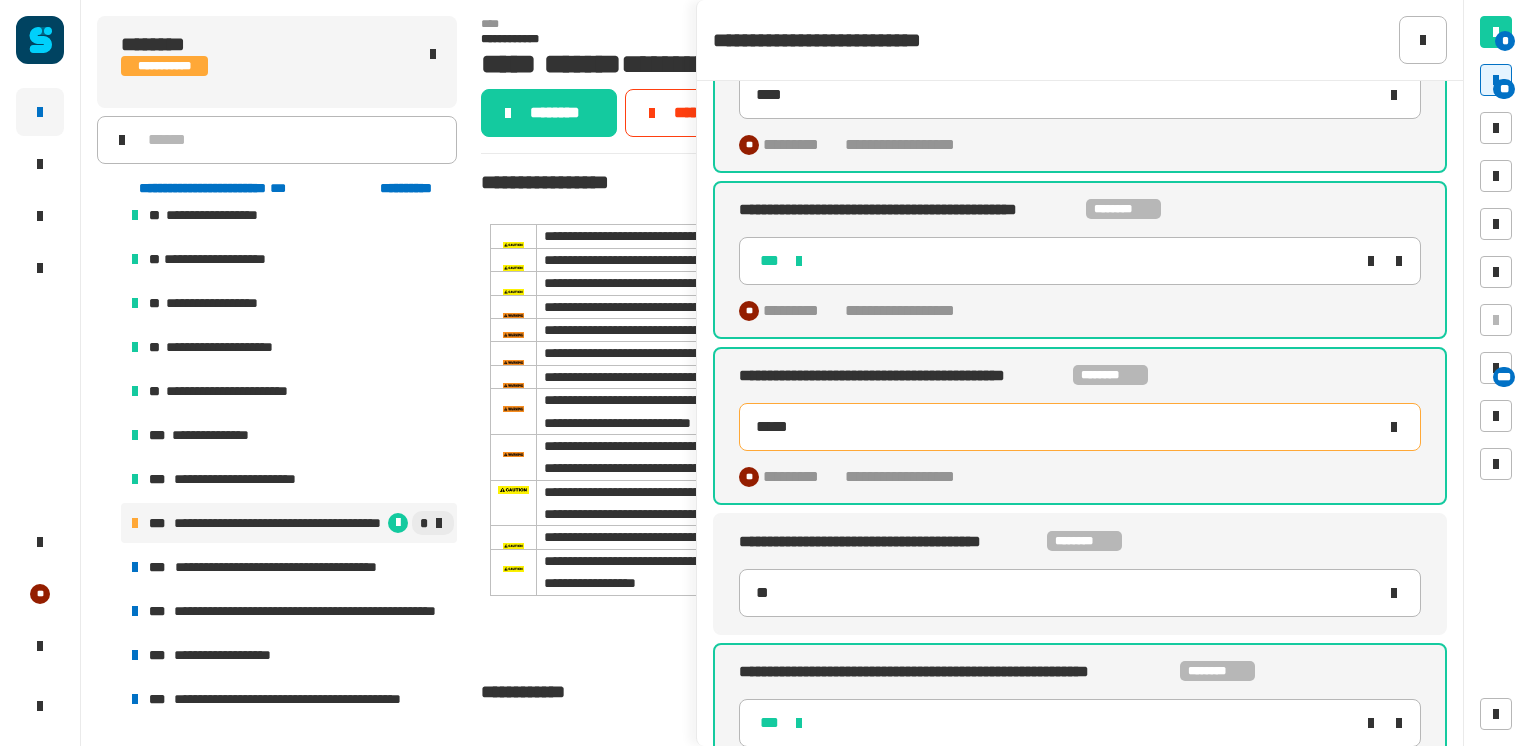type 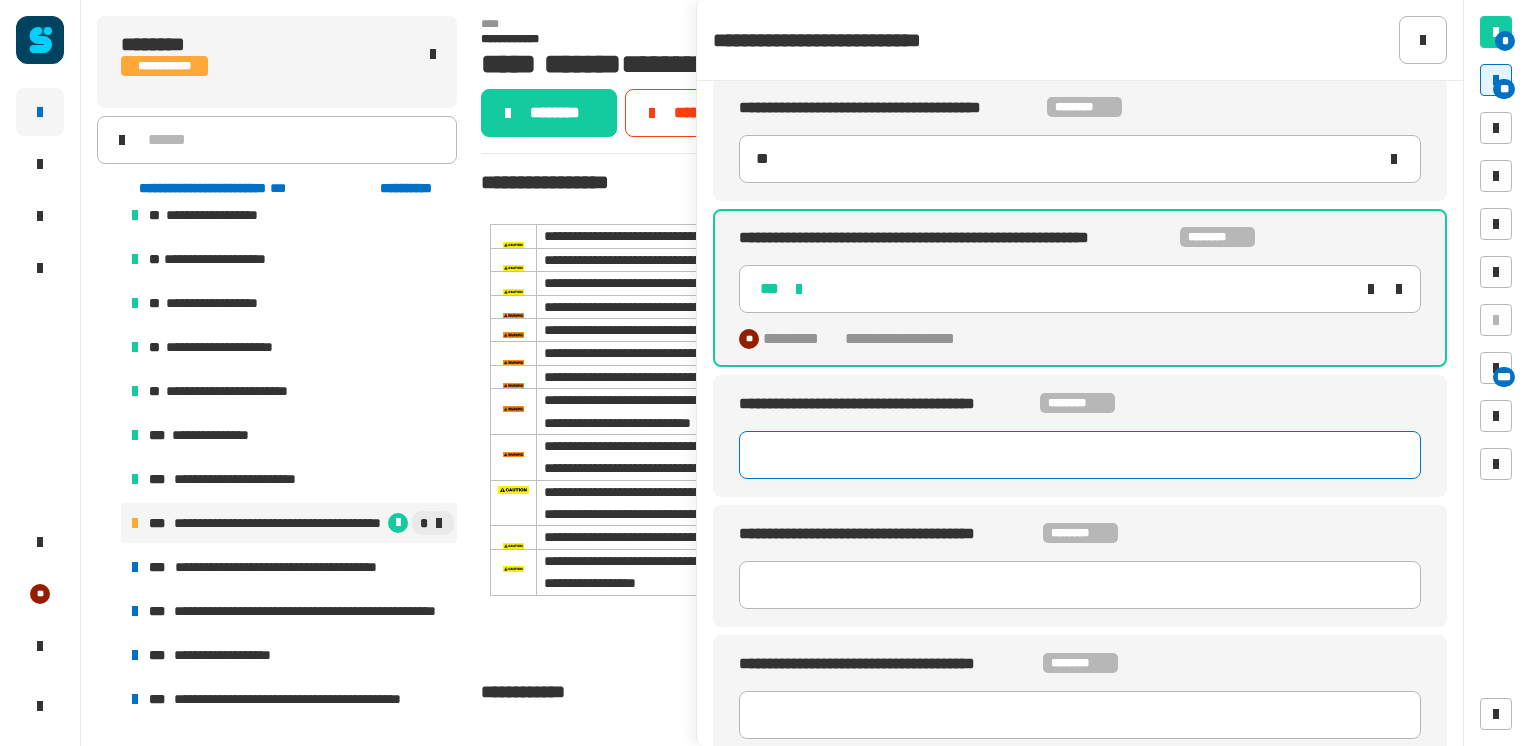 type on "**" 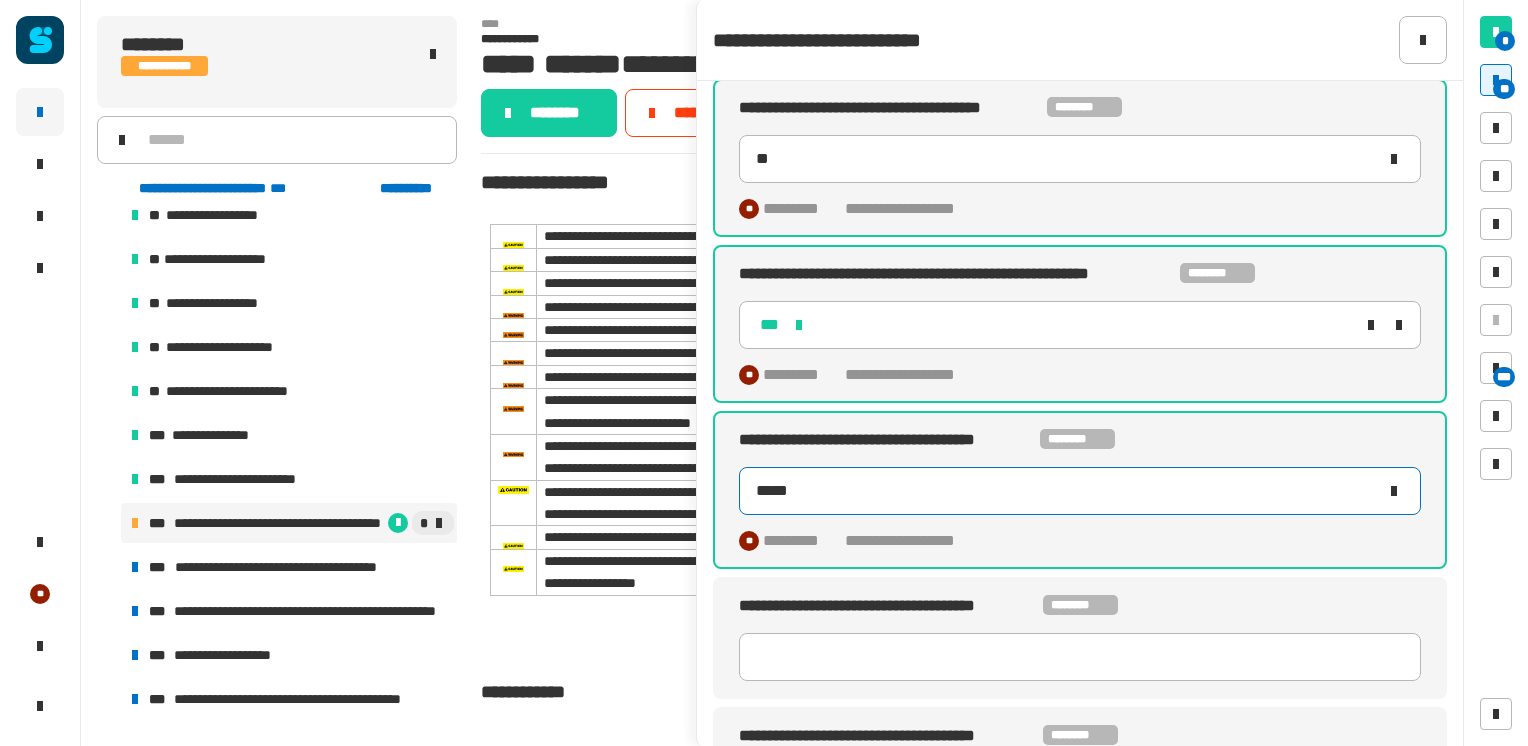 type on "******" 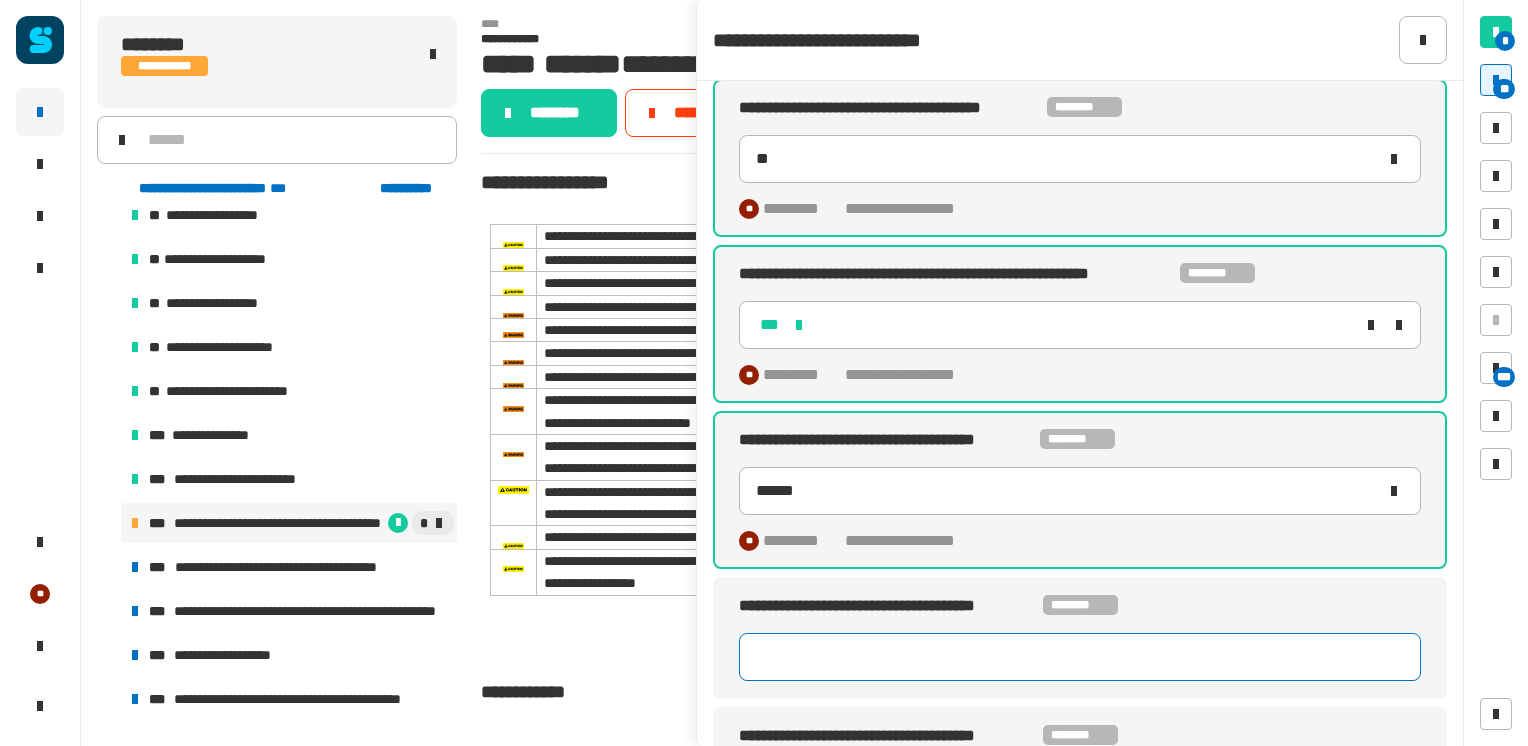 type 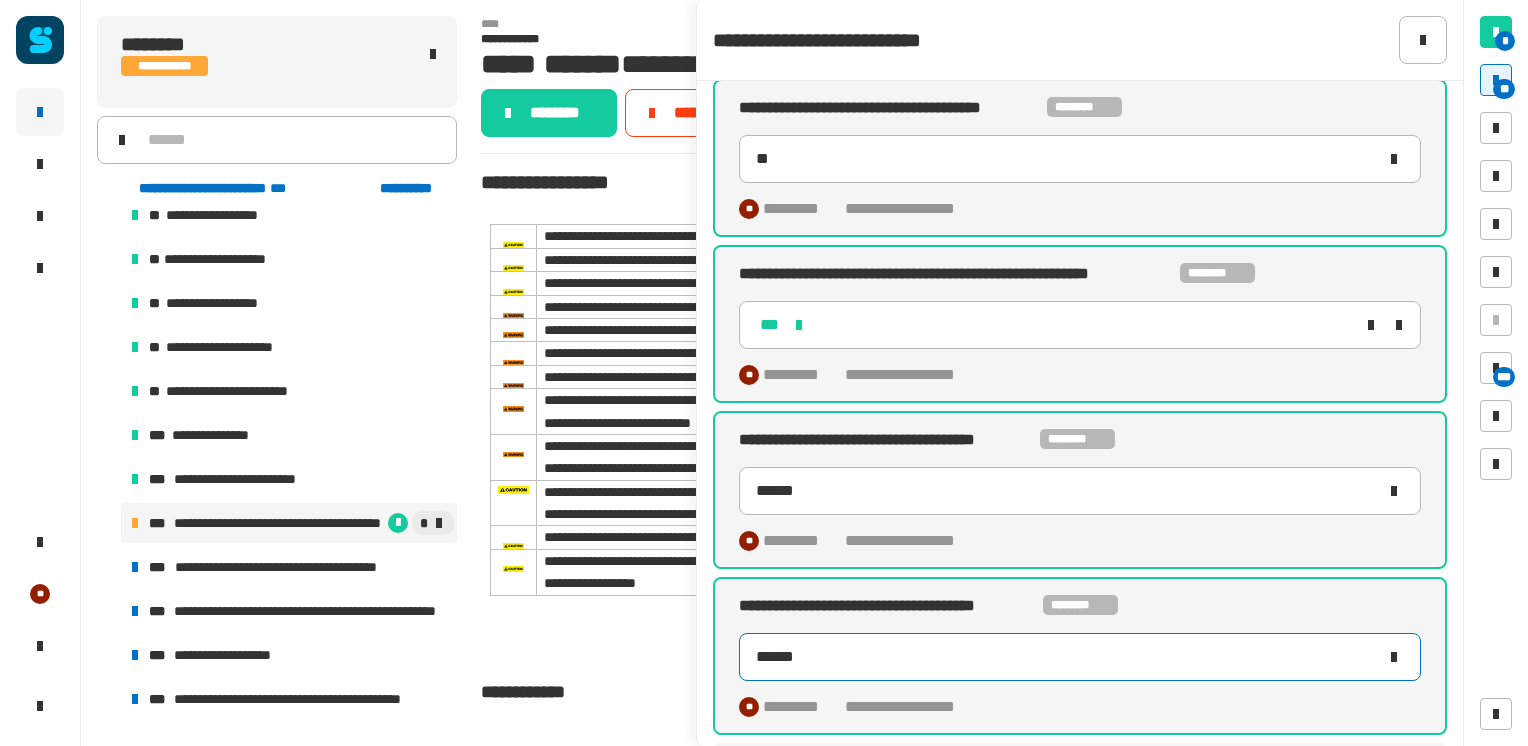 type on "******" 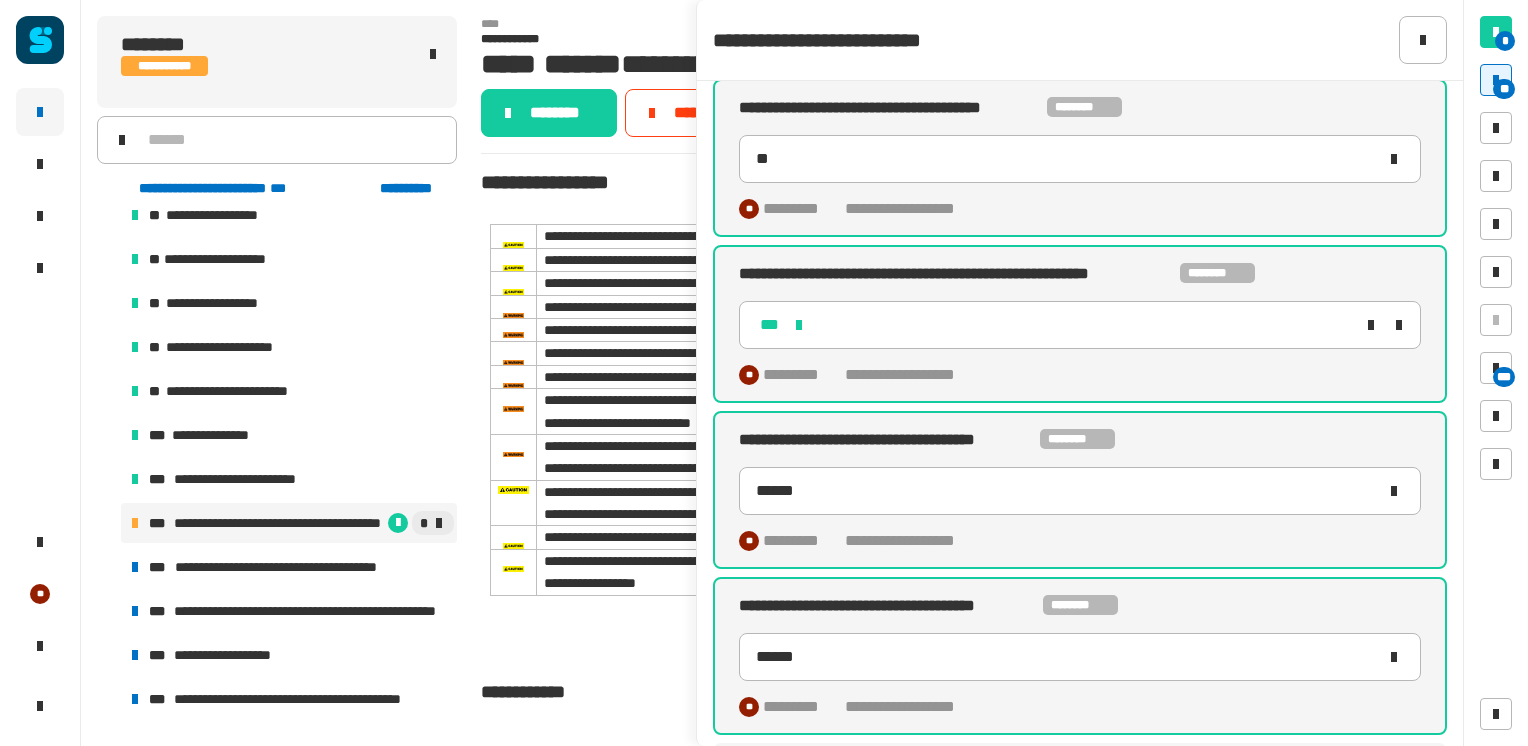 type 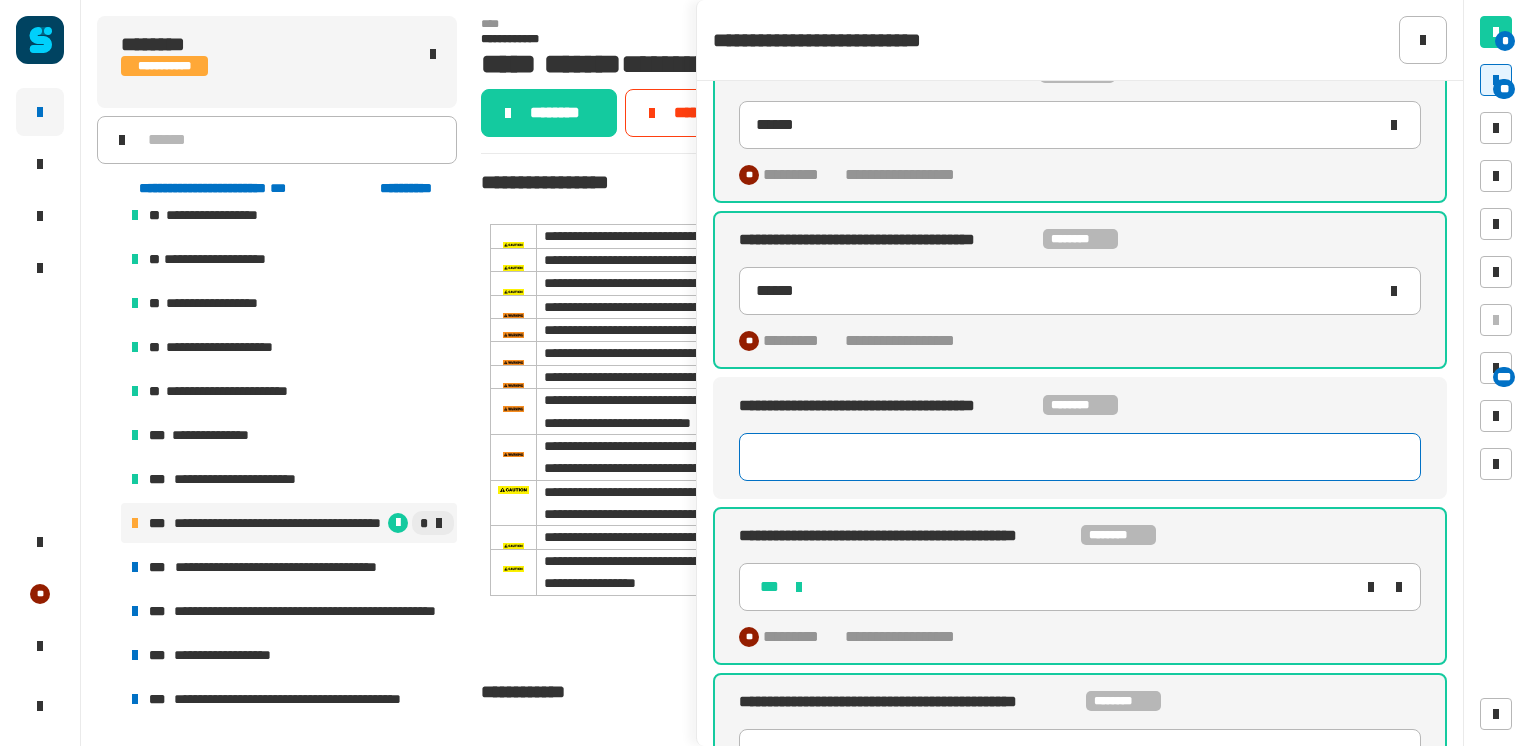 type on "******" 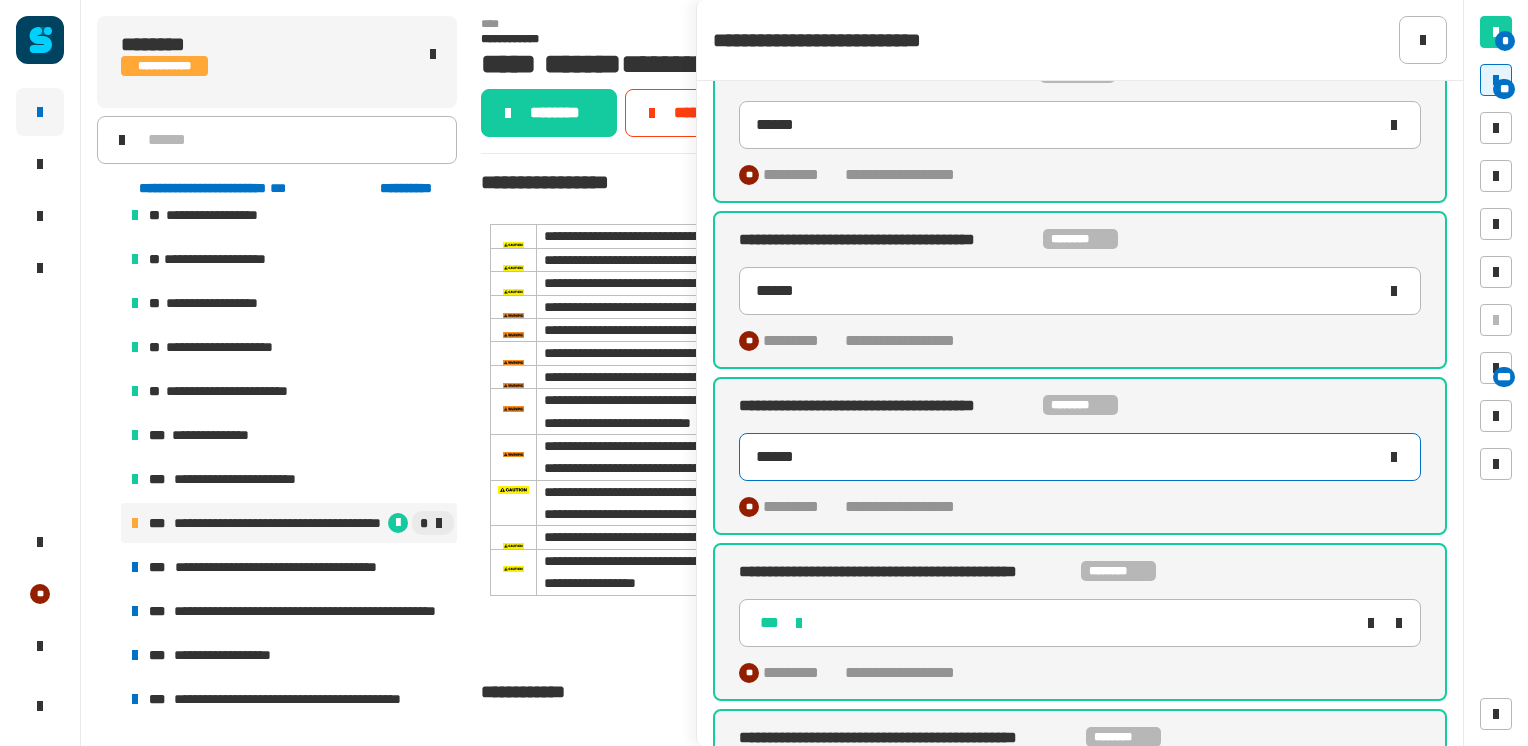 type on "*******" 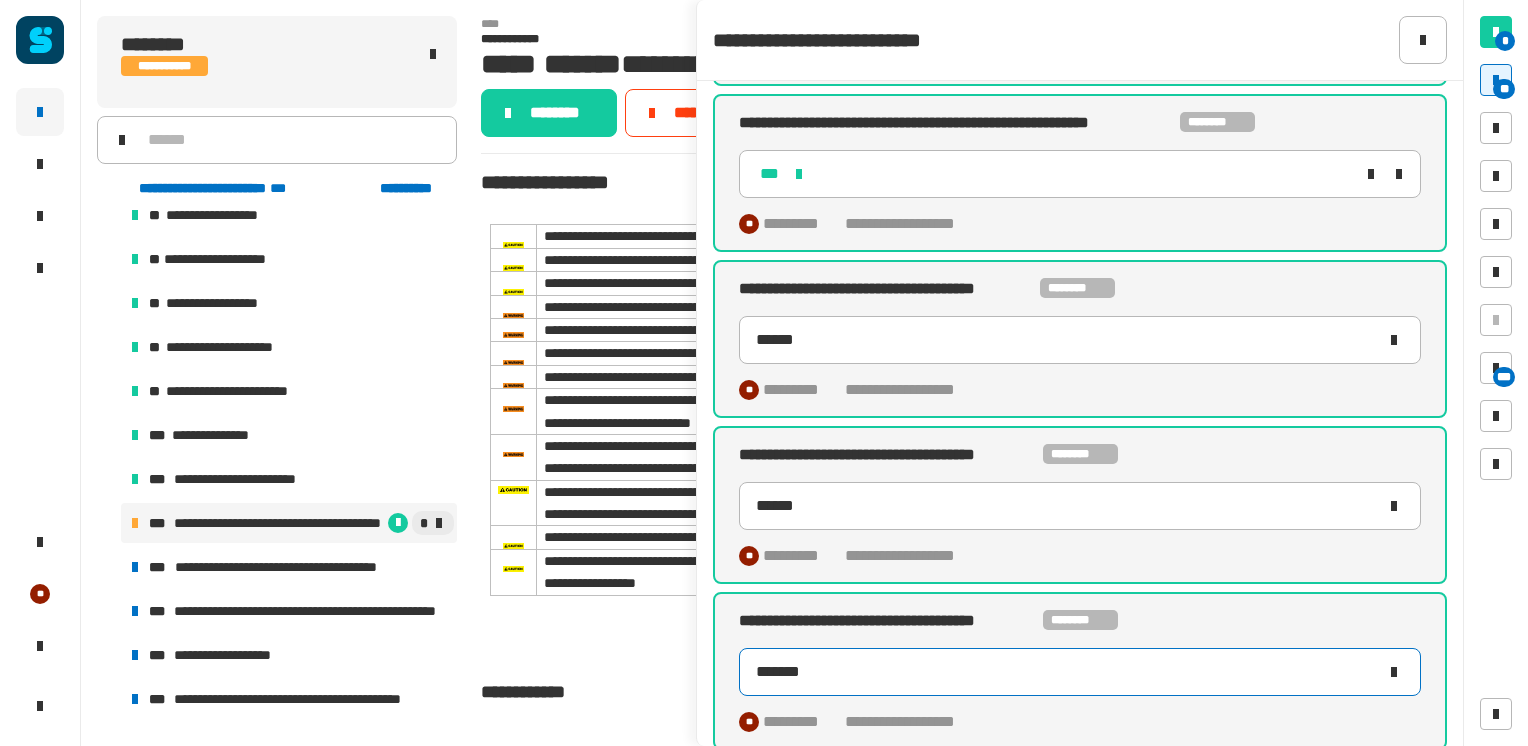 scroll, scrollTop: 8316, scrollLeft: 0, axis: vertical 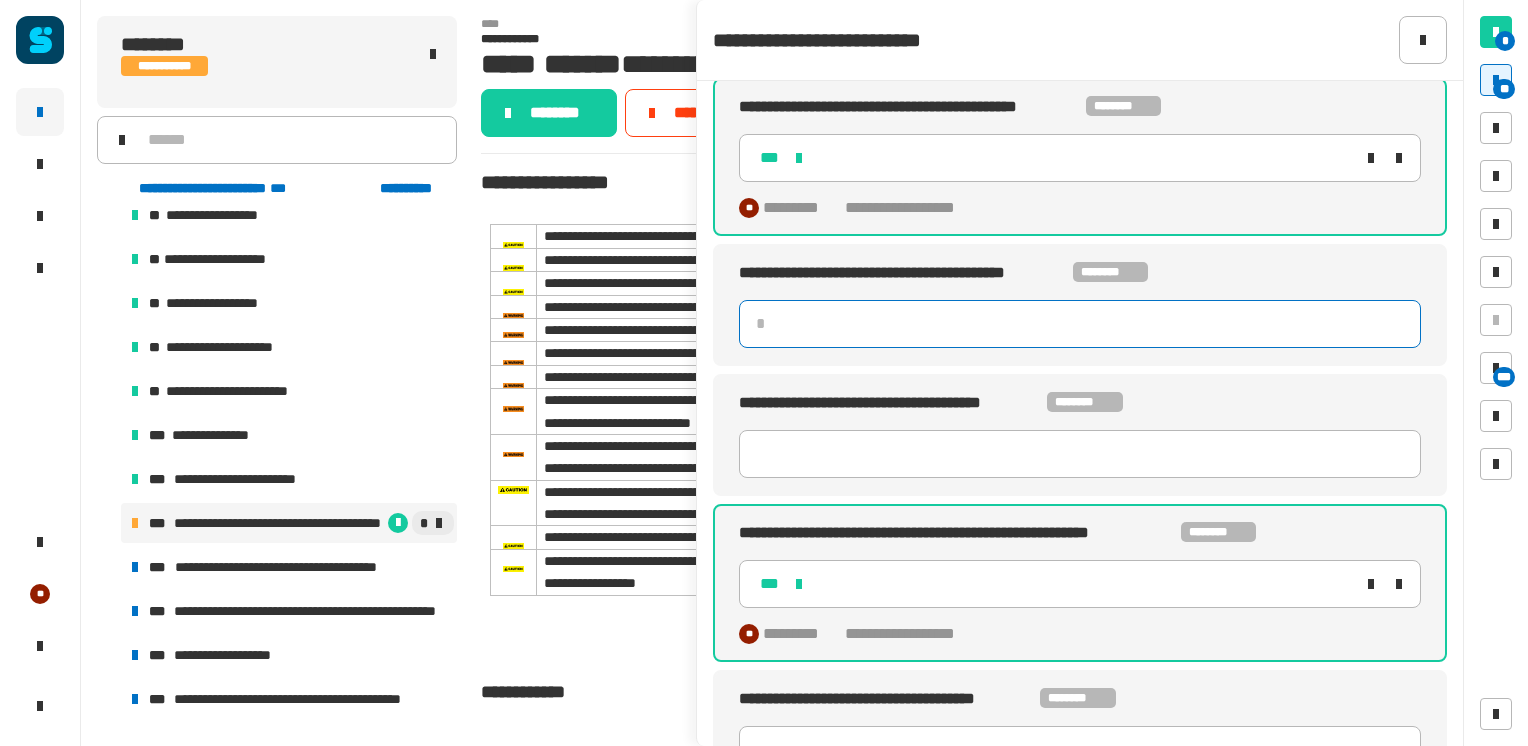 click 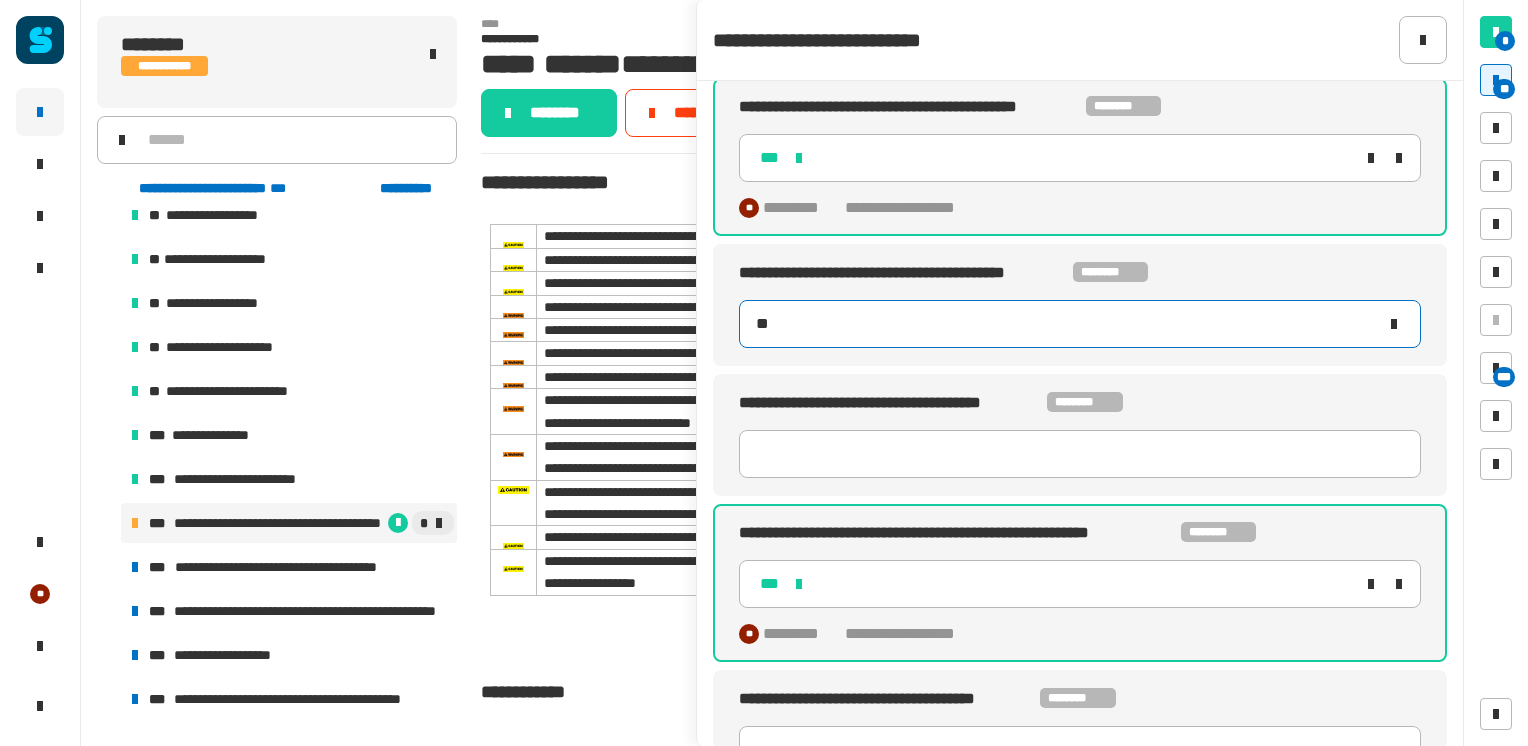 type on "**" 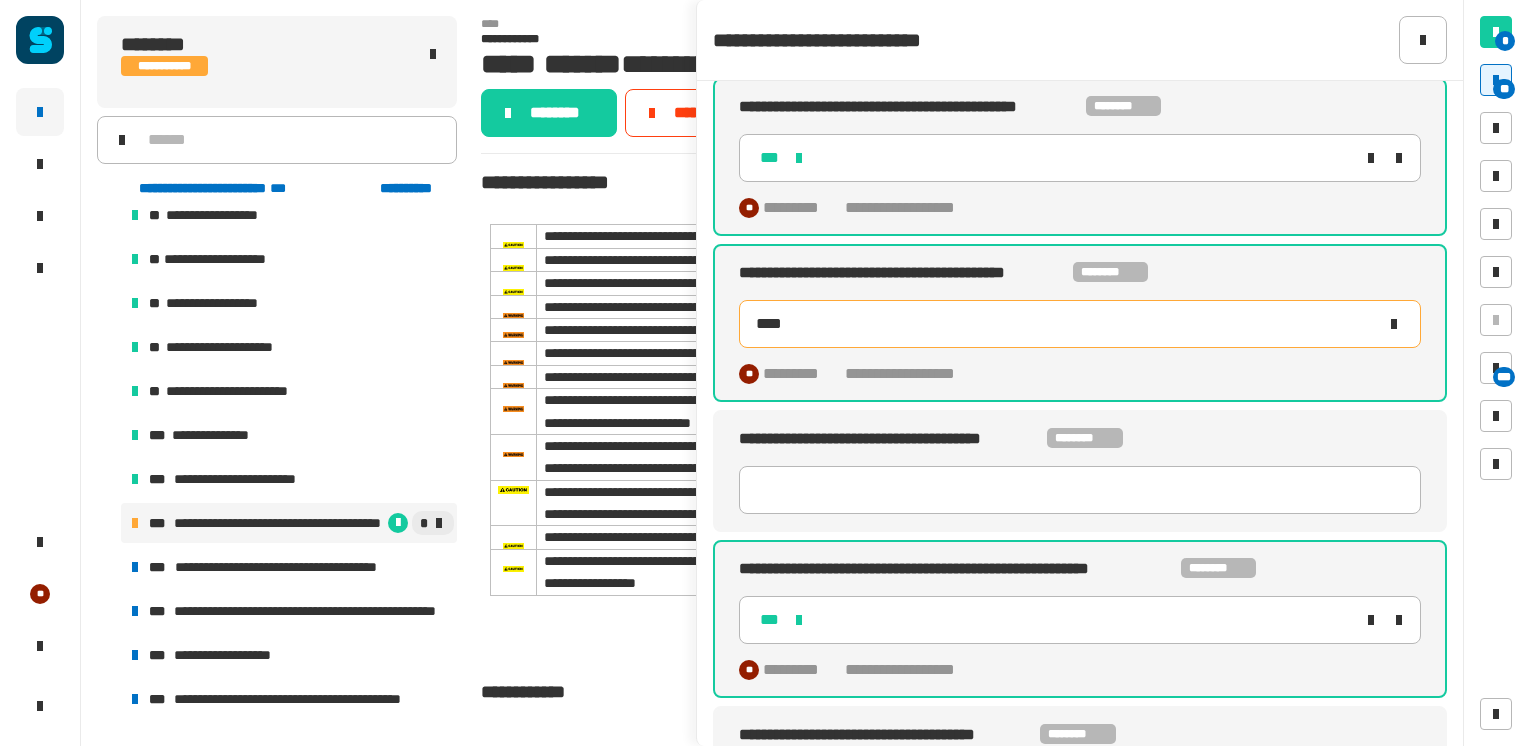 type on "****" 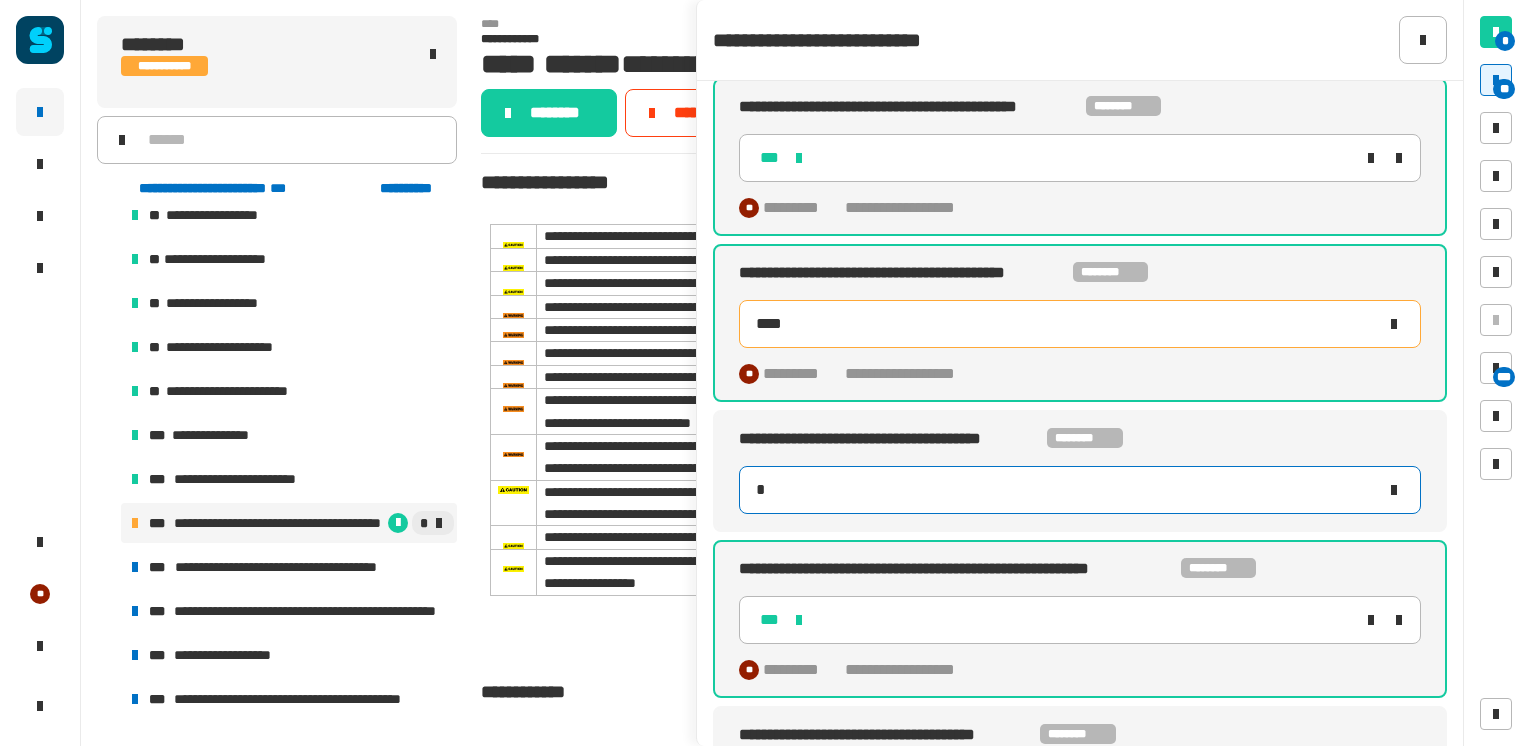 type on "**" 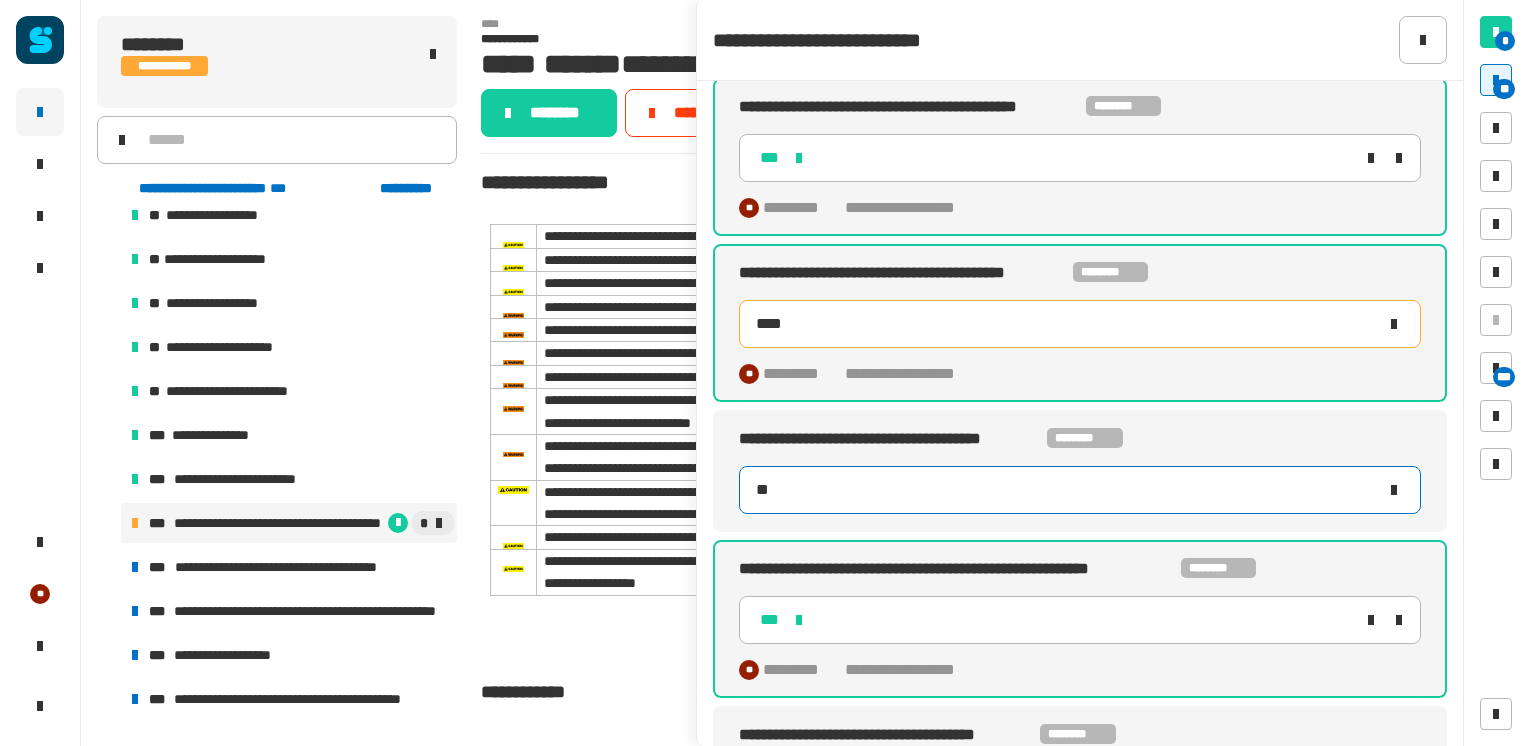 type on "****" 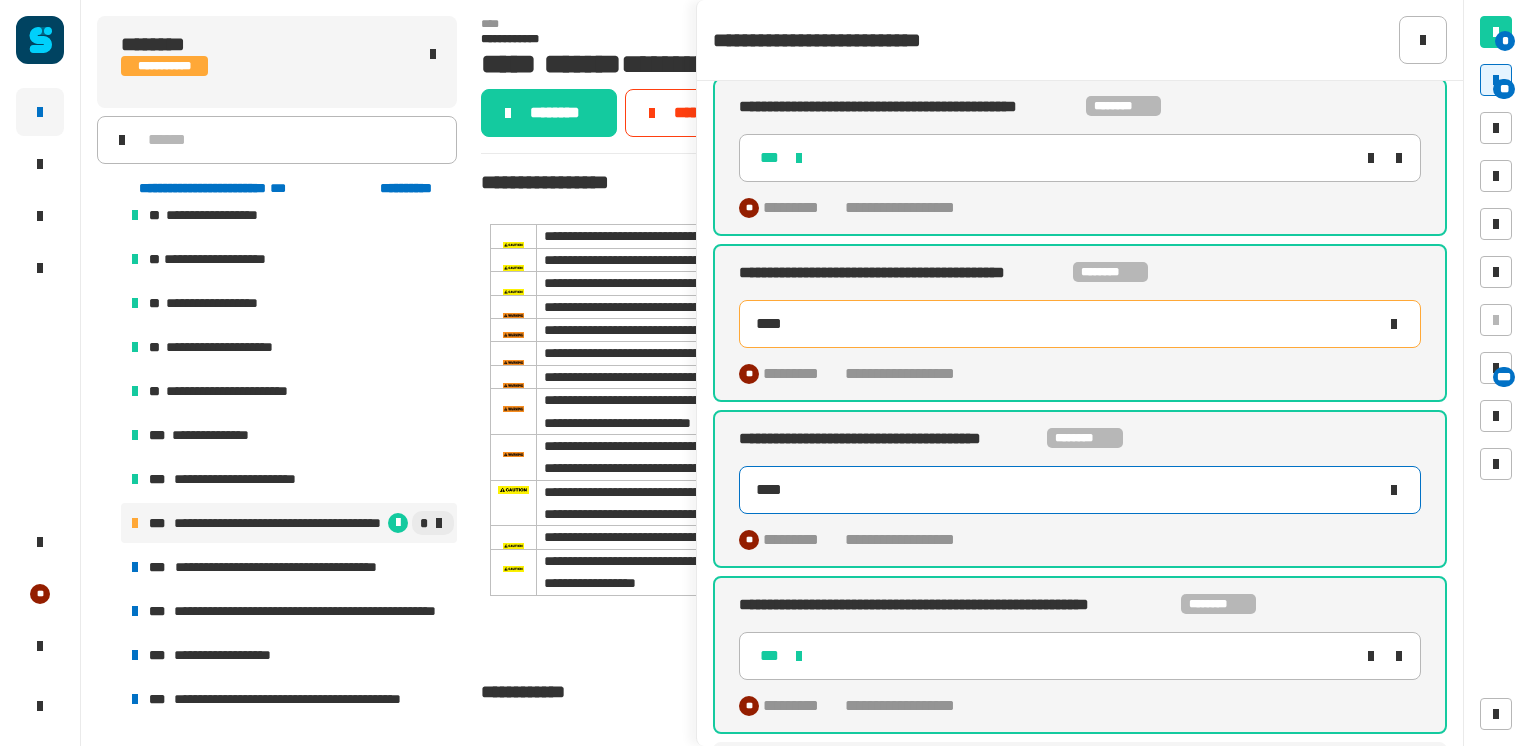 type on "*****" 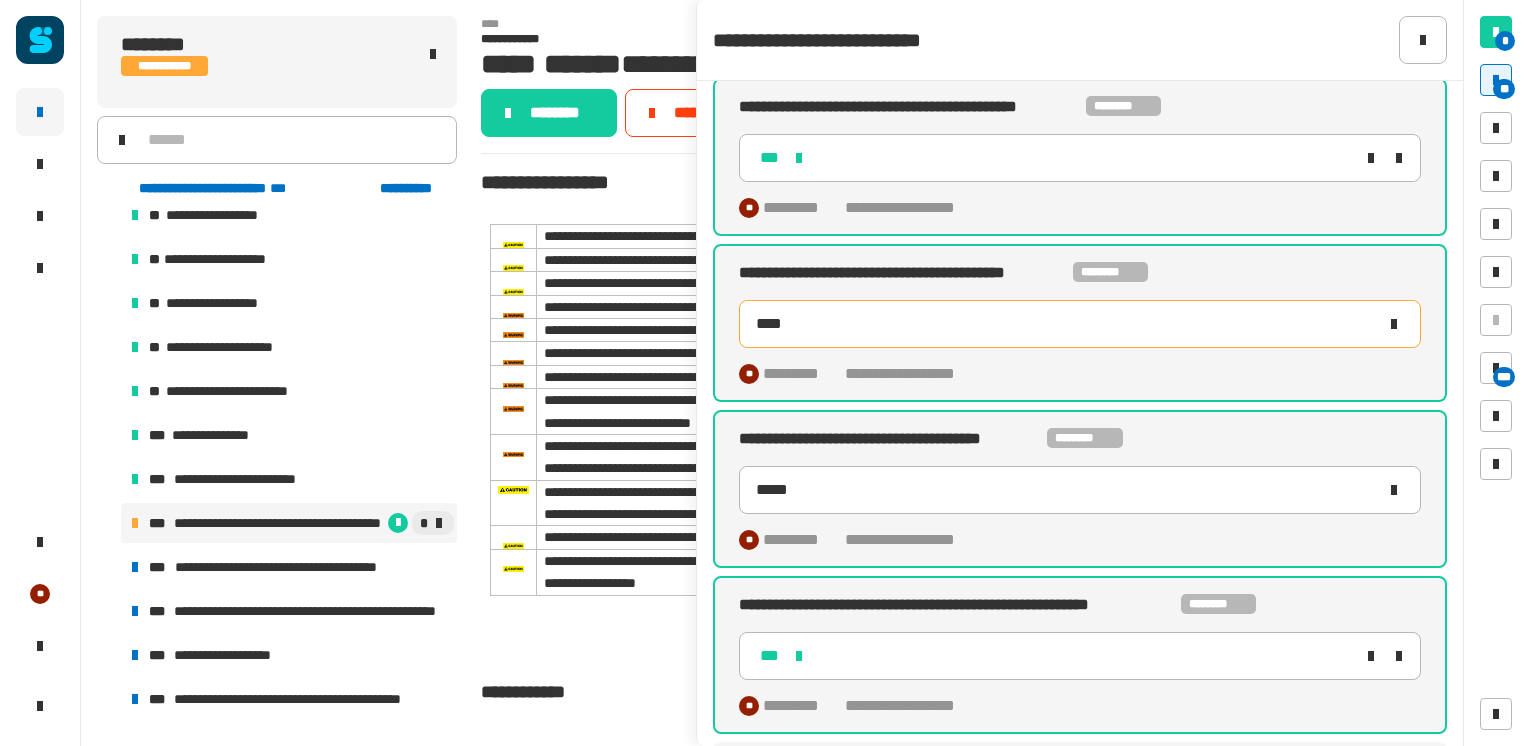 click on "****" 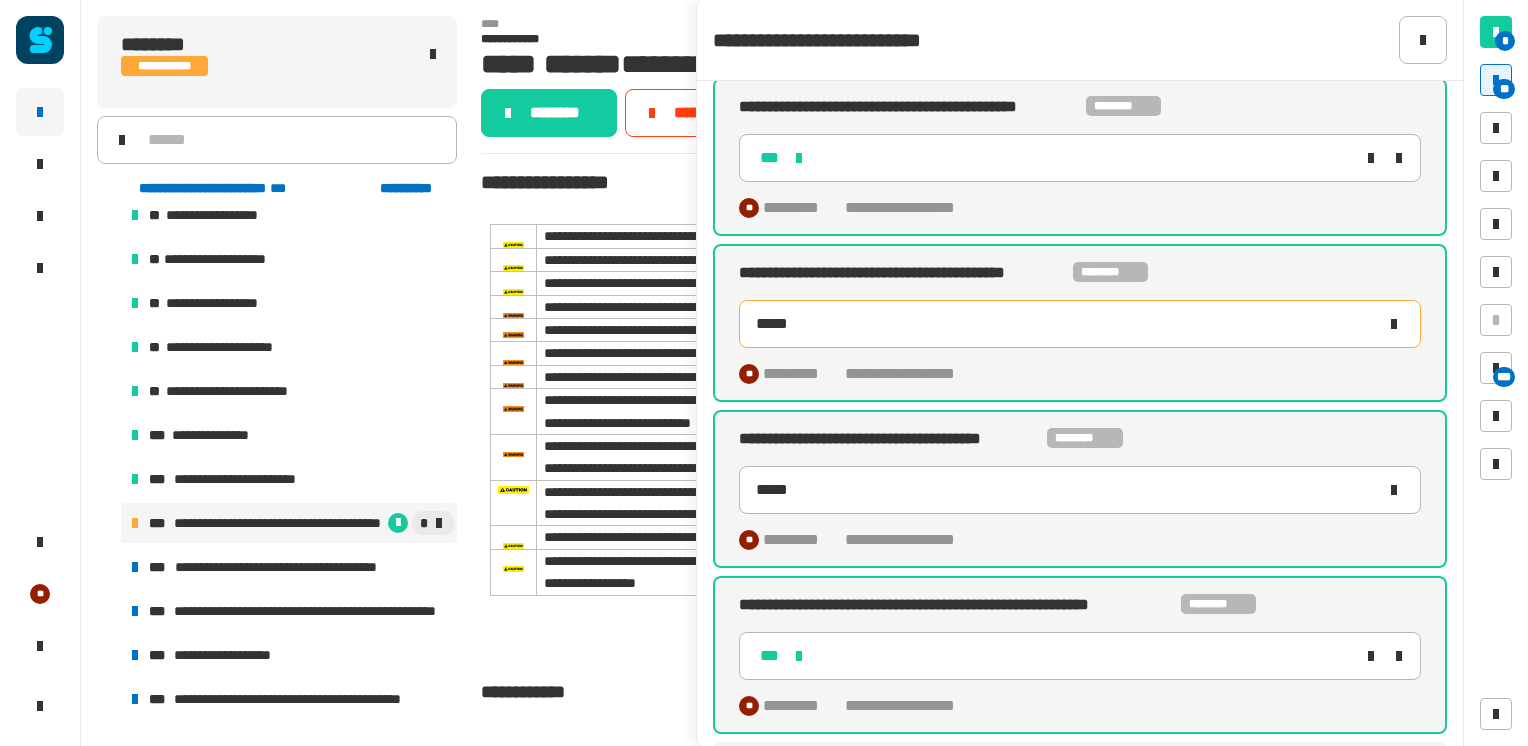 type on "*****" 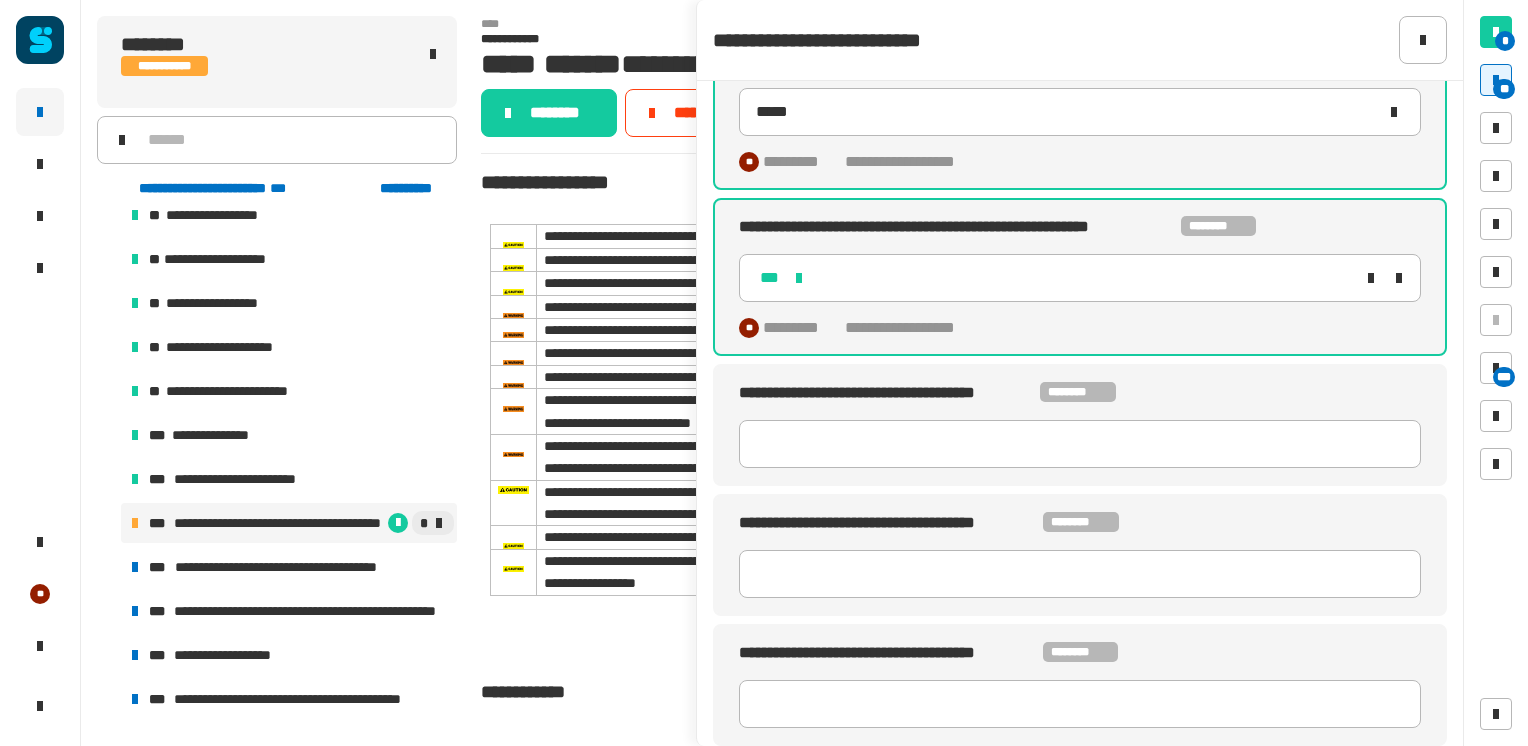 scroll, scrollTop: 9540, scrollLeft: 0, axis: vertical 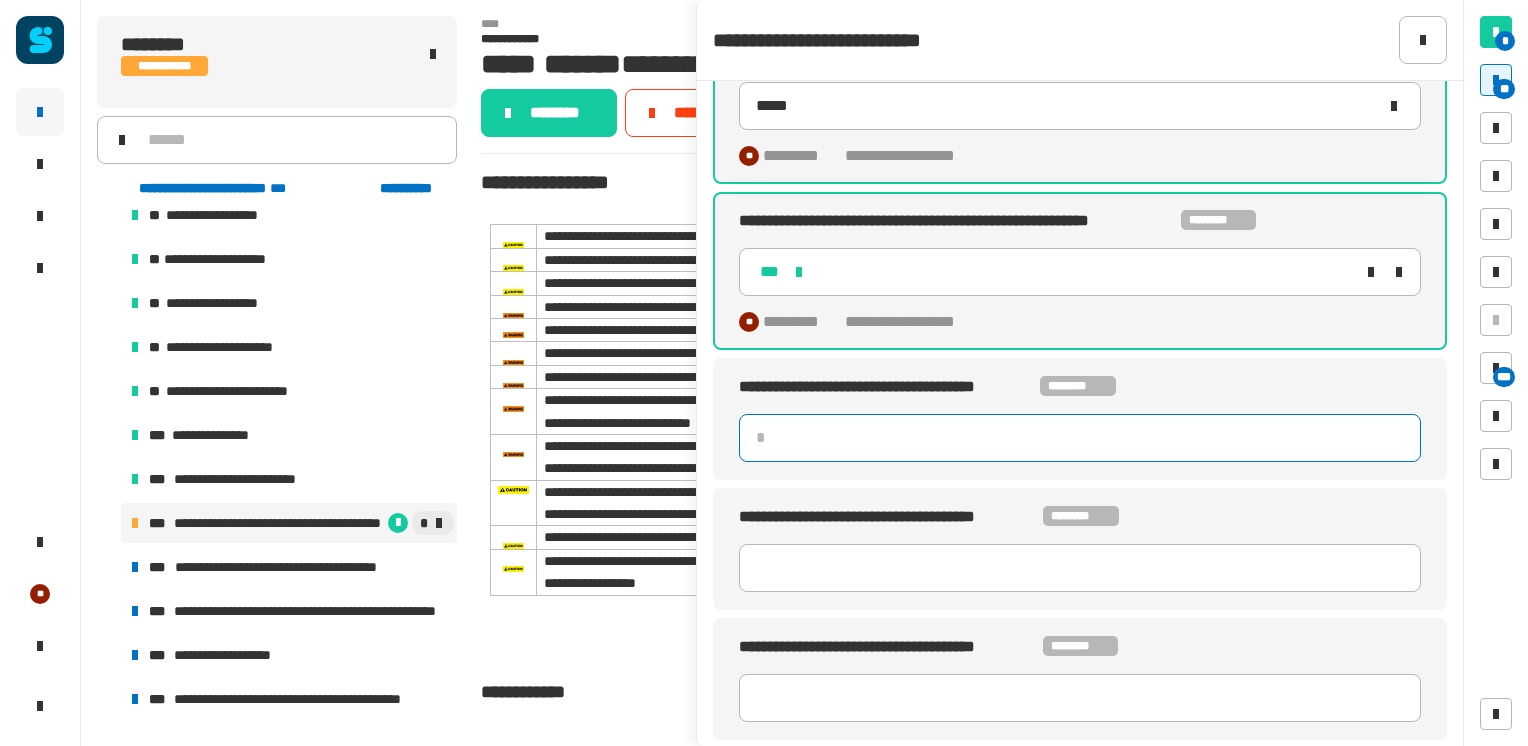 click 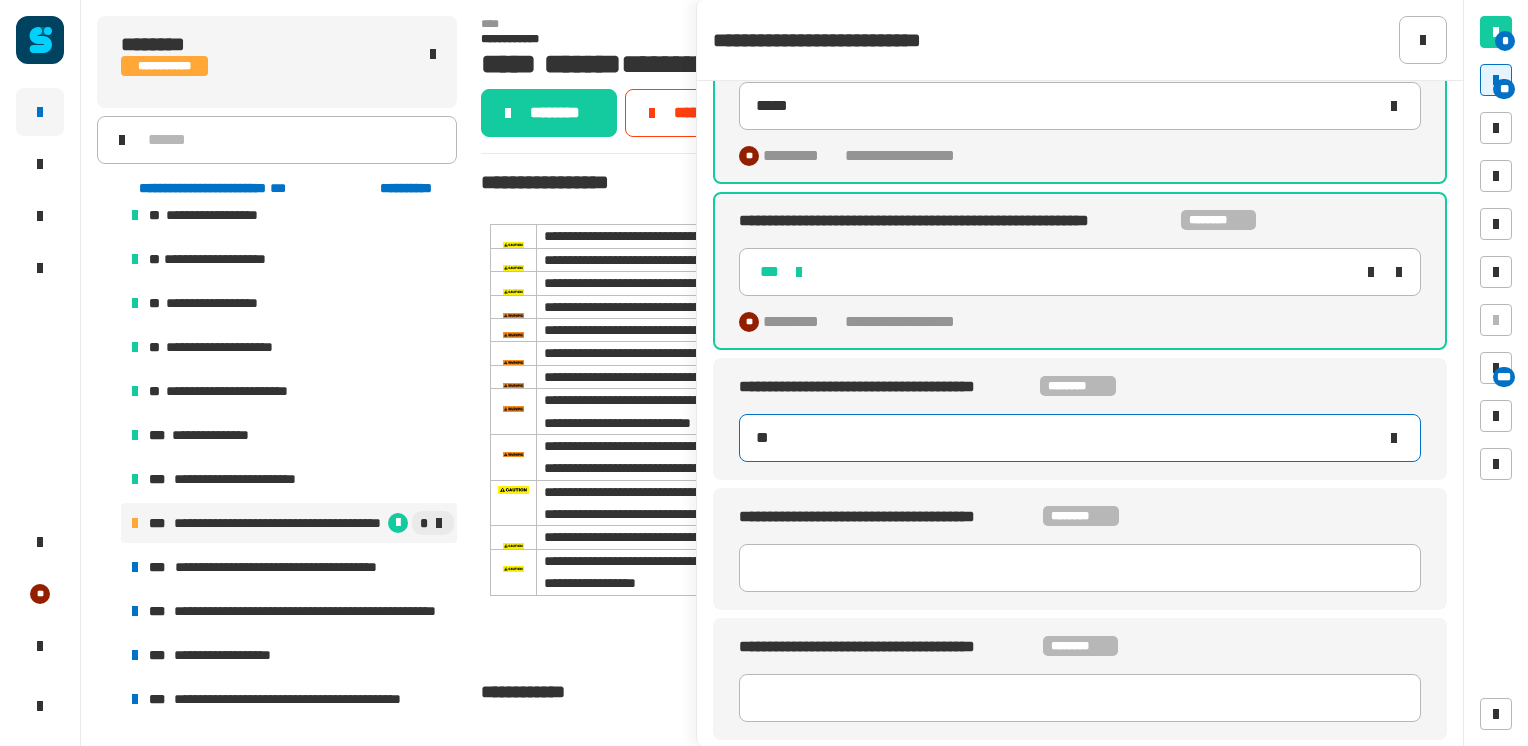 type on "***" 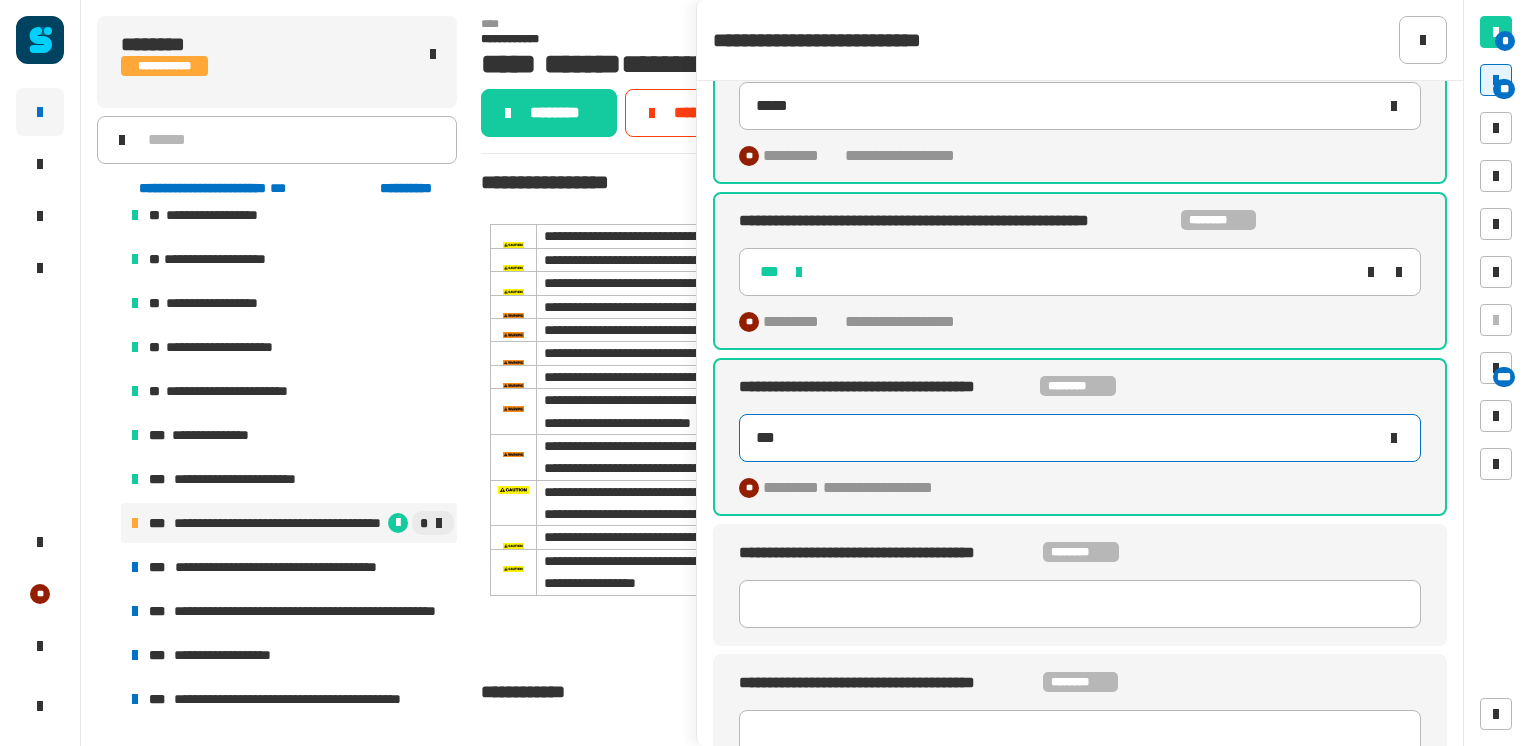 type on "*****" 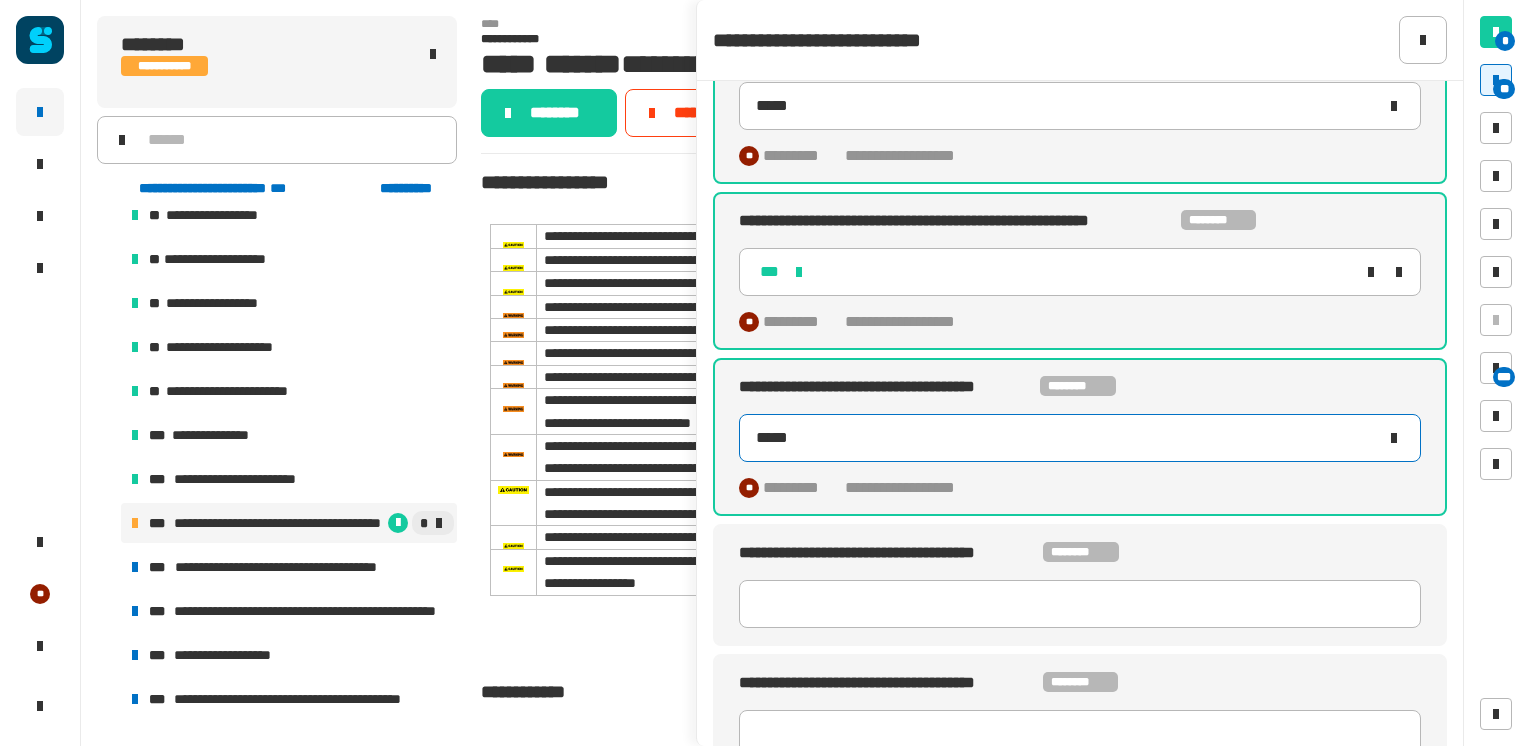 type on "******" 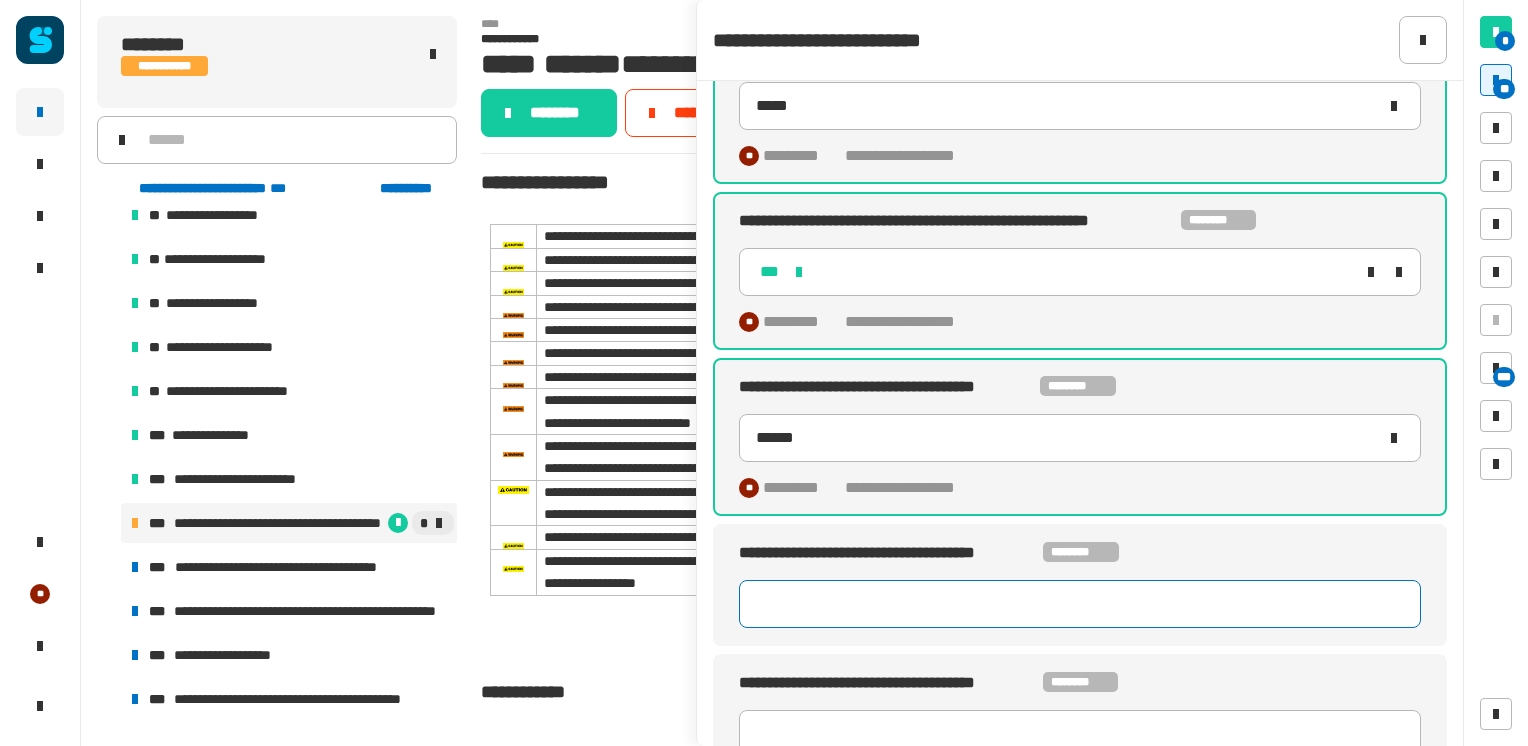 type 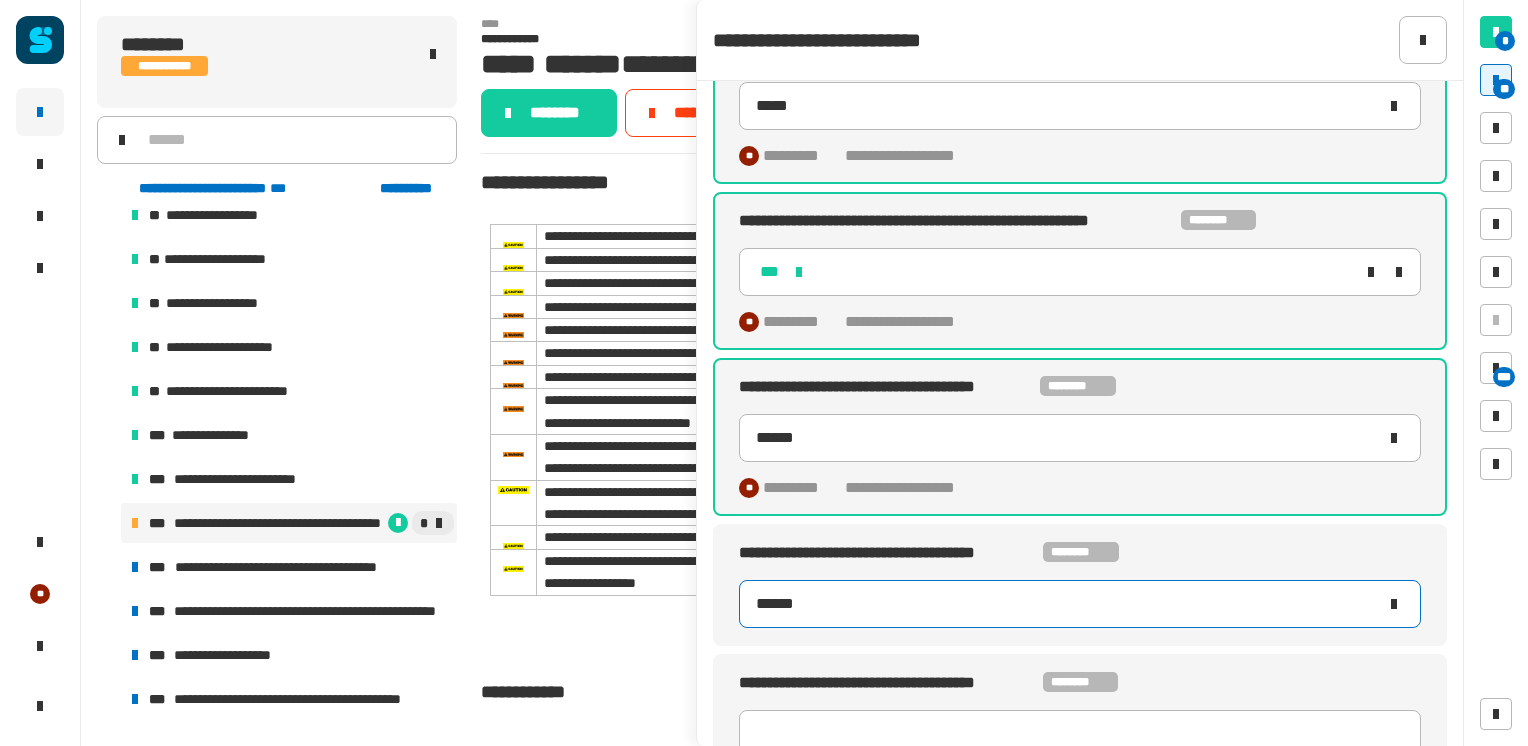 type on "*******" 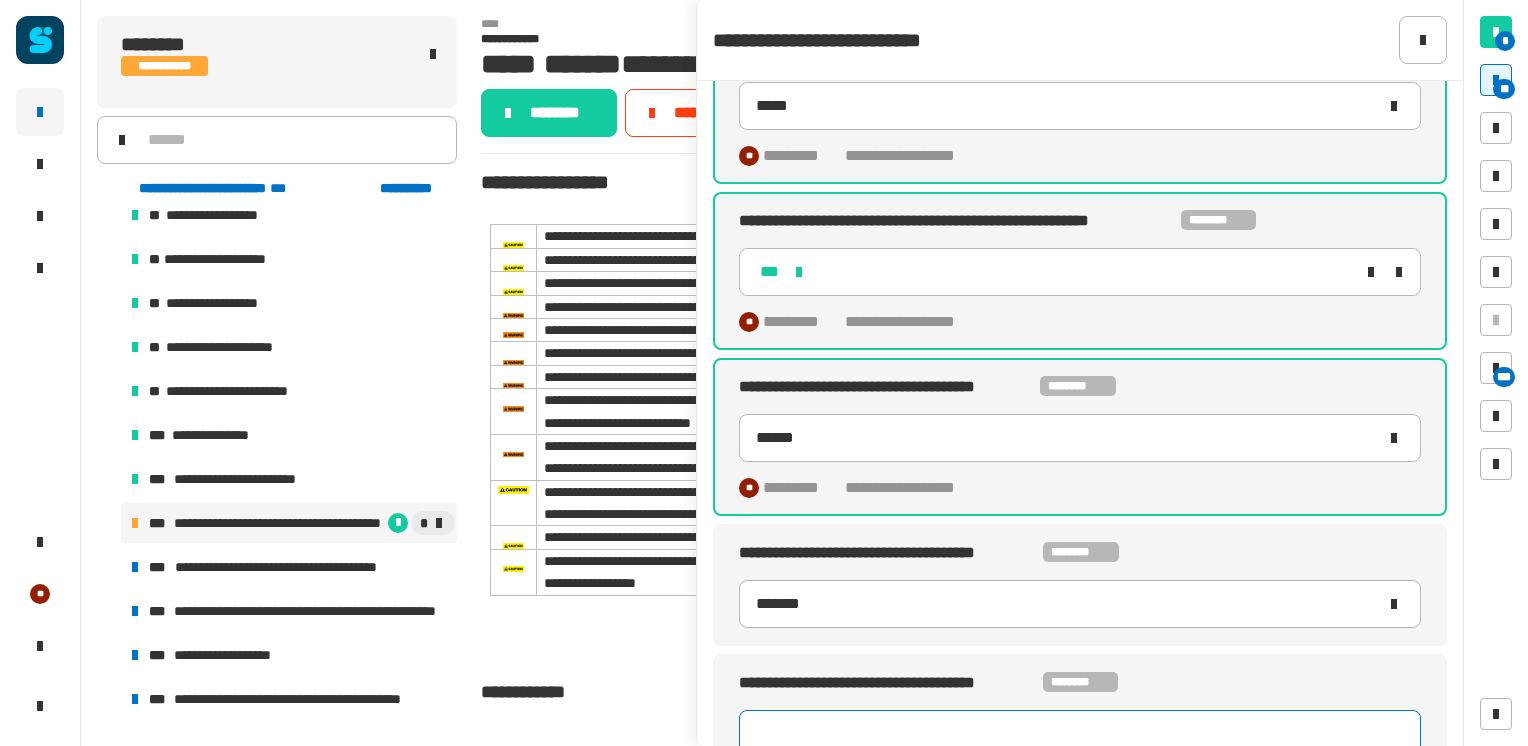 type 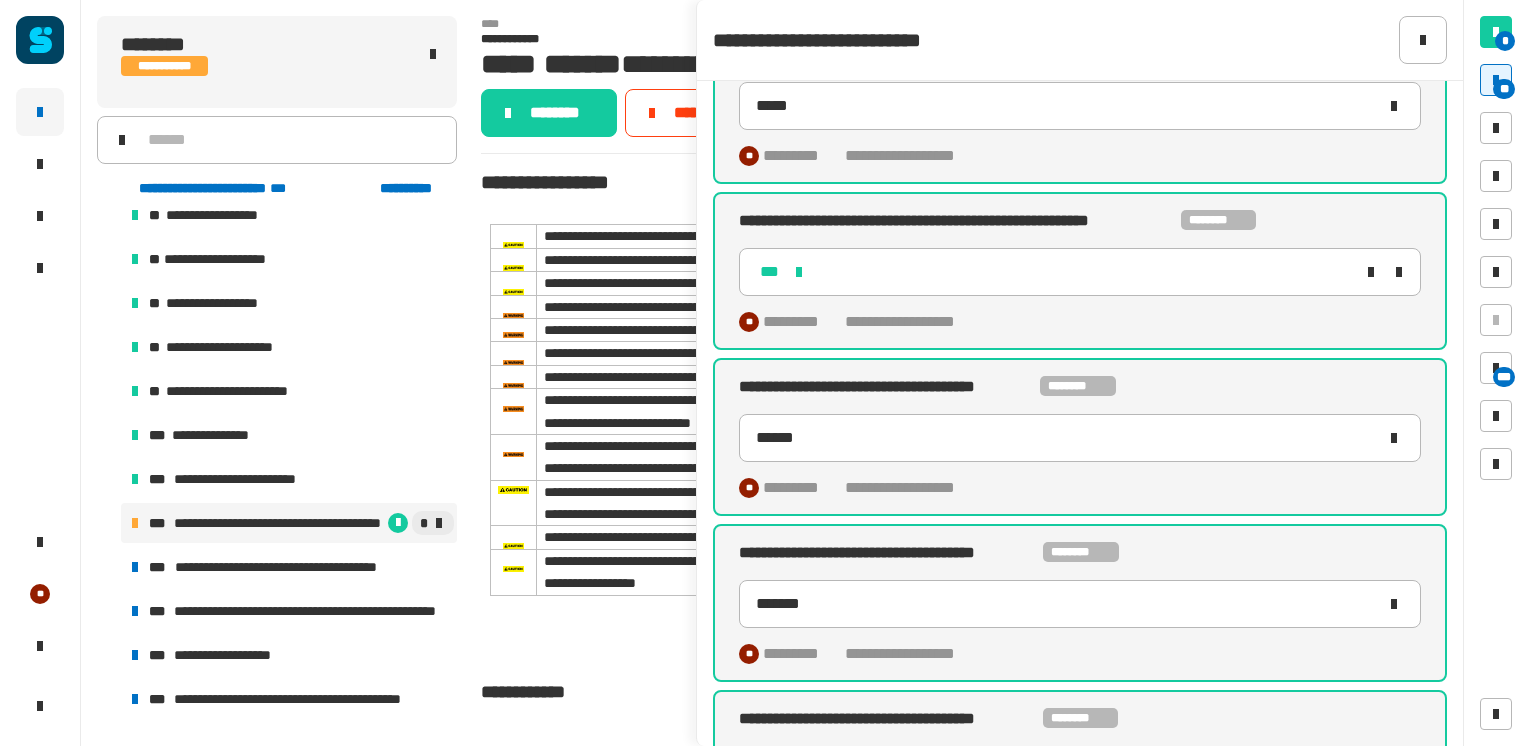 type on "*******" 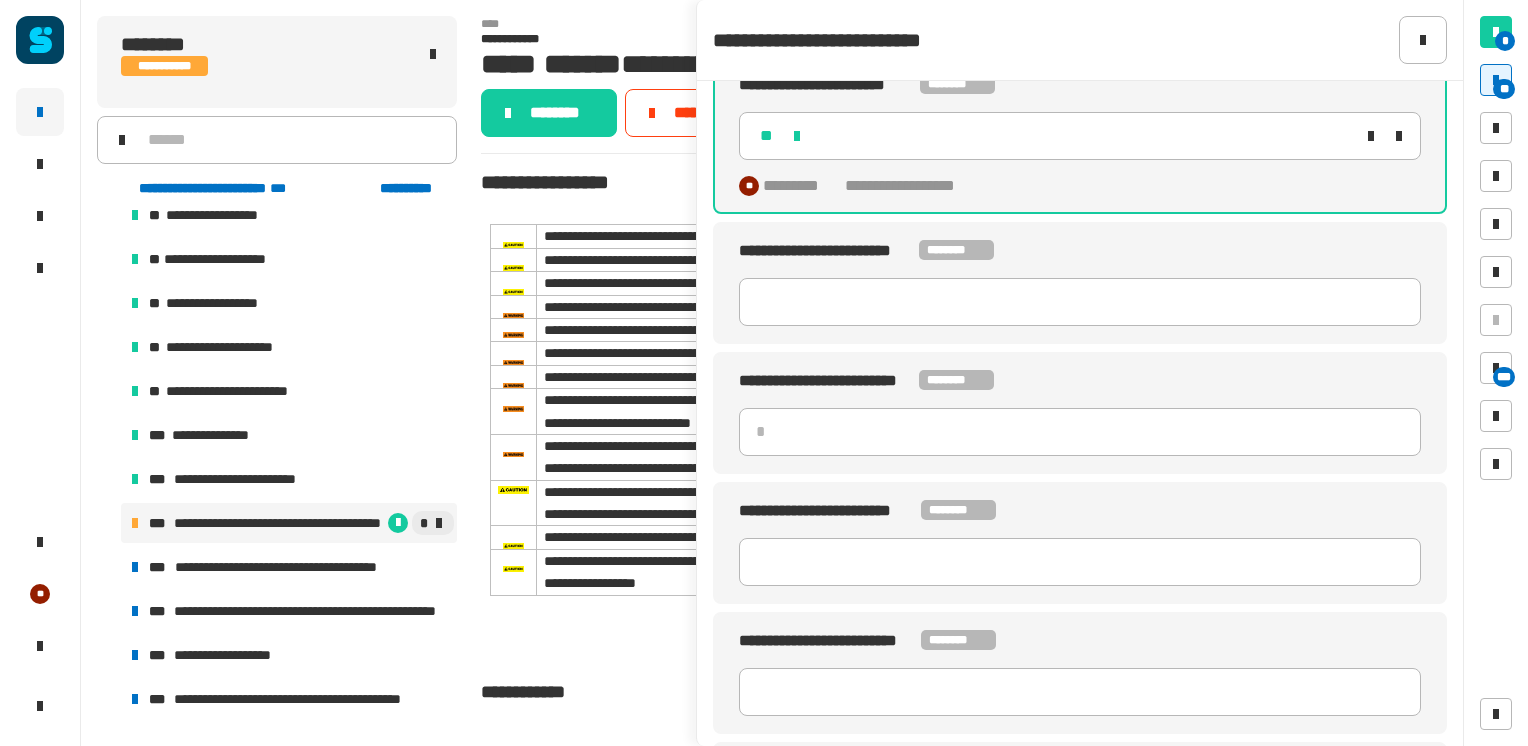 scroll, scrollTop: 10840, scrollLeft: 0, axis: vertical 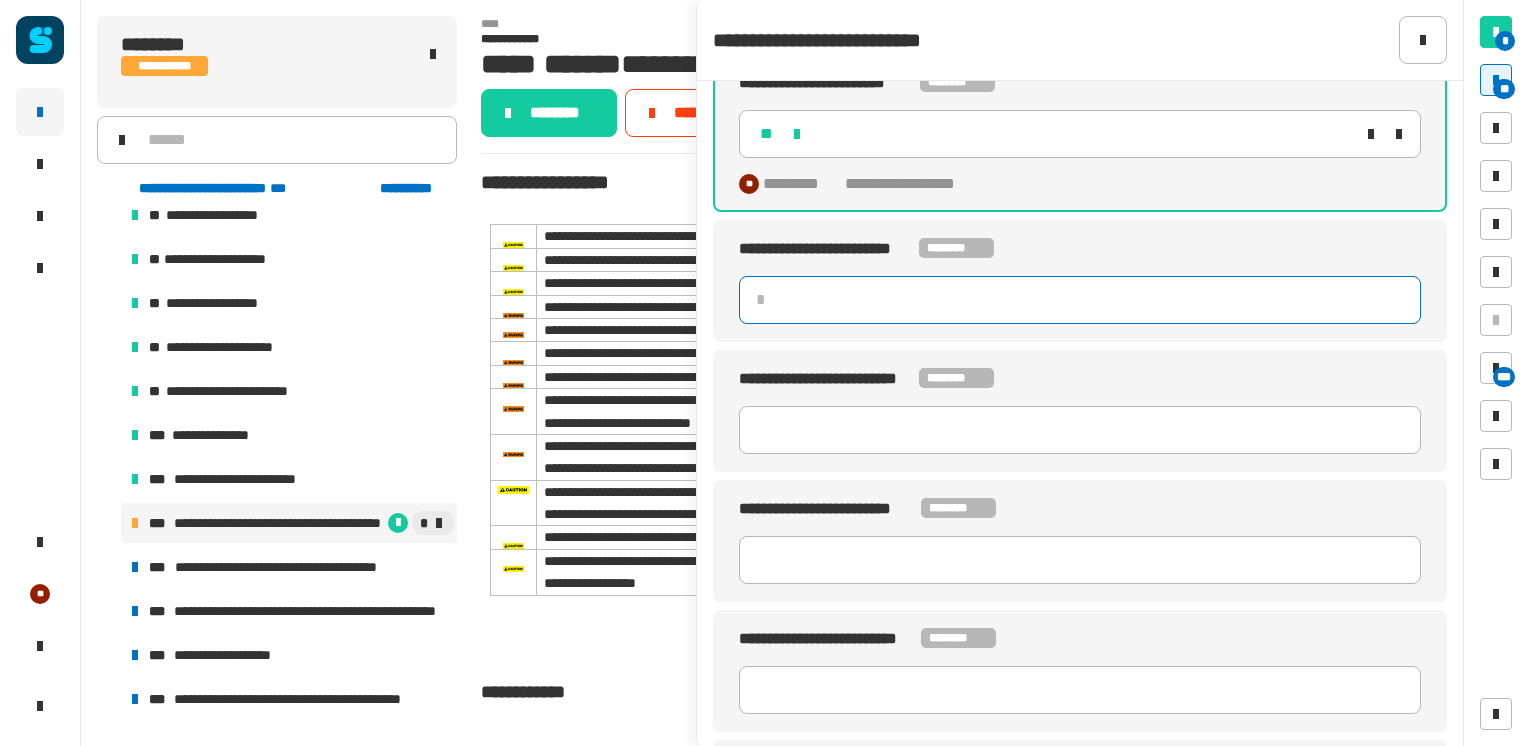 click 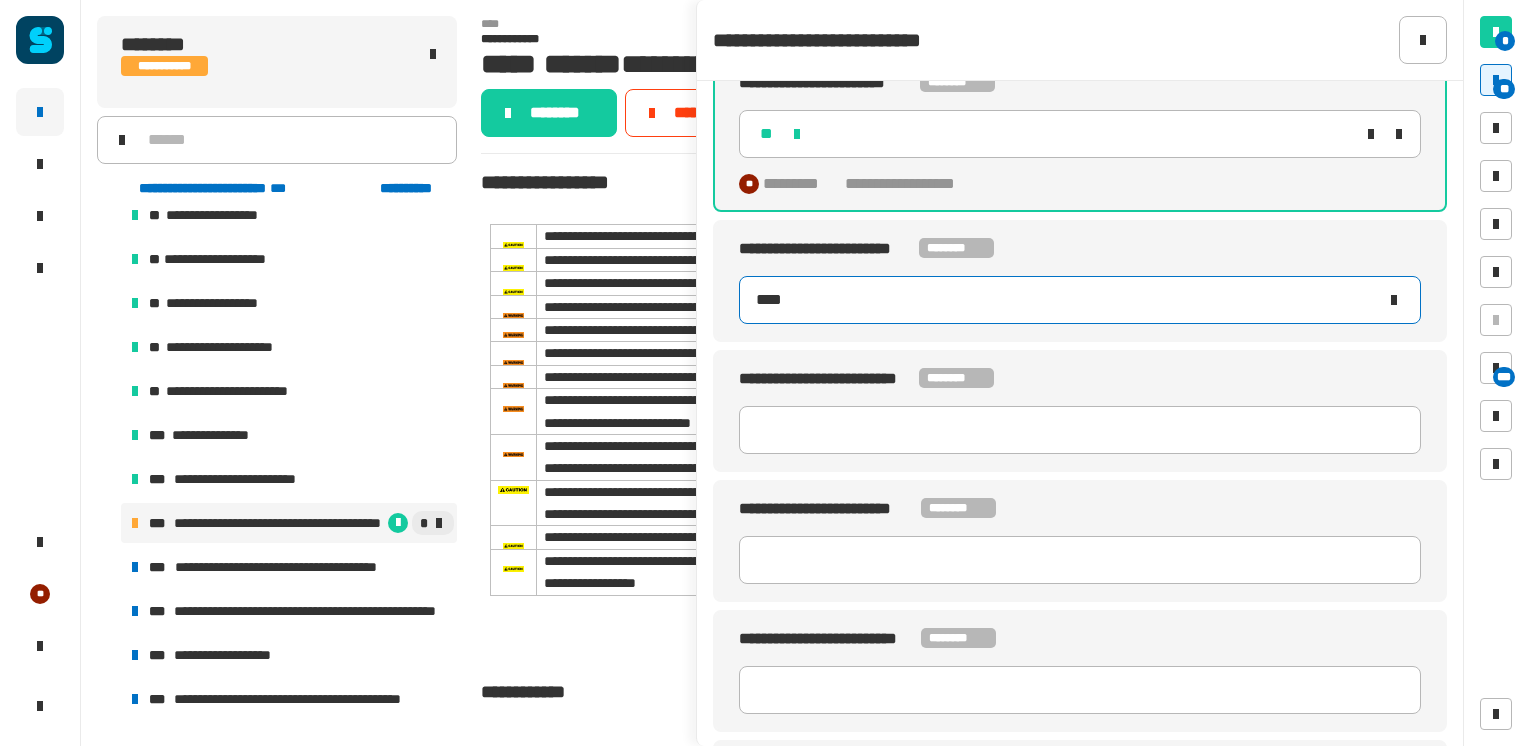 type on "*****" 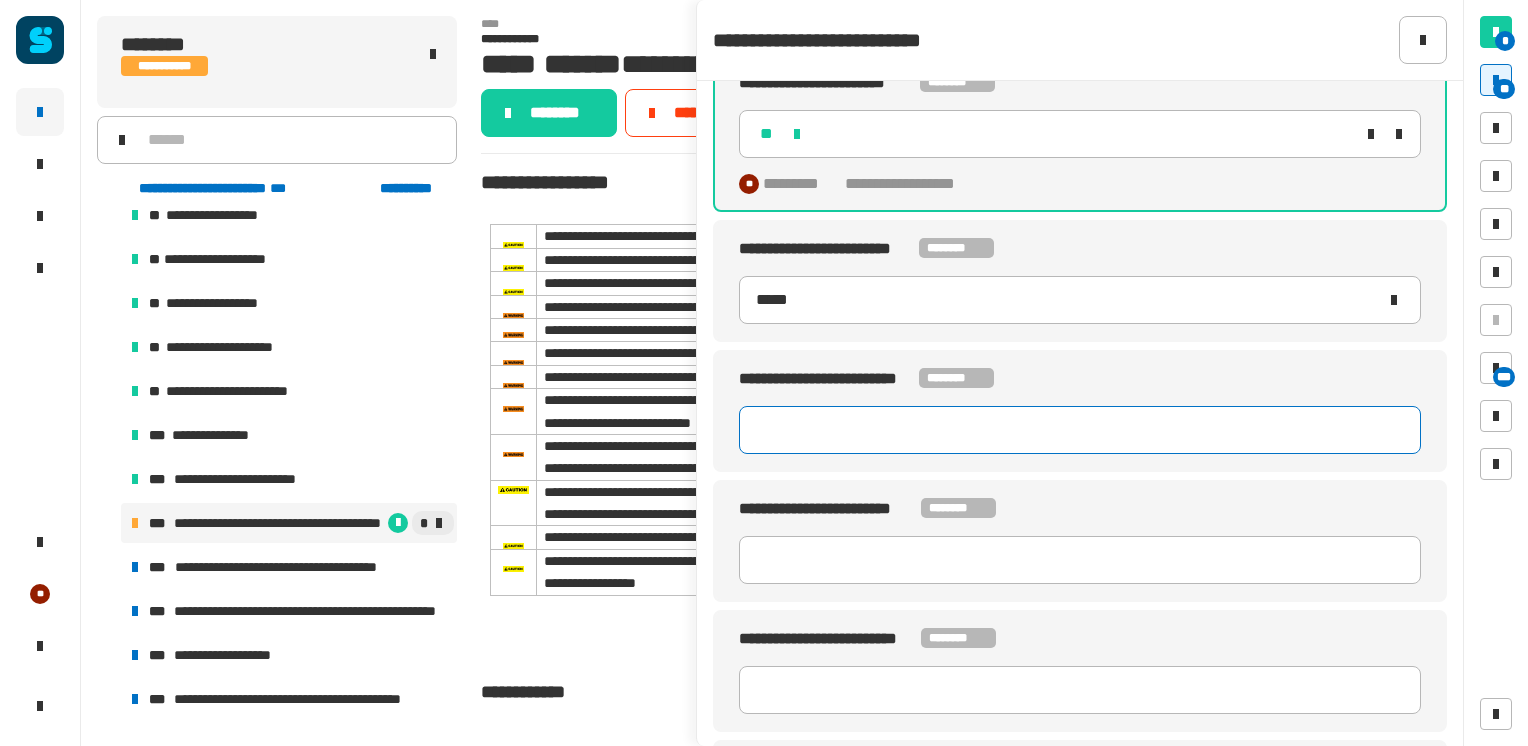 type 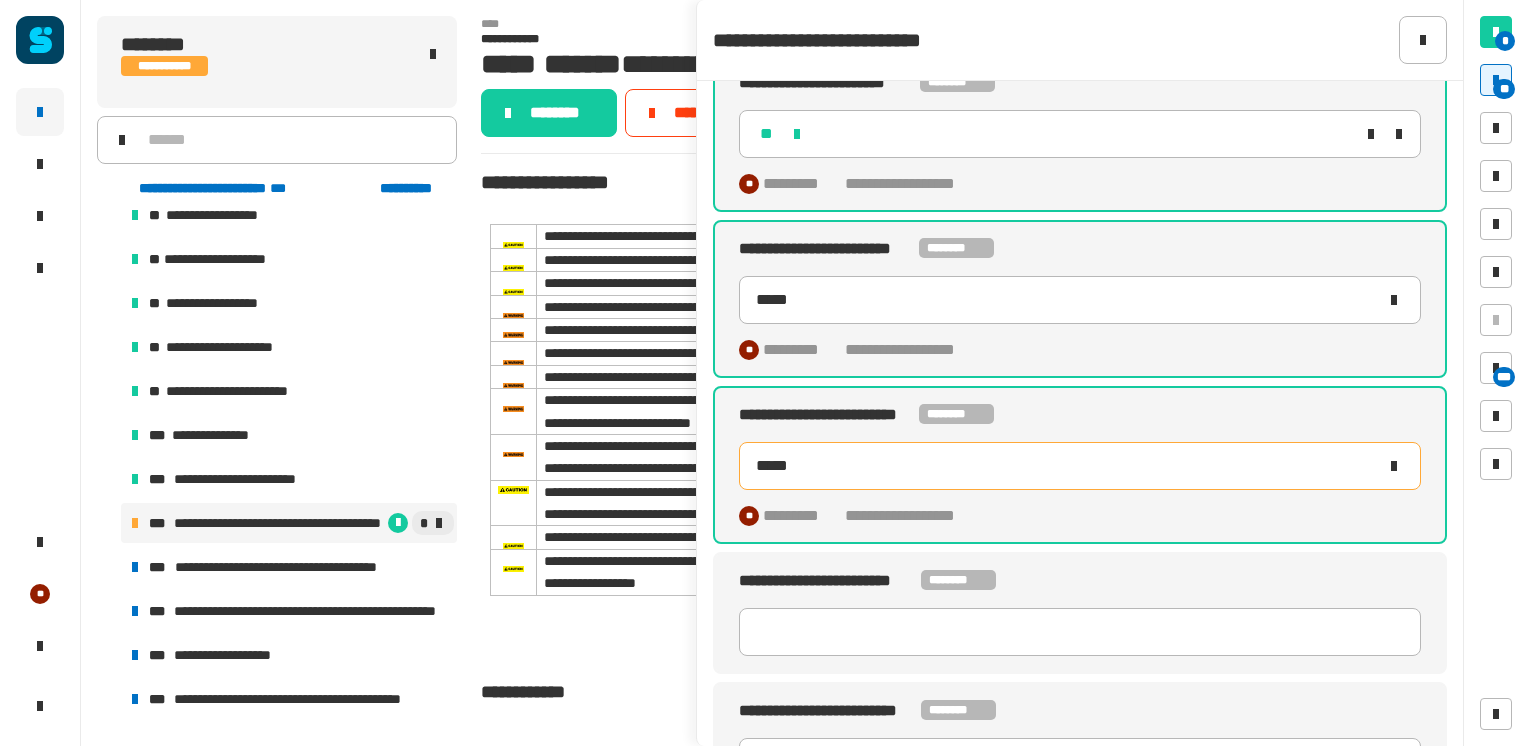 type on "******" 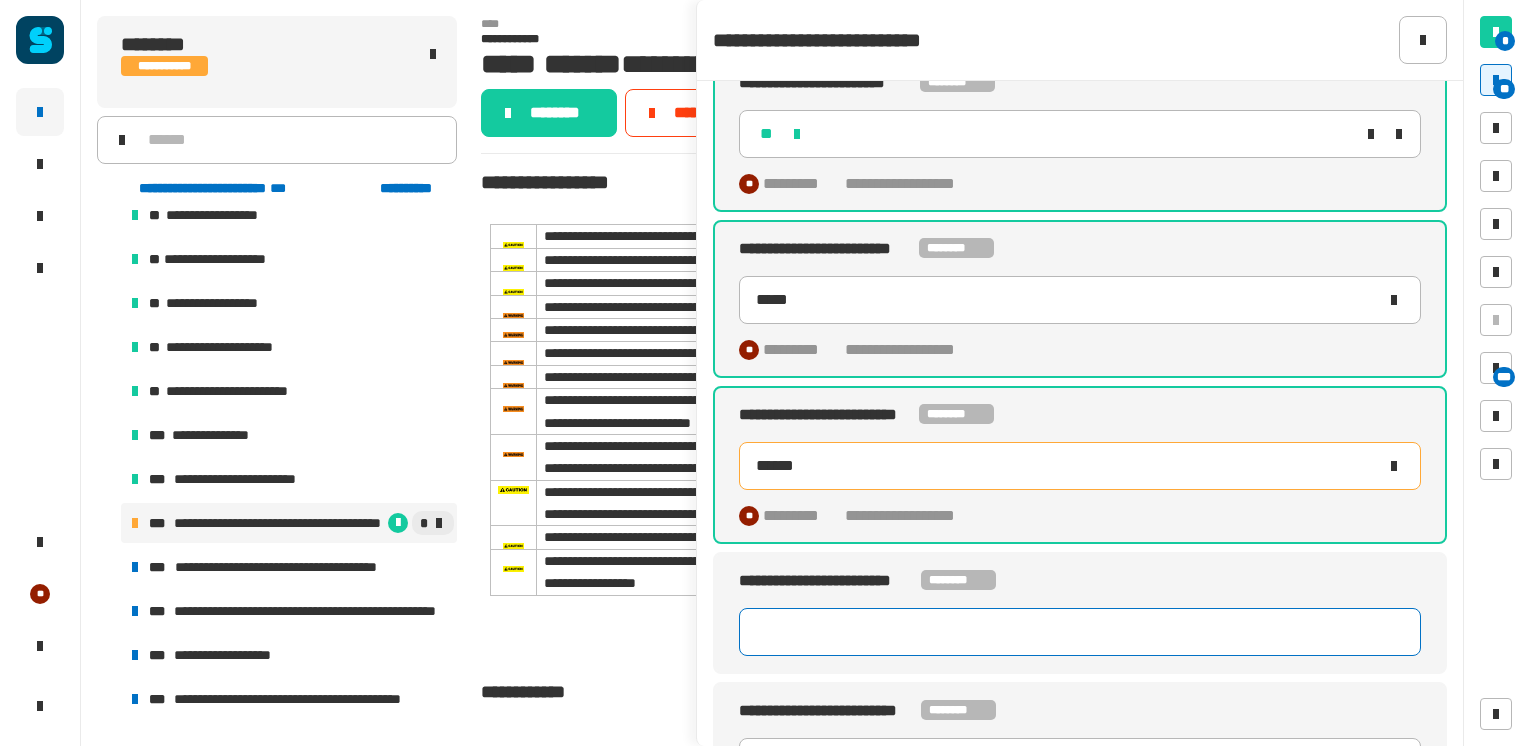 type 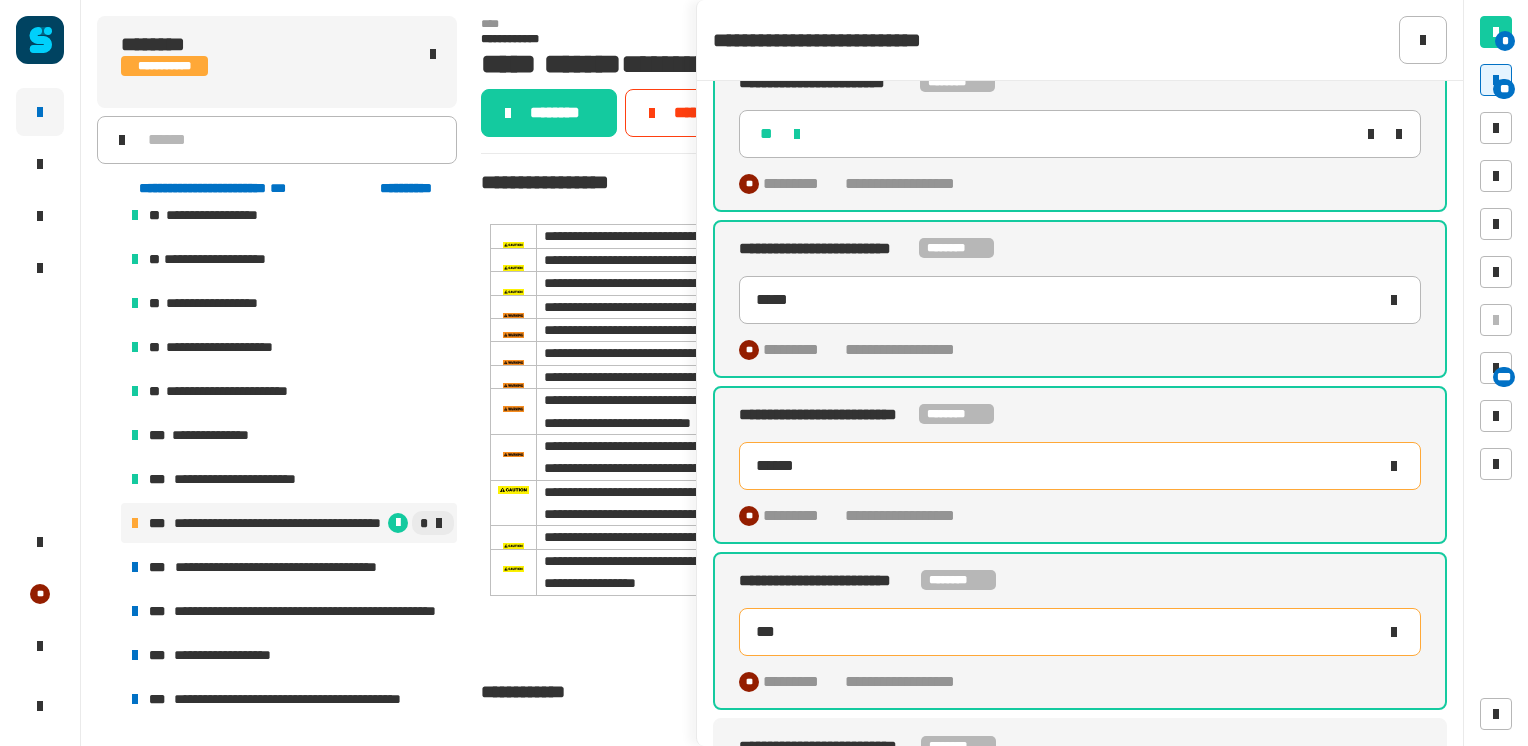 type on "****" 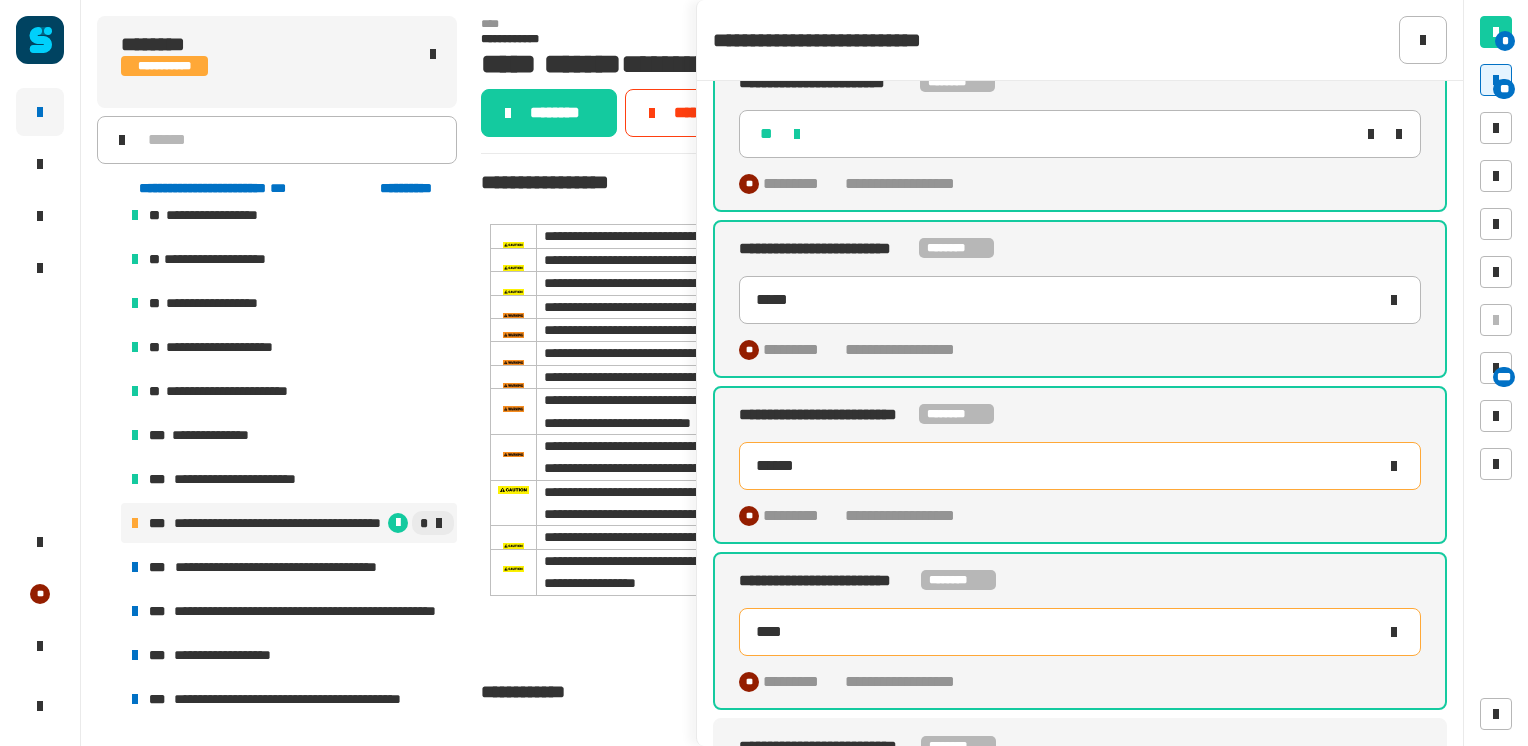 type 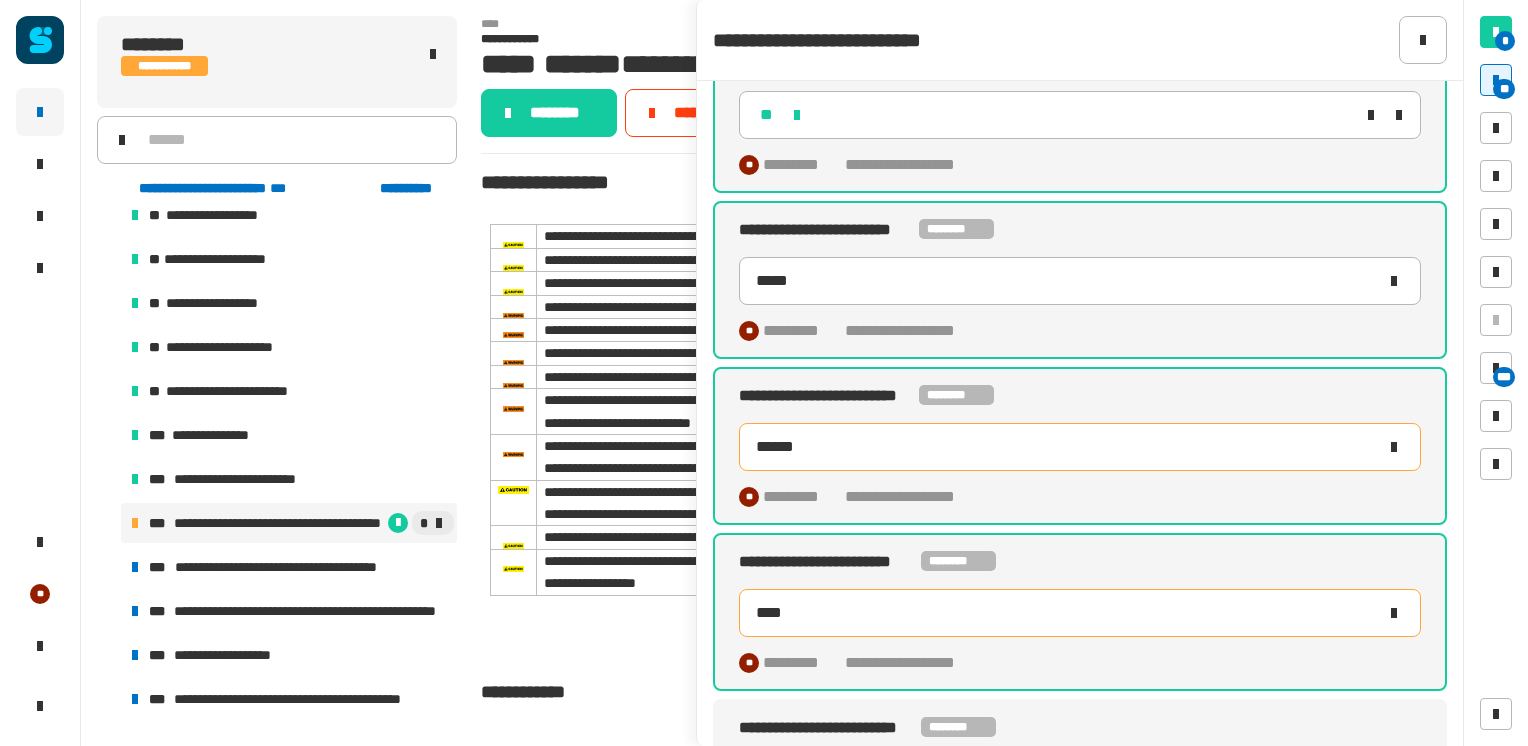 type on "****" 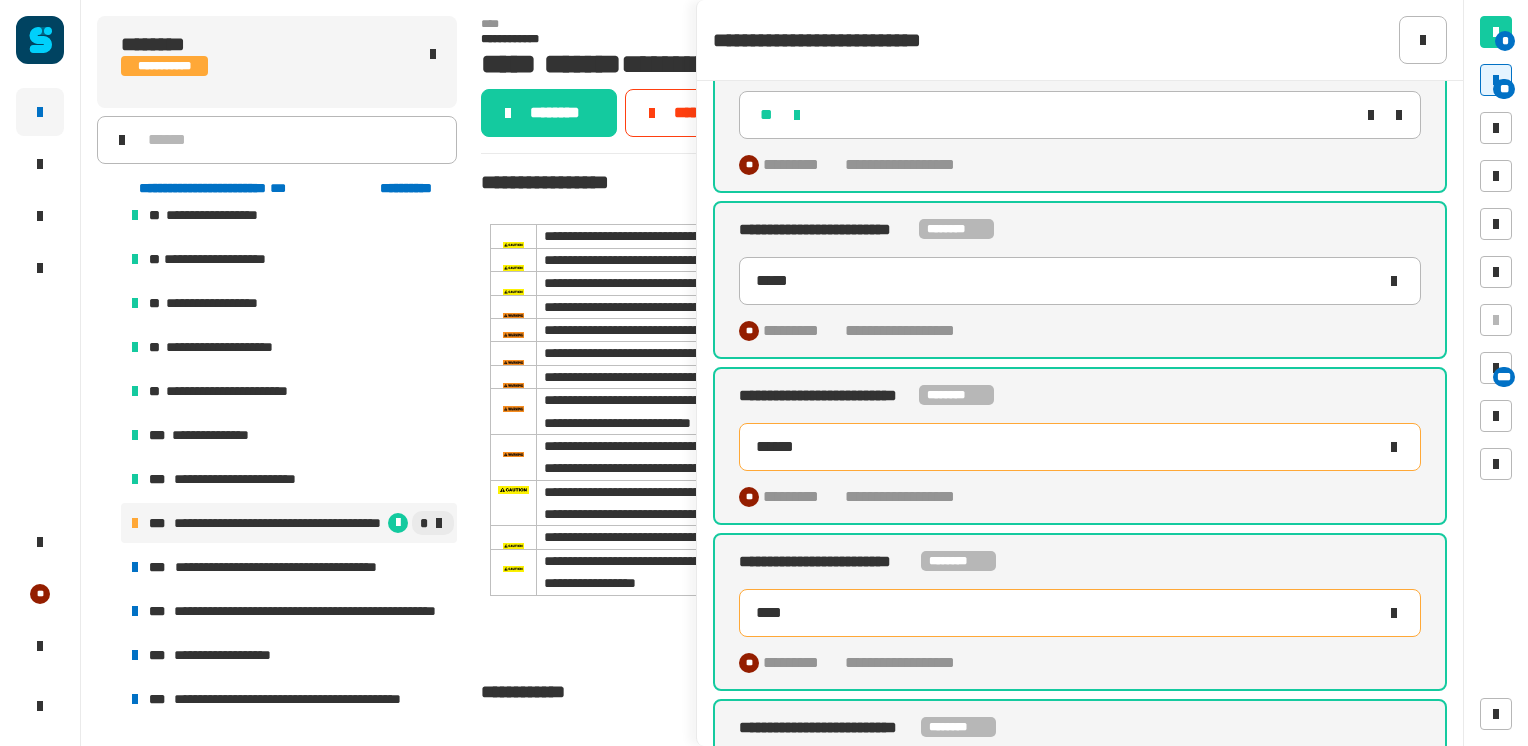 scroll, scrollTop: 11352, scrollLeft: 0, axis: vertical 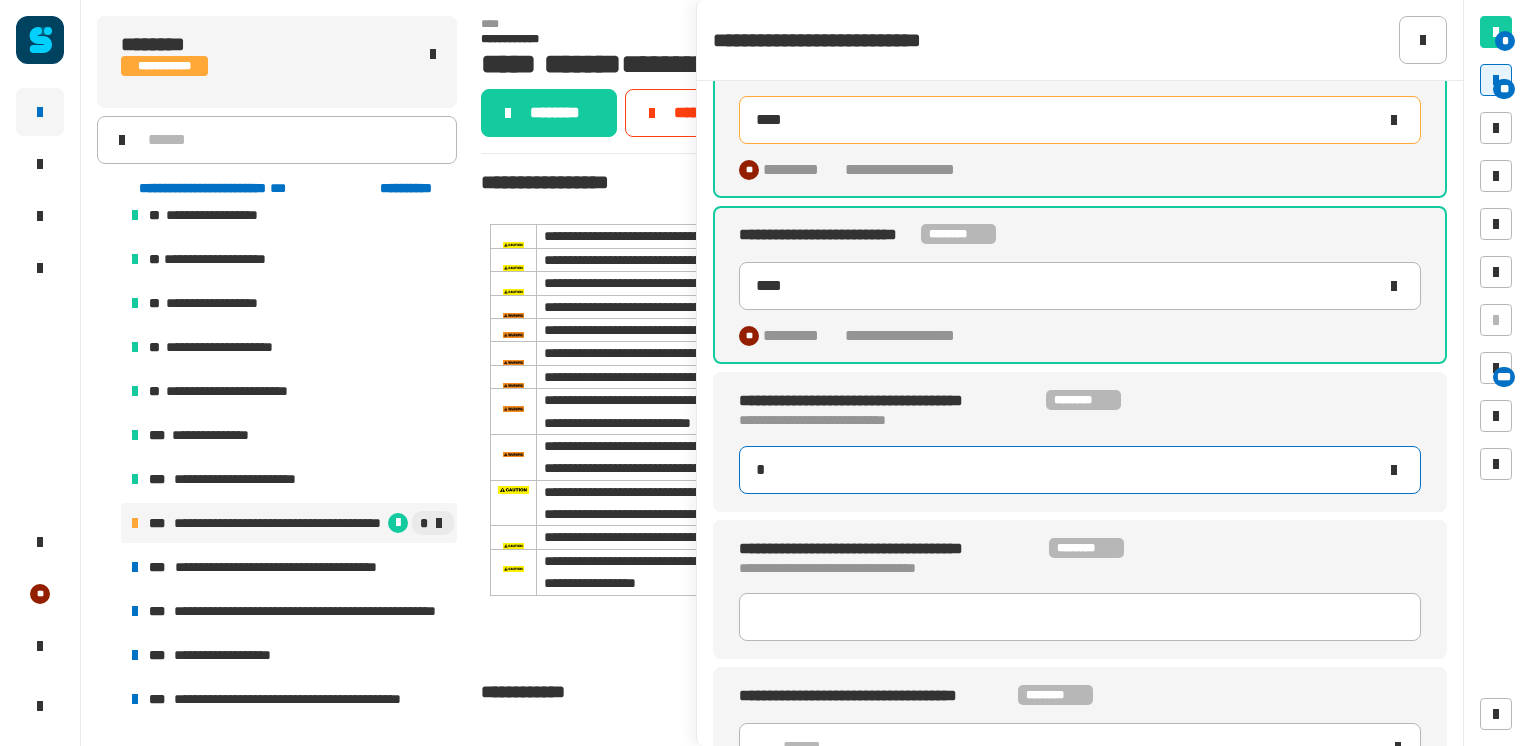 type on "**" 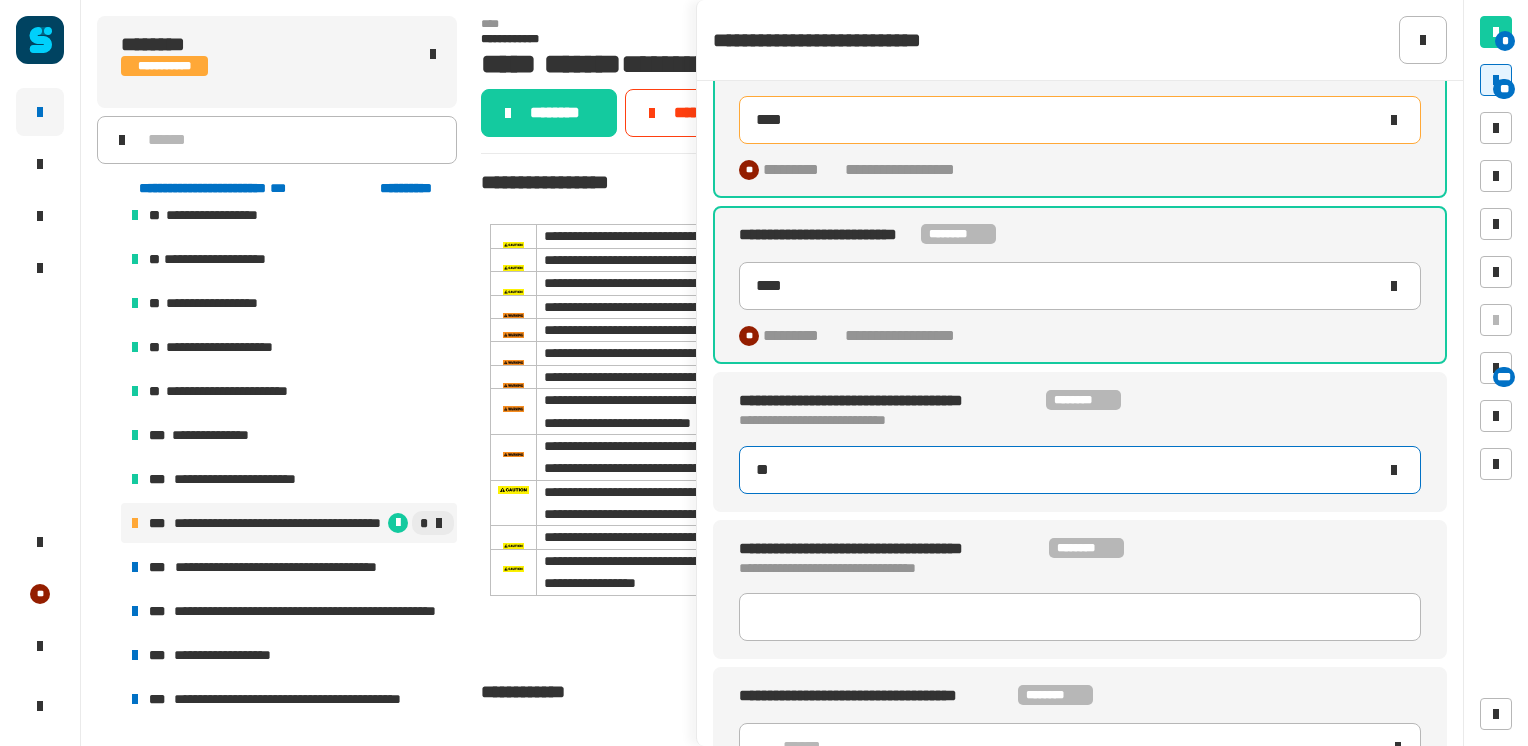 type on "****" 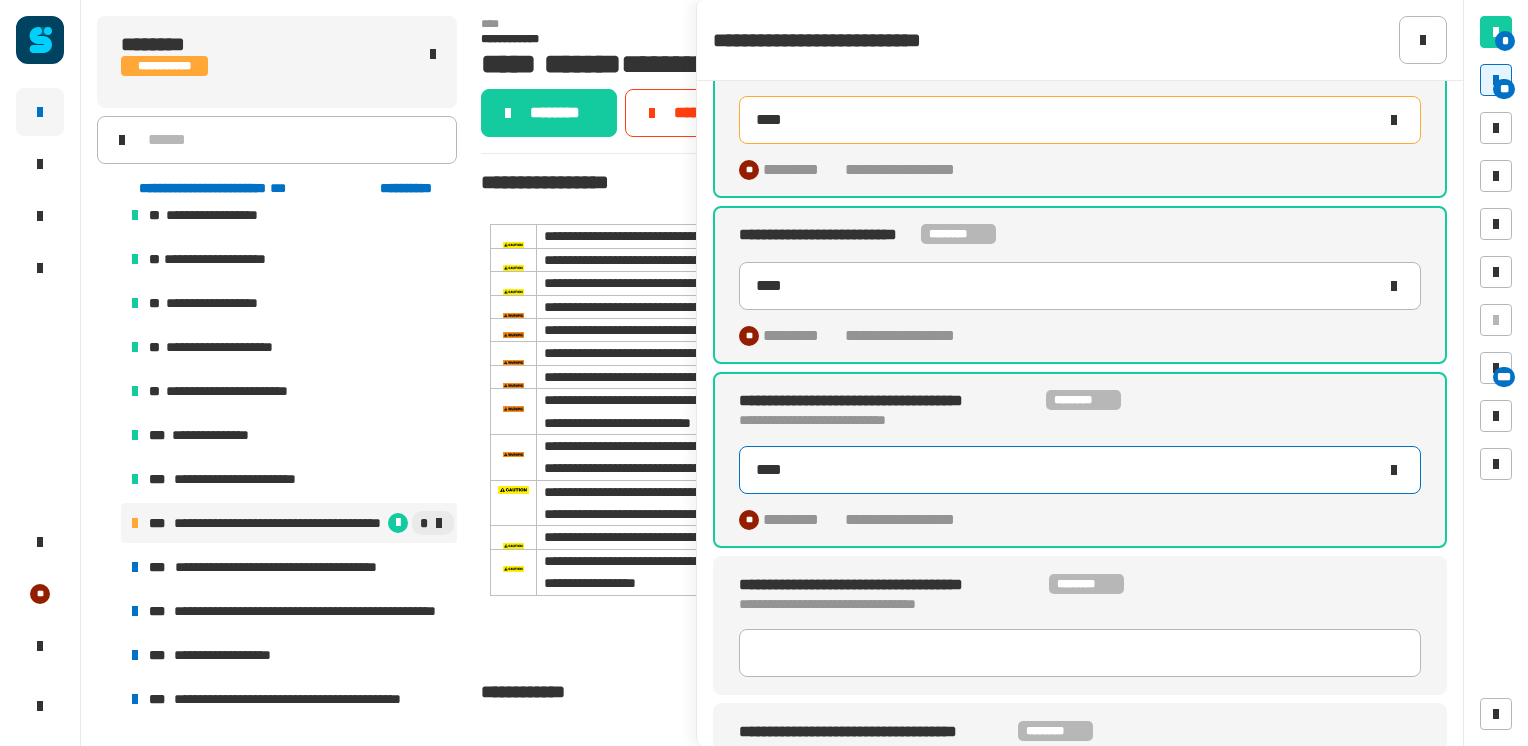 type on "*****" 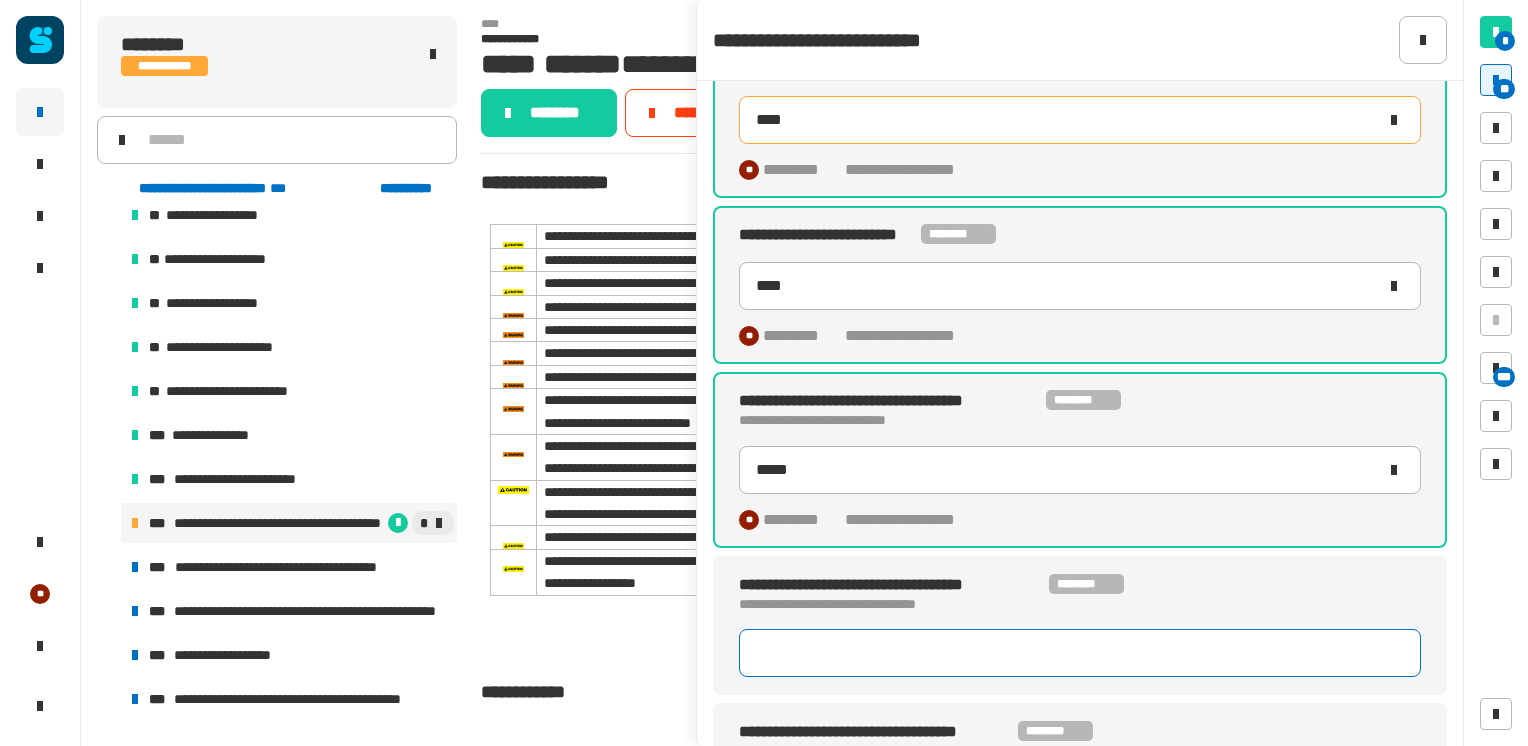 type 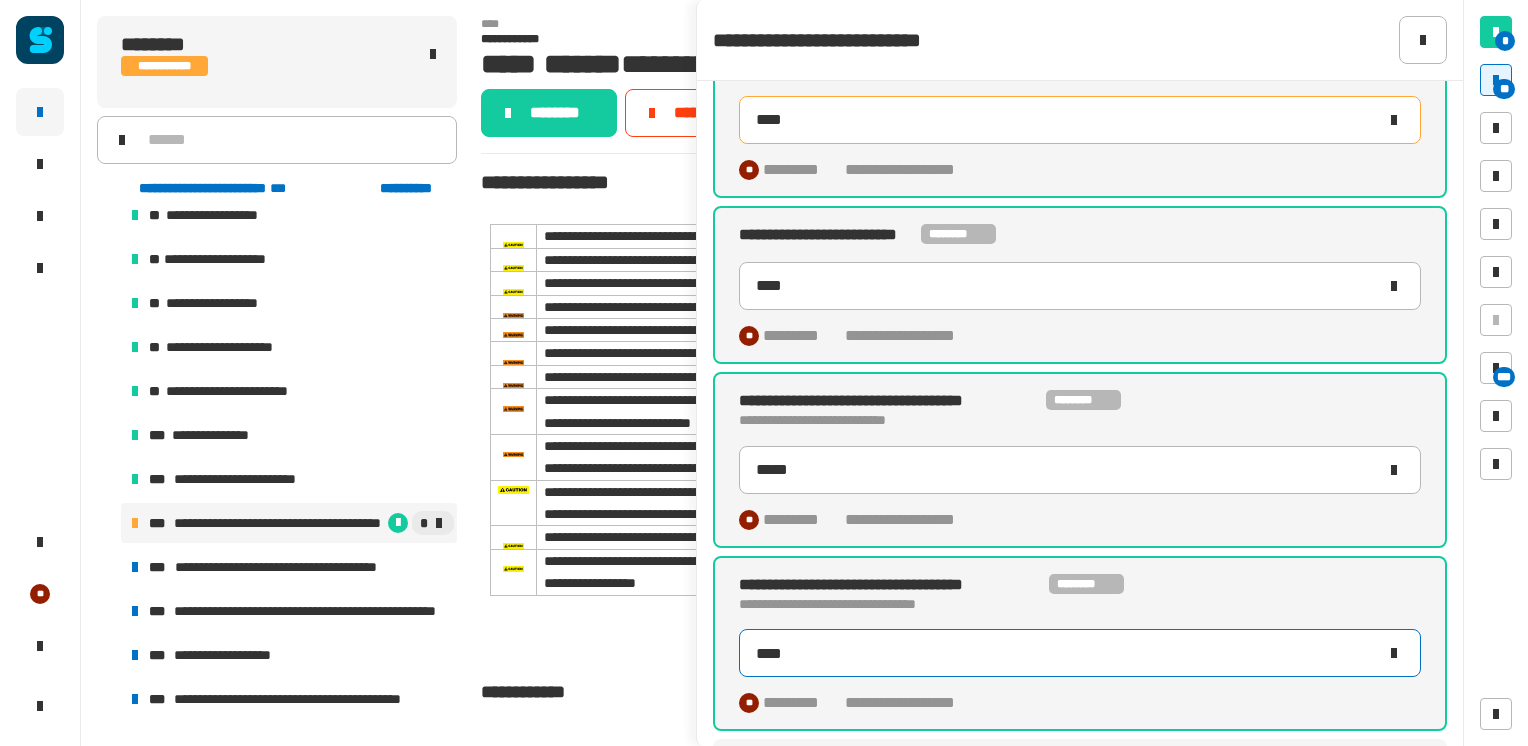 type on "*****" 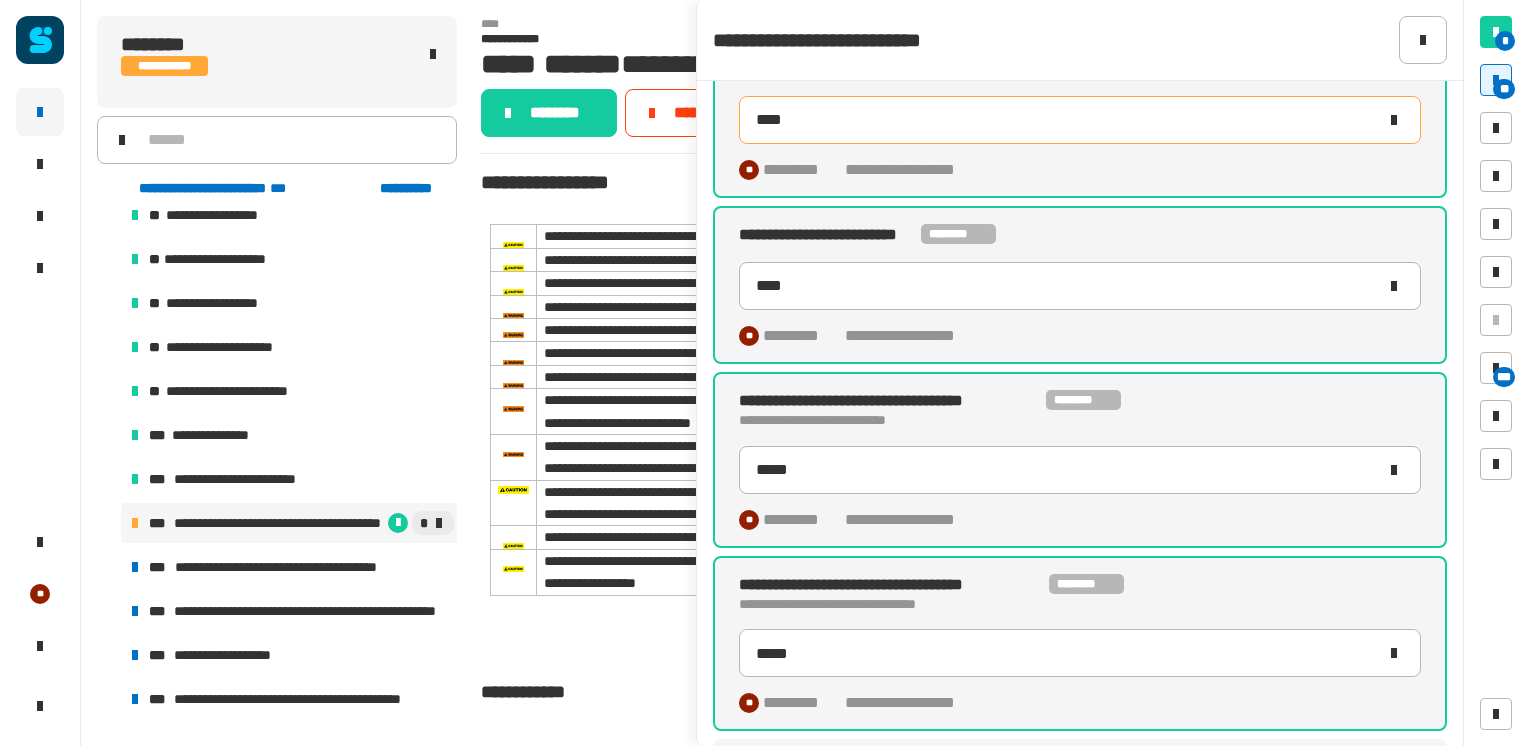 scroll, scrollTop: 11828, scrollLeft: 0, axis: vertical 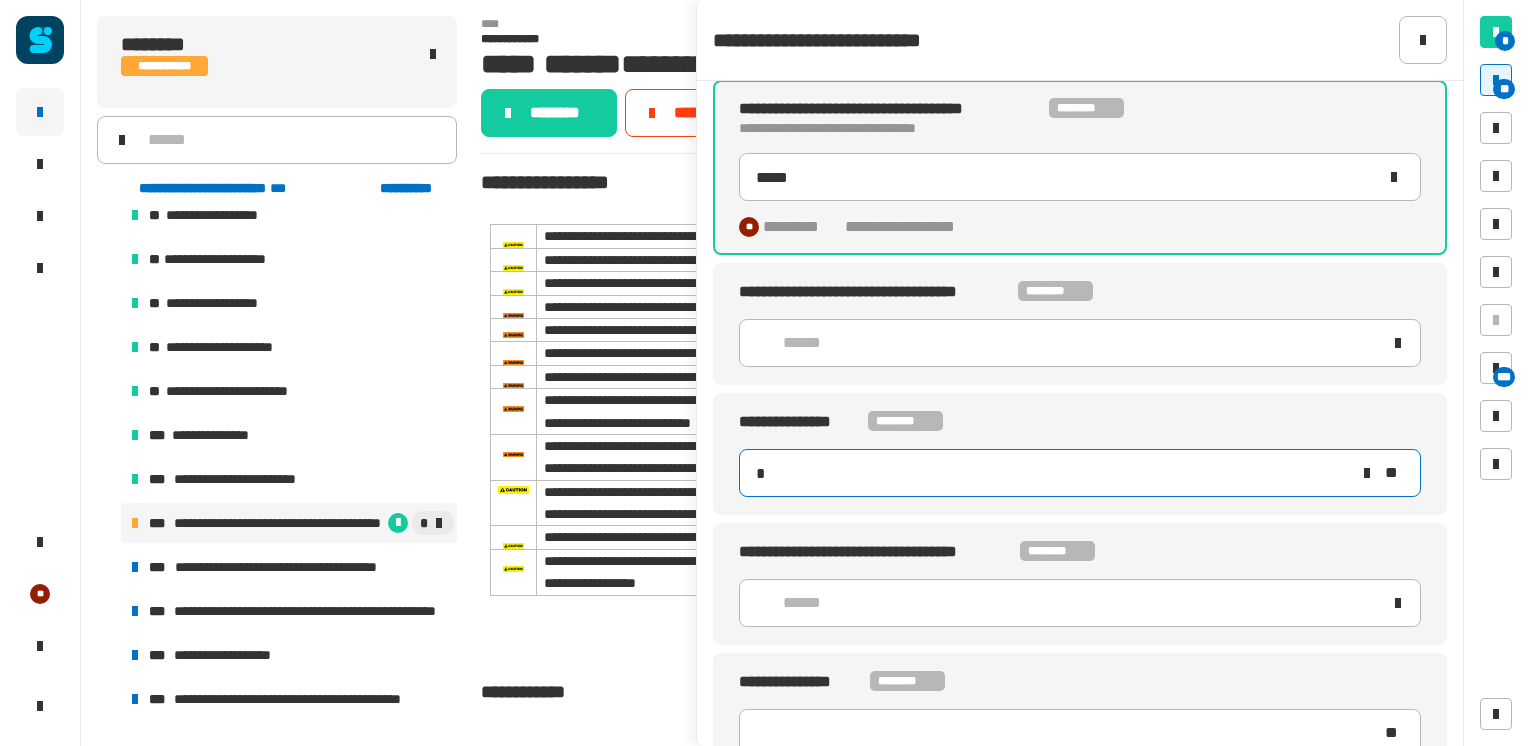 type on "**" 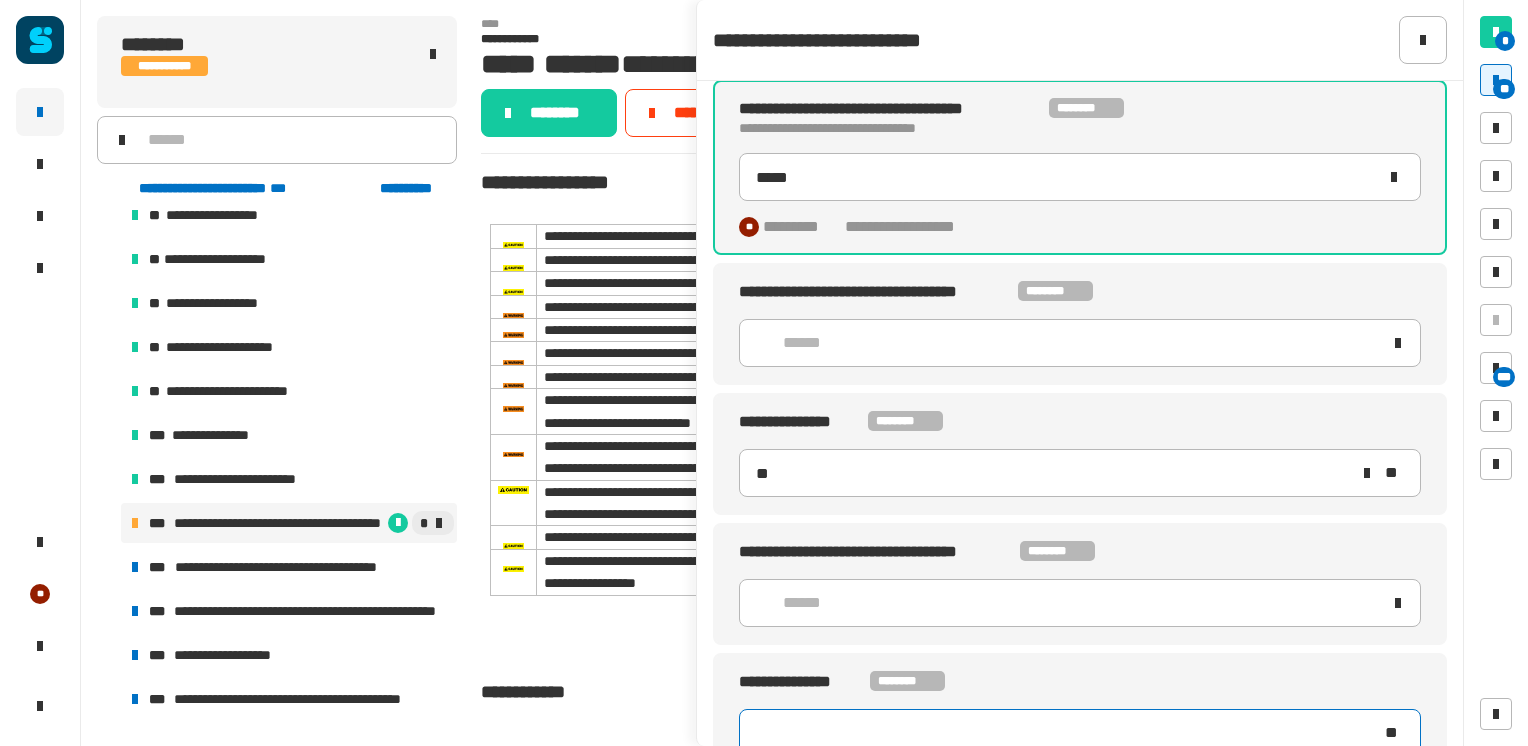 type 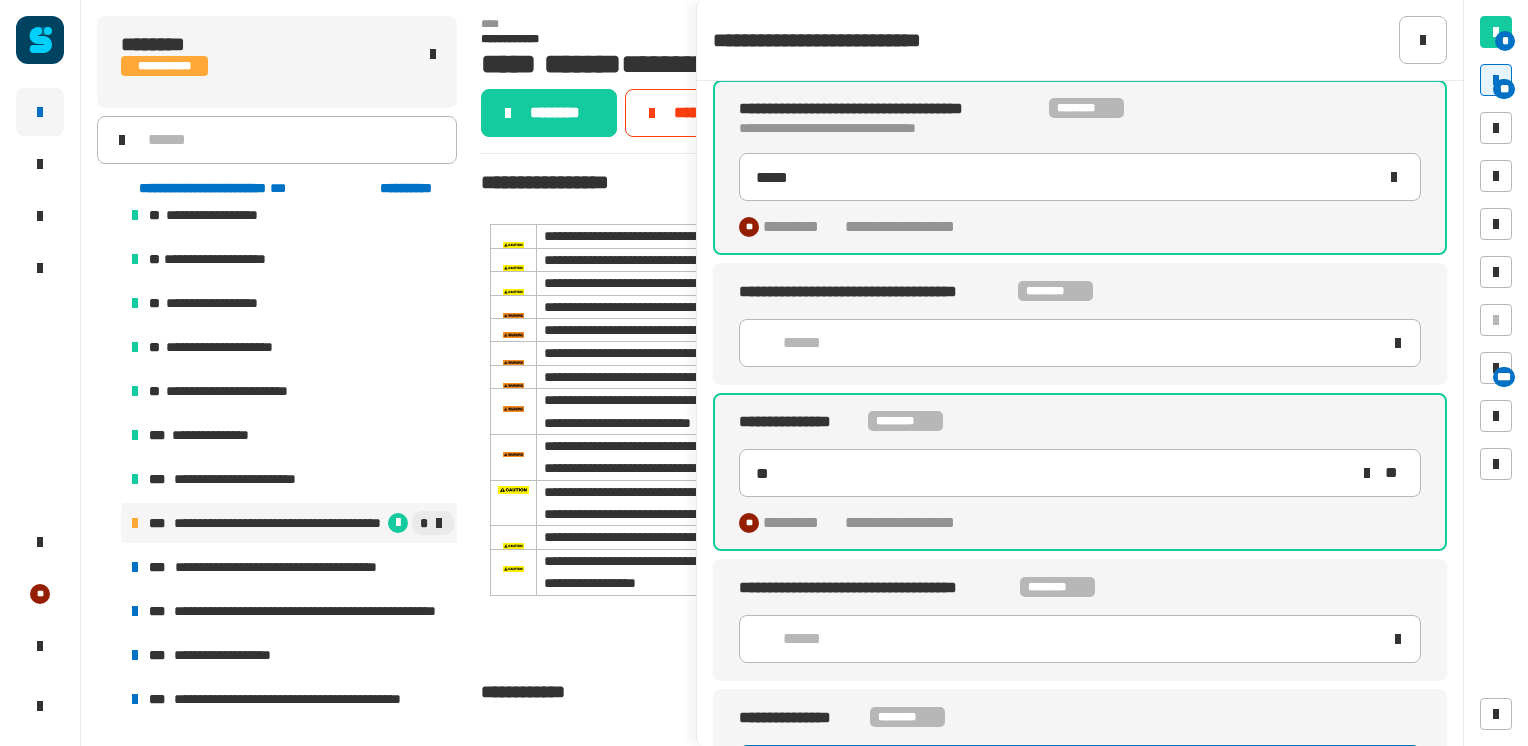 type on "**" 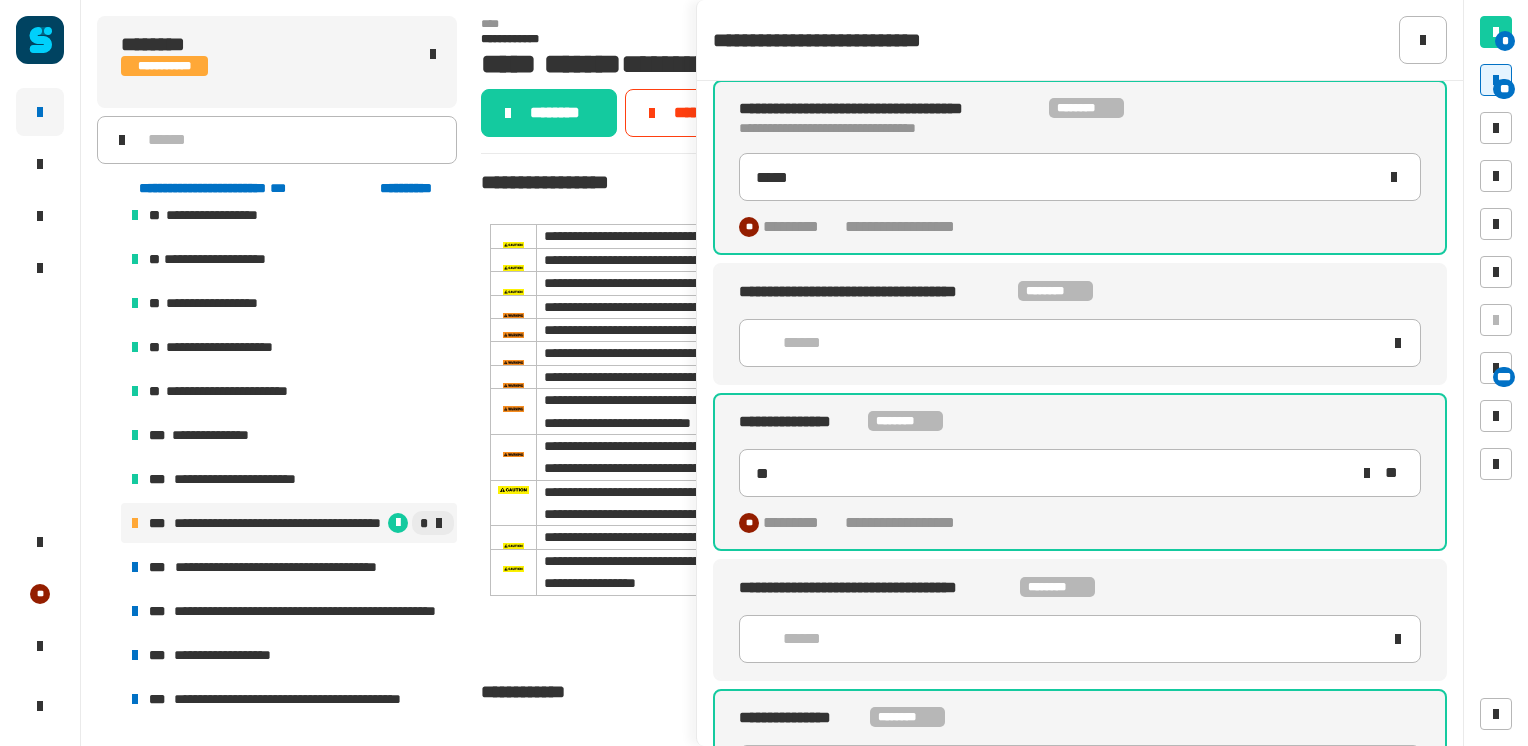 click on "******" 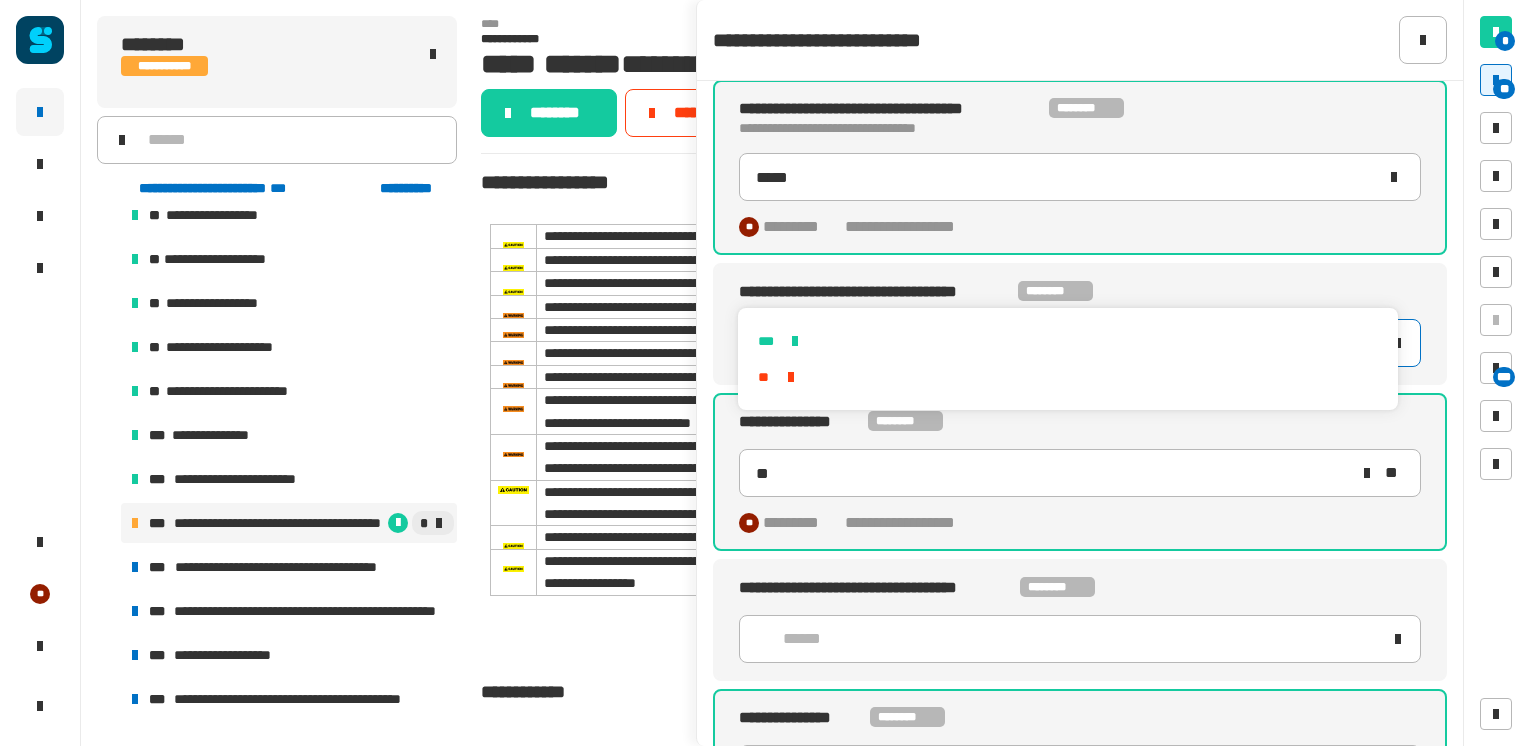 click on "***" at bounding box center [1067, 341] 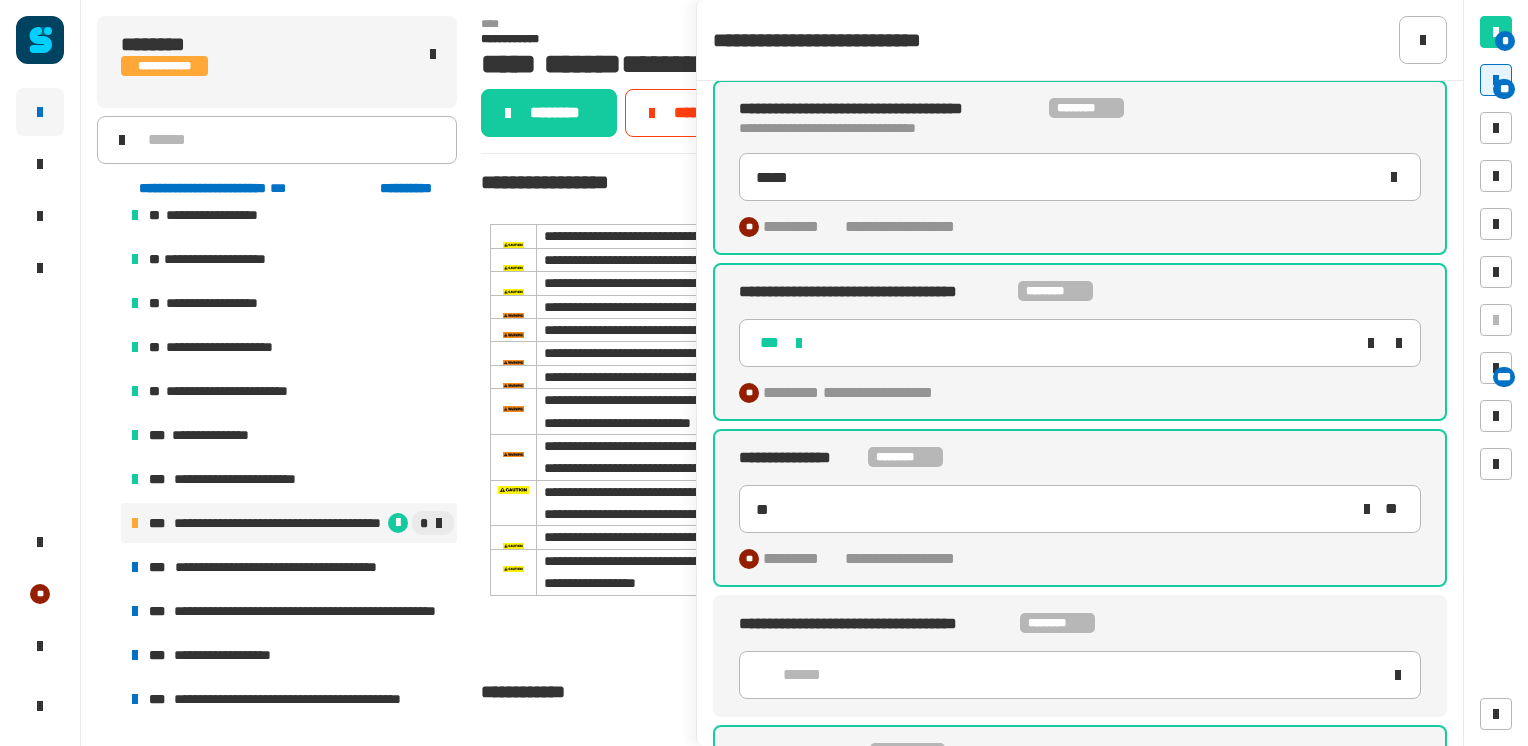 type on "**" 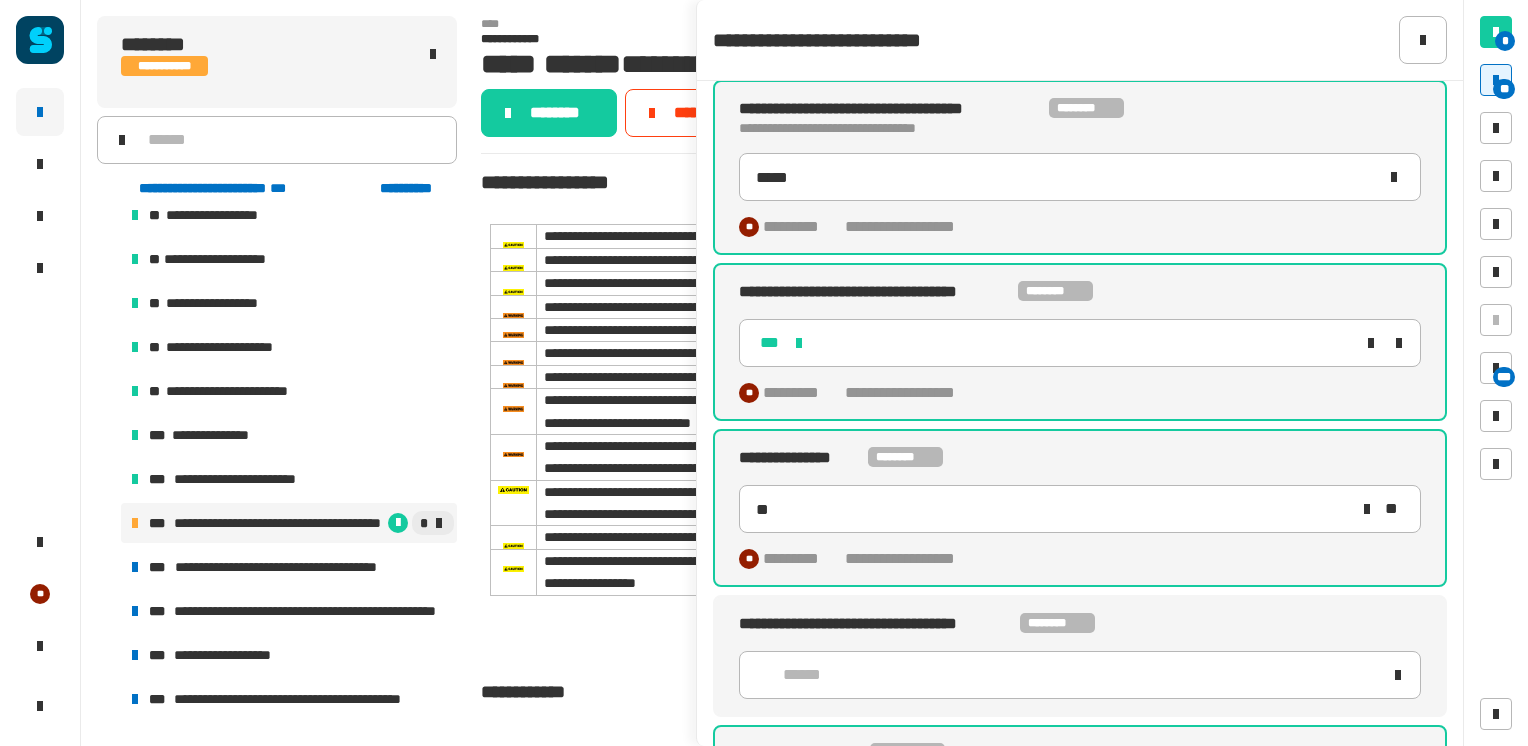 click on "******" 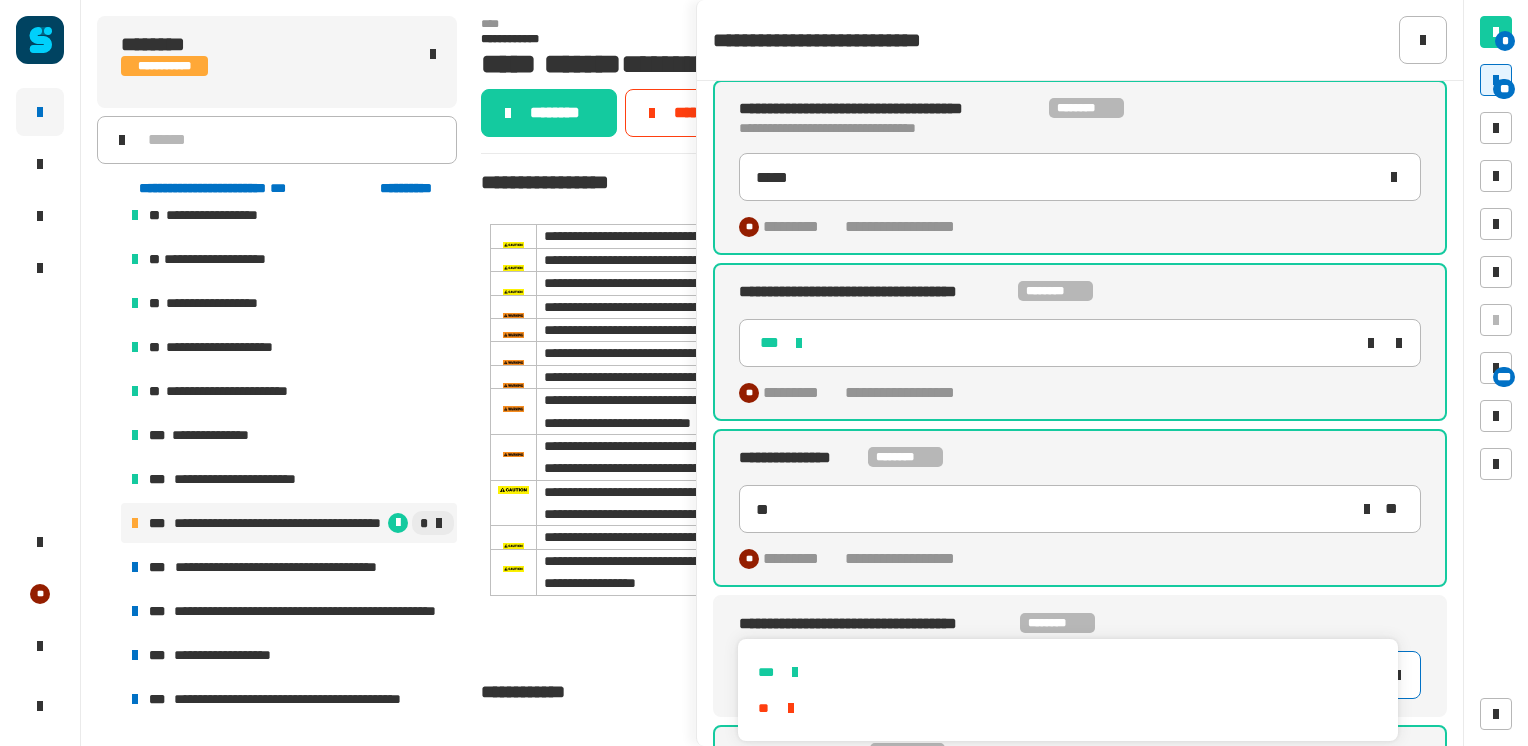 click on "***" at bounding box center (1067, 672) 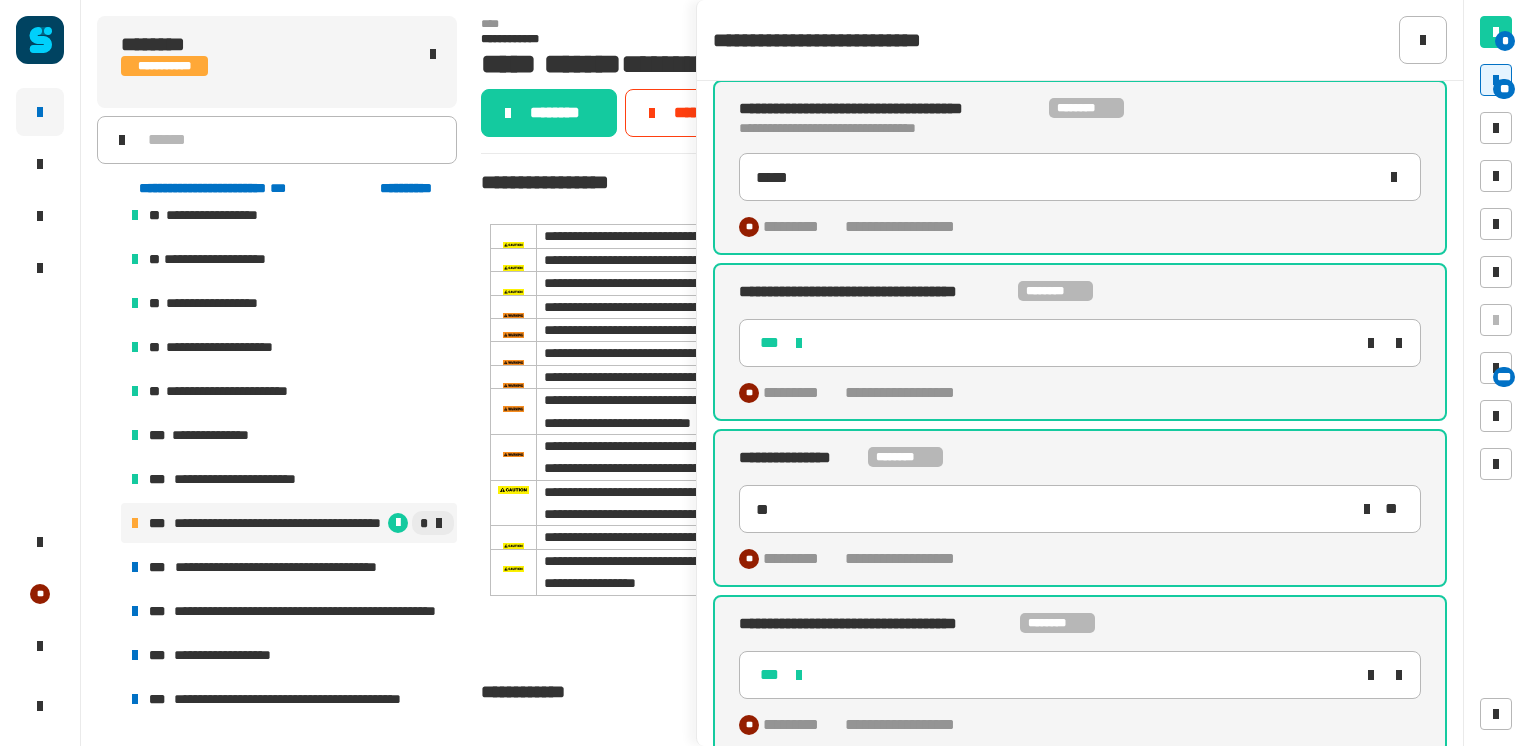 scroll, scrollTop: 12198, scrollLeft: 0, axis: vertical 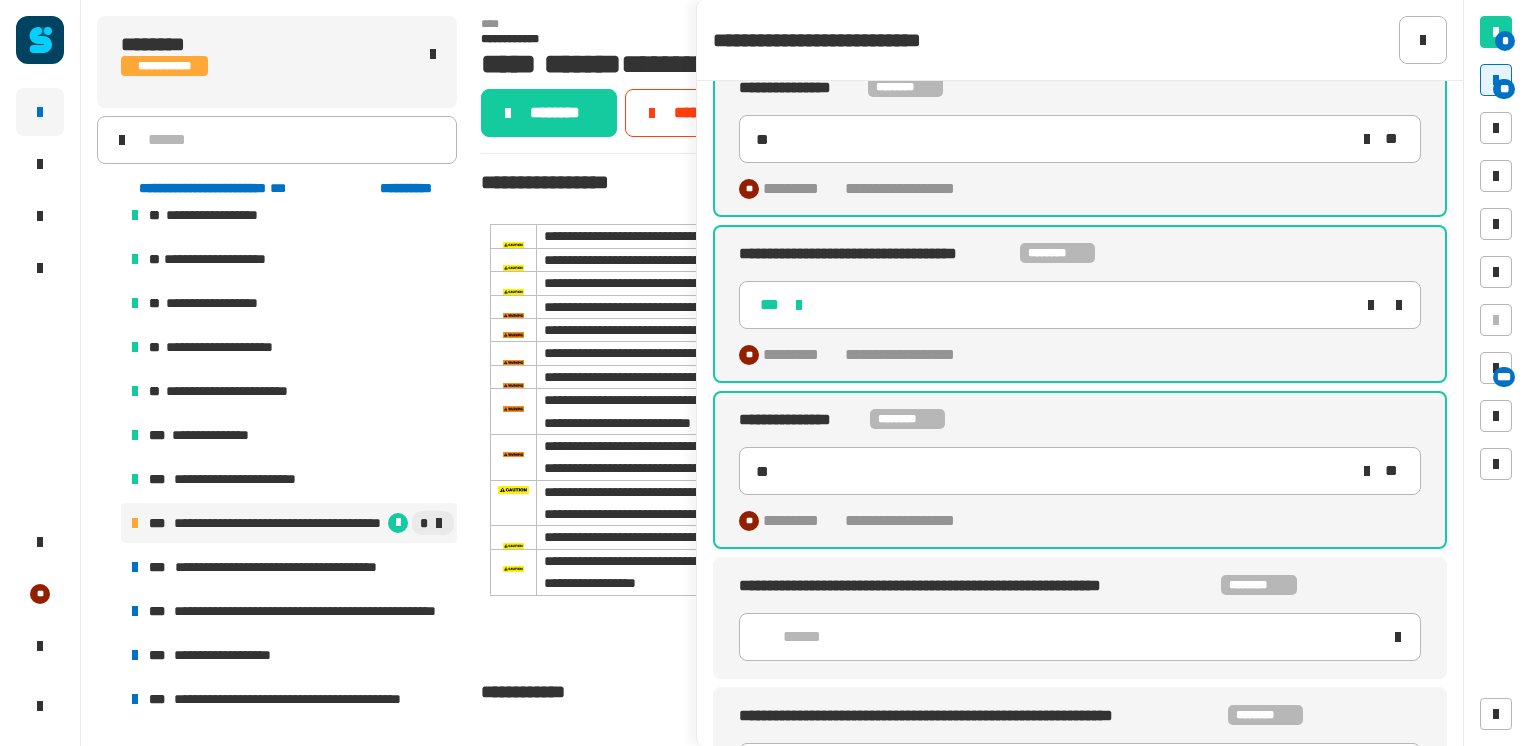 click on "******" 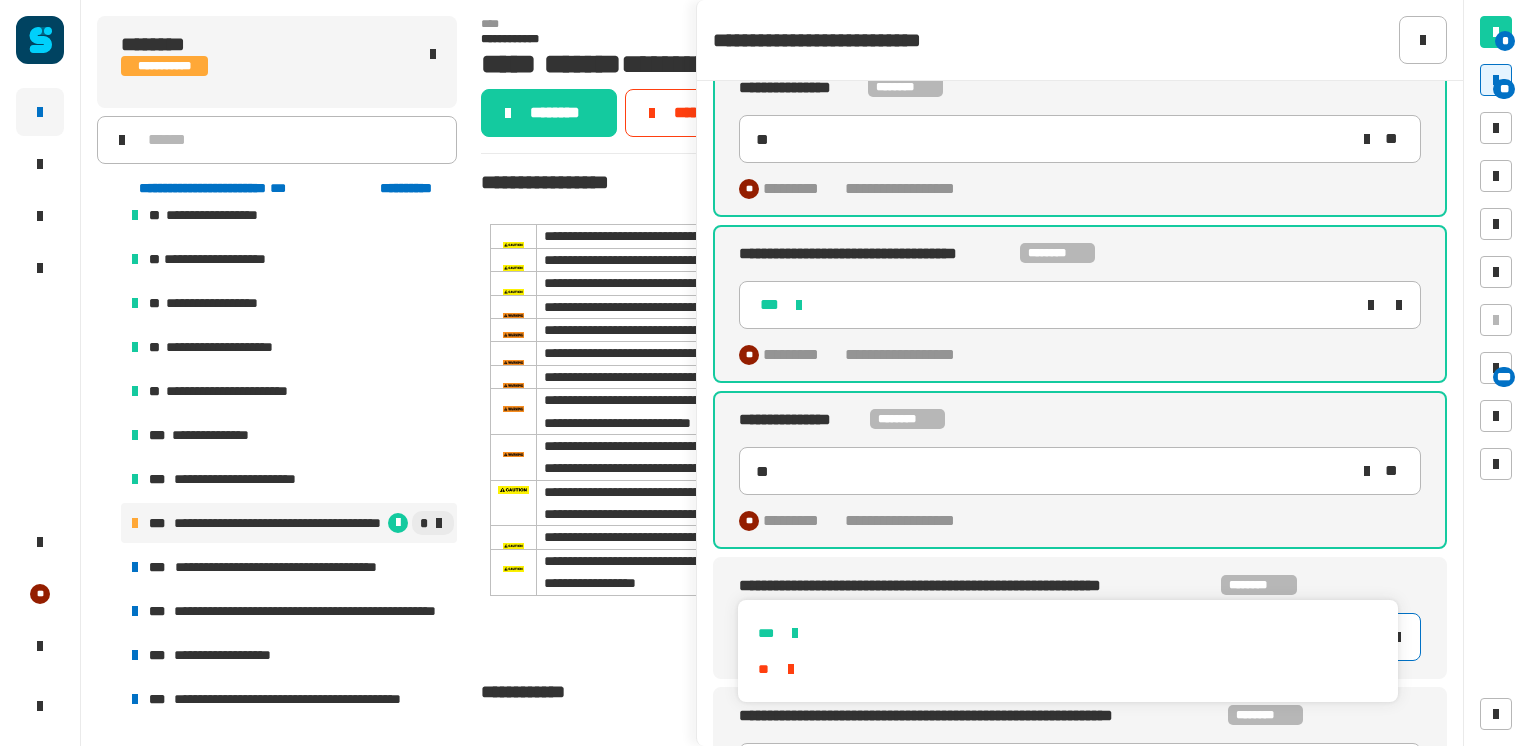 click on "***" at bounding box center (1067, 633) 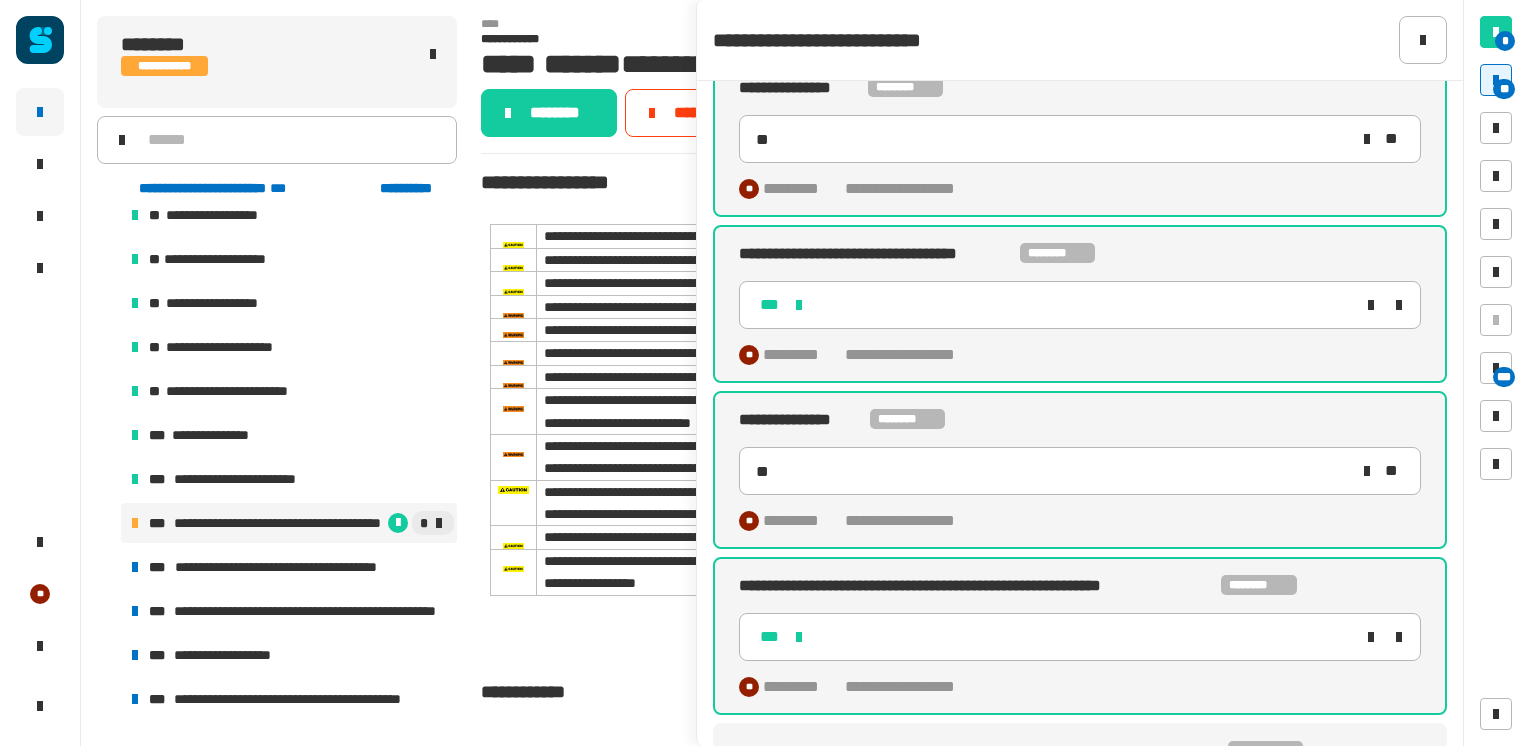 click on "******" 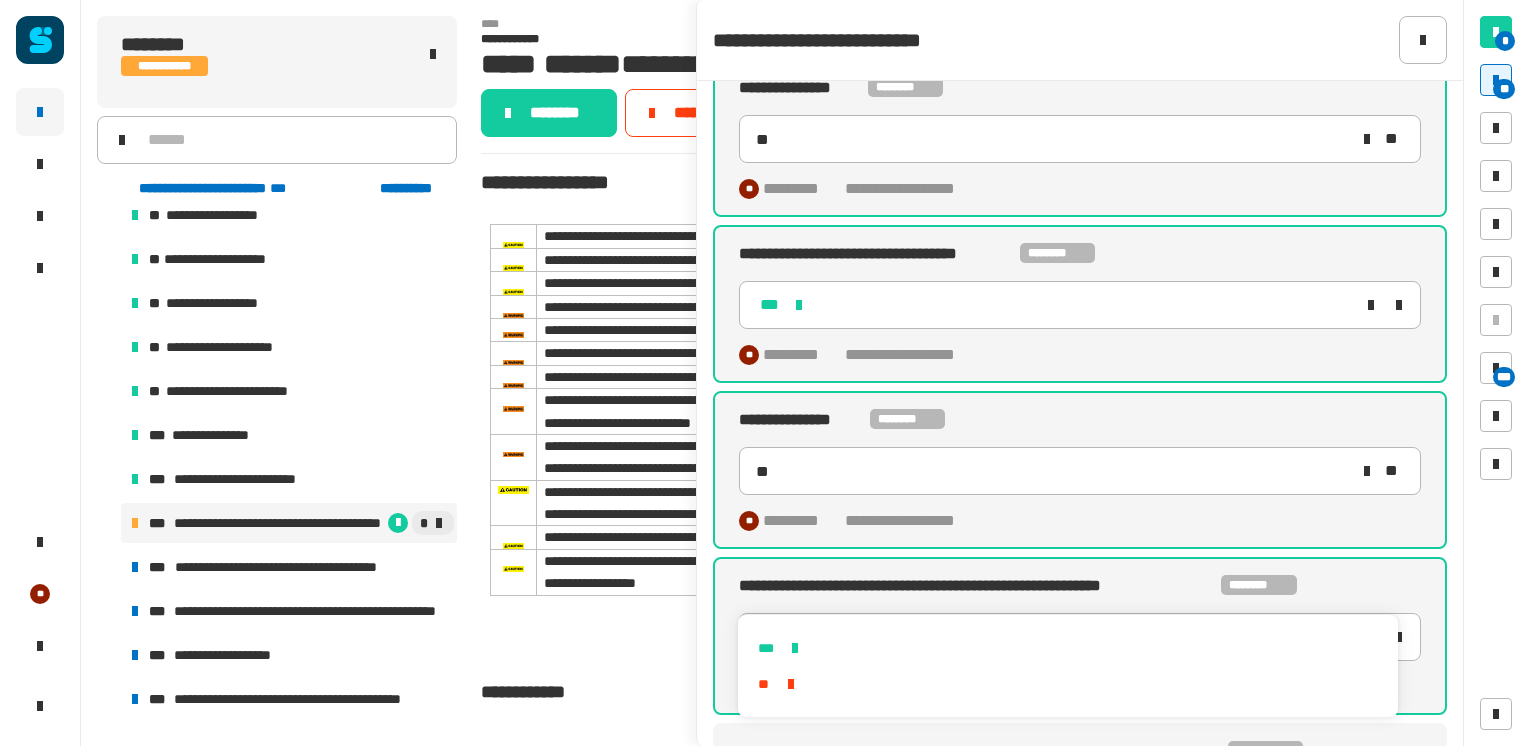 click on "***" at bounding box center [1067, 648] 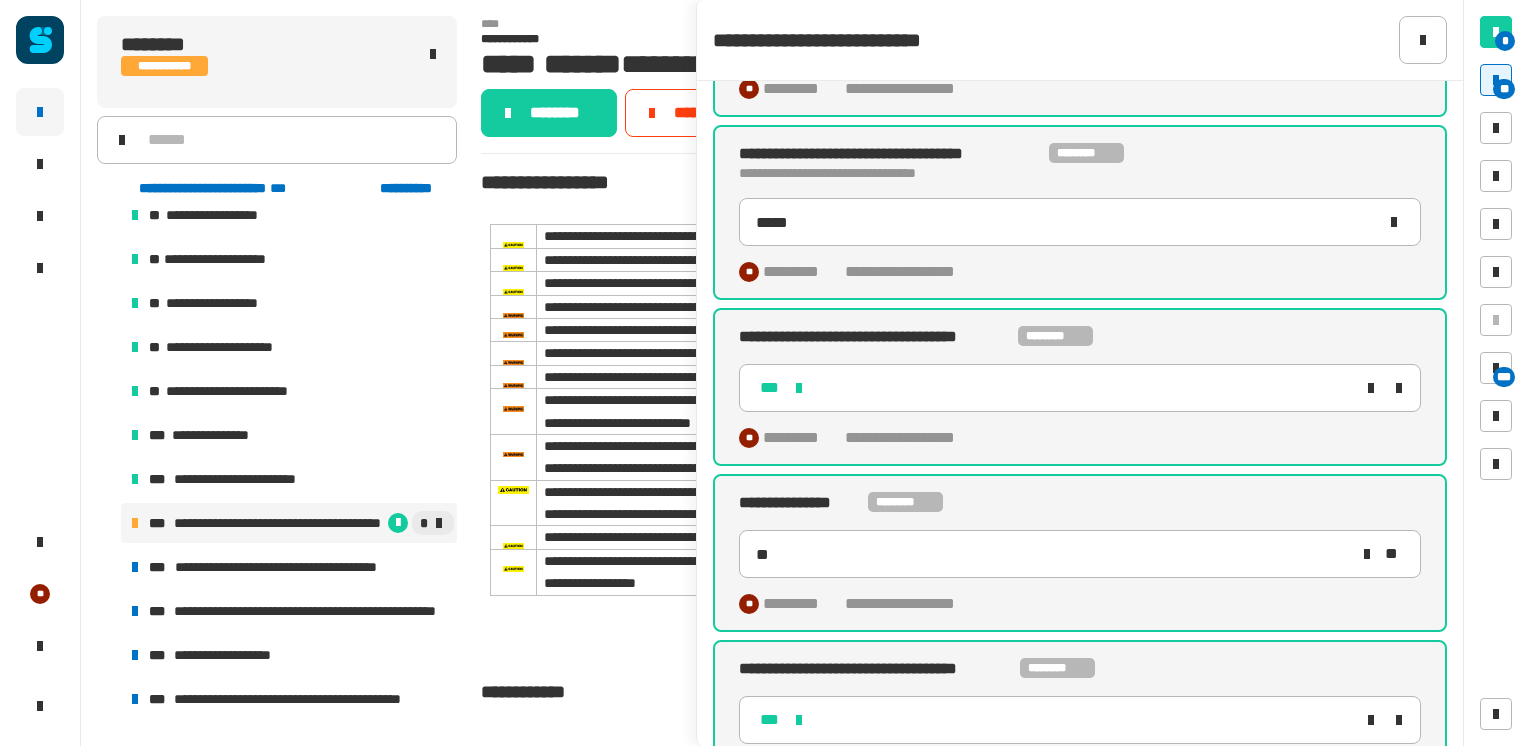 scroll, scrollTop: 11840, scrollLeft: 0, axis: vertical 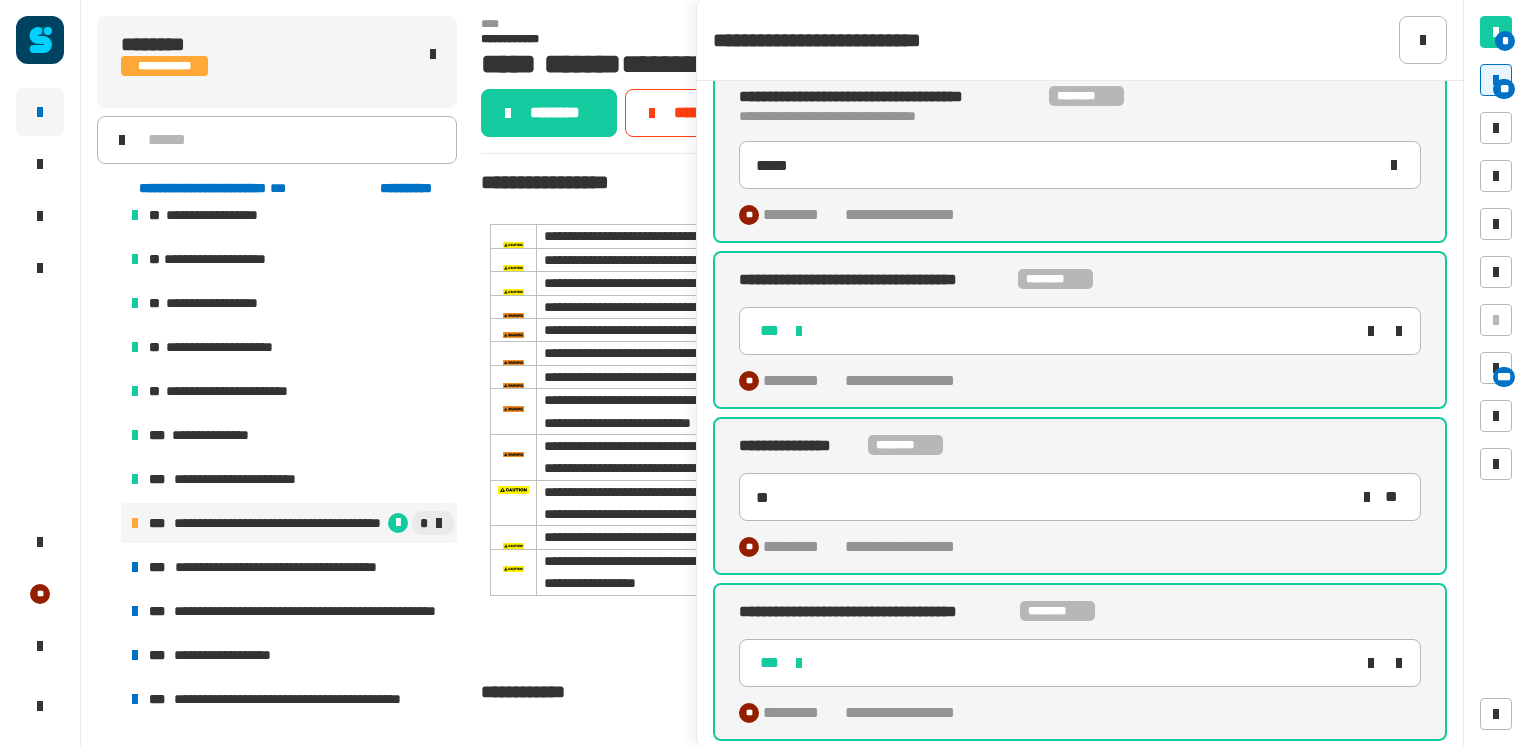 click on "********" 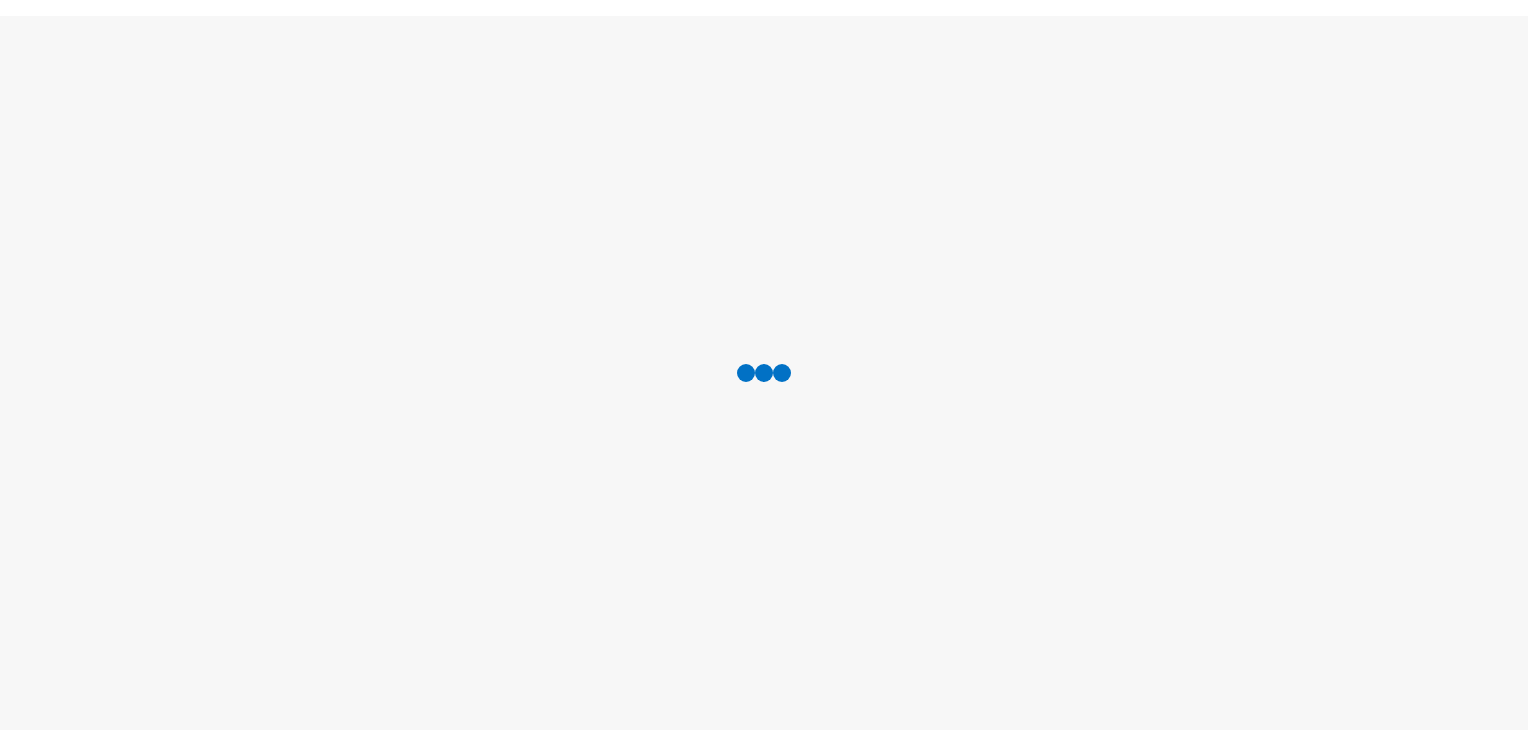 scroll, scrollTop: 0, scrollLeft: 0, axis: both 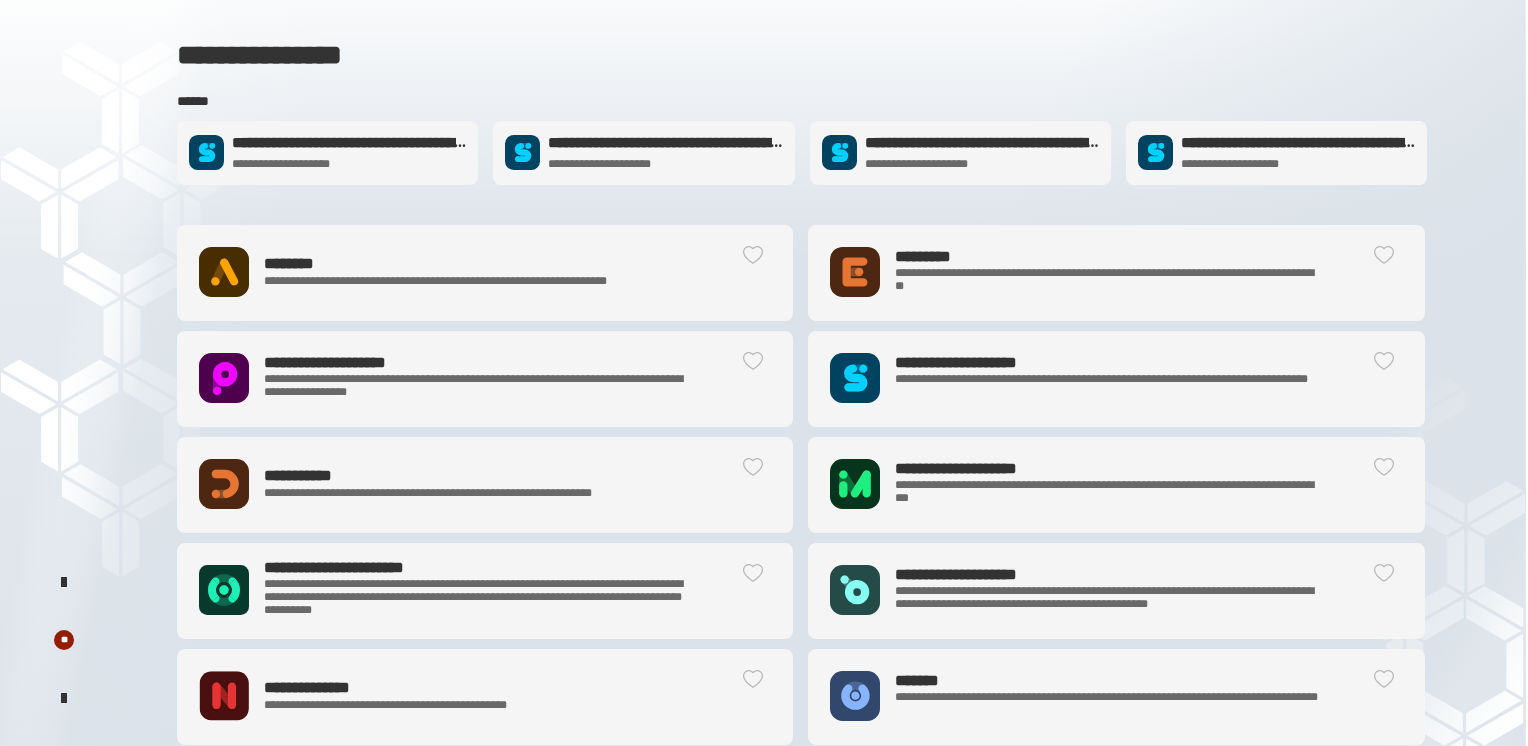 click 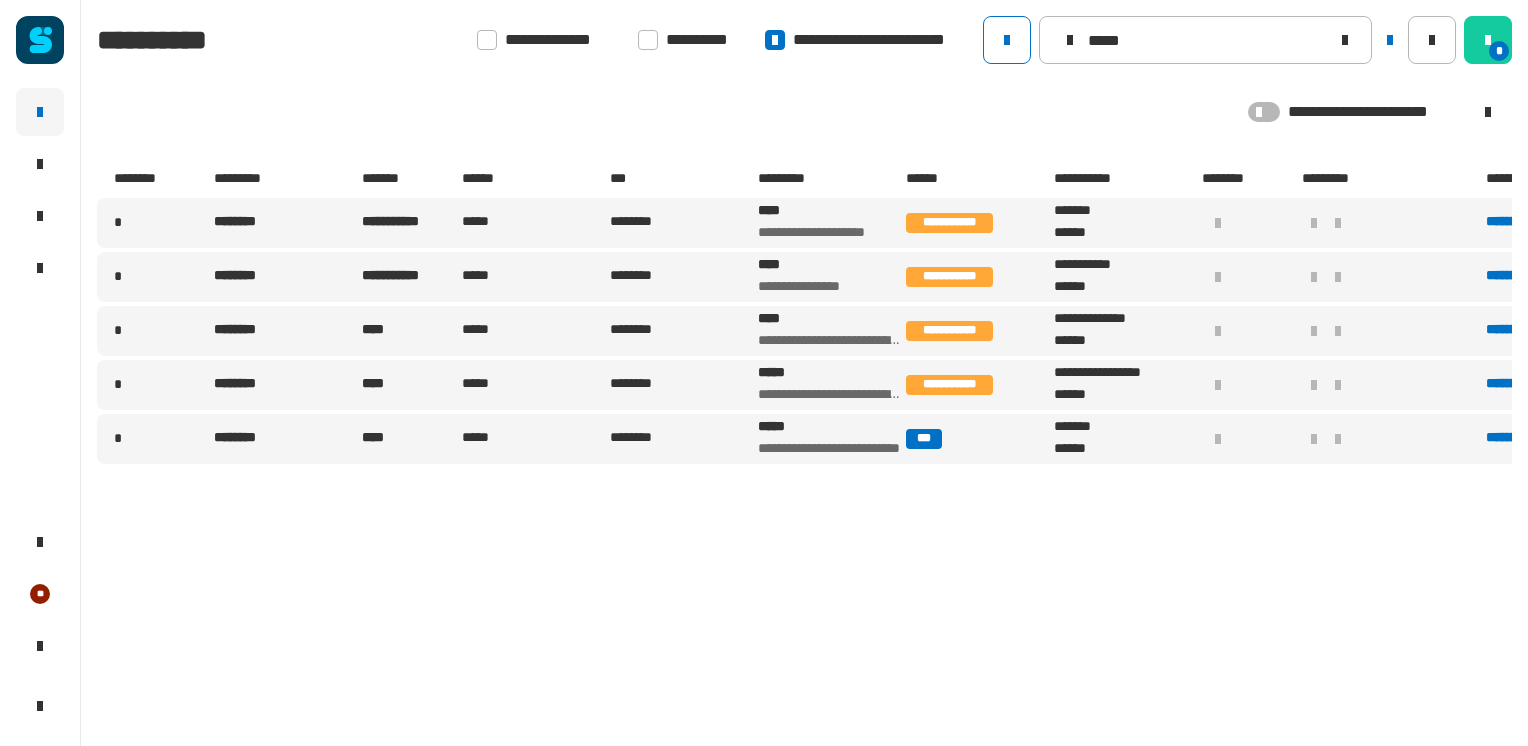 type on "*****" 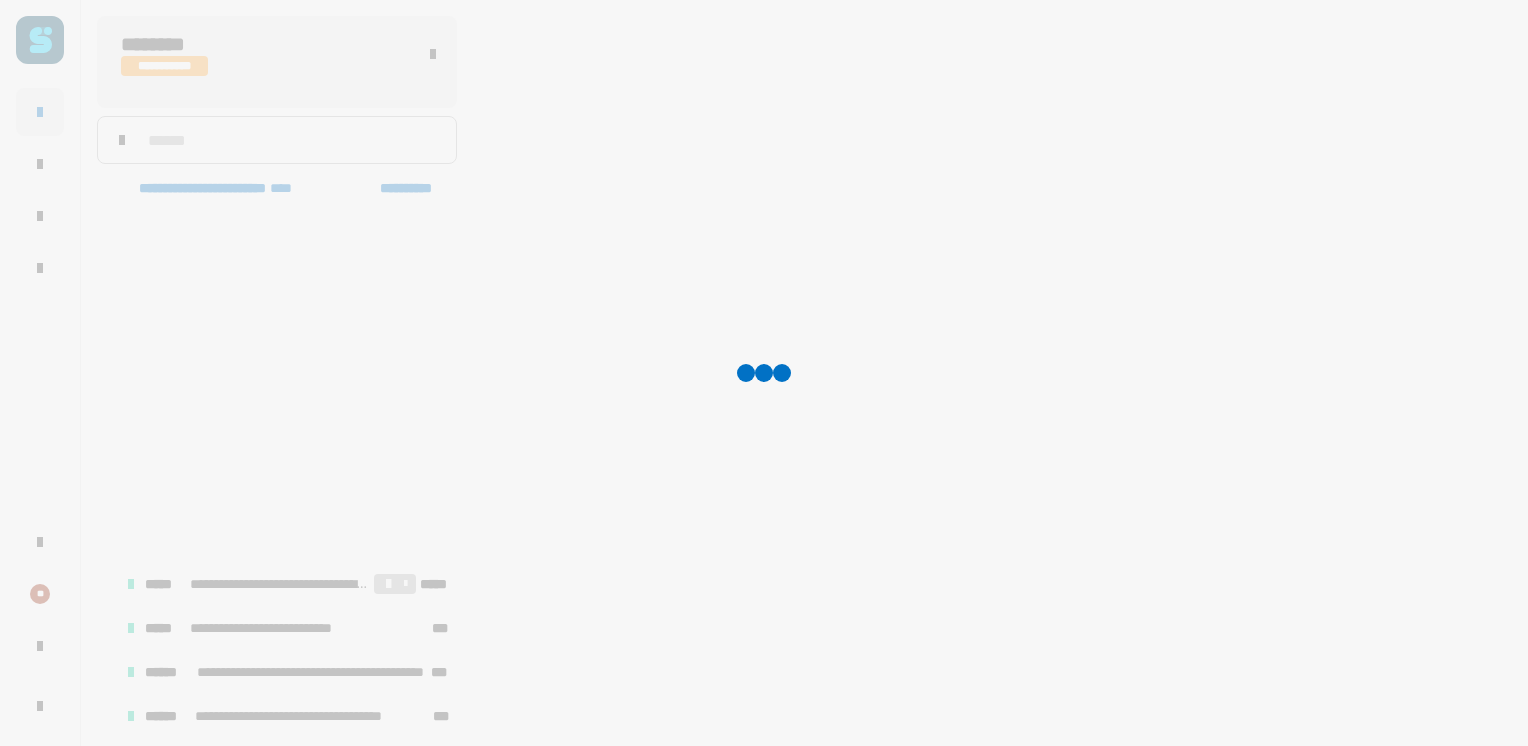 scroll, scrollTop: 379, scrollLeft: 0, axis: vertical 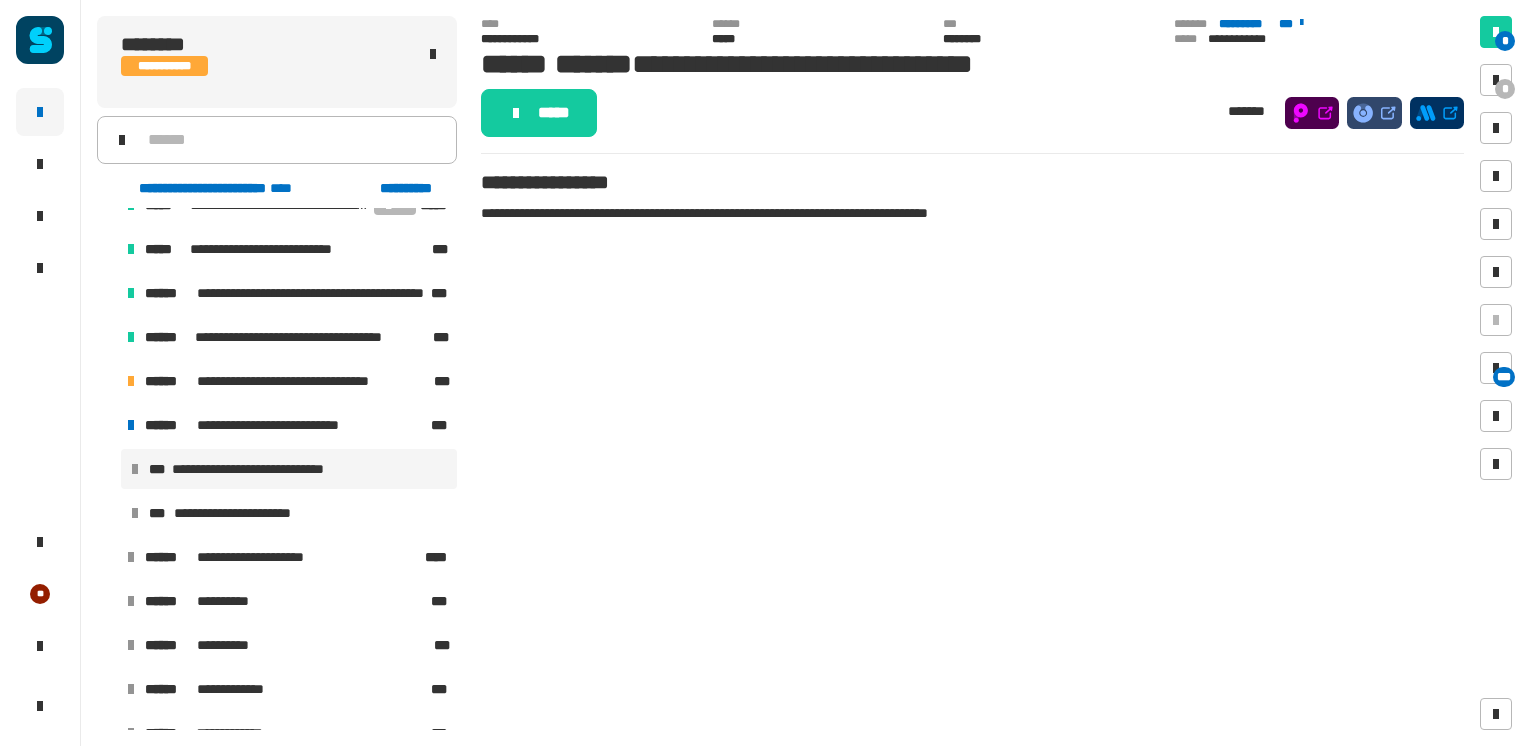 click on "**********" 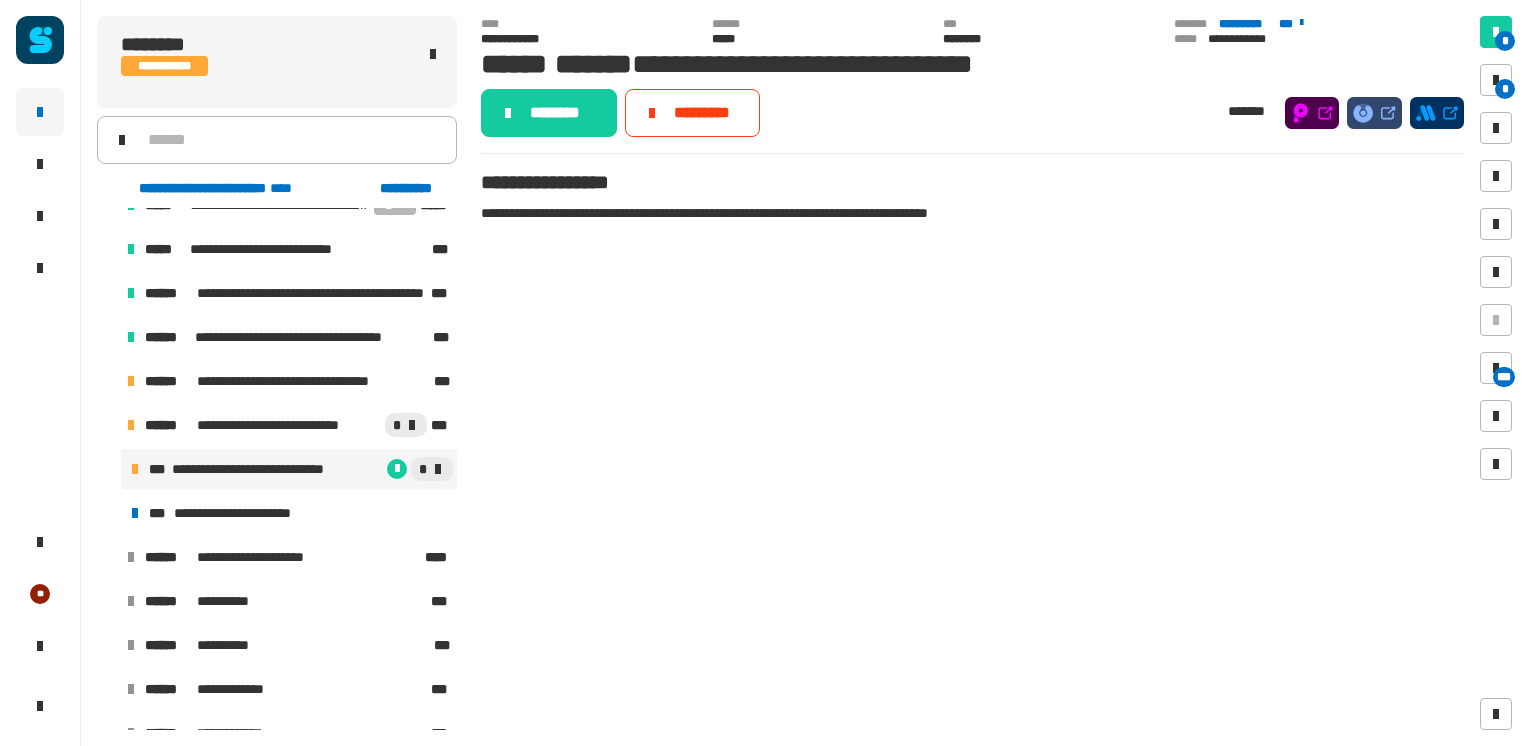 click on "********" 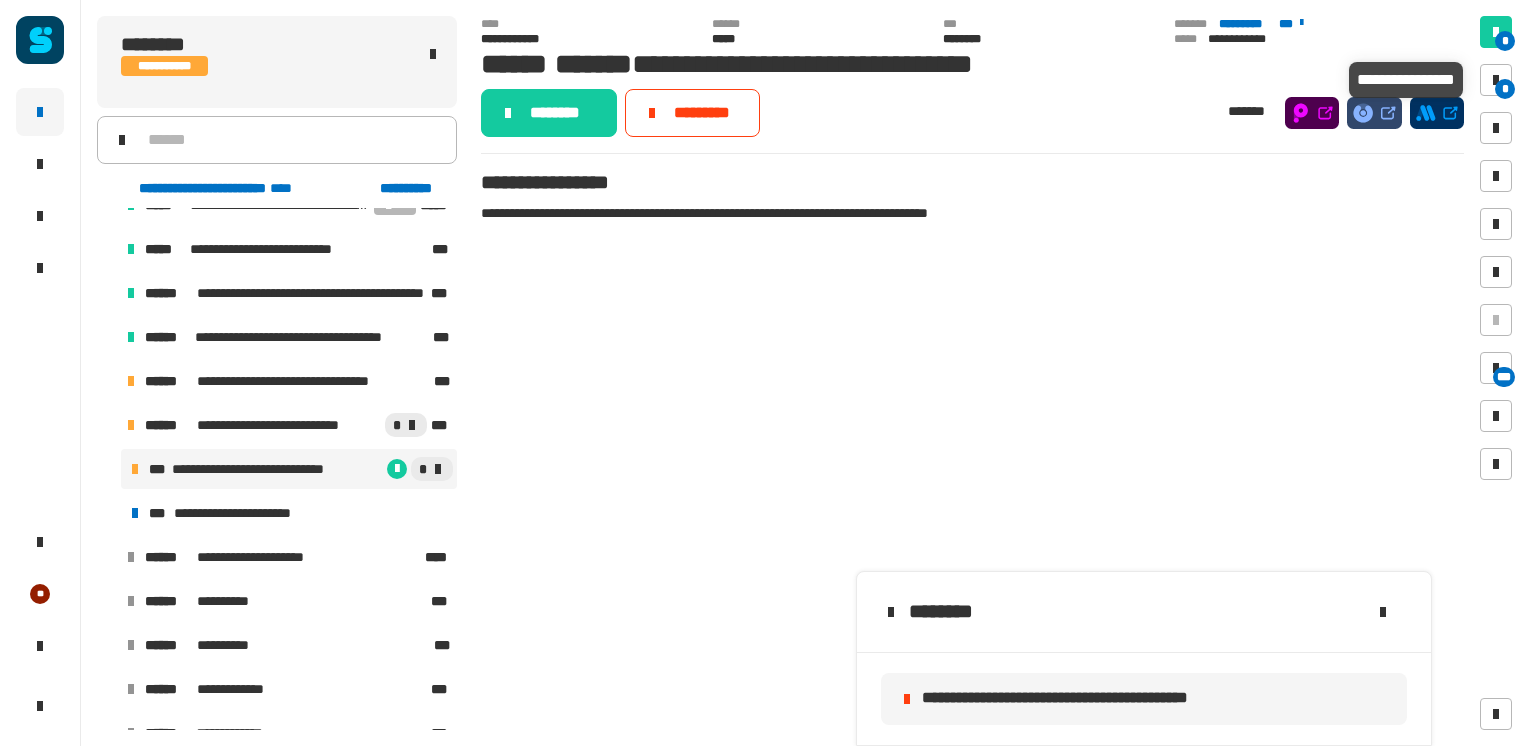 click on "*" at bounding box center [1496, 80] 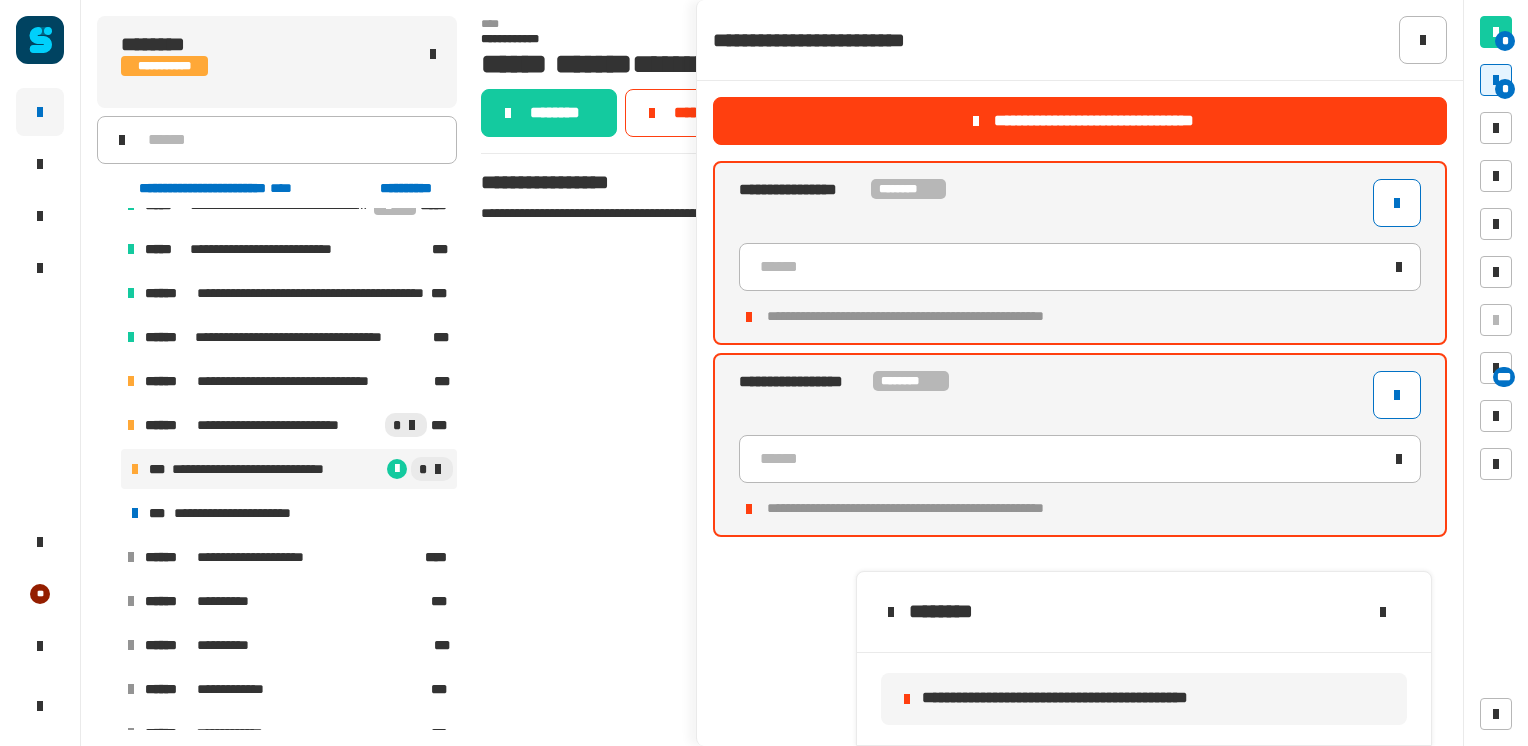 click on "******" 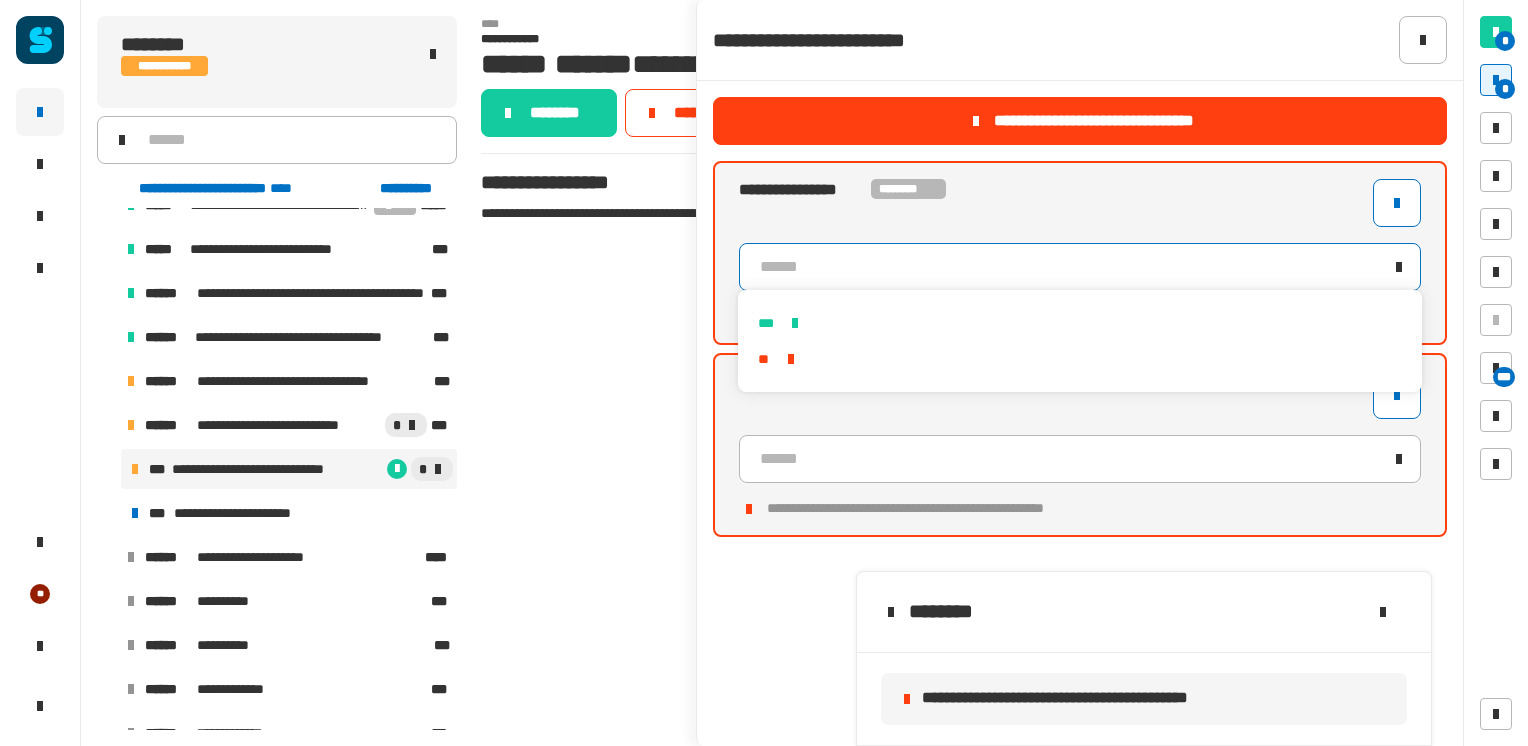 click on "***" at bounding box center [1079, 323] 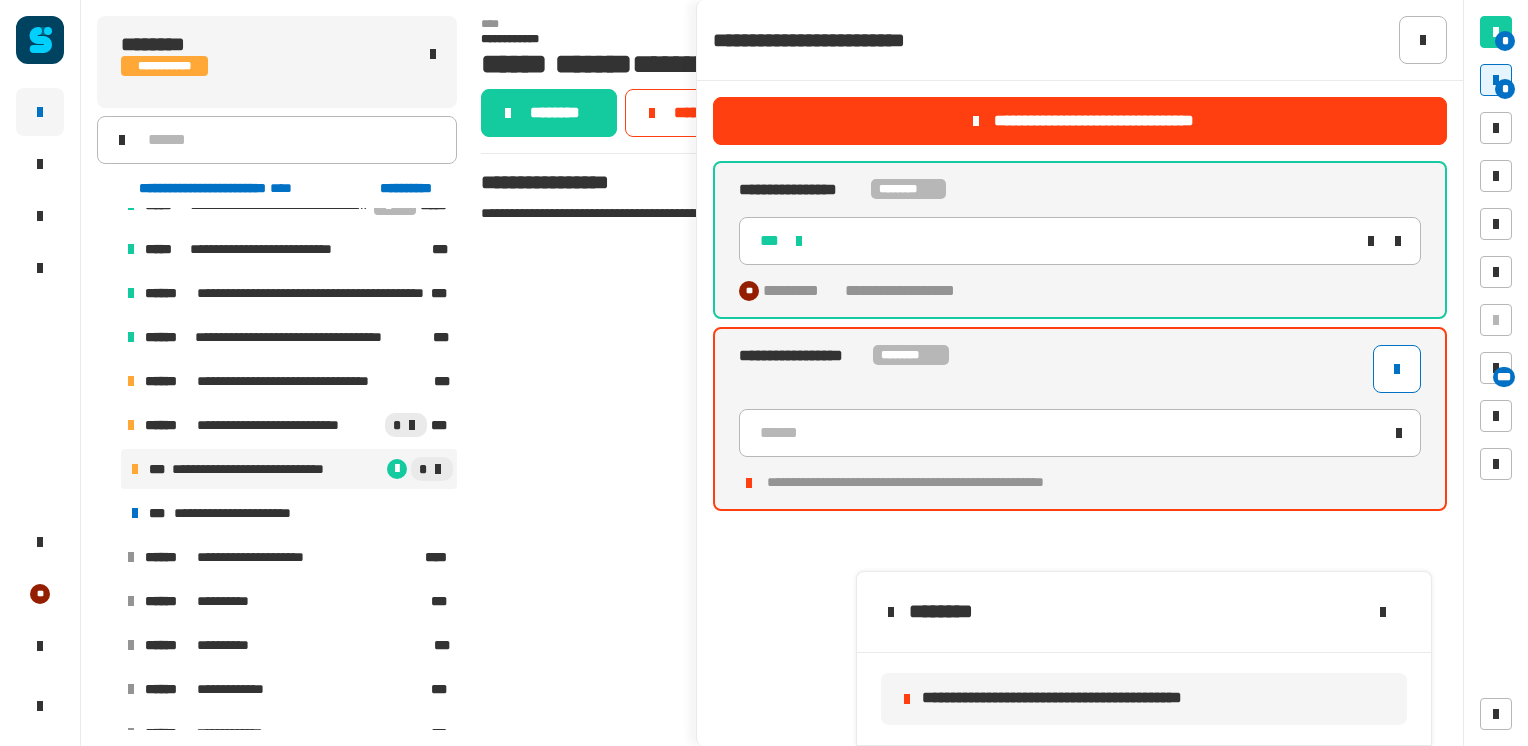 click on "******" 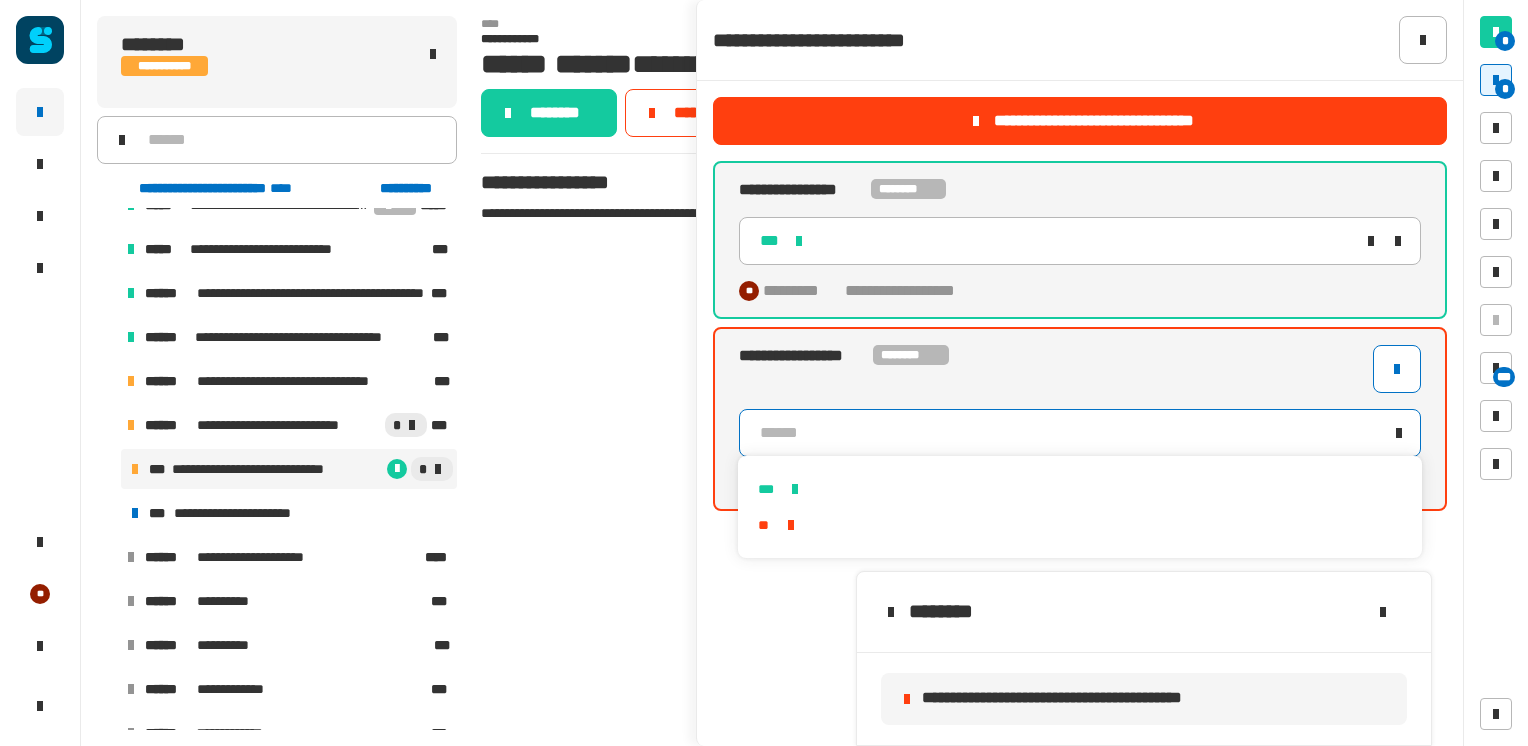 click on "***" at bounding box center [1079, 489] 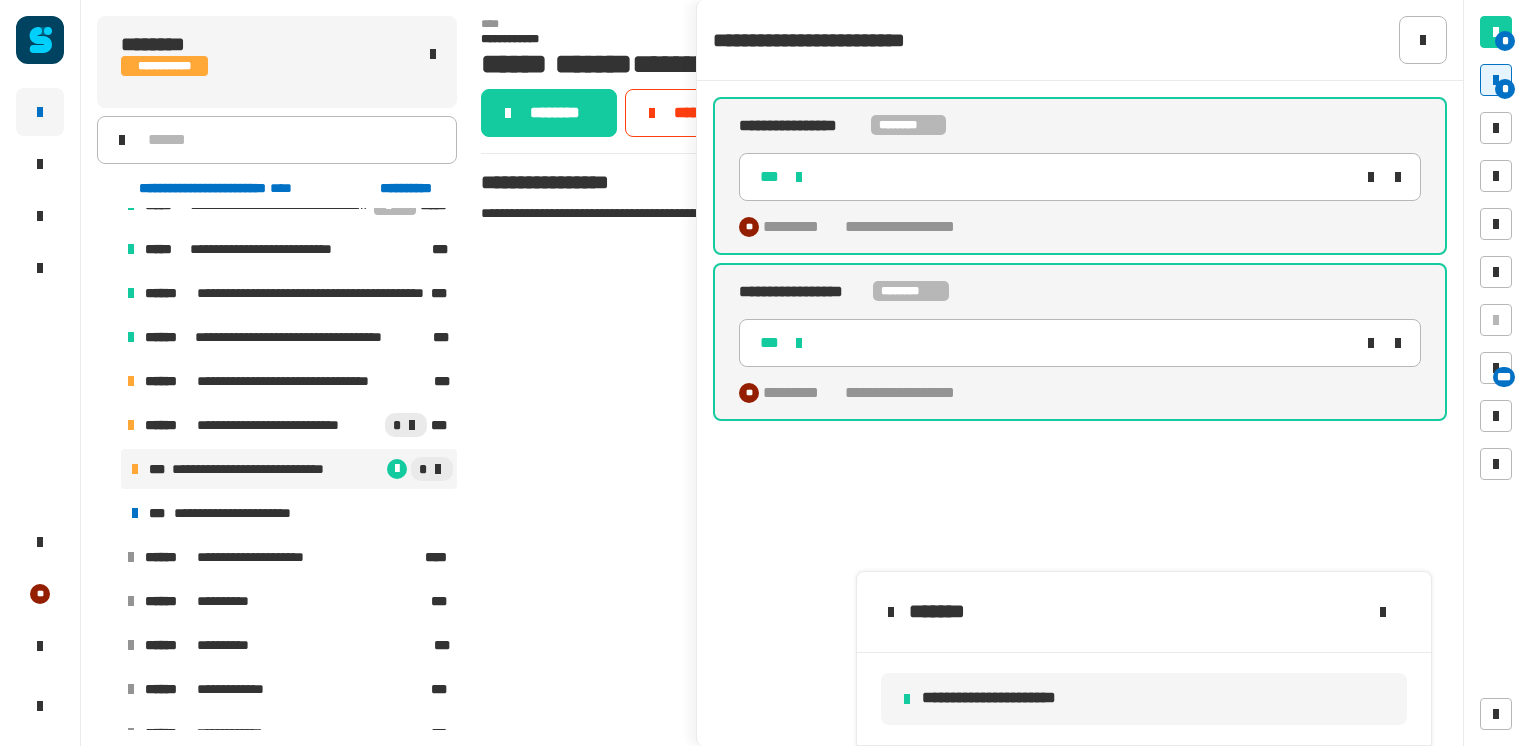 click on "********" 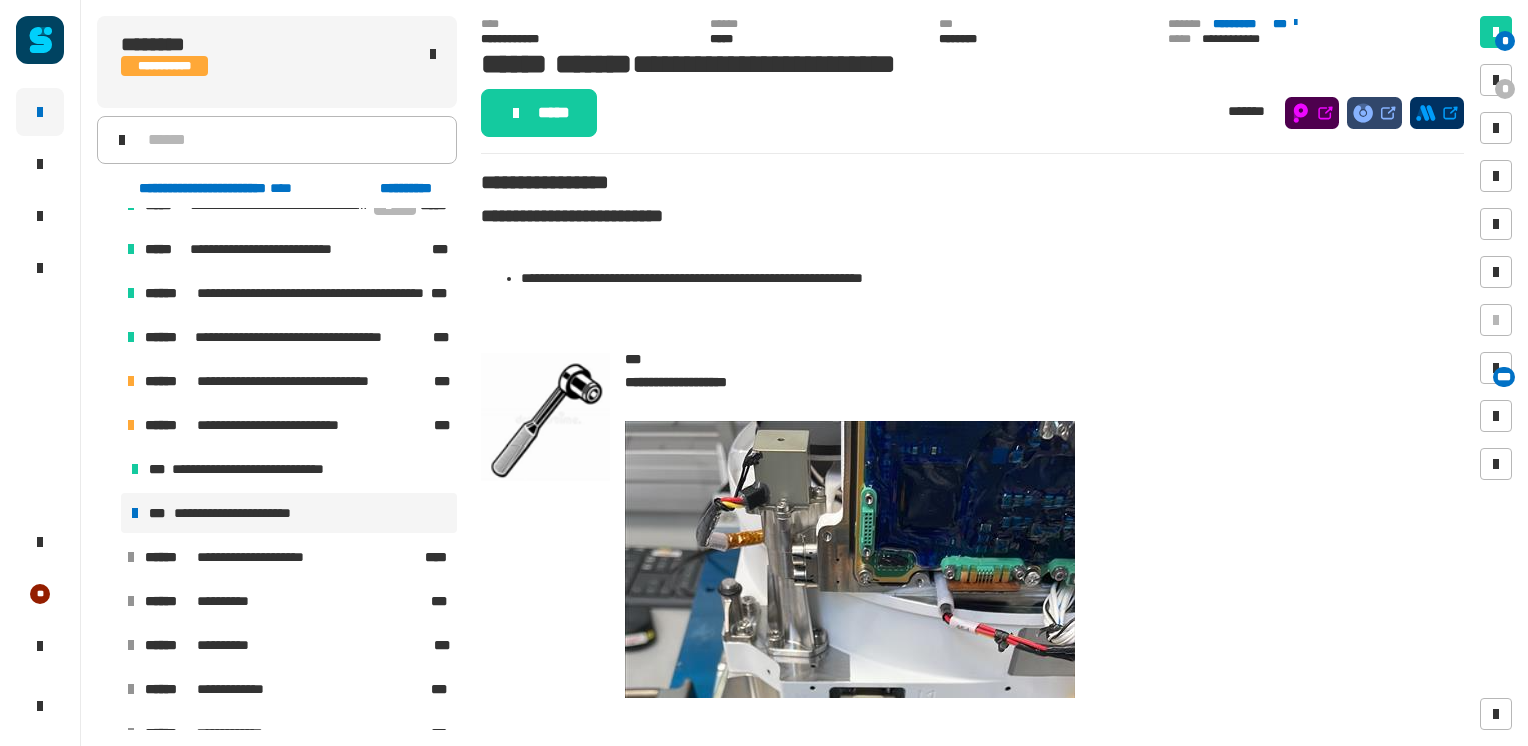 click on "*****" 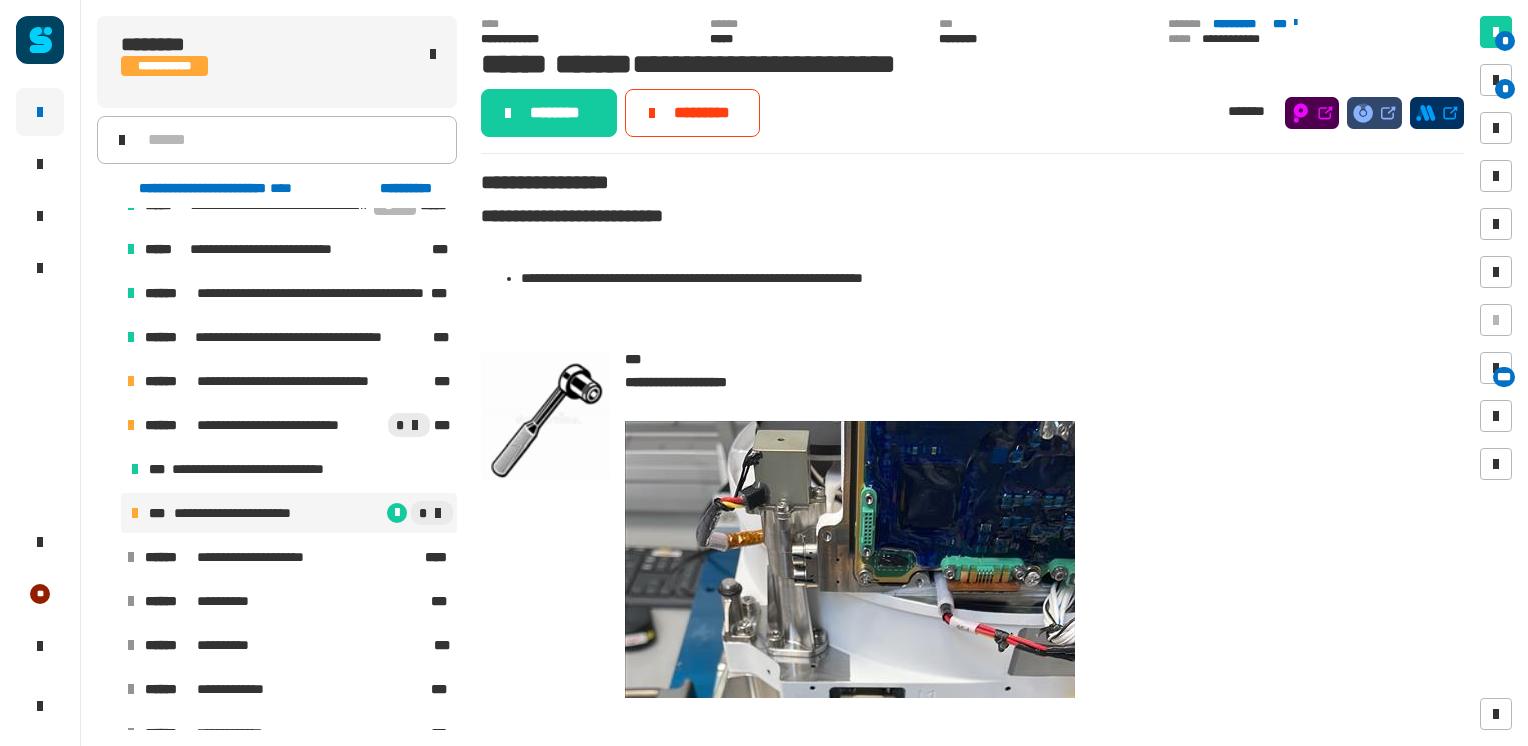 click on "*" at bounding box center (1505, 89) 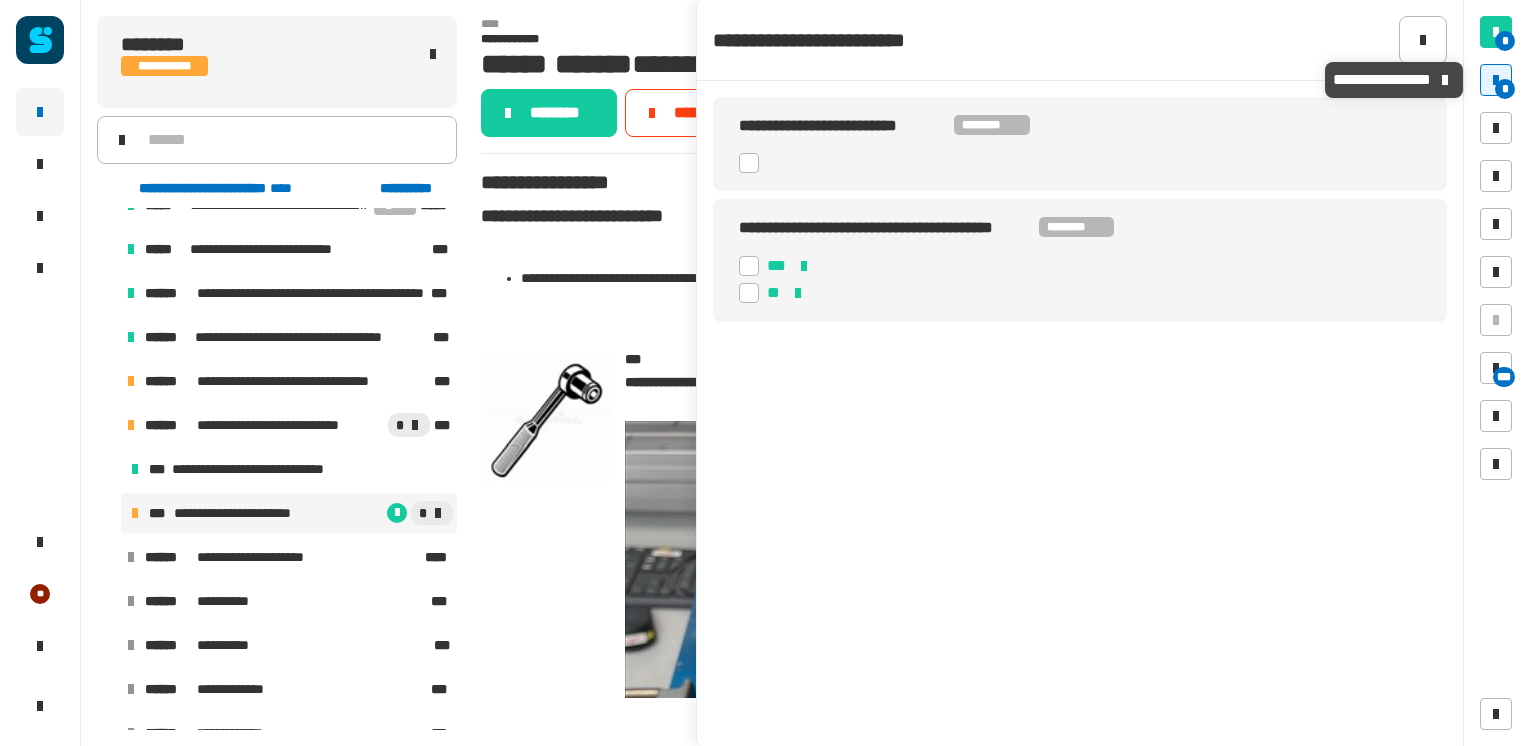 click 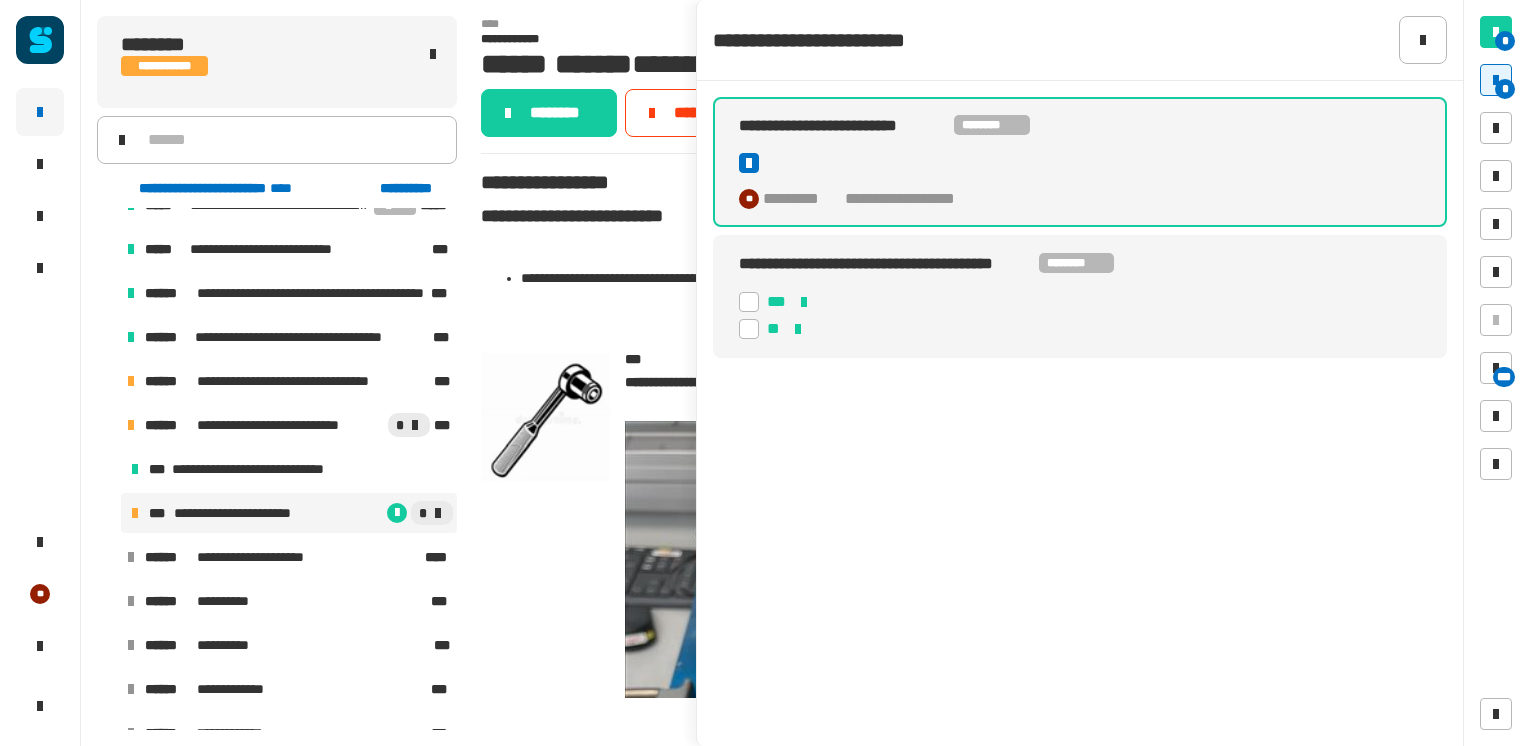 click on "***" 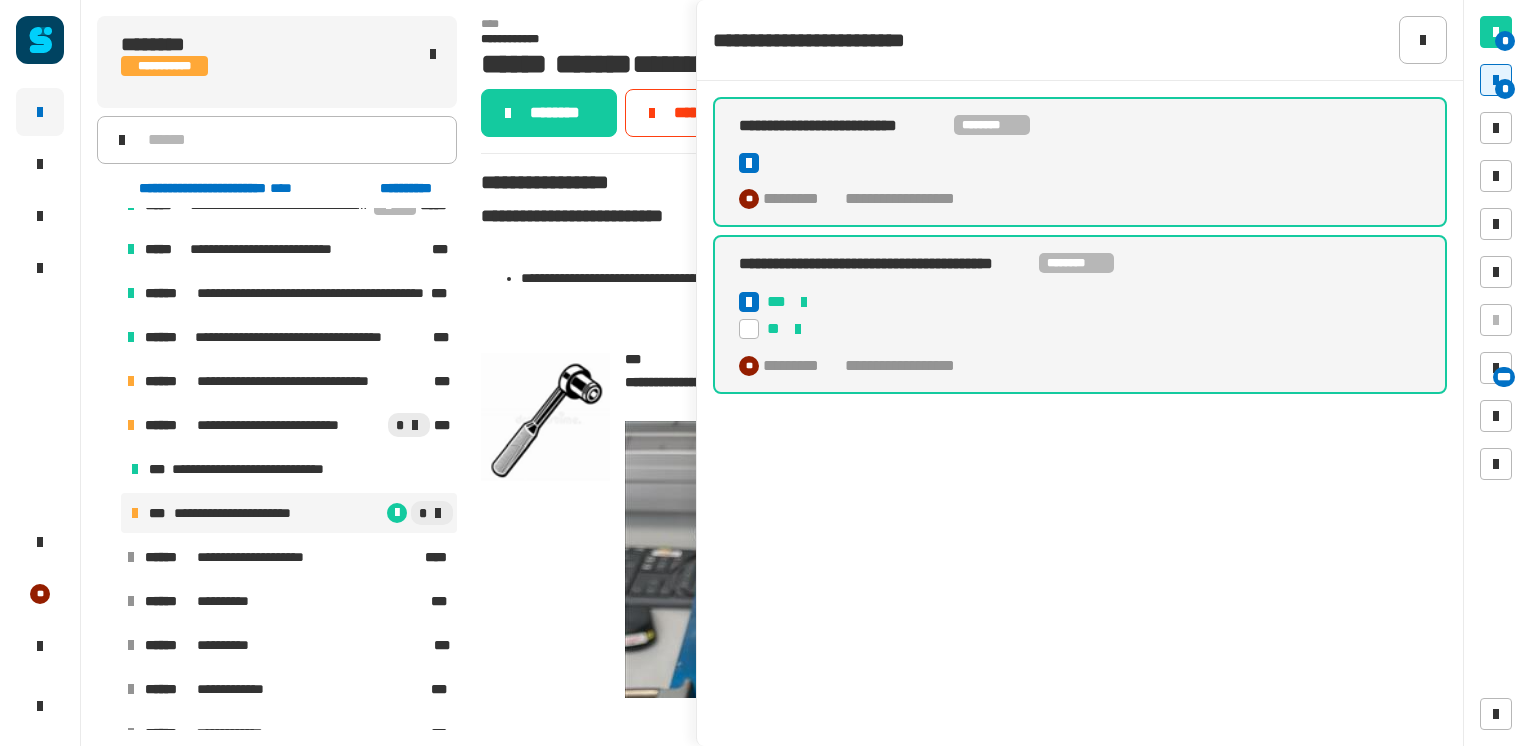 click on "********" 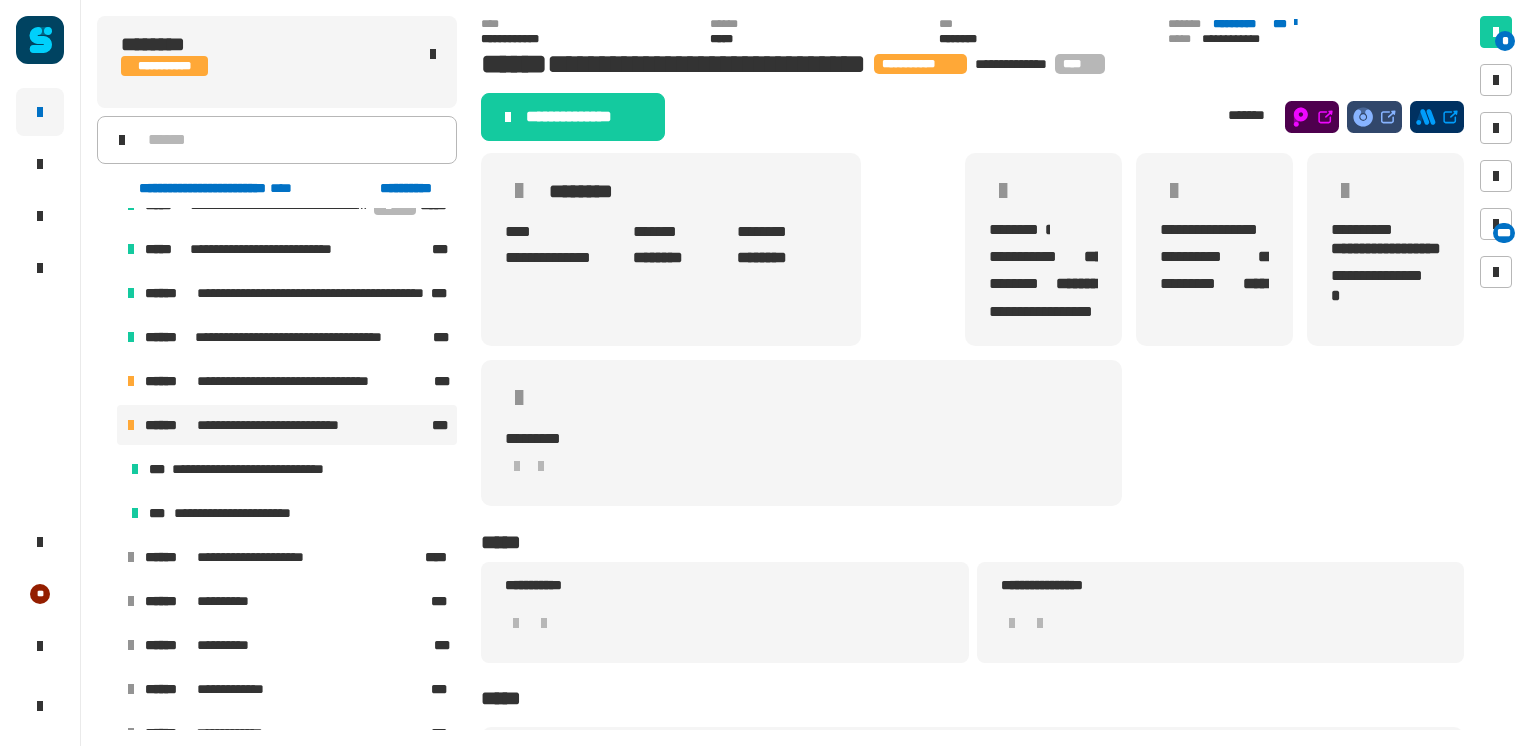 click on "**********" 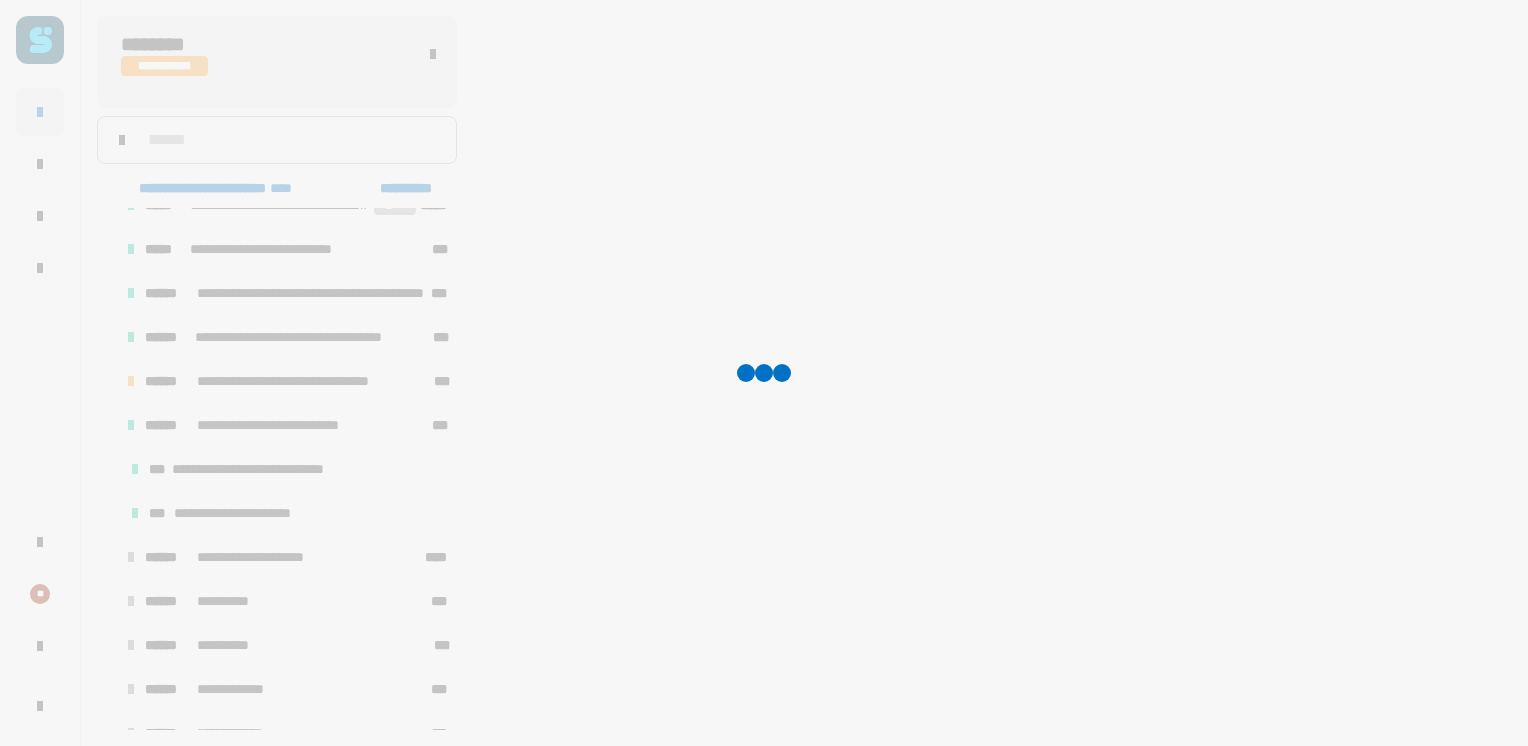 scroll, scrollTop: 379, scrollLeft: 0, axis: vertical 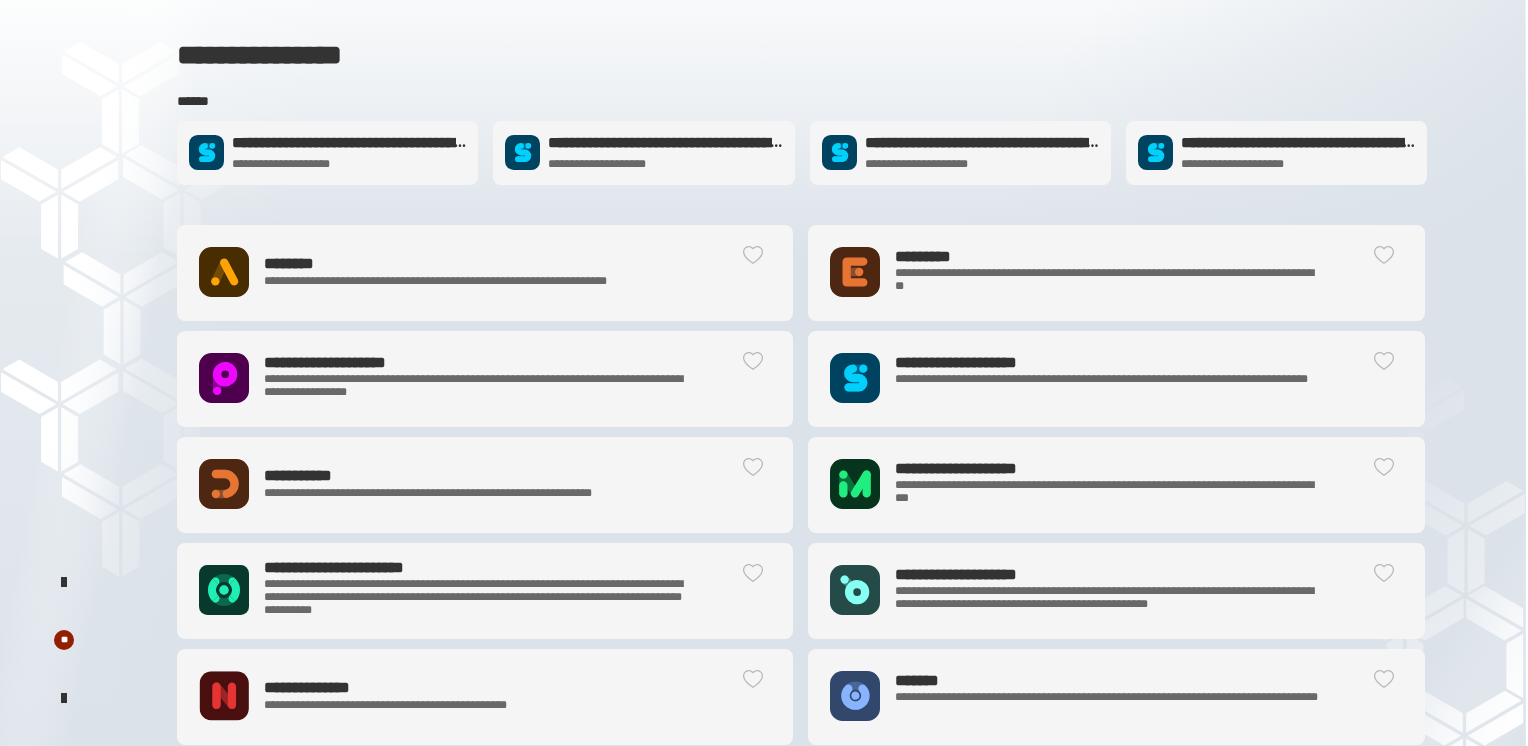 click on "**********" 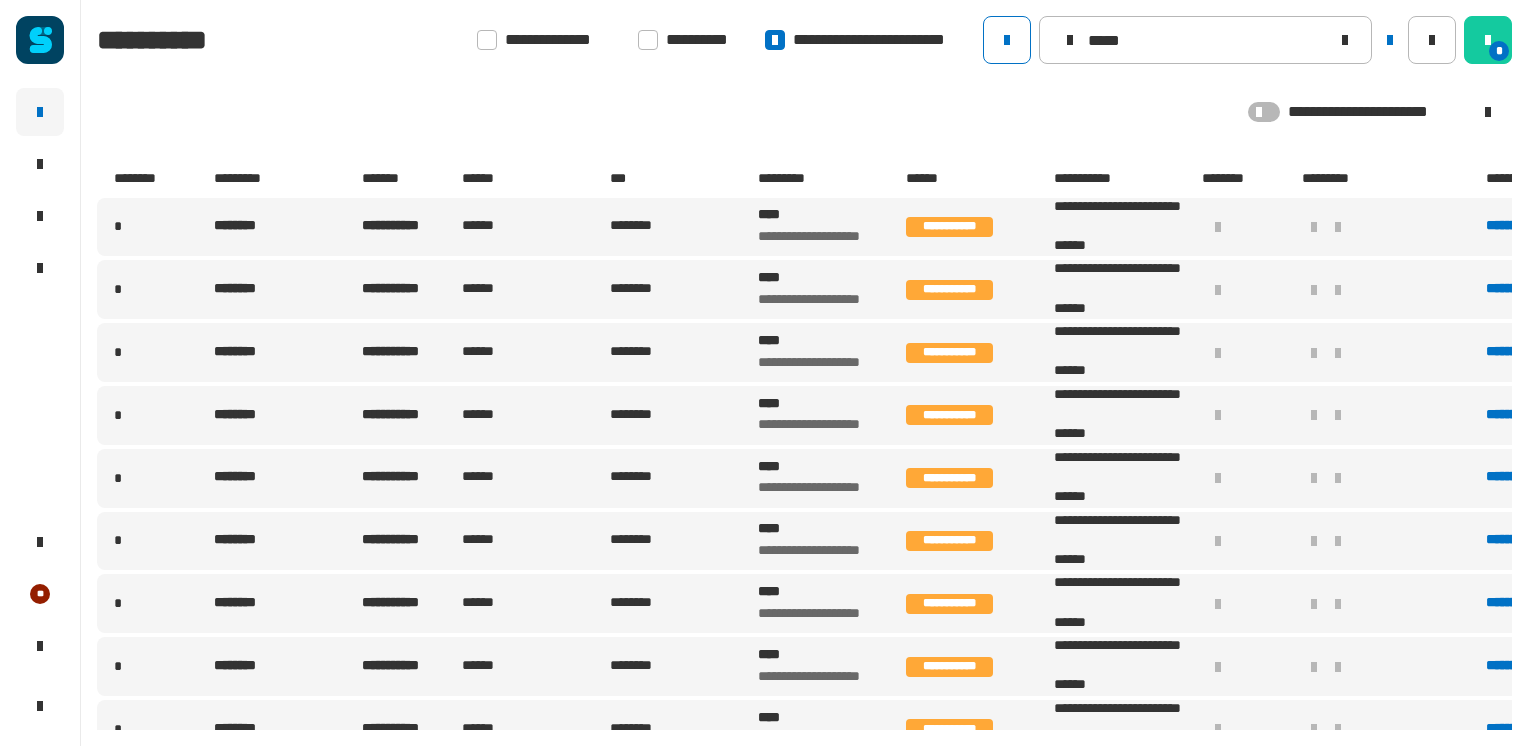 type on "*****" 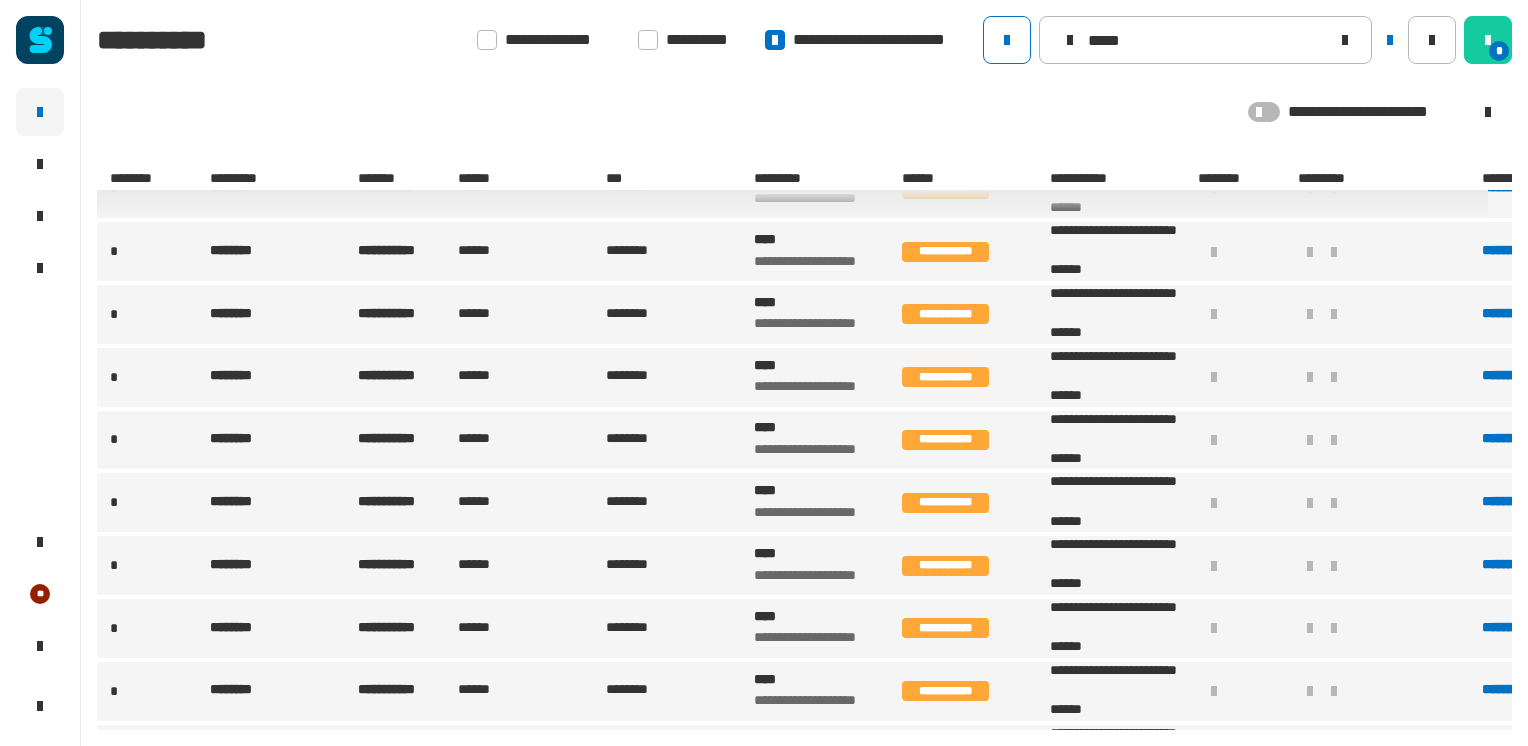 scroll, scrollTop: 519, scrollLeft: 4, axis: both 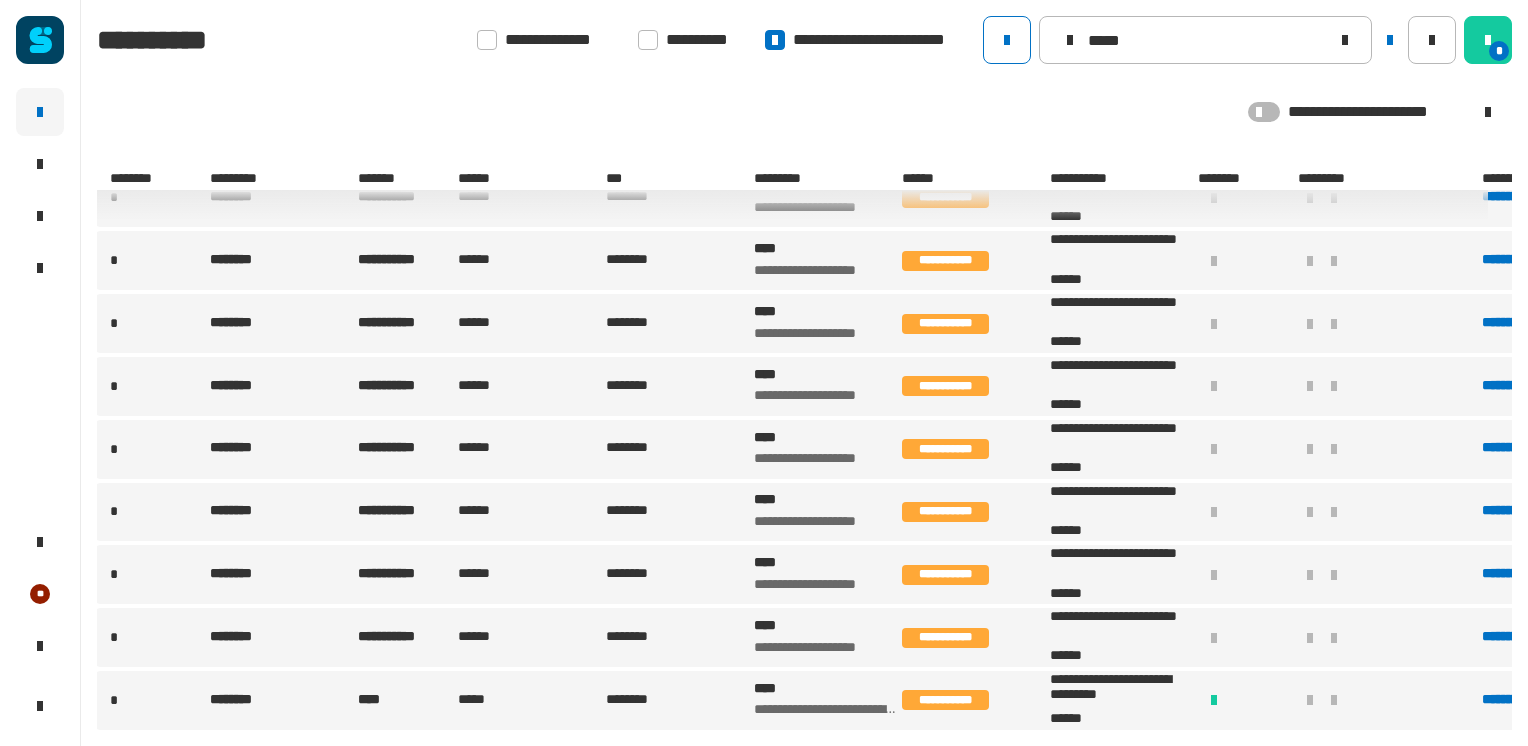 click on "****" at bounding box center (826, 690) 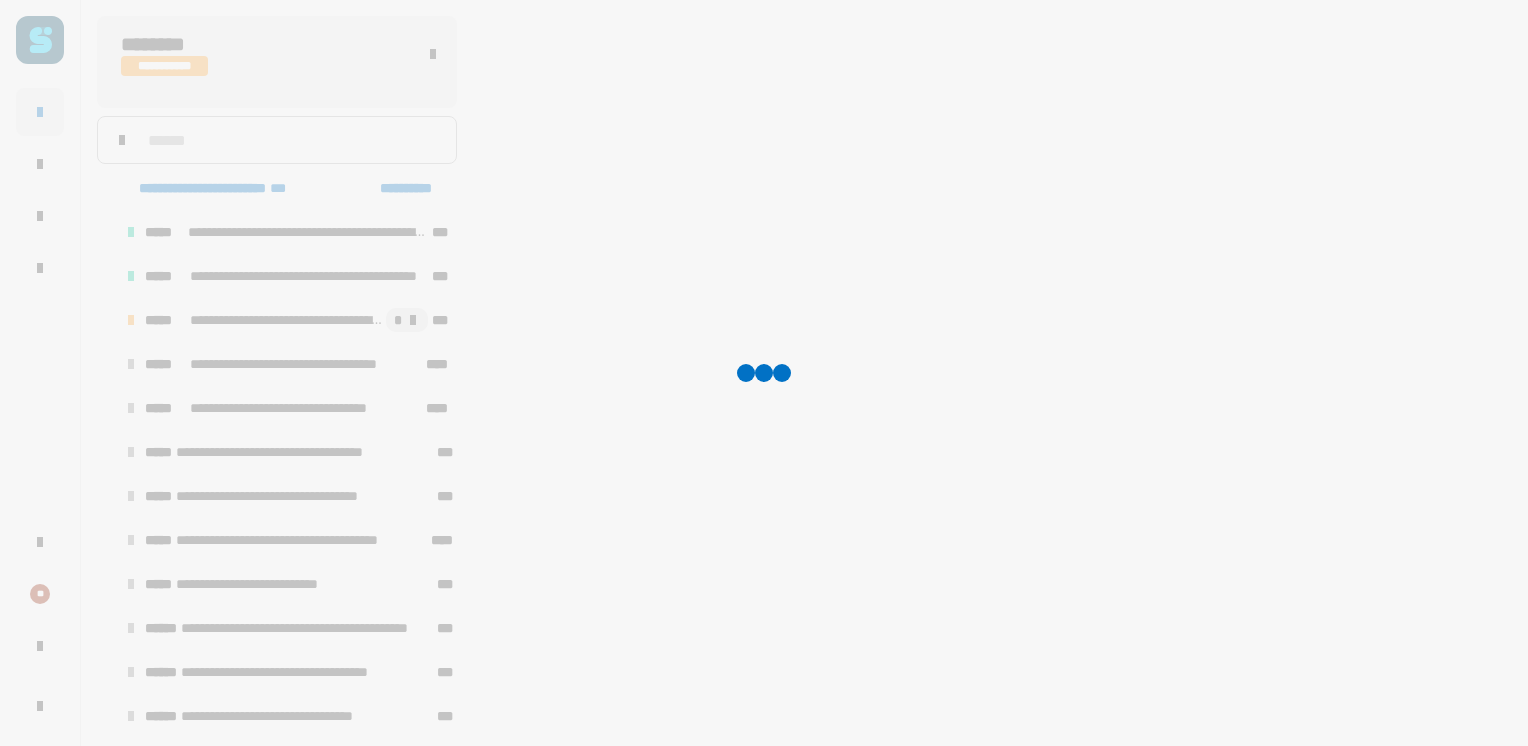 scroll, scrollTop: 4, scrollLeft: 0, axis: vertical 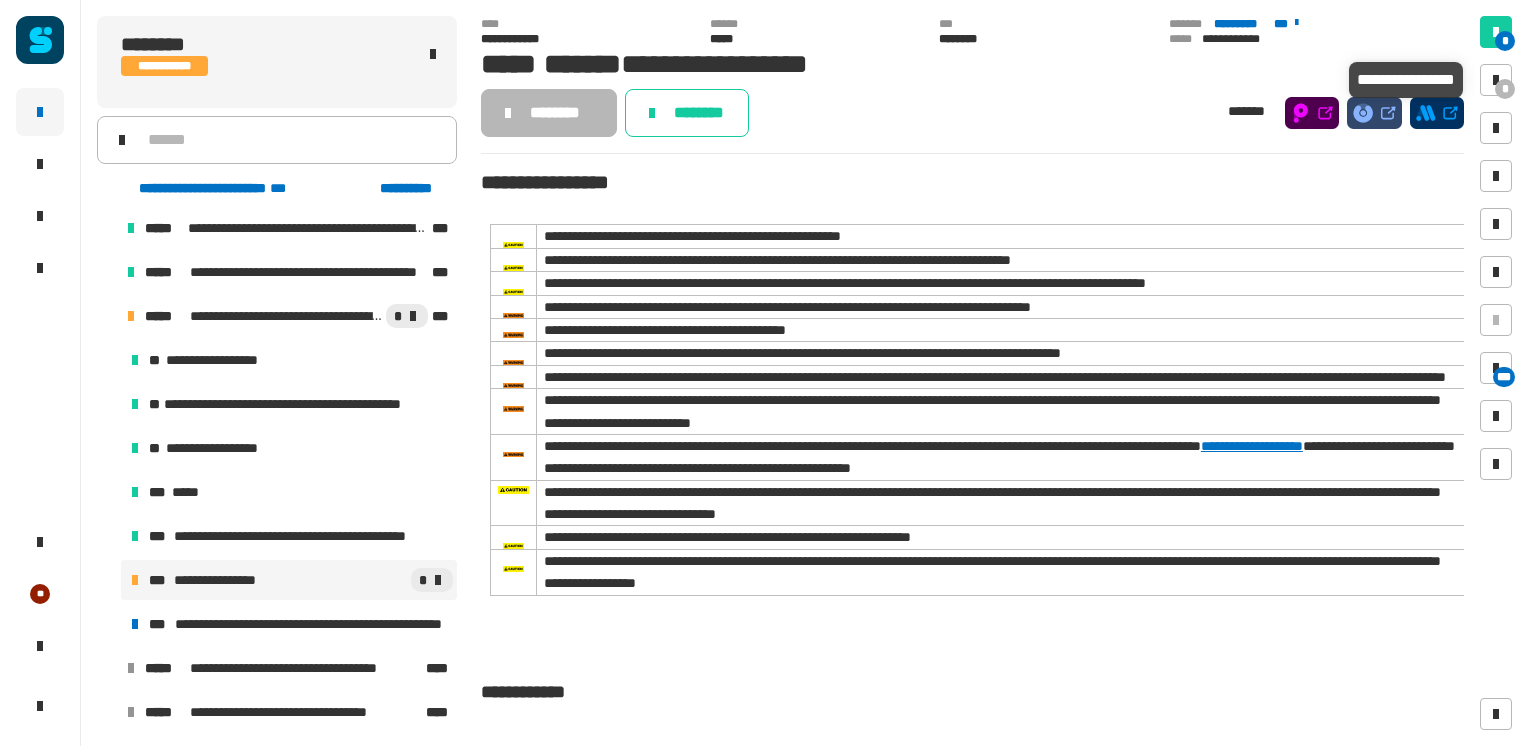 click at bounding box center (1496, 80) 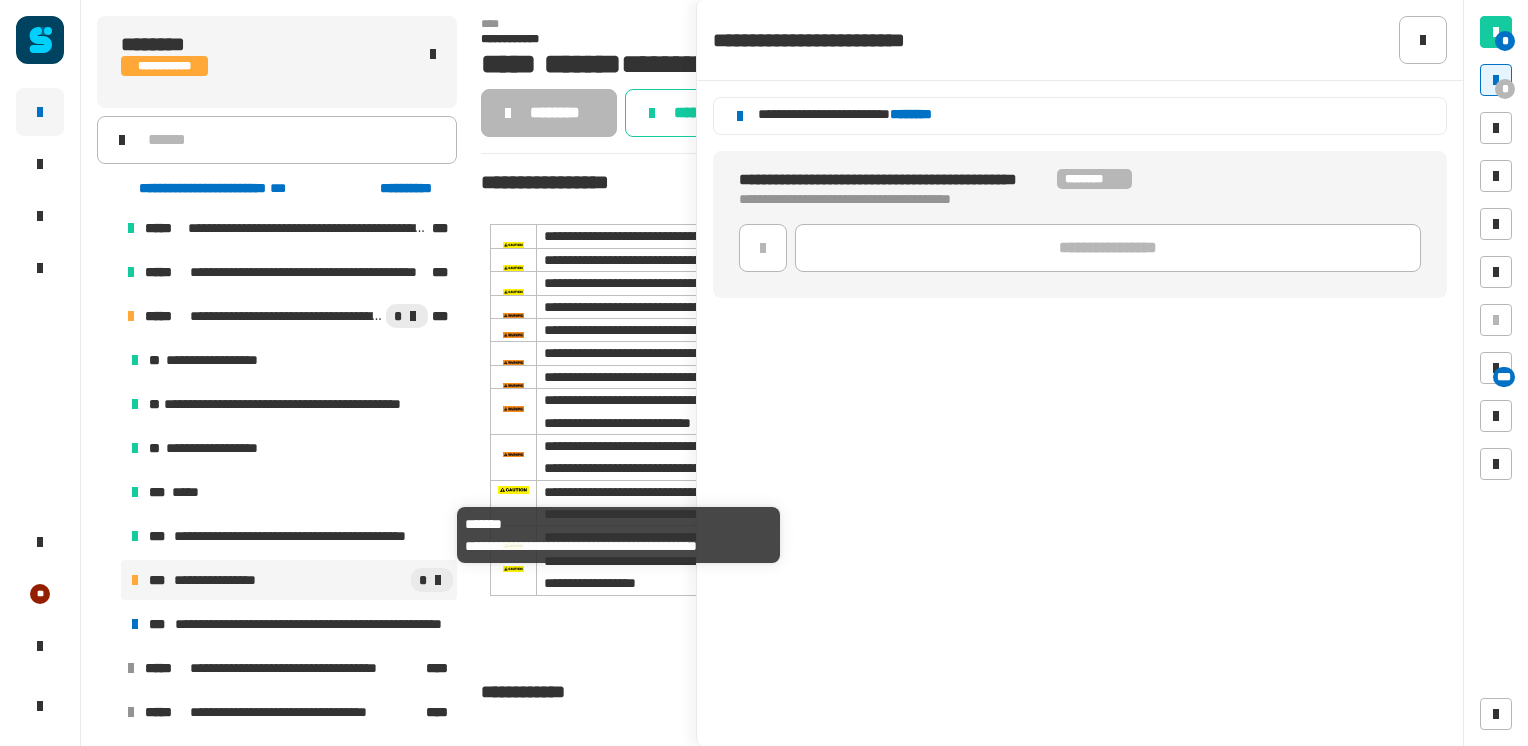 click on "**********" at bounding box center [311, 536] 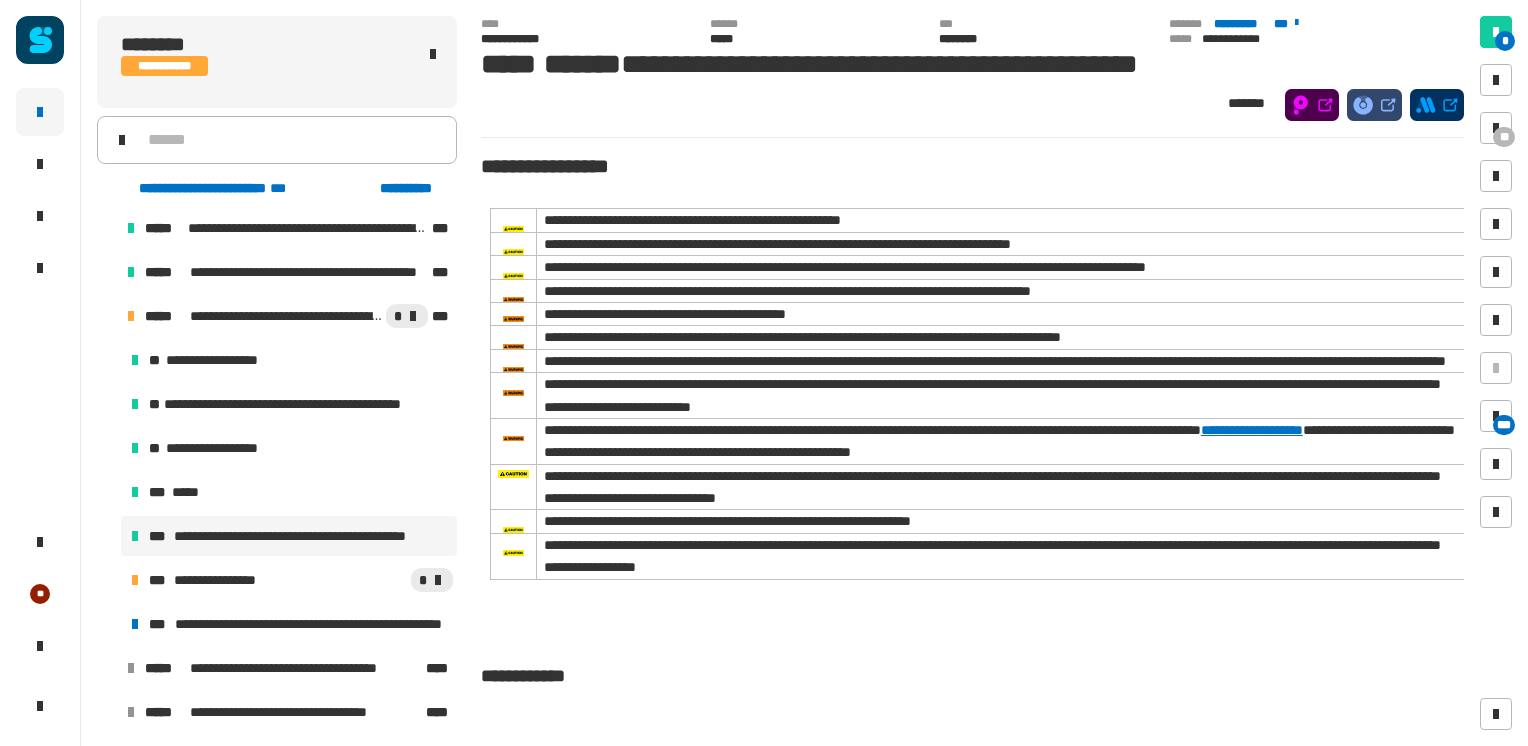 click on "**********" at bounding box center [289, 580] 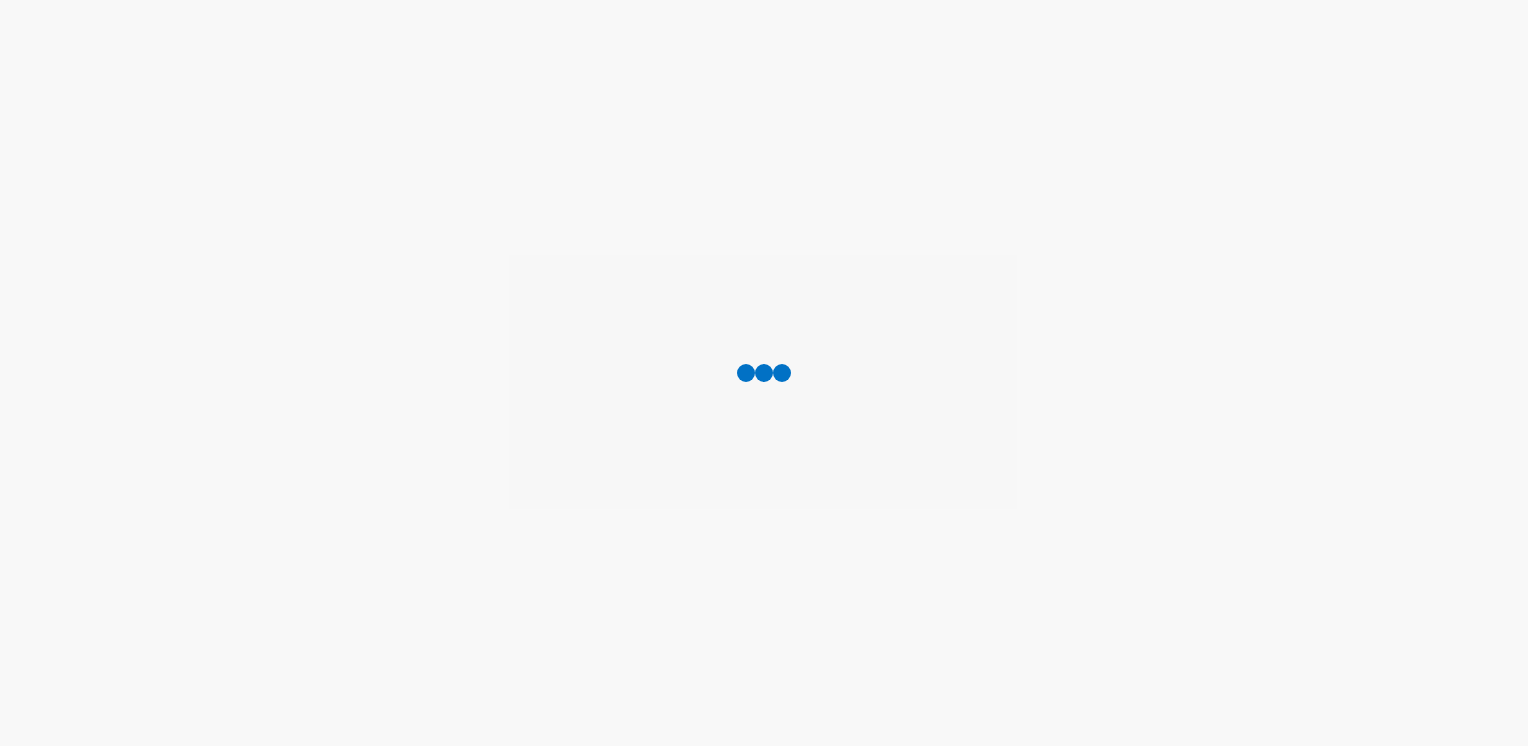 scroll, scrollTop: 0, scrollLeft: 0, axis: both 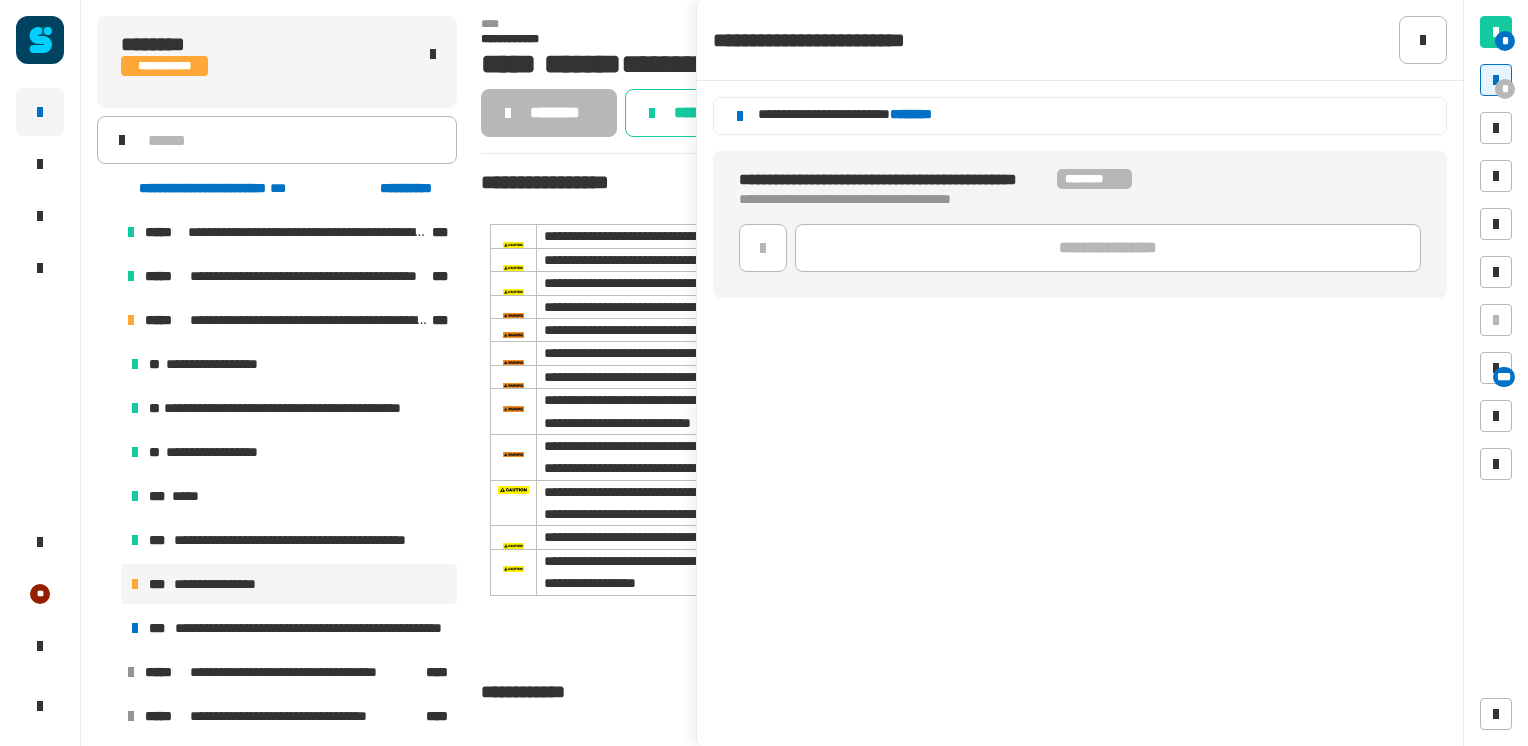 click 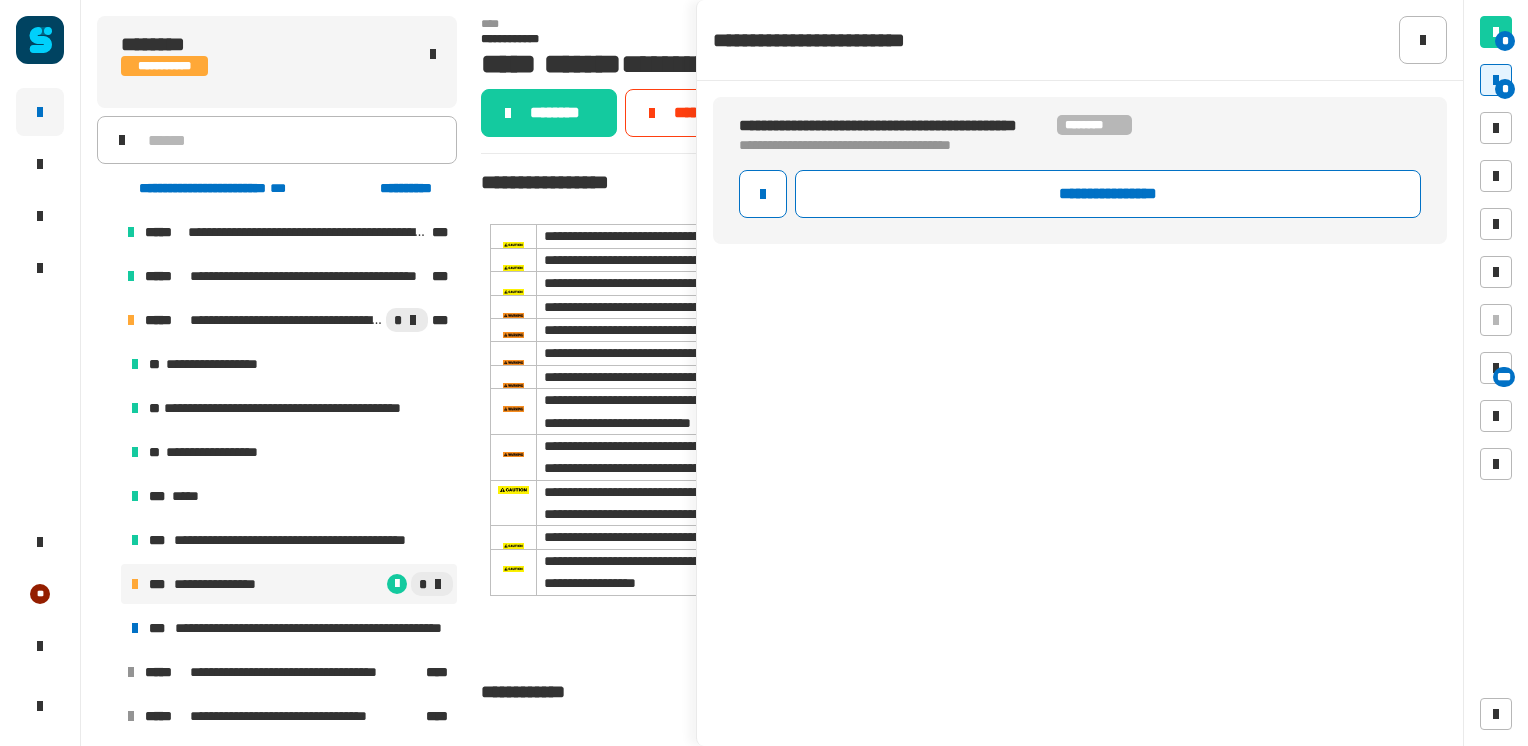 click on "**********" 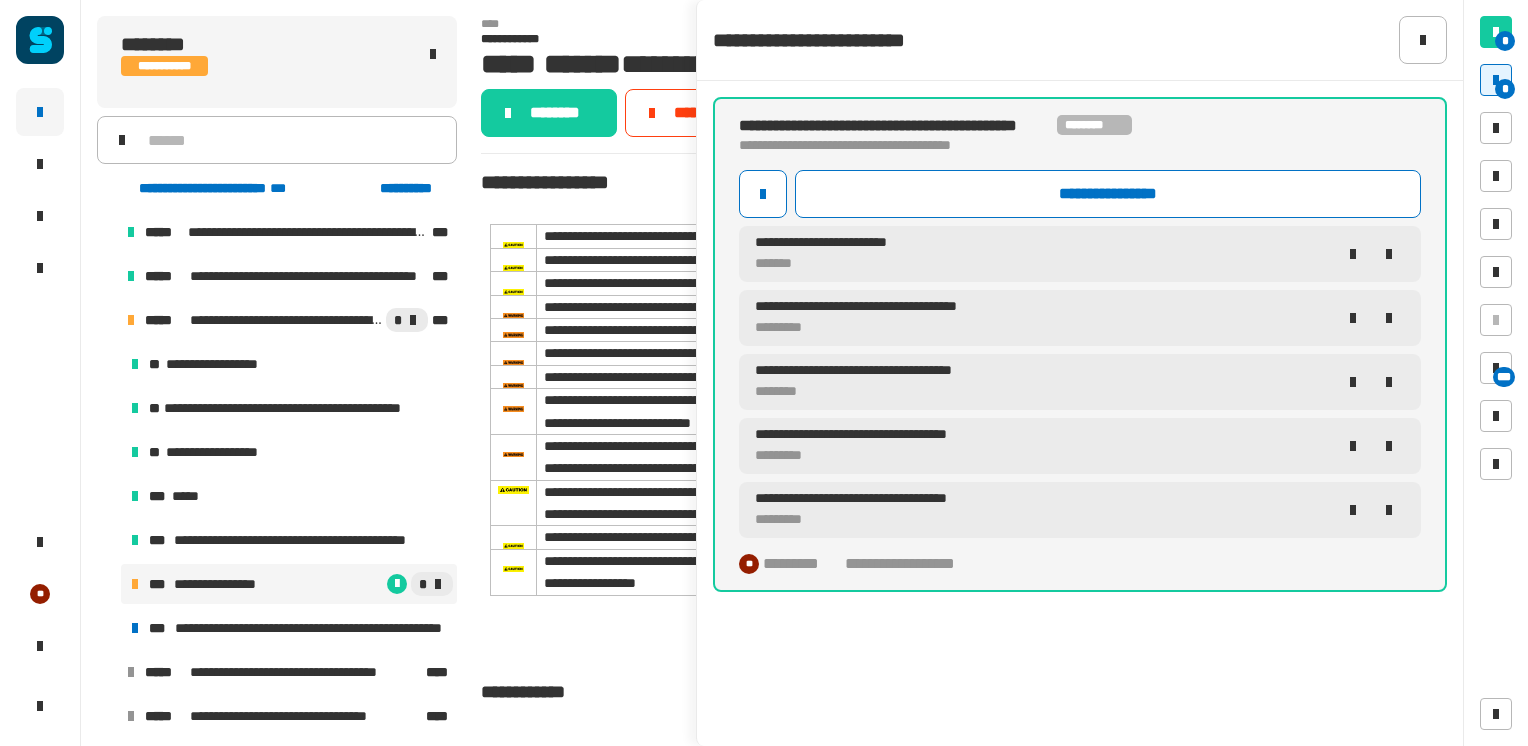 click on "********" 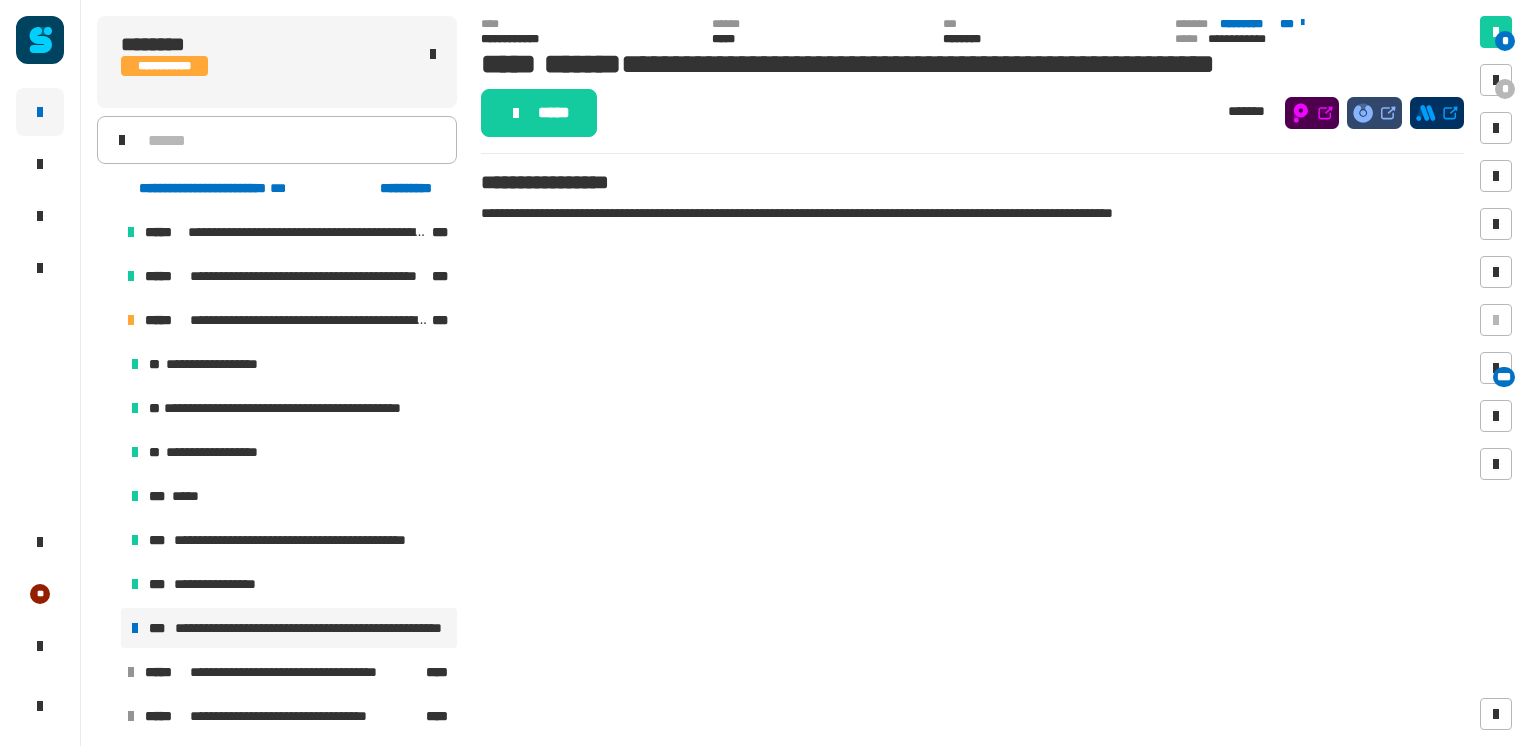 click on "*****" 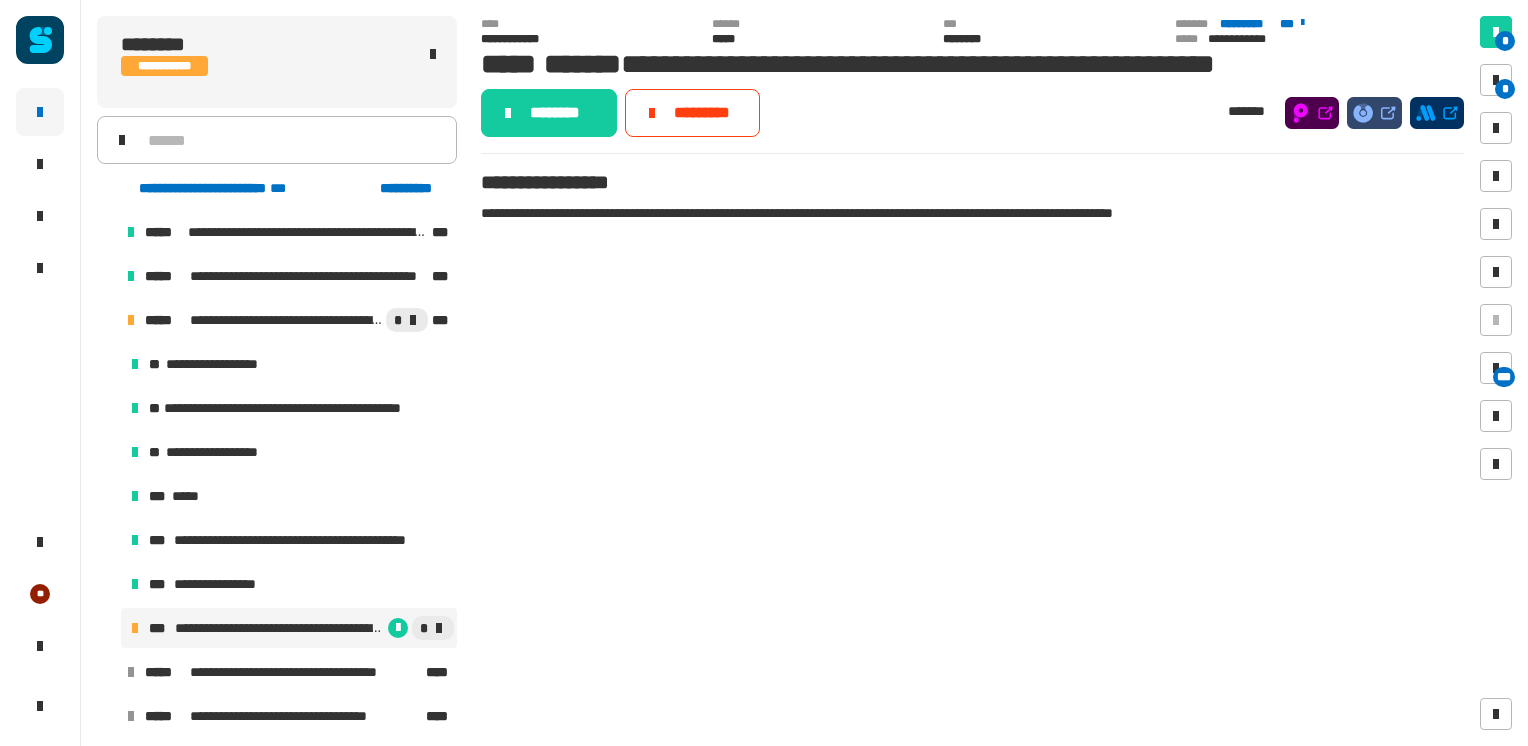 click on "* * ***" 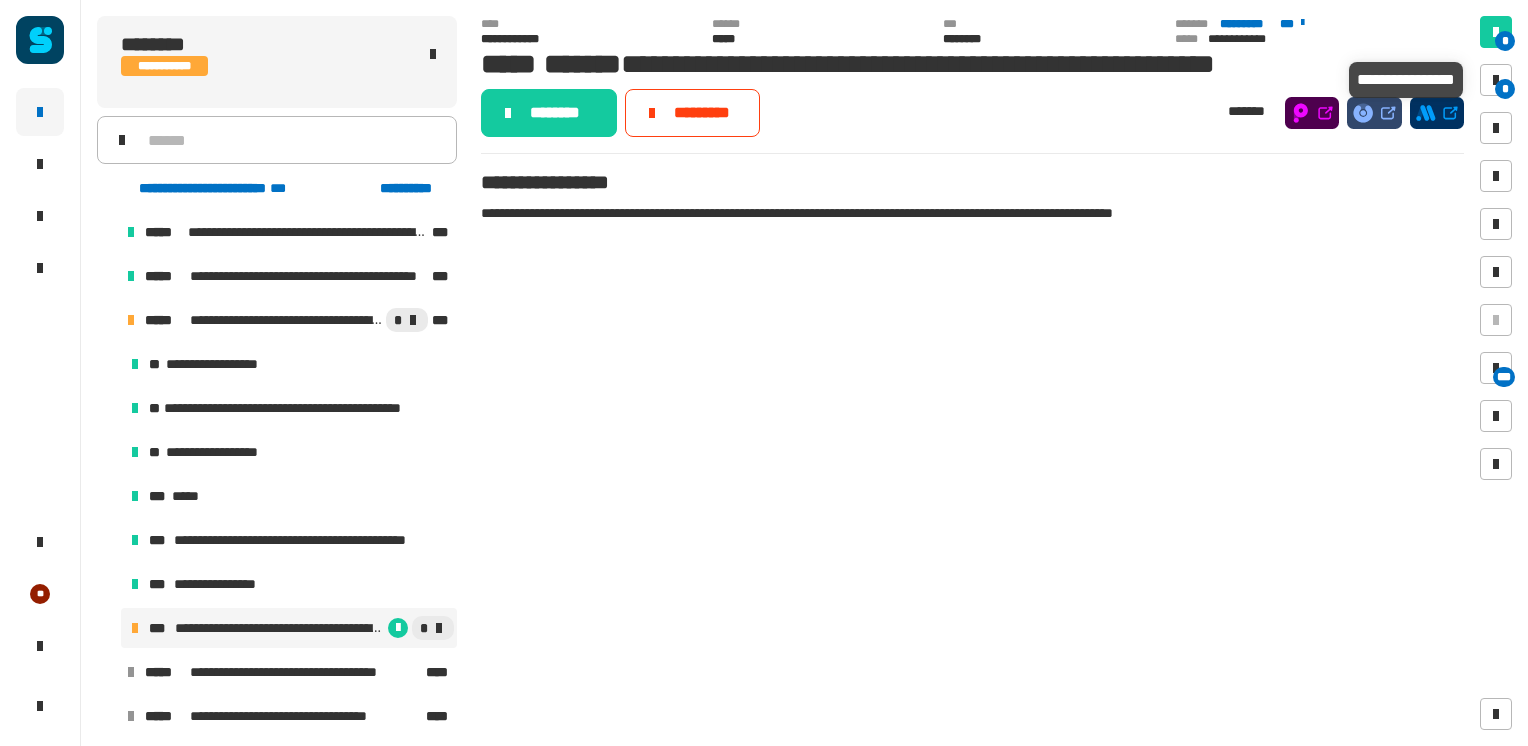 click at bounding box center (1496, 80) 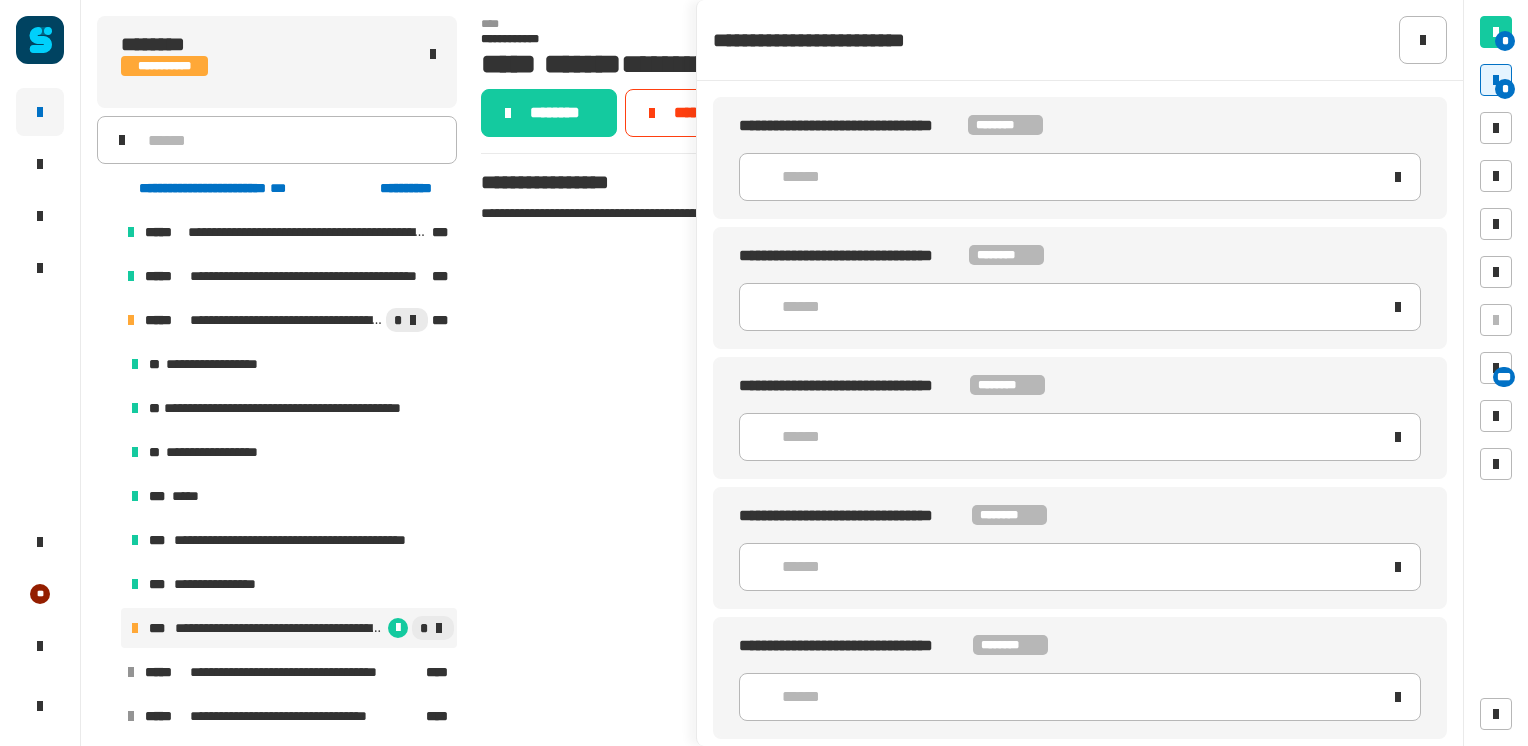 click on "******" 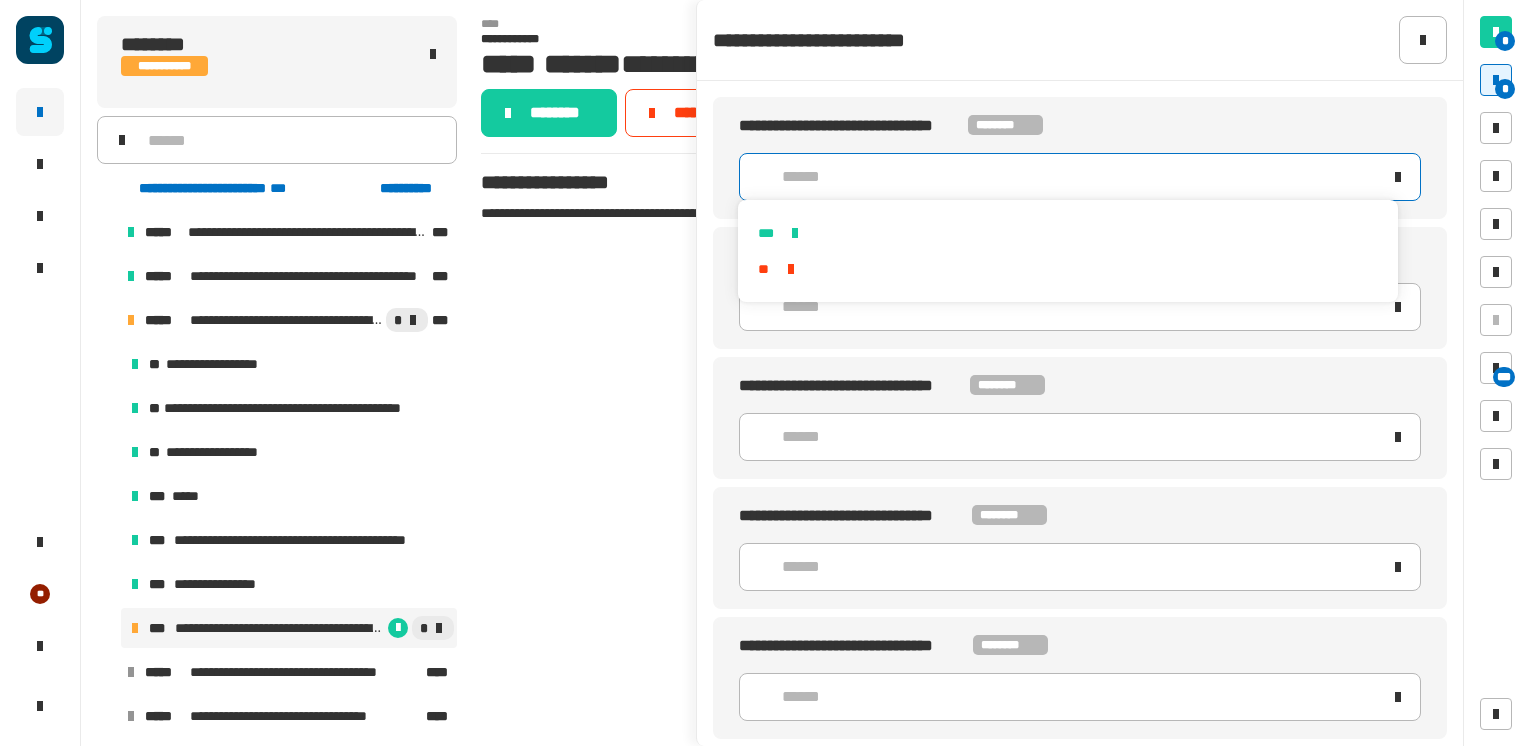 click on "***" at bounding box center (1067, 233) 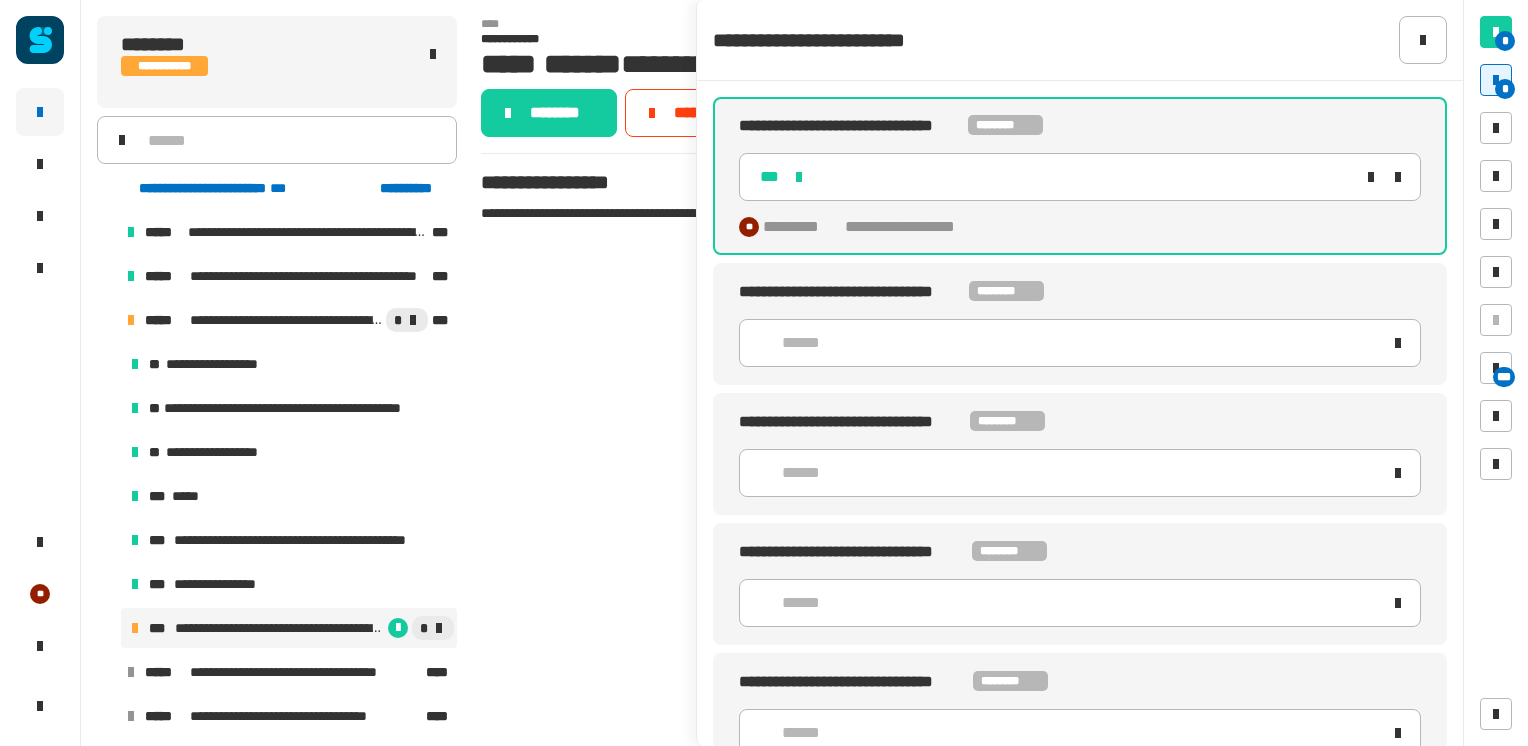 click on "******" 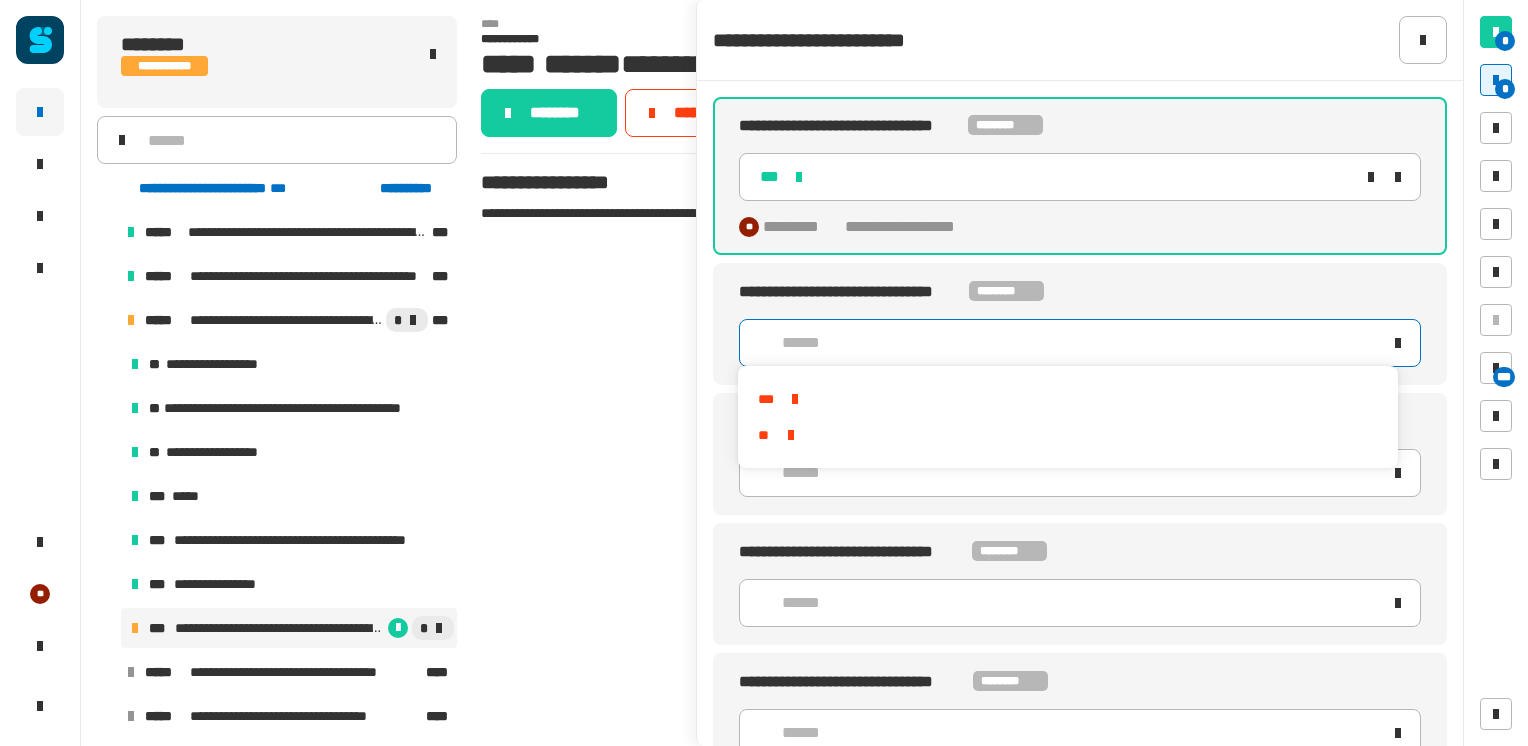 click on "***" at bounding box center [1067, 399] 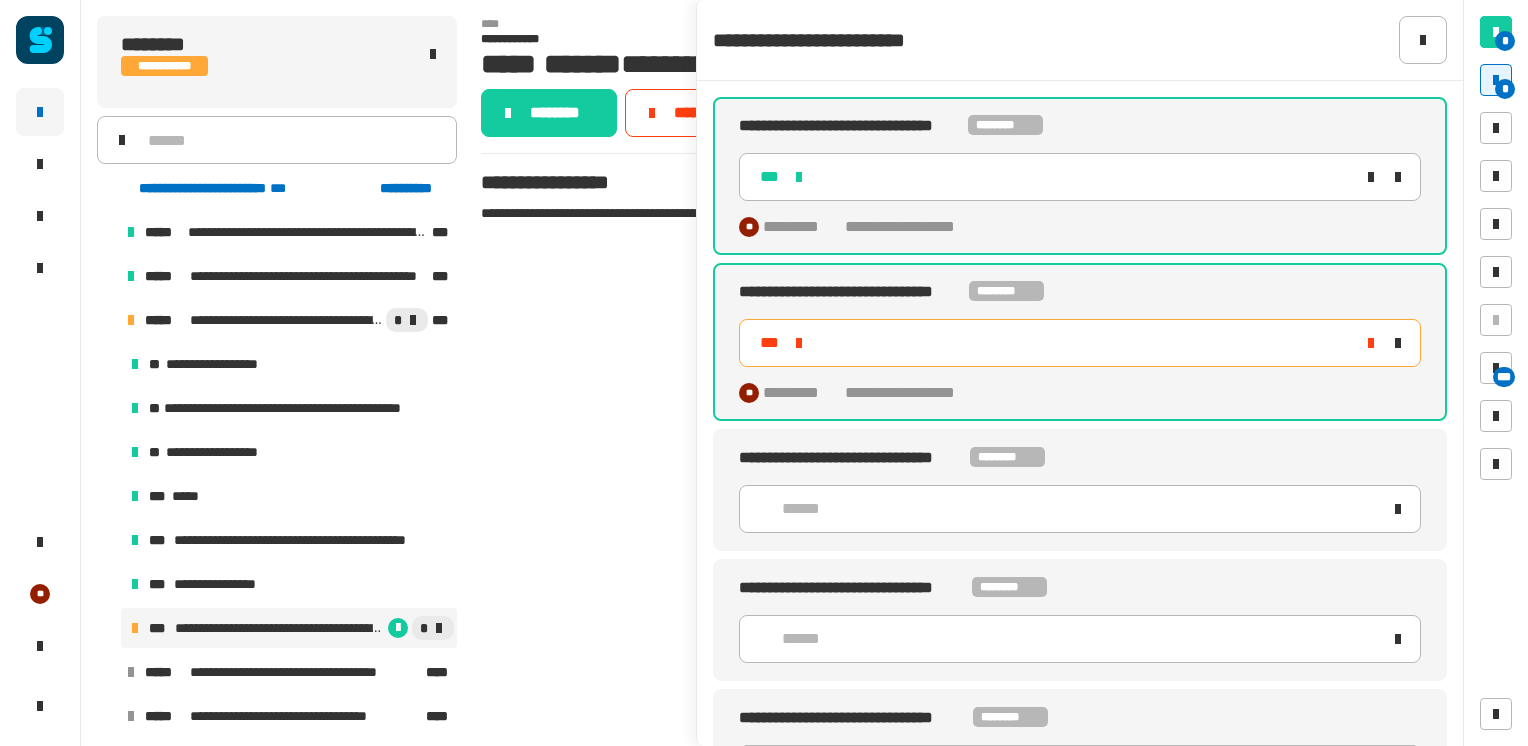 click on "******" 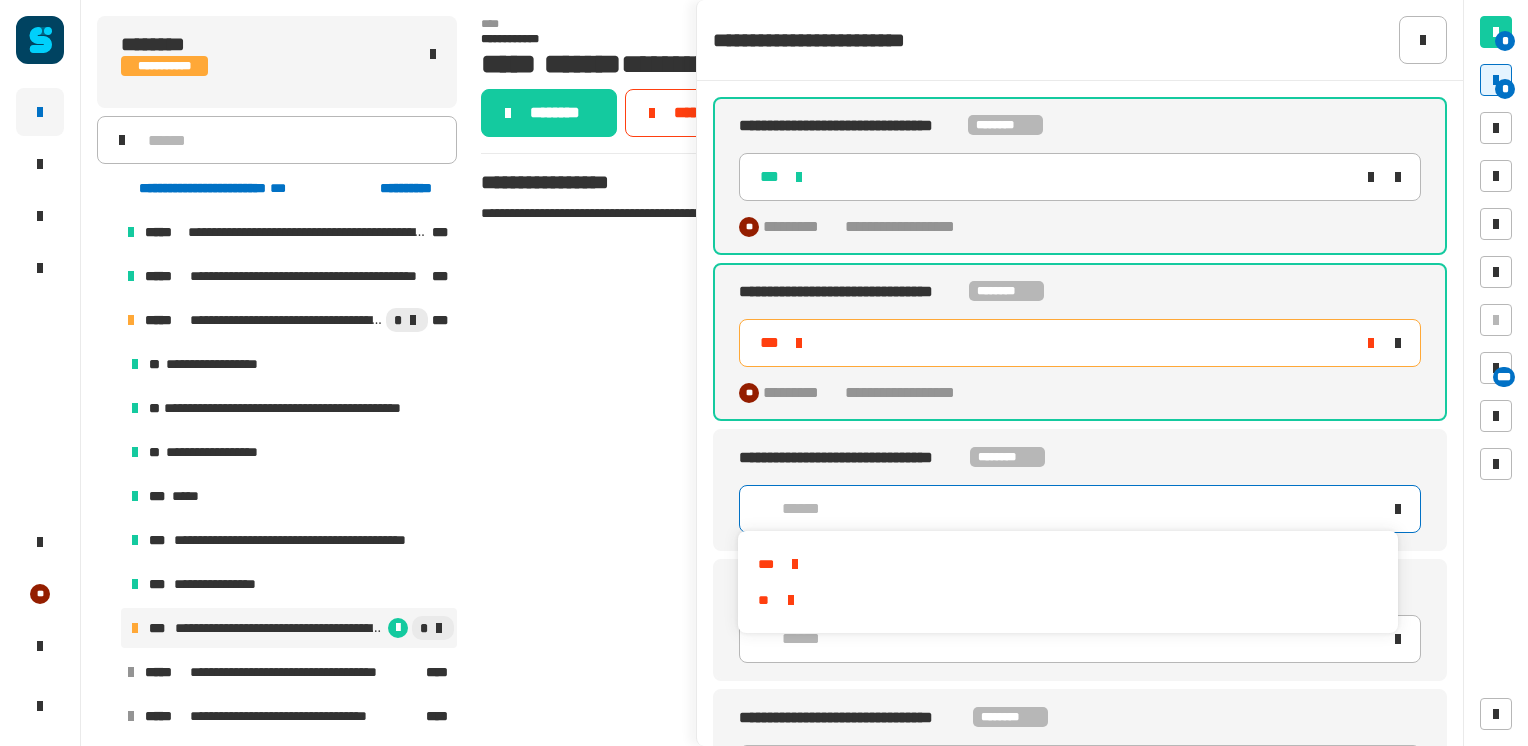 click on "**" at bounding box center [1067, 600] 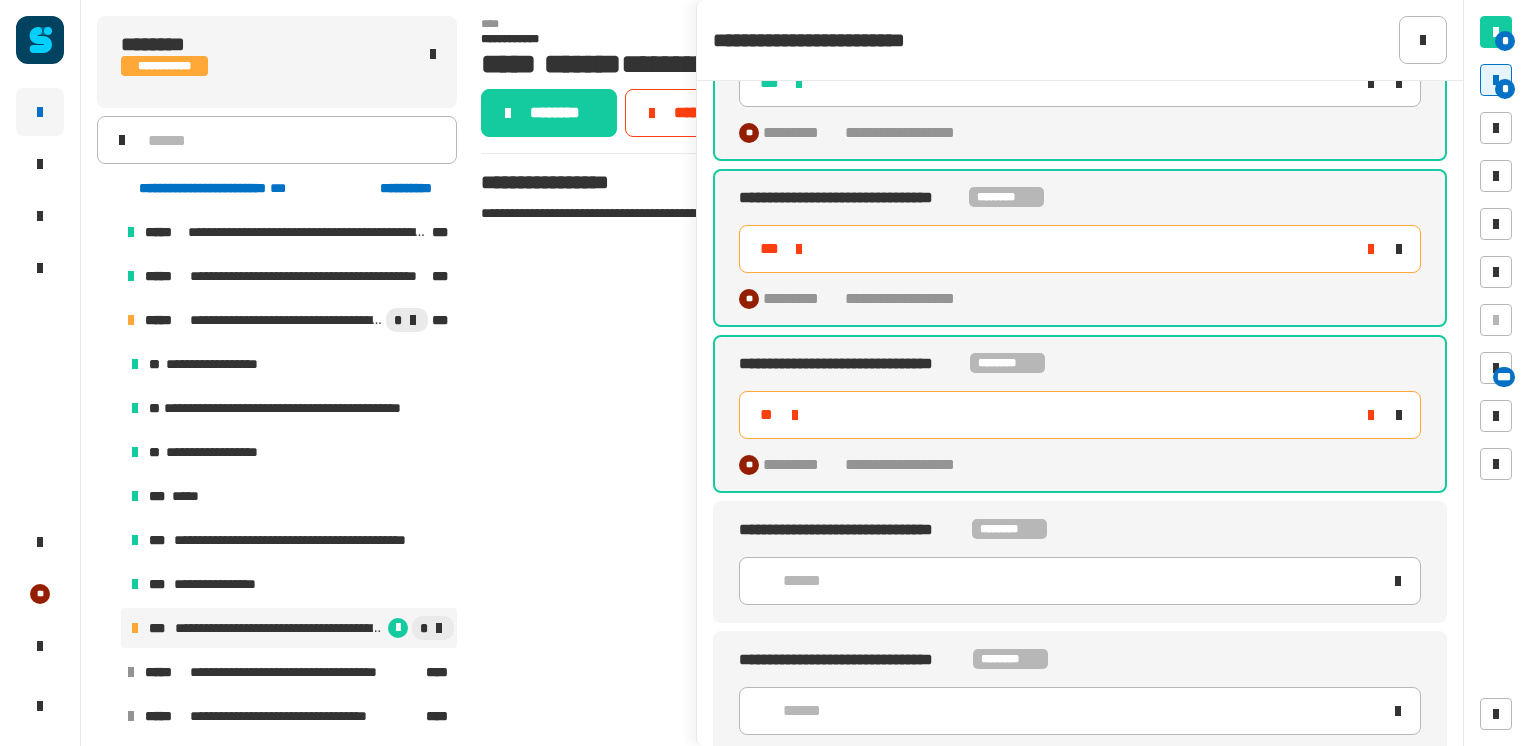 scroll, scrollTop: 104, scrollLeft: 0, axis: vertical 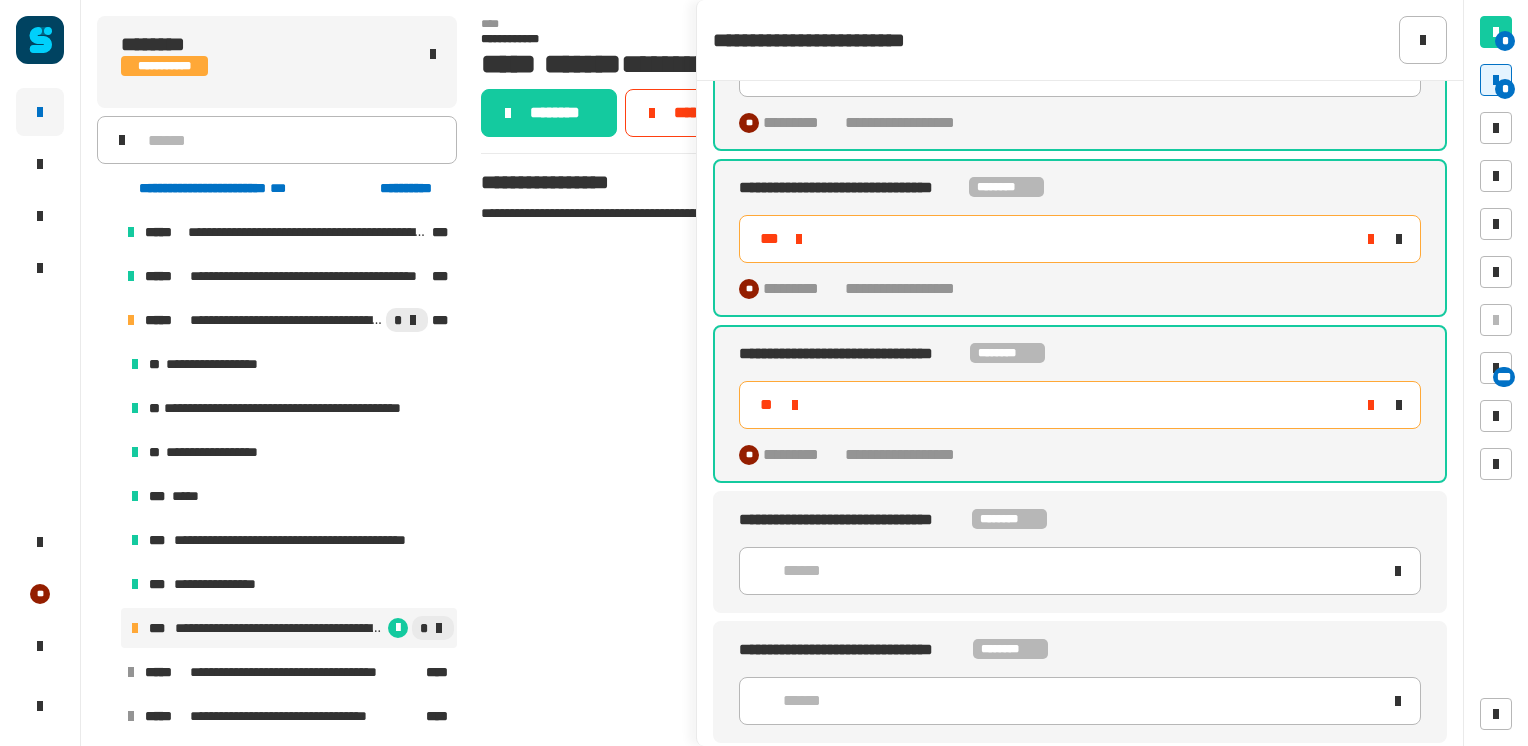 click on "******" 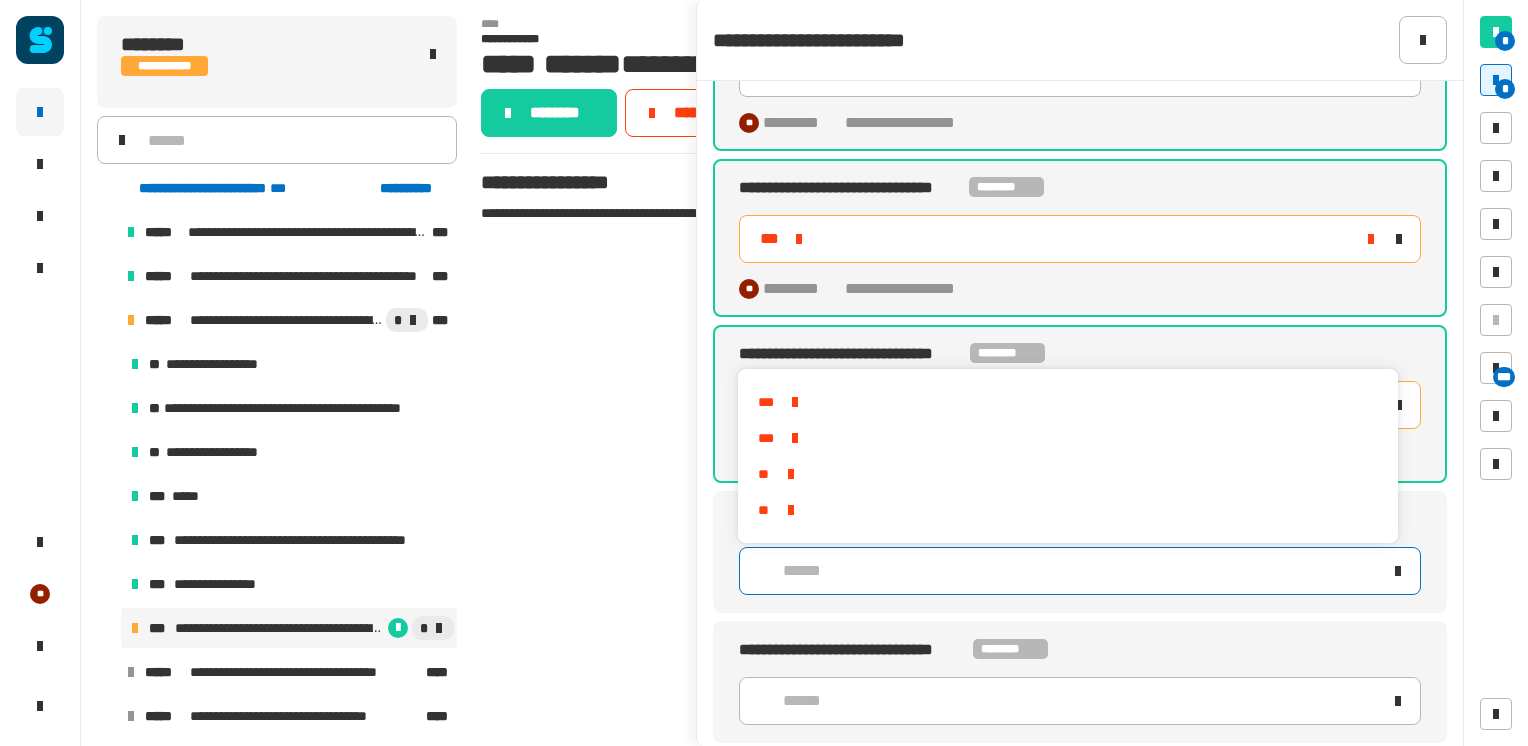 click on "**" at bounding box center [1067, 510] 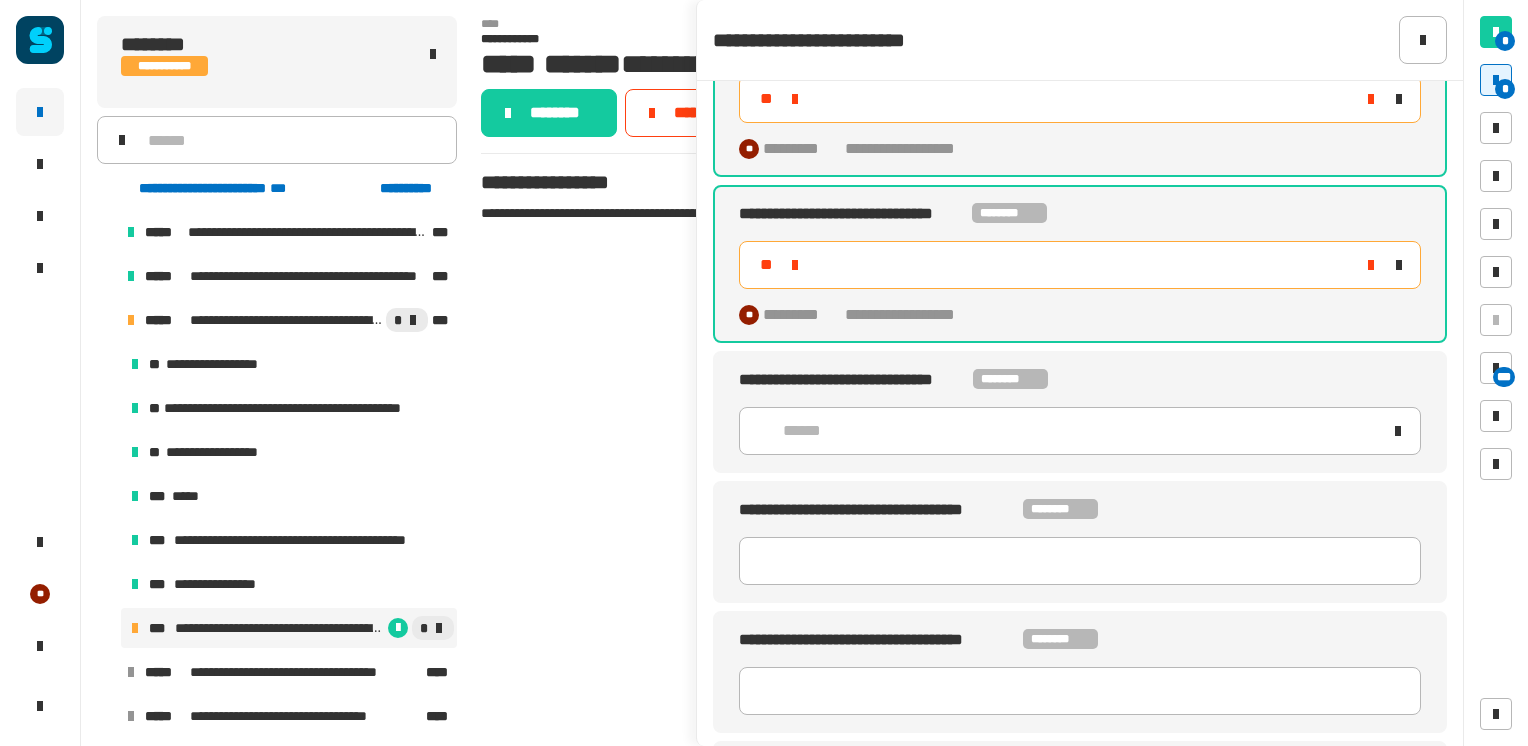 scroll, scrollTop: 412, scrollLeft: 0, axis: vertical 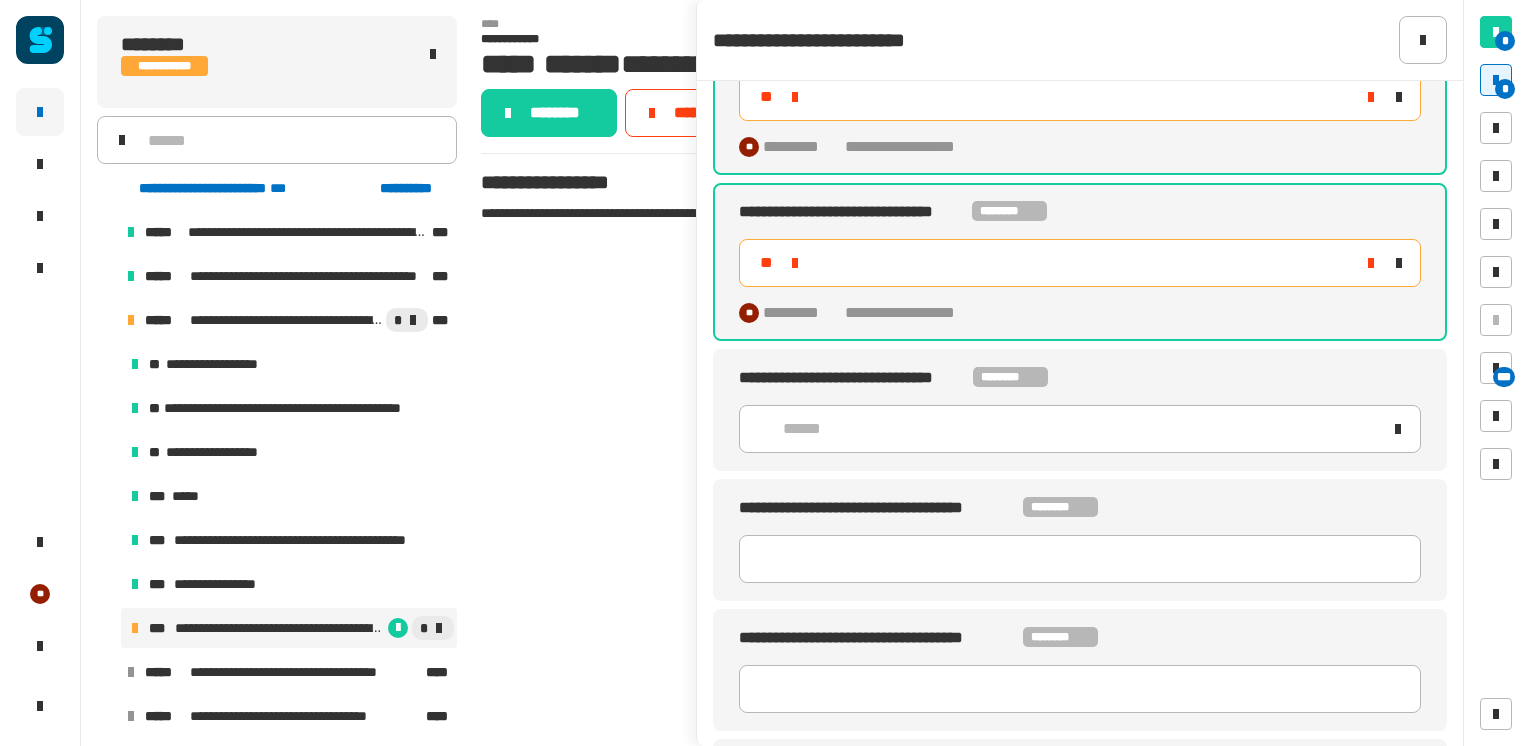 click on "******" 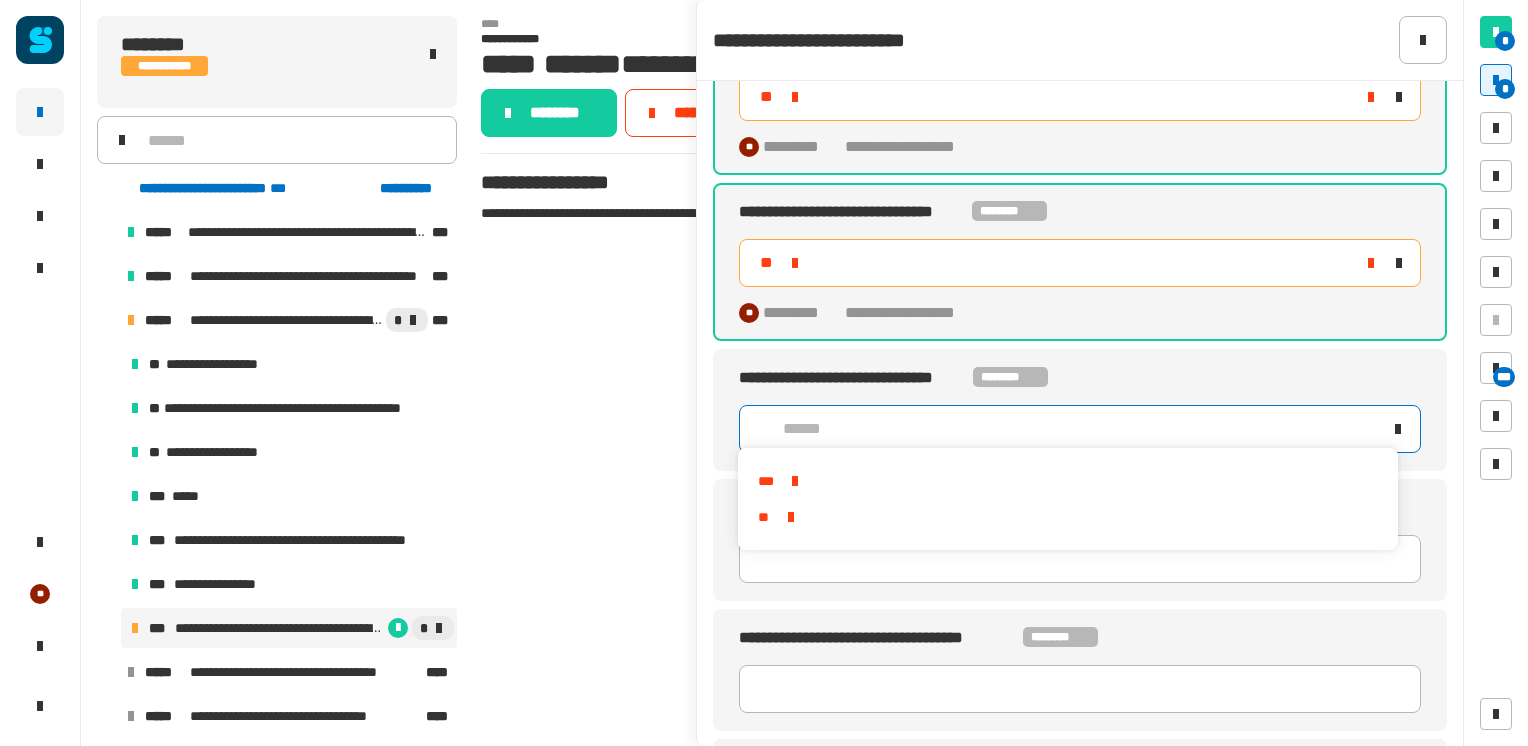 click on "**" at bounding box center (1067, 517) 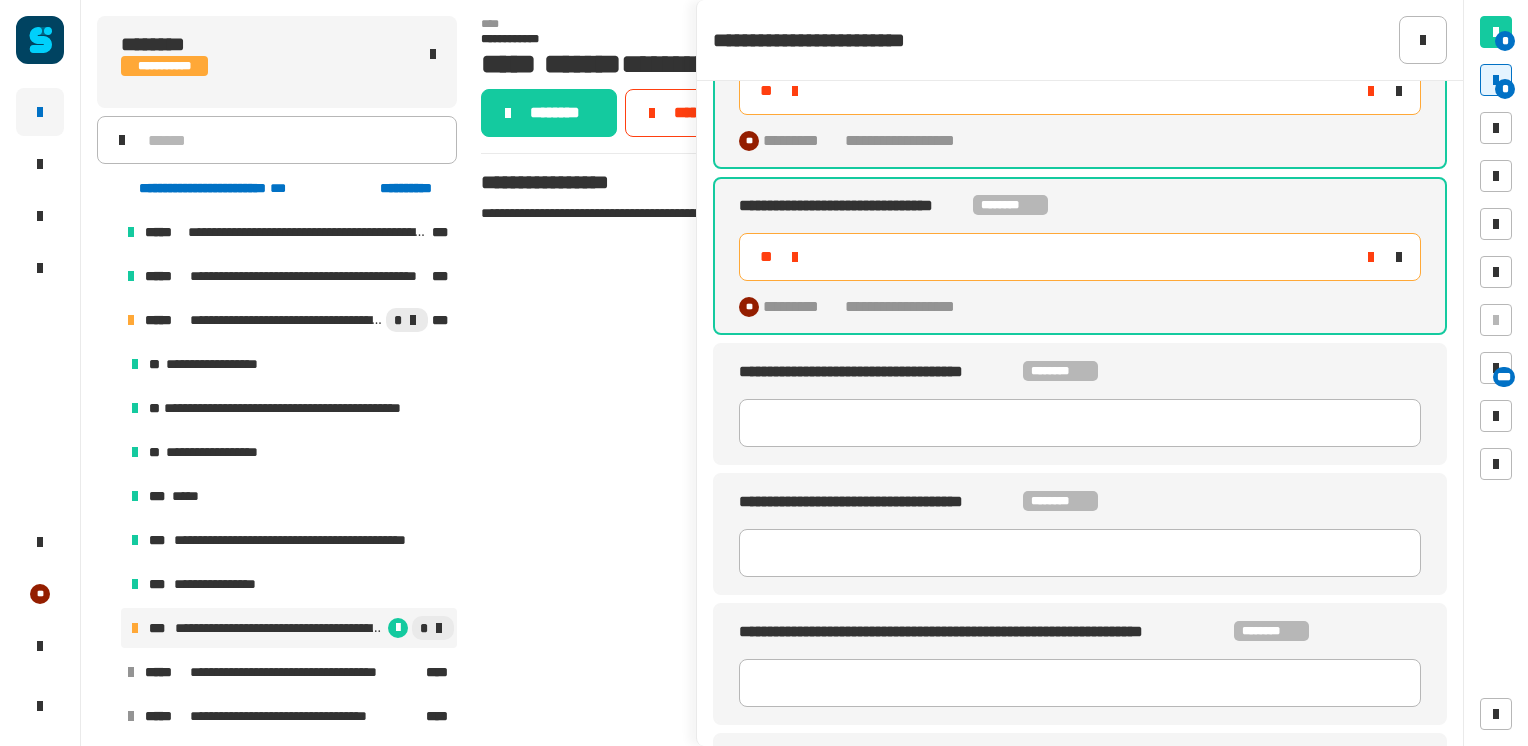 scroll, scrollTop: 588, scrollLeft: 0, axis: vertical 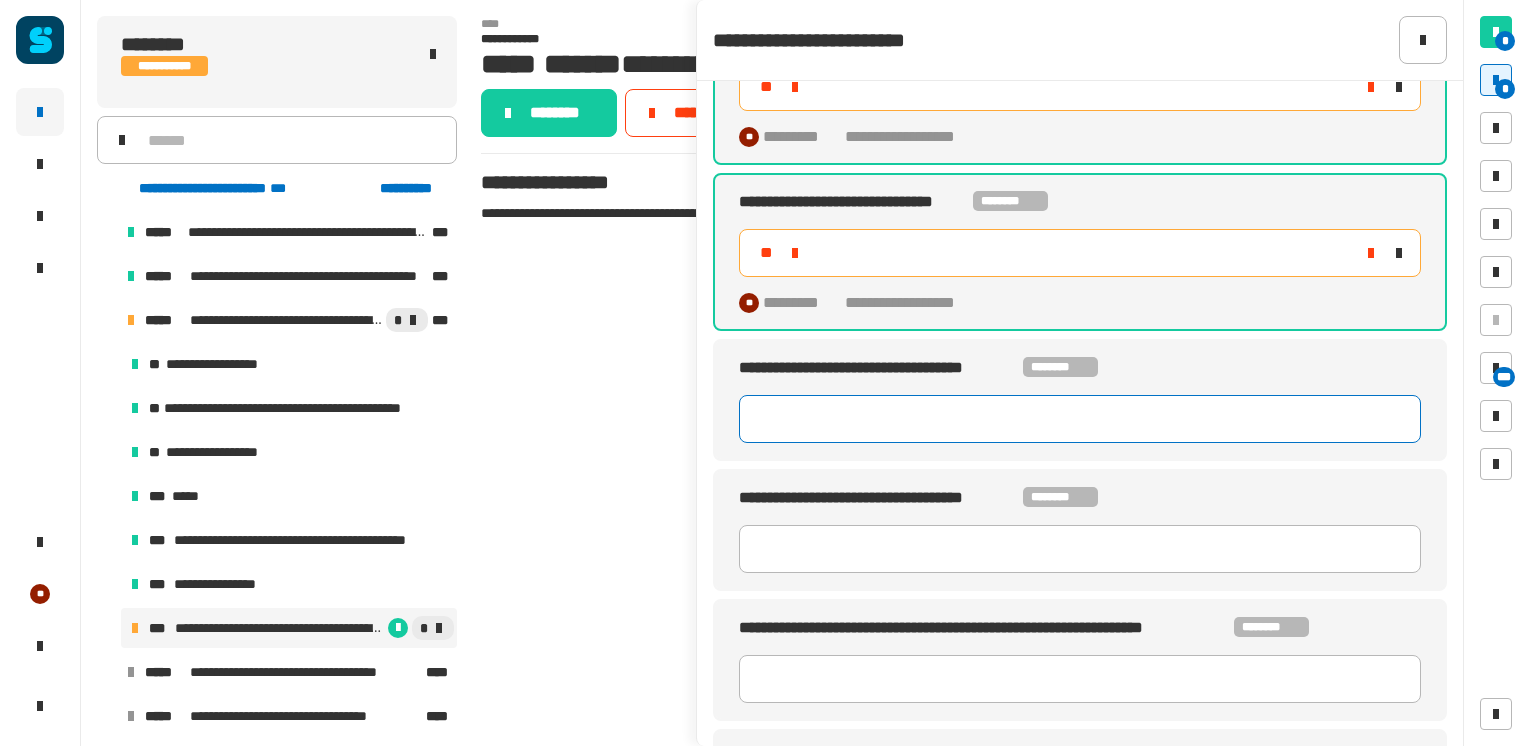 click 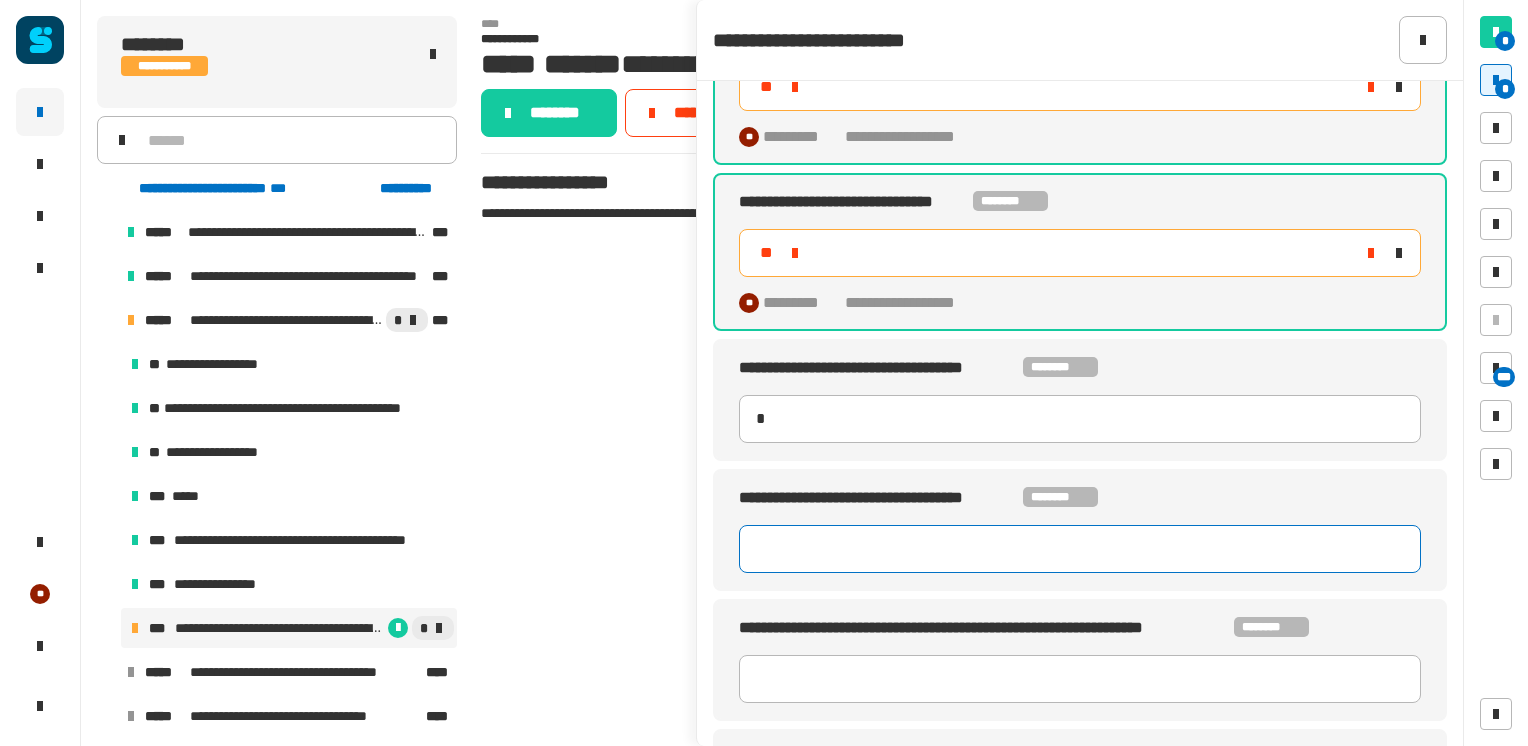 type on "*" 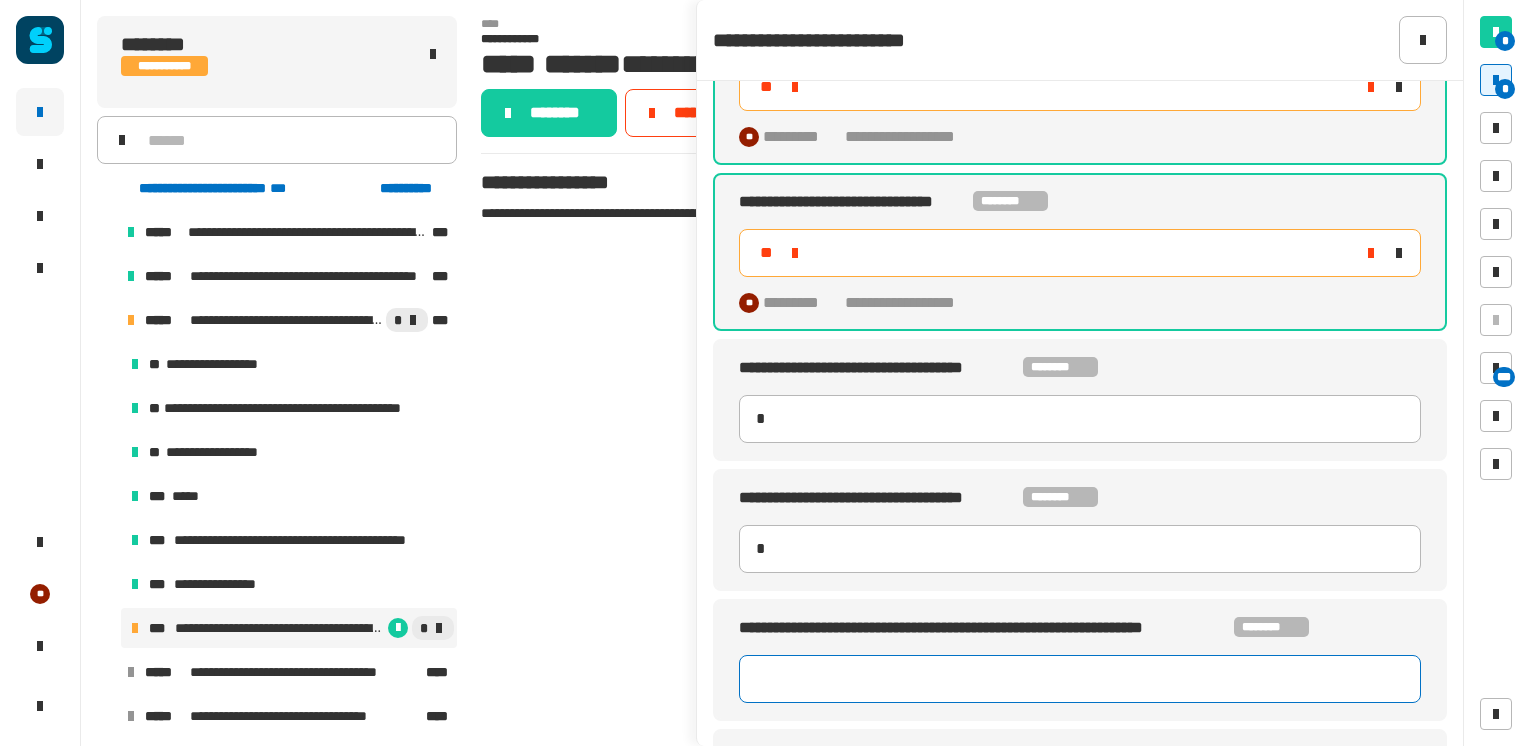 type on "*" 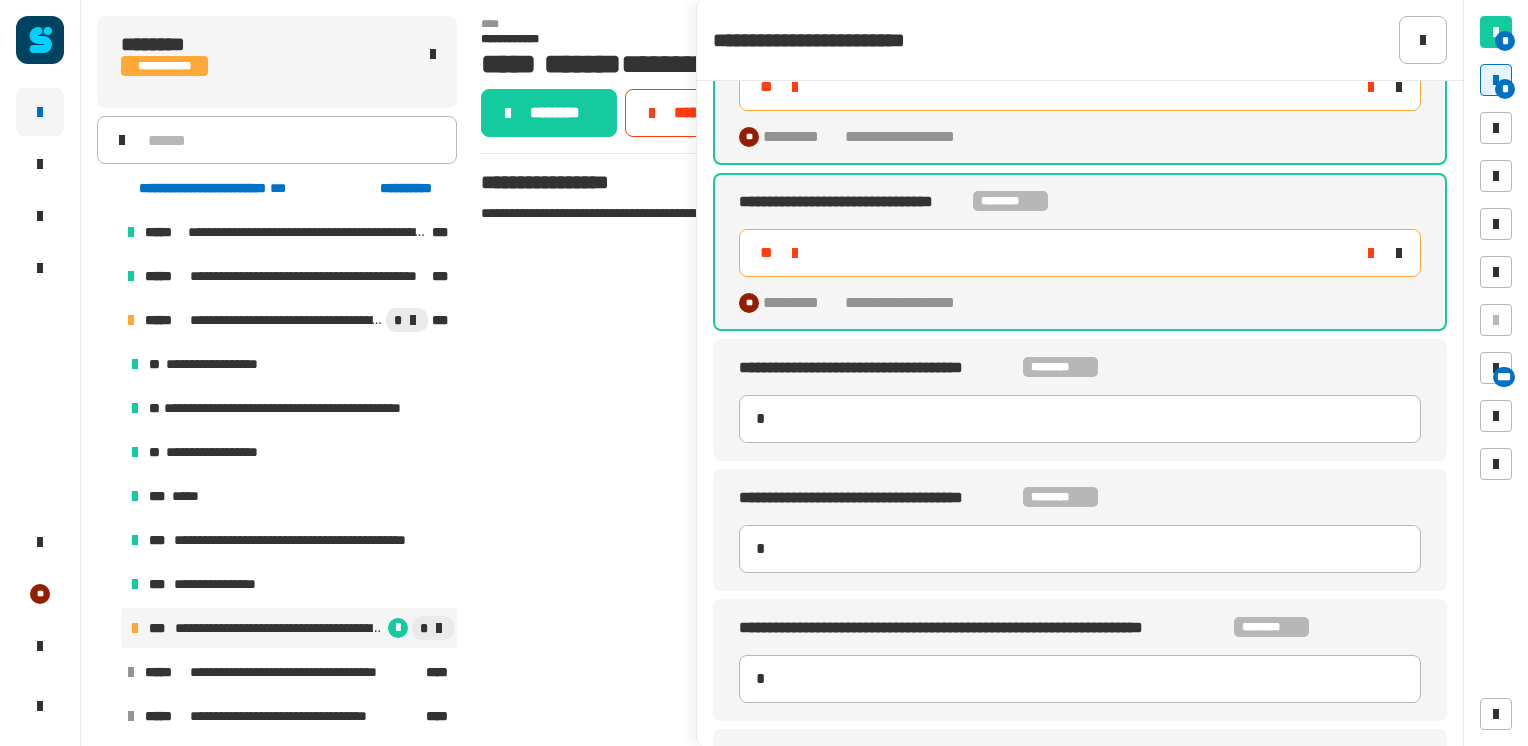 type on "*" 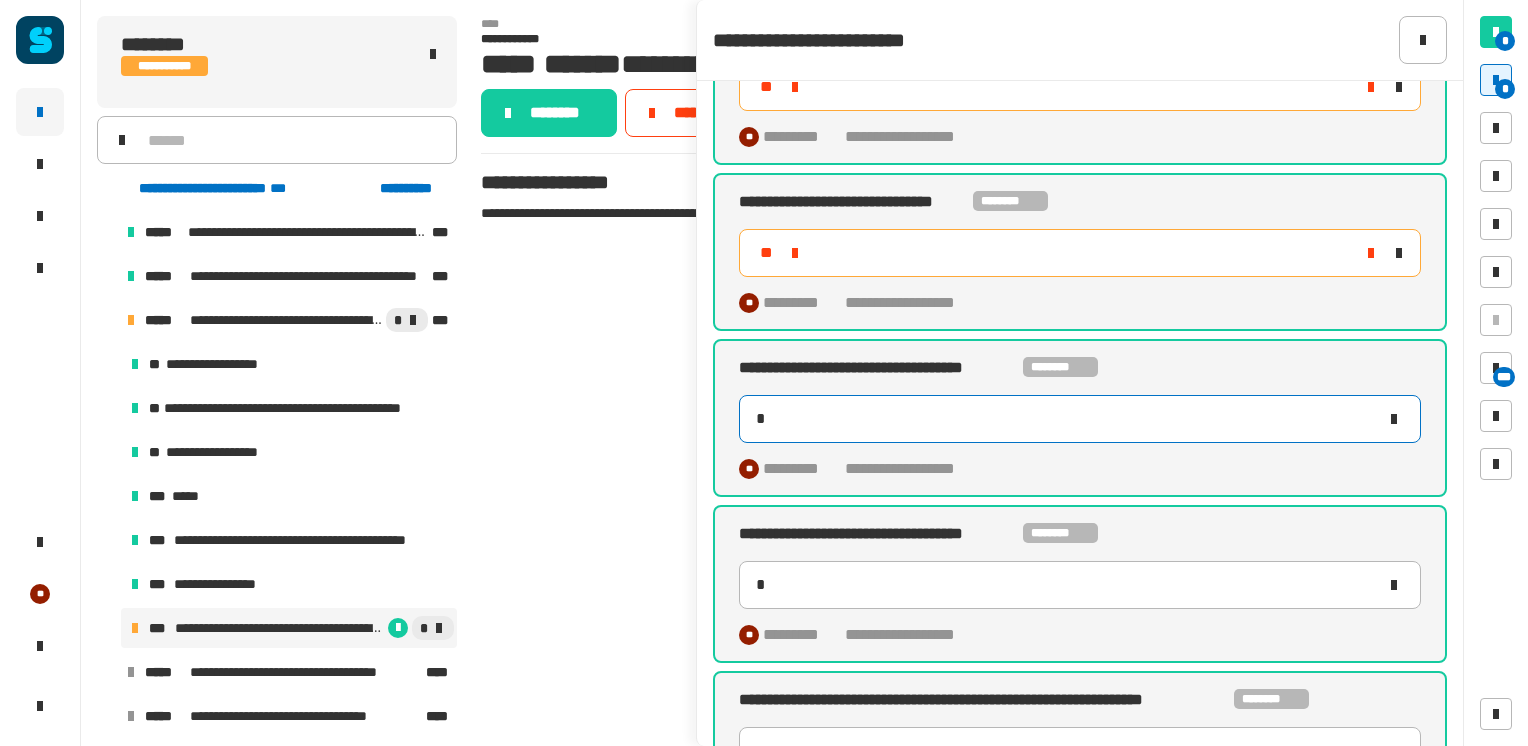 scroll, scrollTop: 829, scrollLeft: 0, axis: vertical 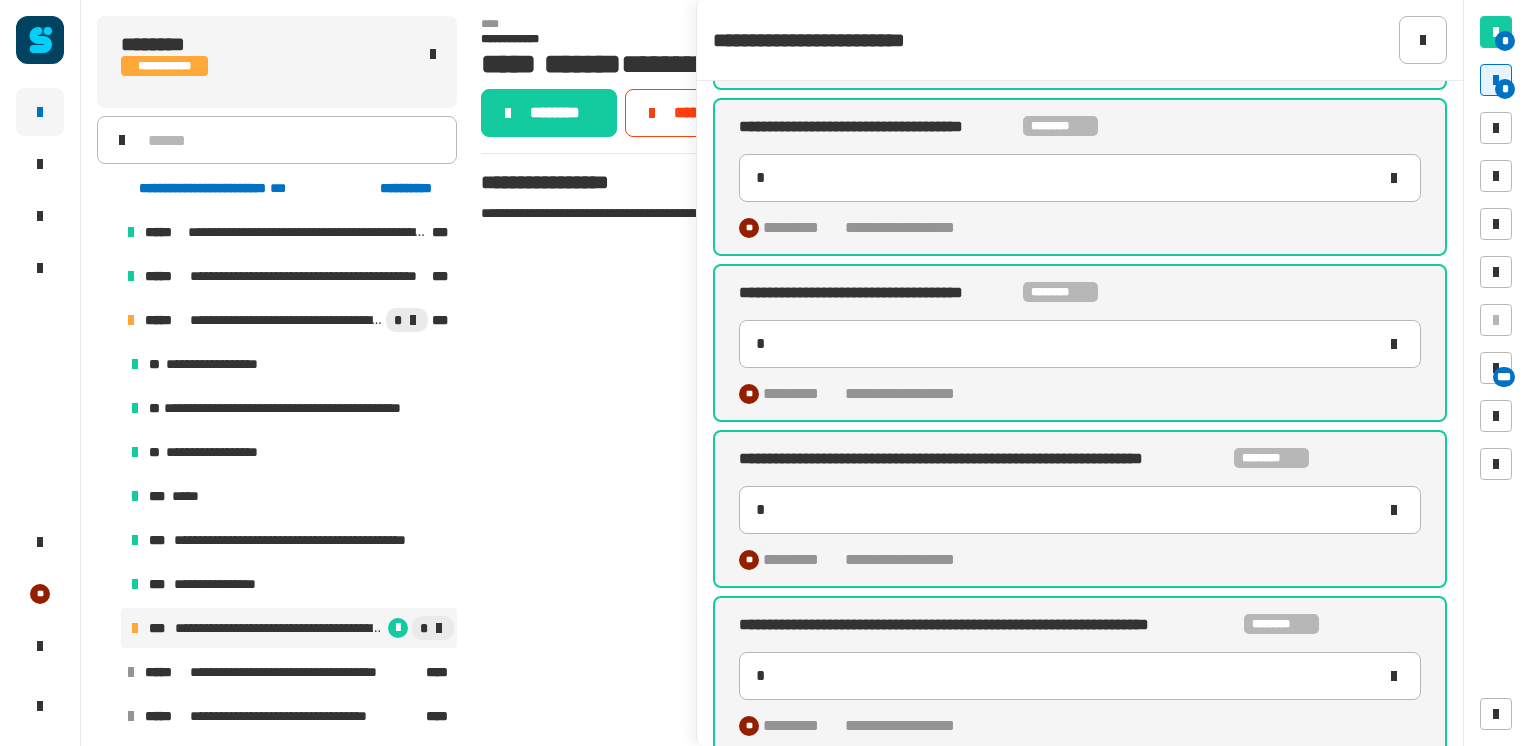 click on "********" 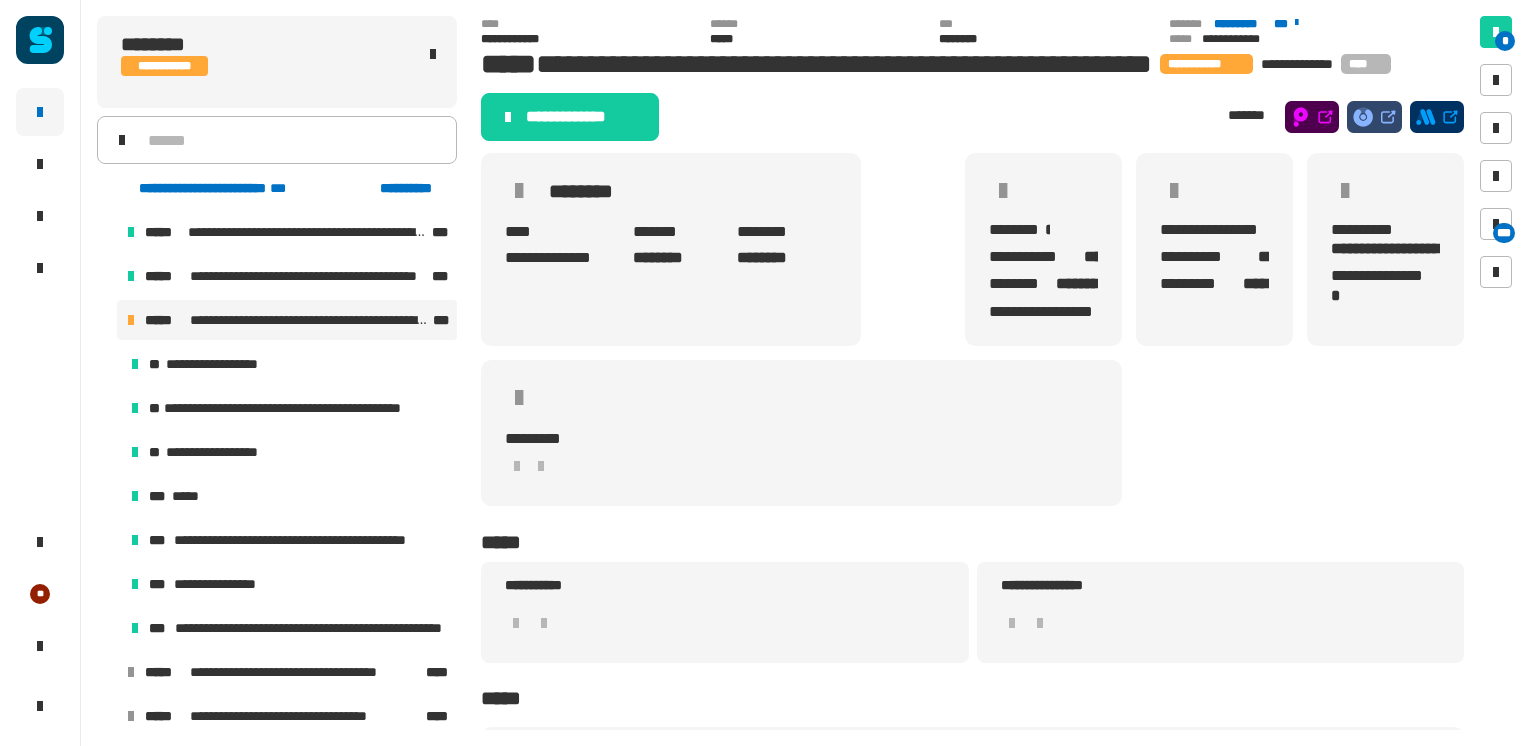 click on "**********" 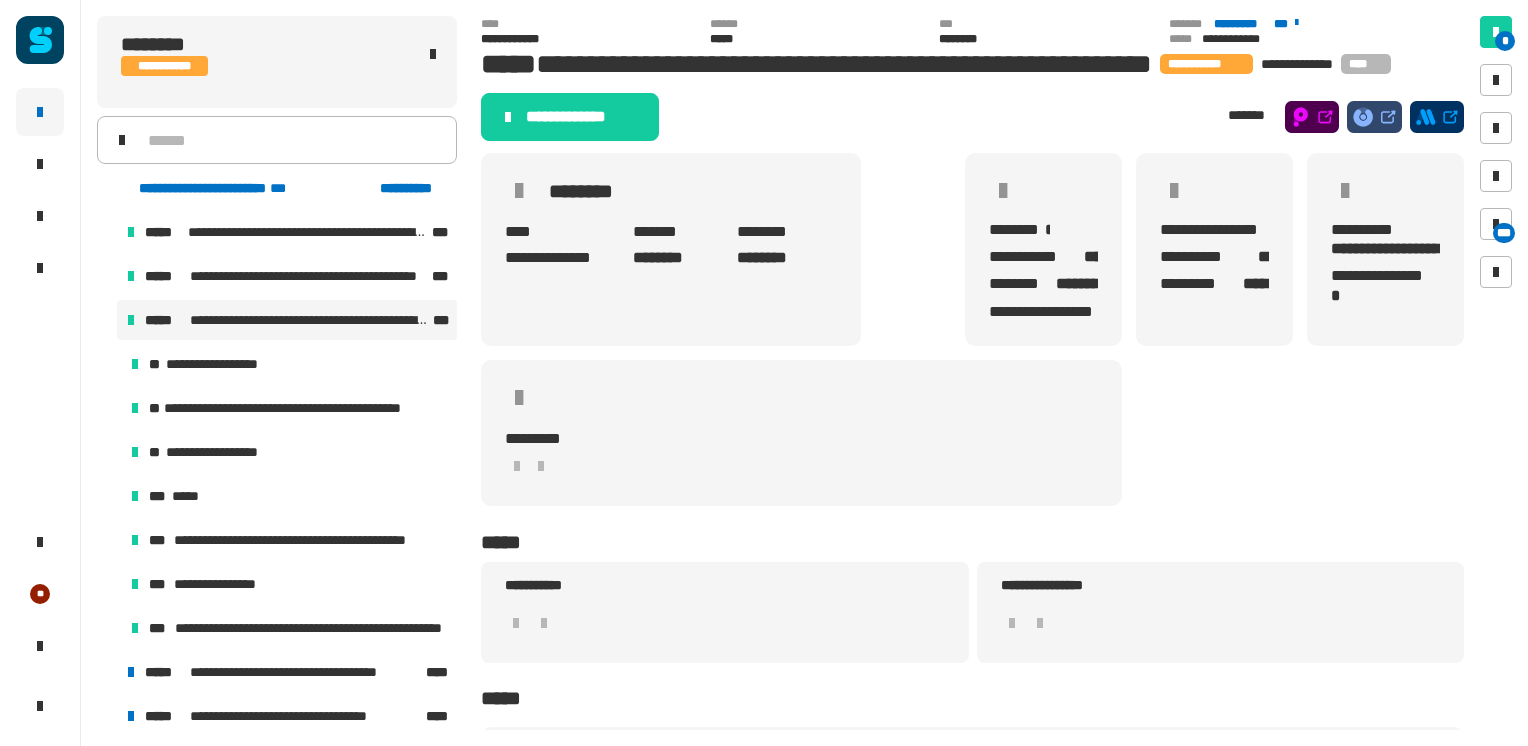scroll, scrollTop: 488, scrollLeft: 0, axis: vertical 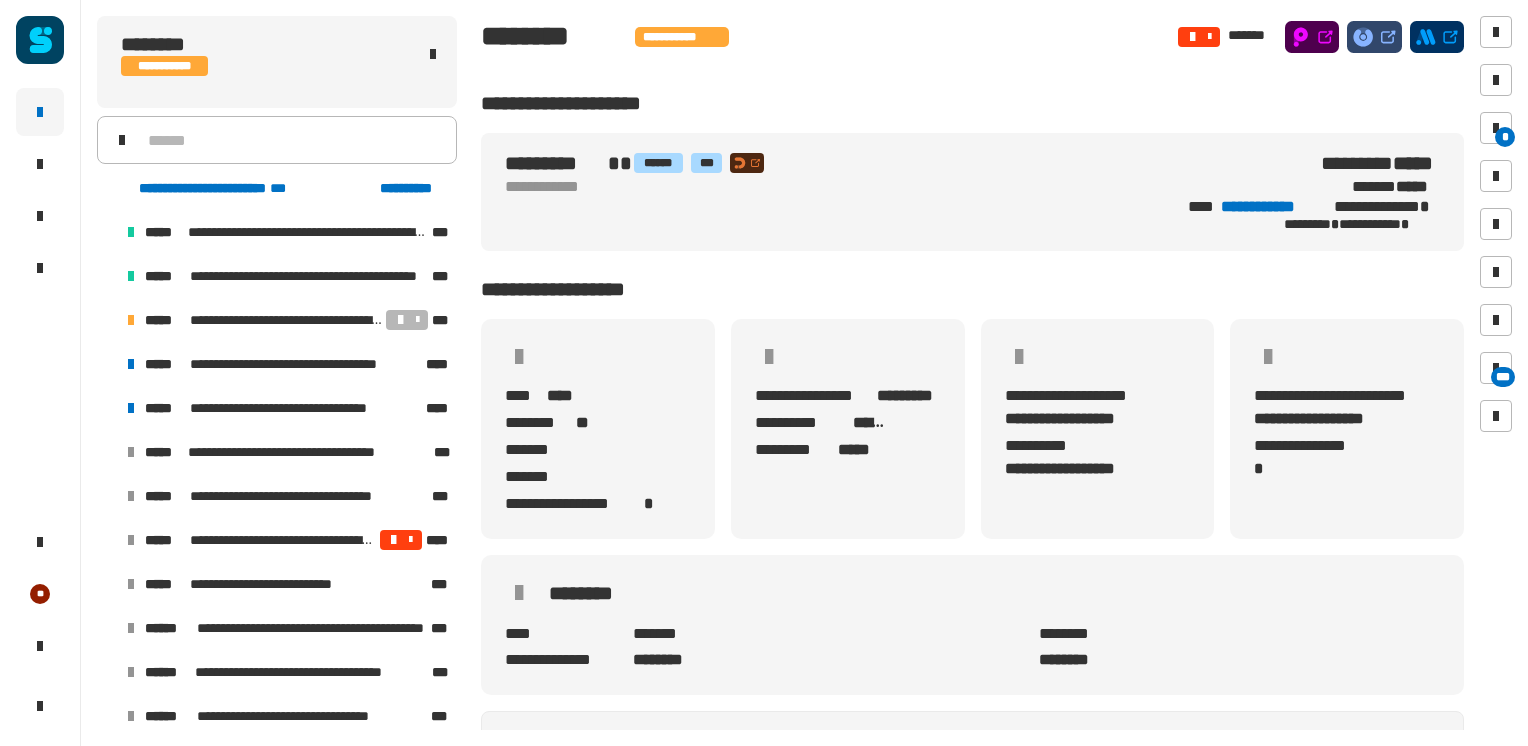 click on "**********" at bounding box center (287, 364) 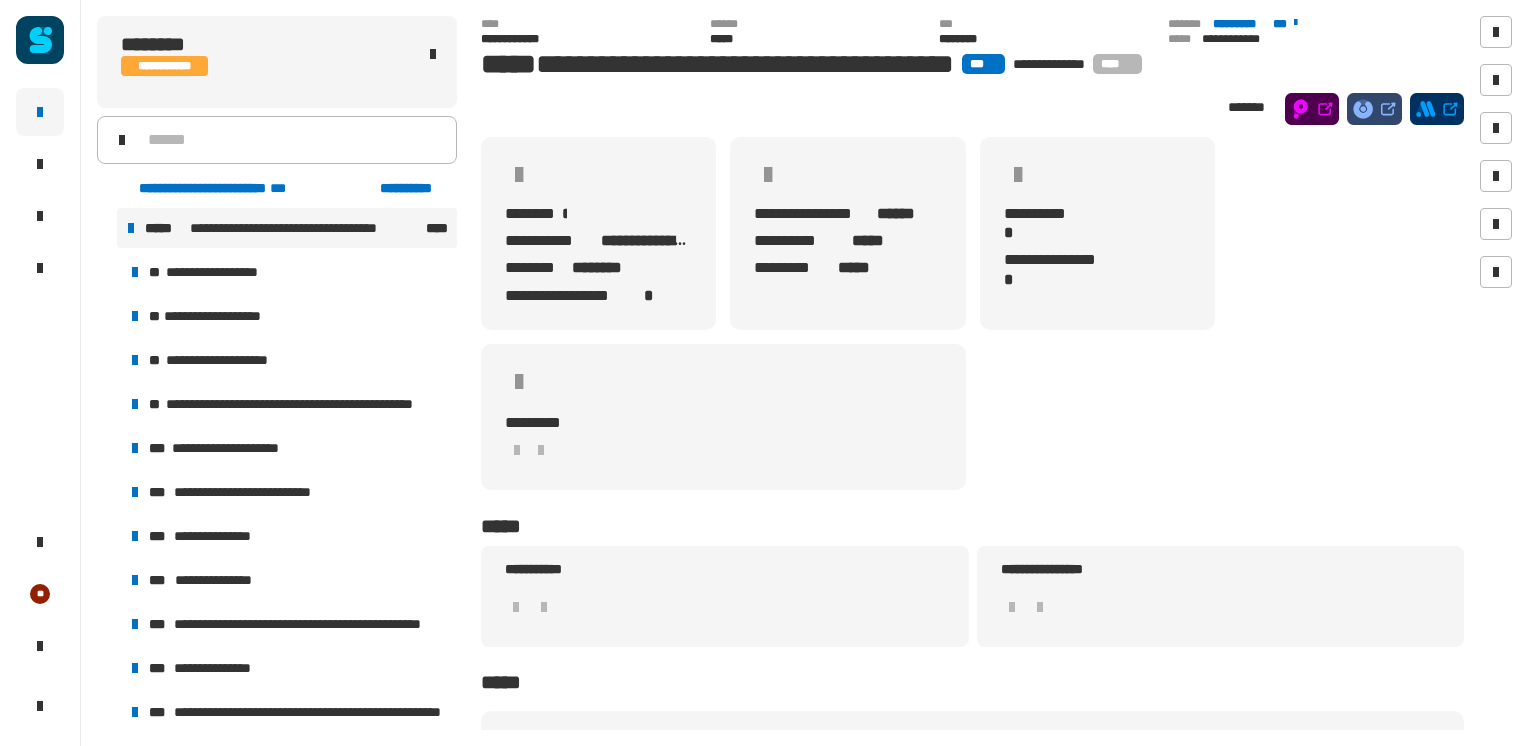 scroll, scrollTop: 124, scrollLeft: 0, axis: vertical 